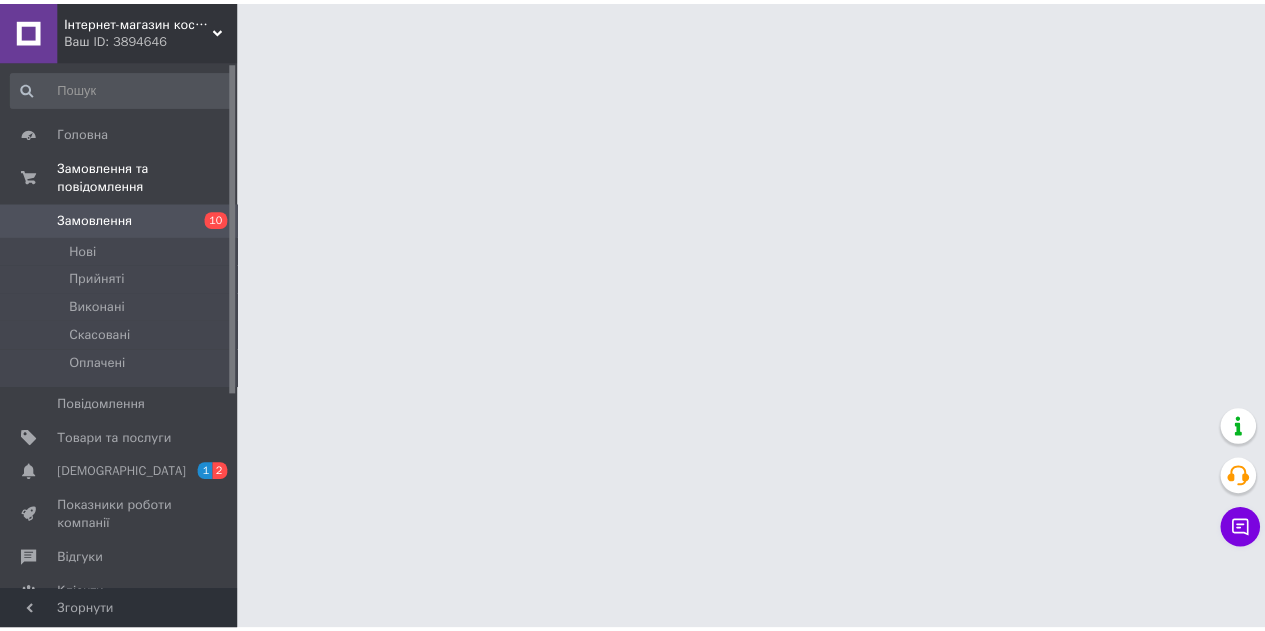 scroll, scrollTop: 0, scrollLeft: 0, axis: both 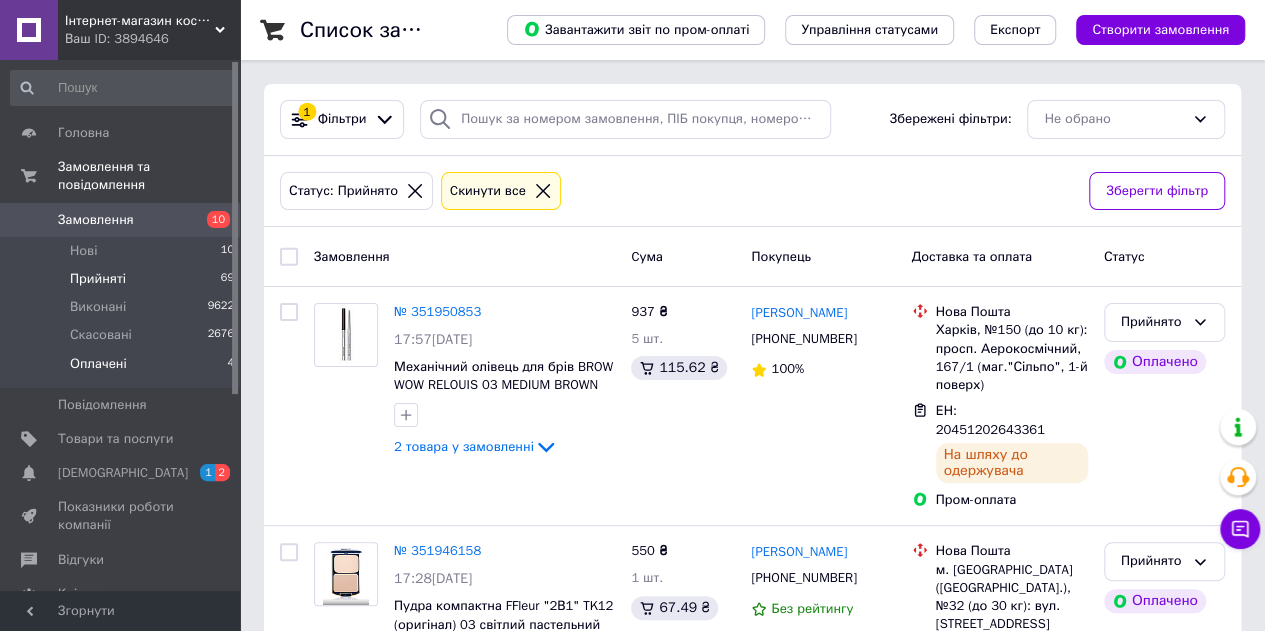 click on "Оплачені" at bounding box center (98, 364) 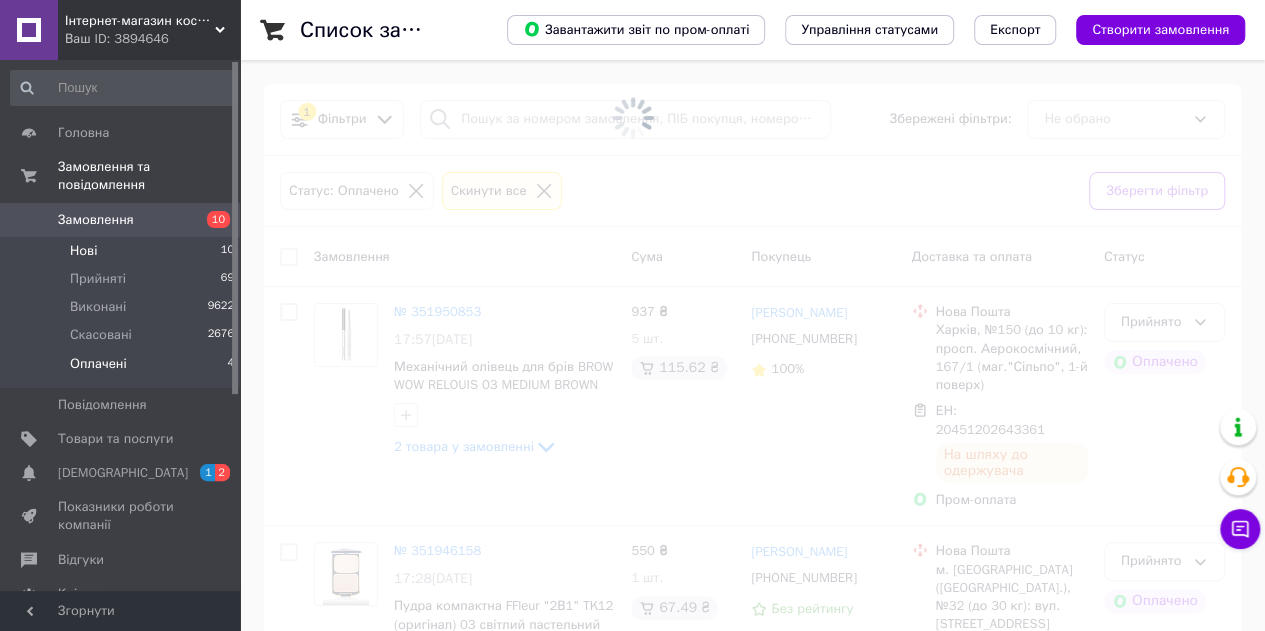 click on "Нові 10" at bounding box center [123, 251] 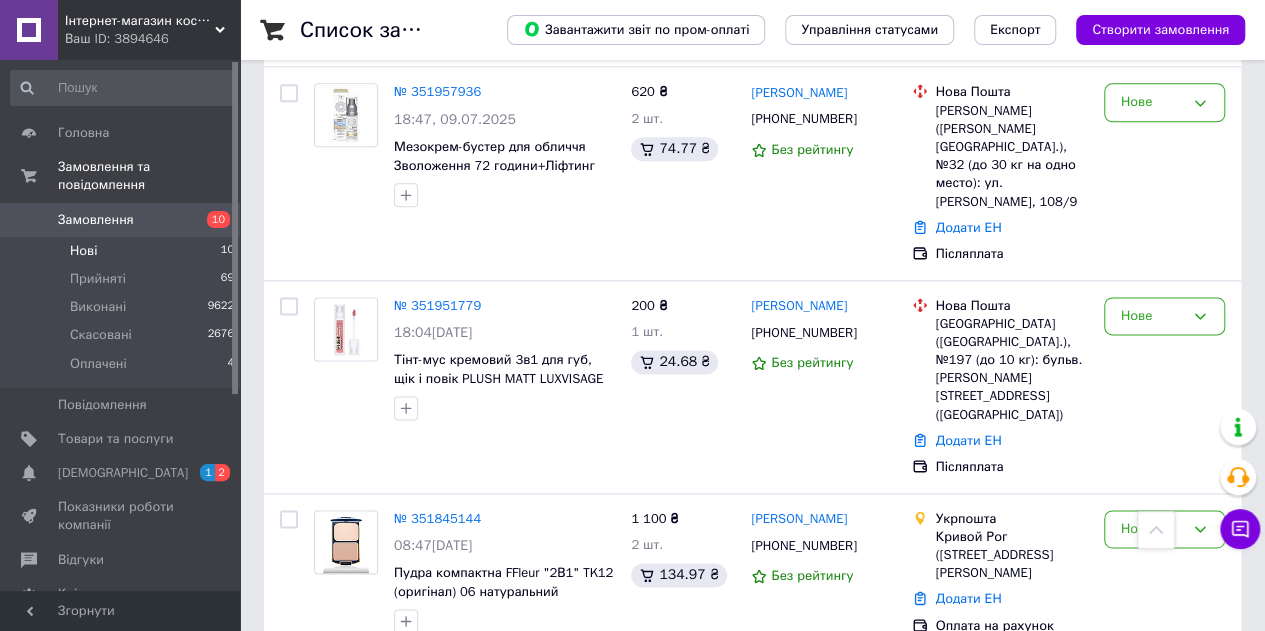 scroll, scrollTop: 1400, scrollLeft: 0, axis: vertical 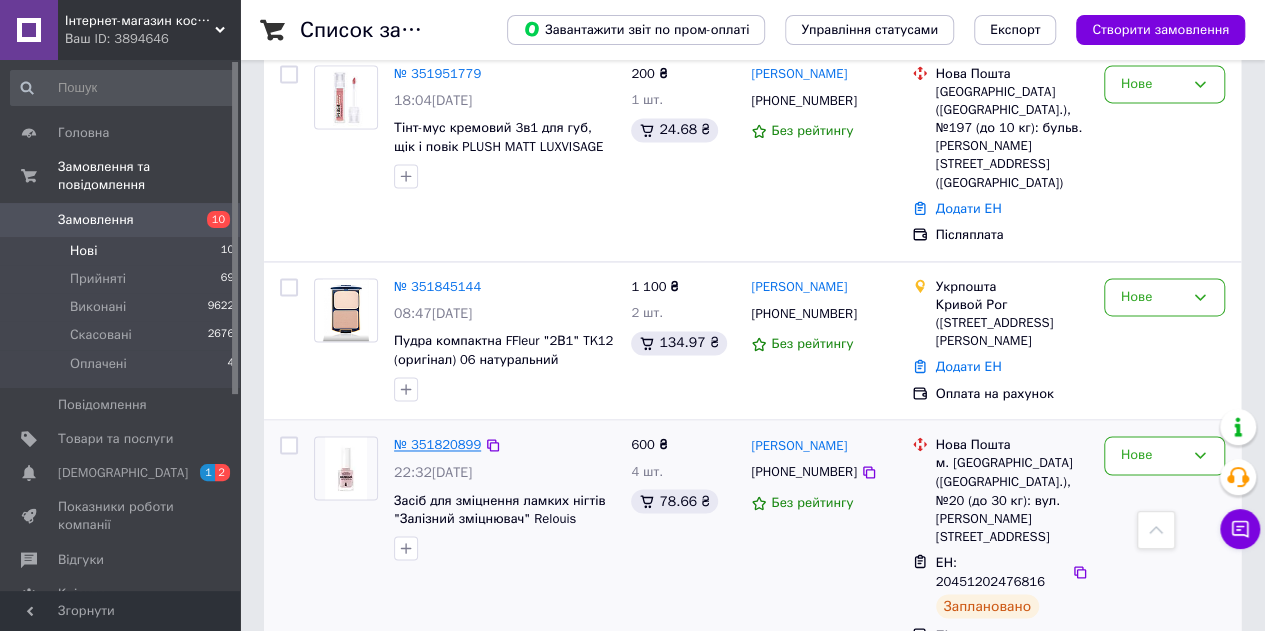 click on "№ 351820899" at bounding box center [437, 444] 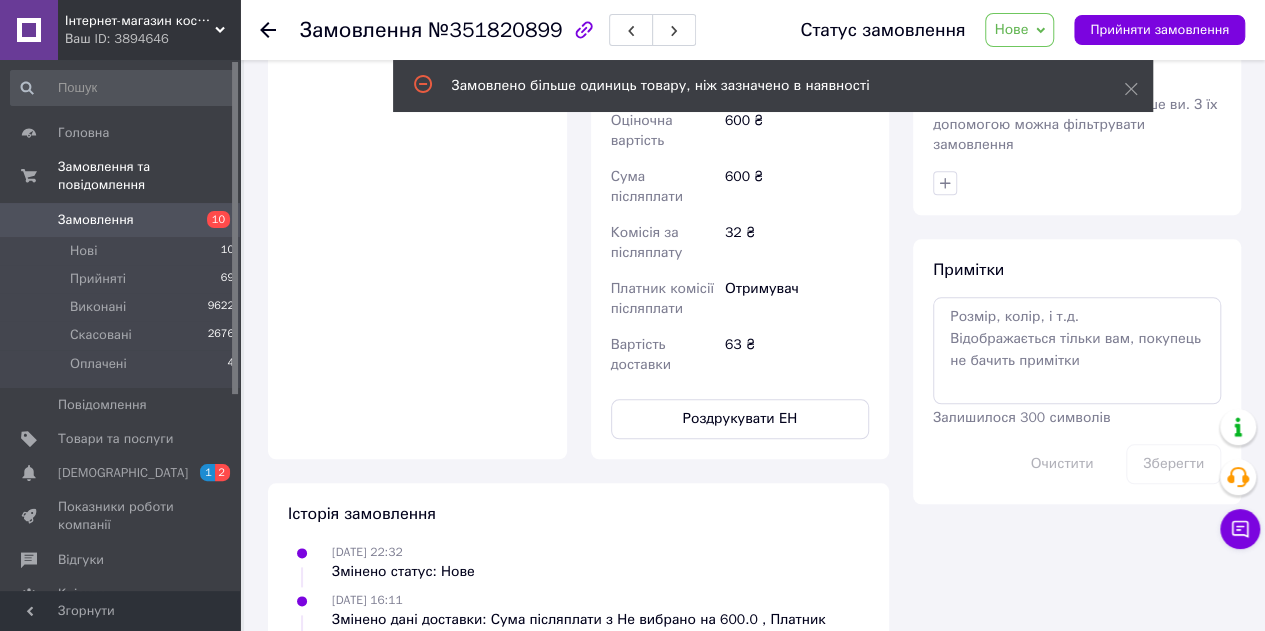 scroll, scrollTop: 940, scrollLeft: 0, axis: vertical 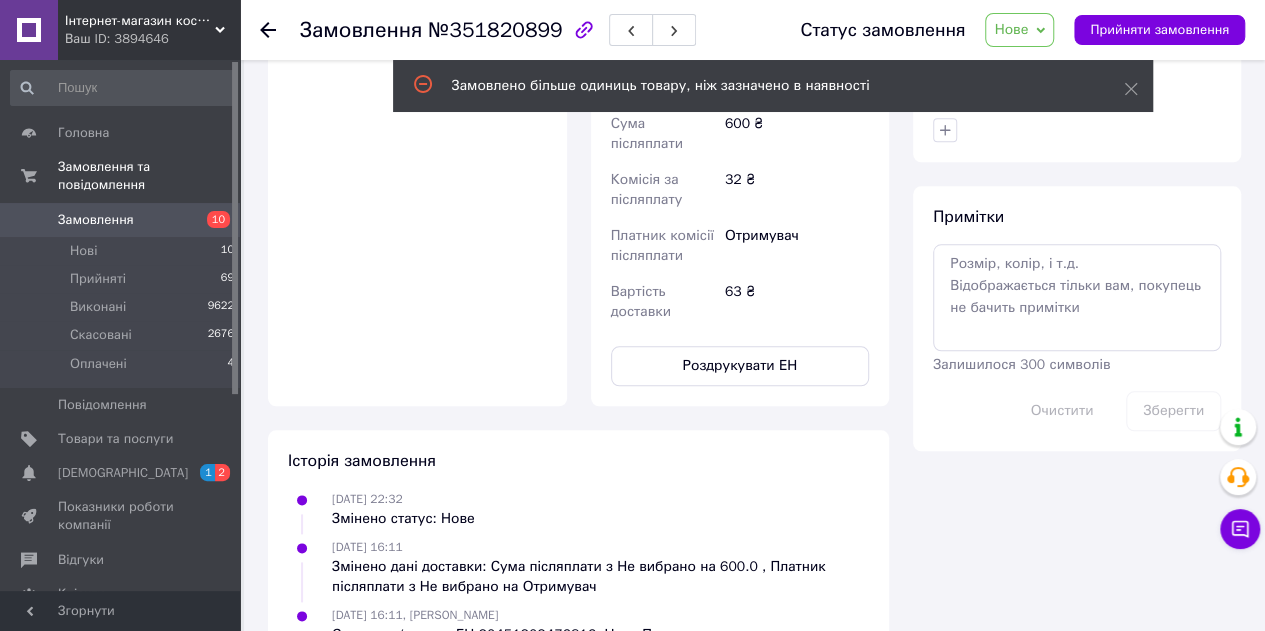 click on "Нове" at bounding box center (1019, 30) 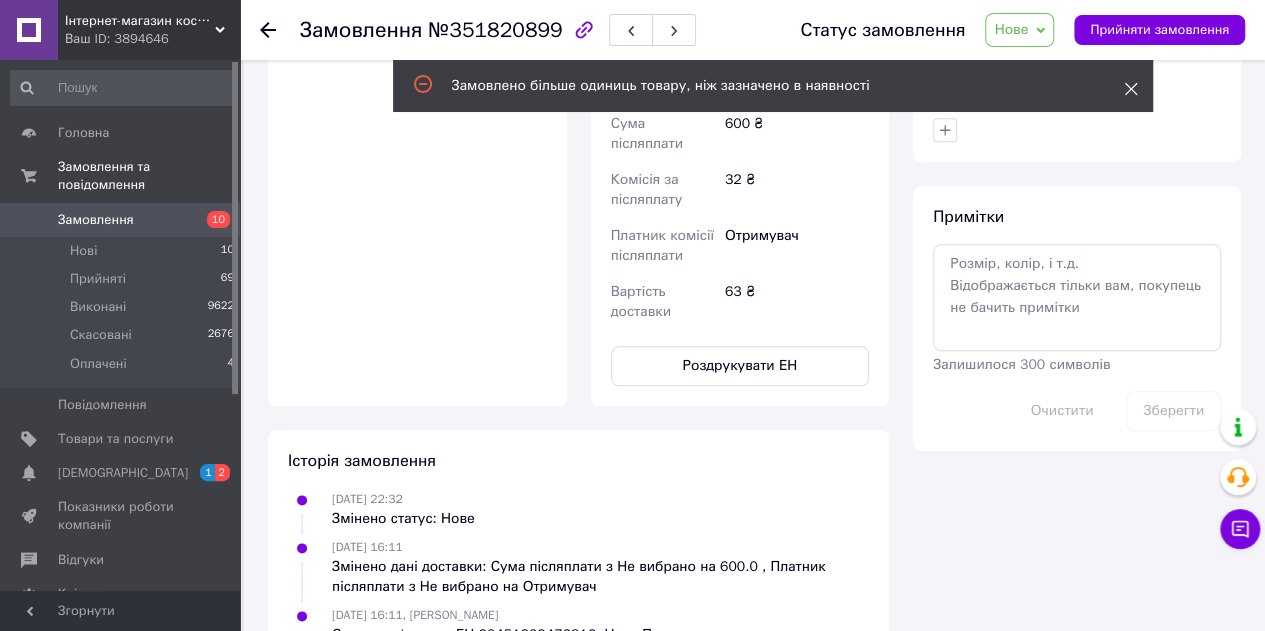 click 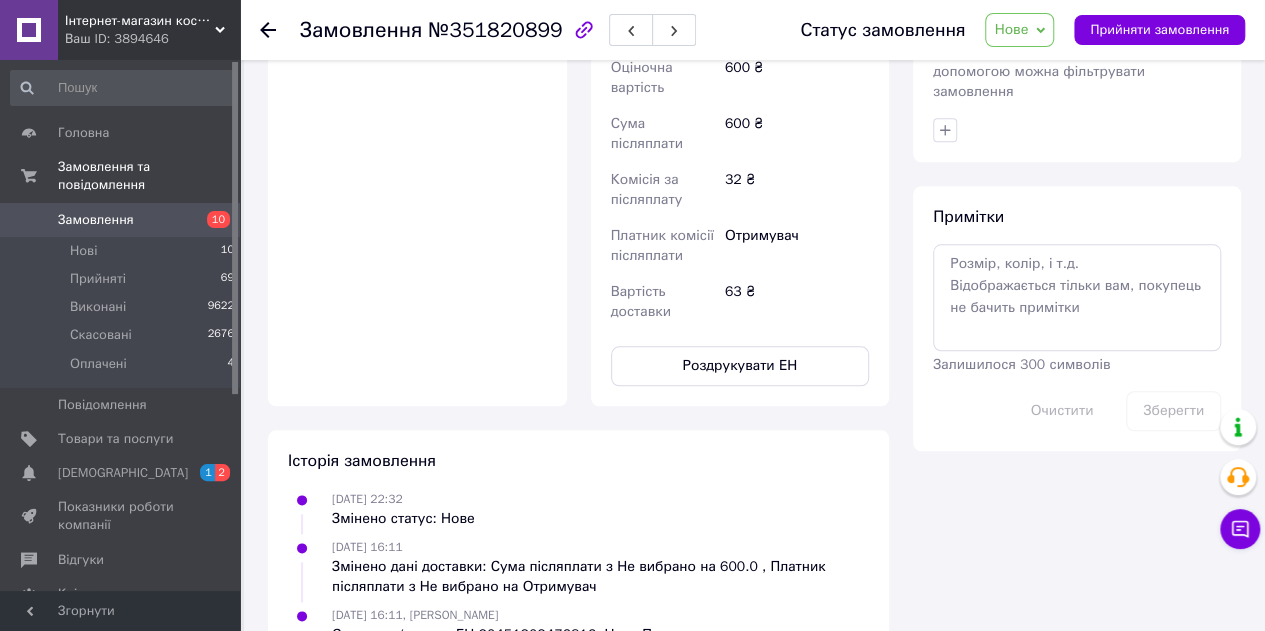 click on "Нове" at bounding box center (1019, 30) 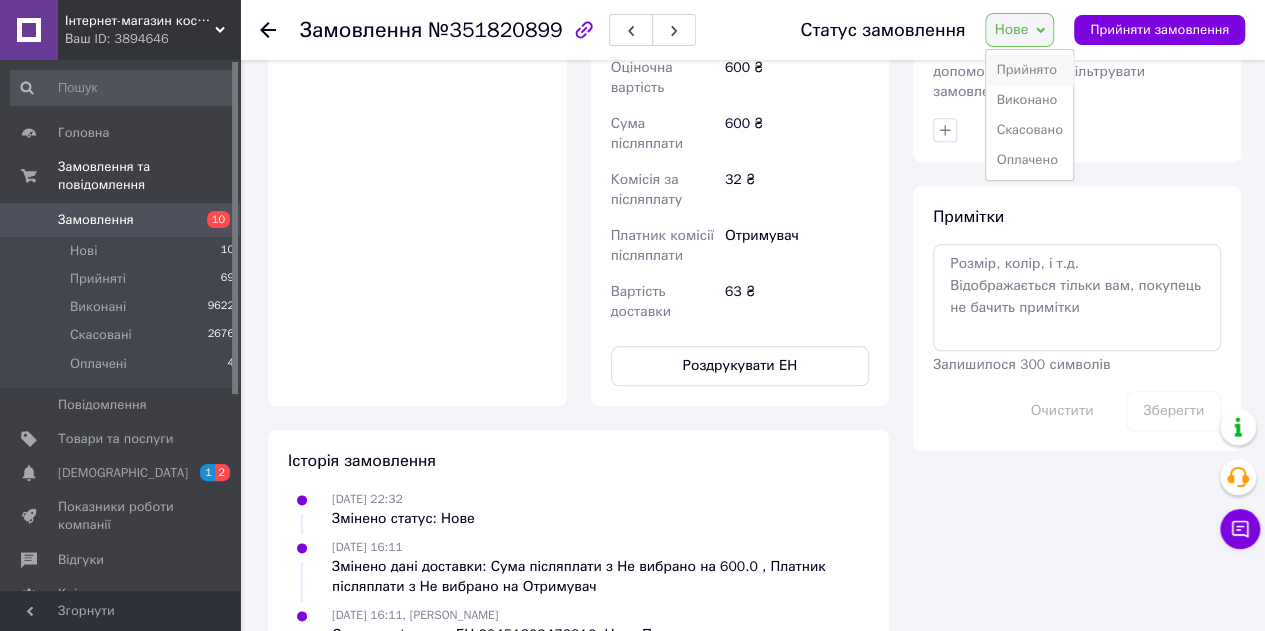 click on "Прийнято" at bounding box center (1029, 70) 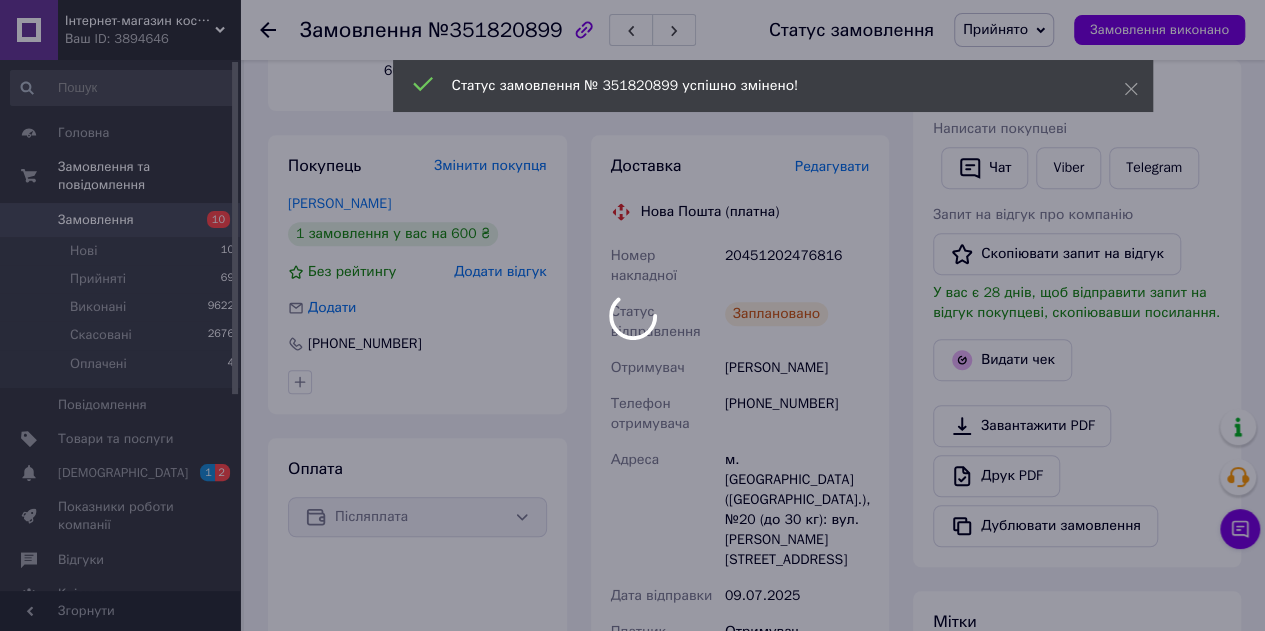 scroll, scrollTop: 440, scrollLeft: 0, axis: vertical 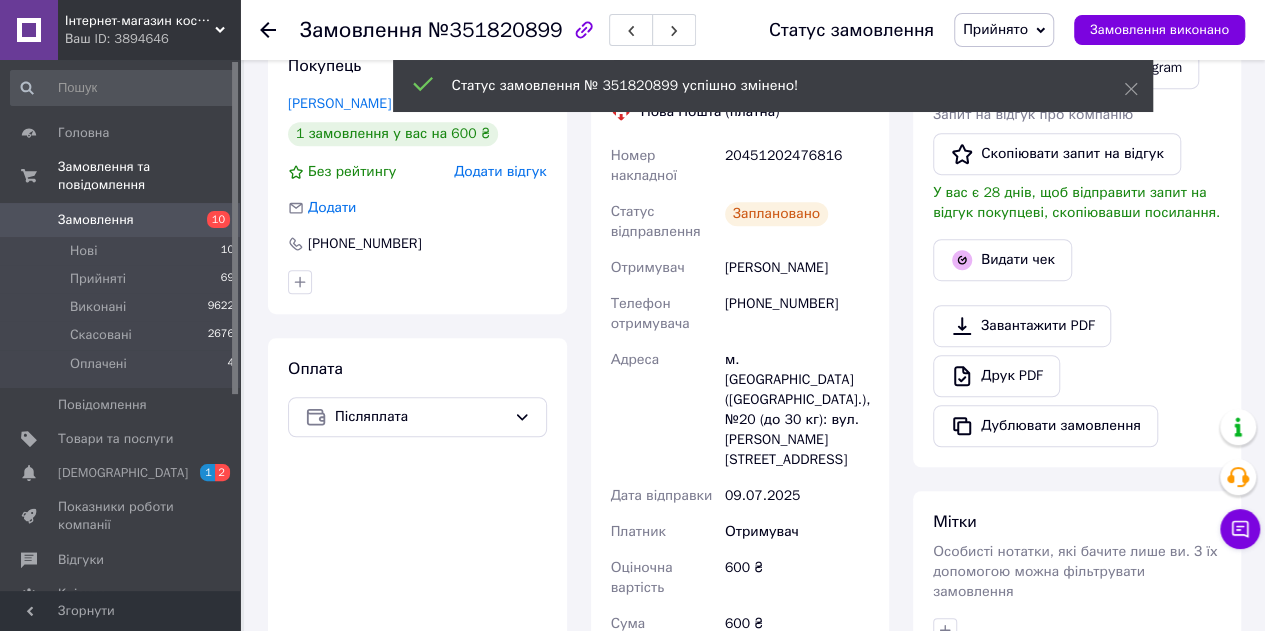 drag, startPoint x: 722, startPoint y: 265, endPoint x: 844, endPoint y: 268, distance: 122.03688 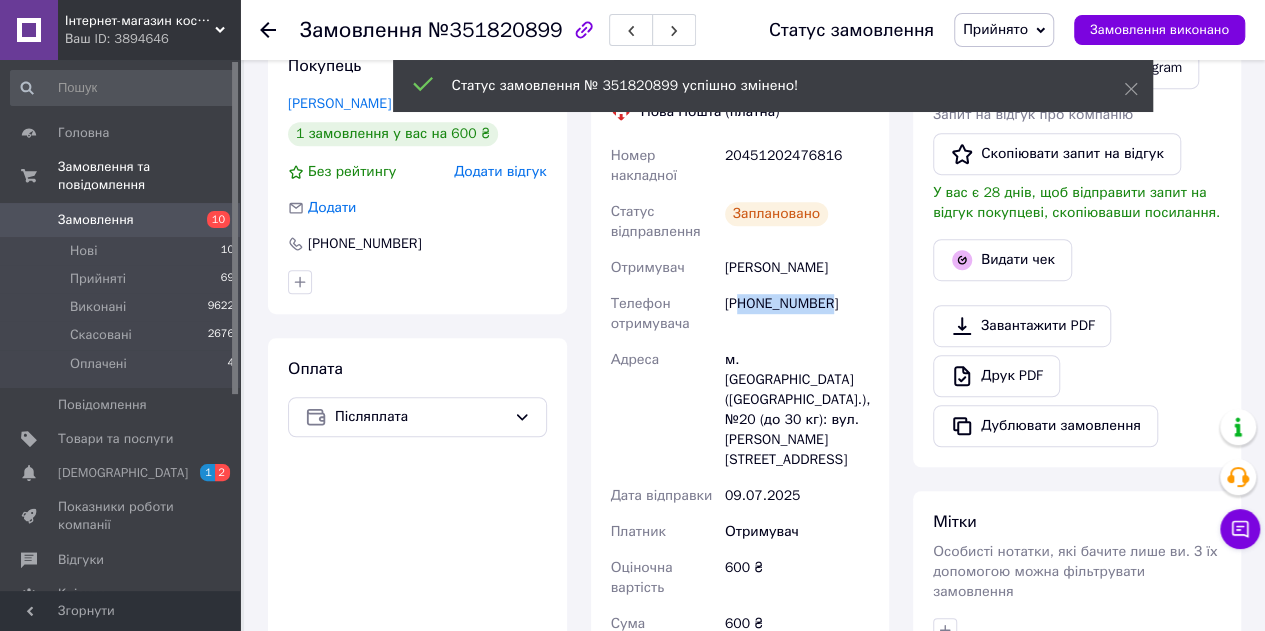 drag, startPoint x: 743, startPoint y: 302, endPoint x: 840, endPoint y: 297, distance: 97.128784 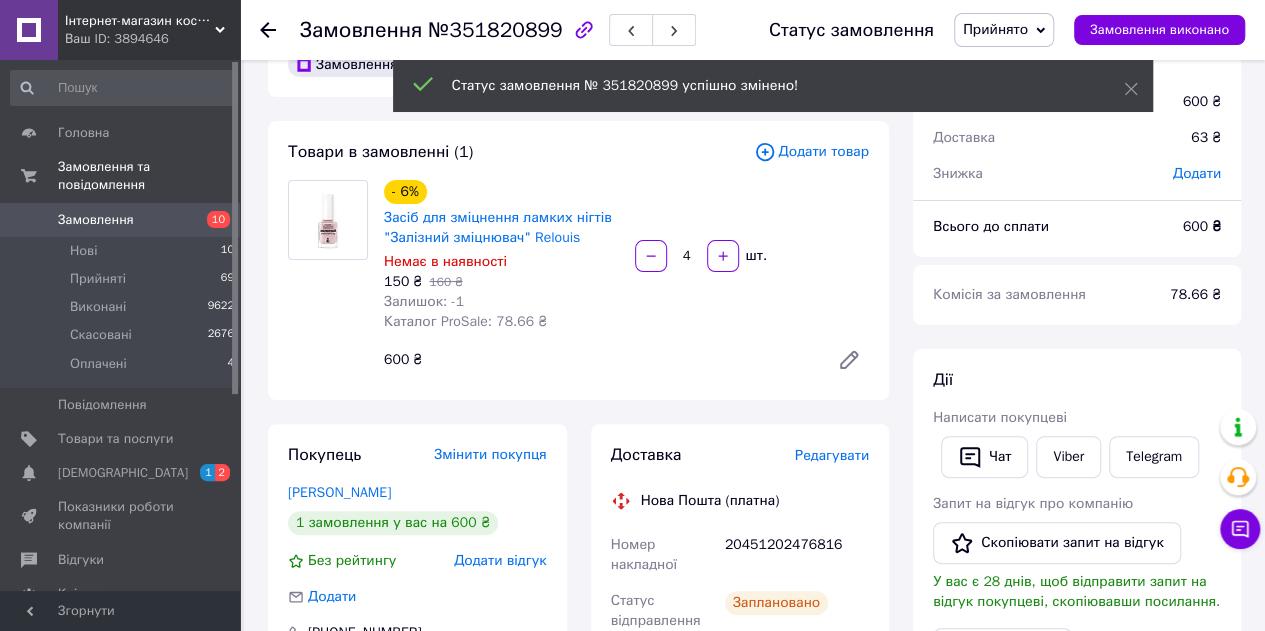 scroll, scrollTop: 0, scrollLeft: 0, axis: both 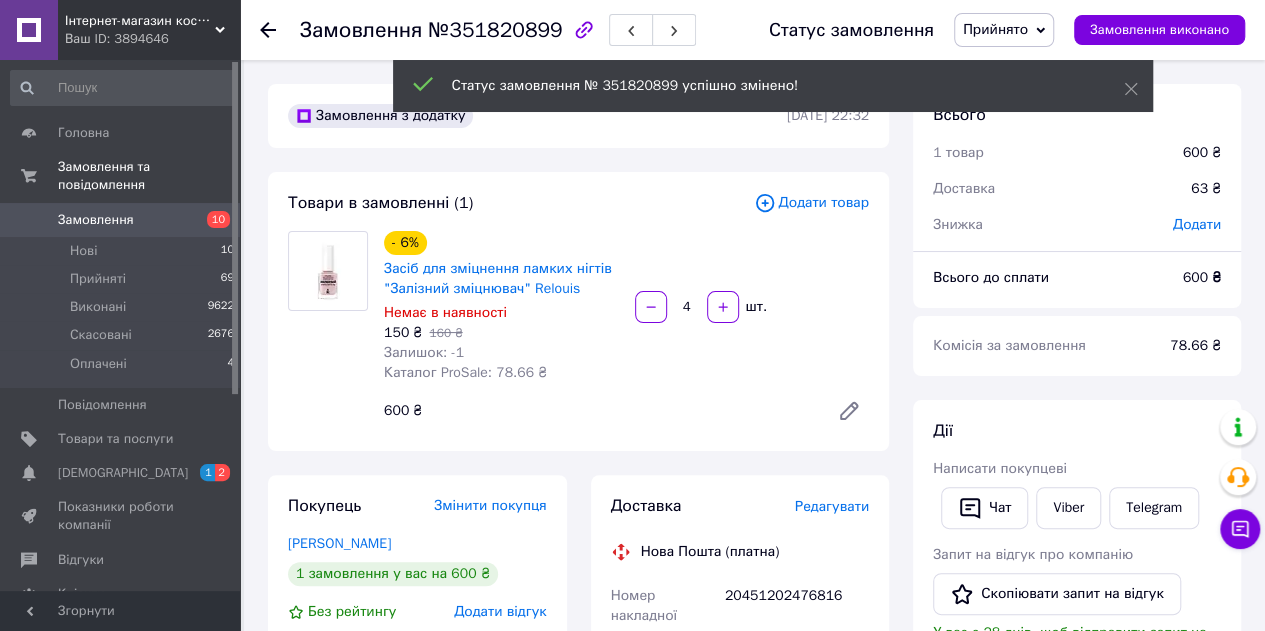 drag, startPoint x: 662, startPoint y: 318, endPoint x: 692, endPoint y: 313, distance: 30.413813 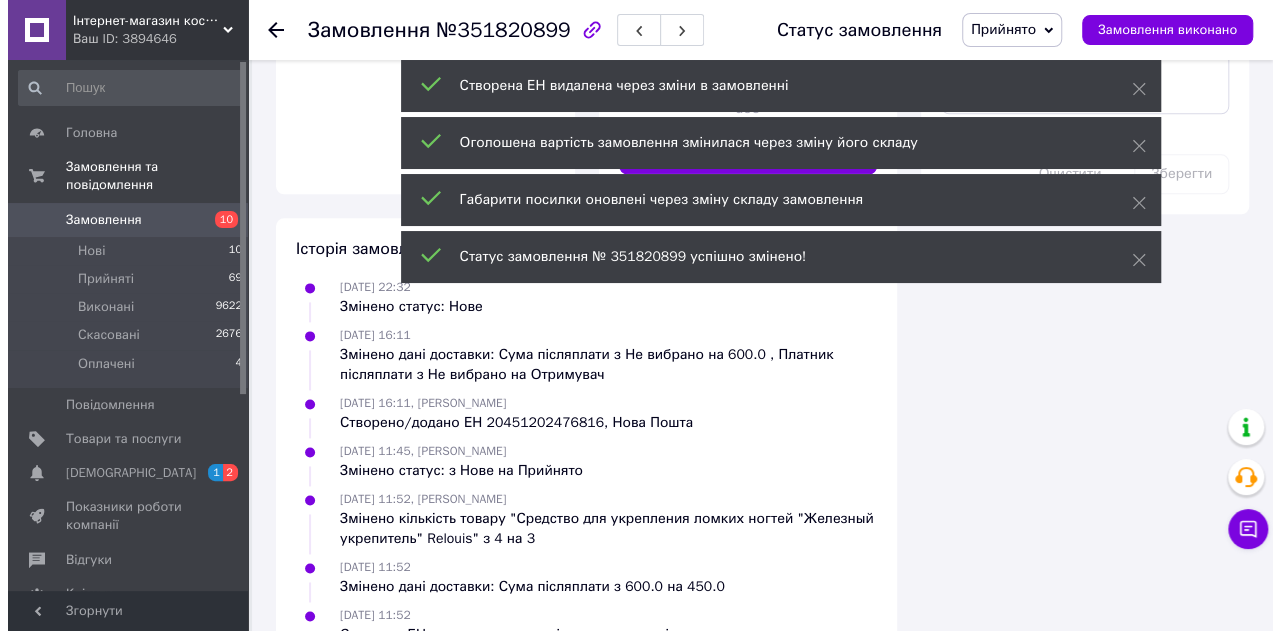 scroll, scrollTop: 677, scrollLeft: 0, axis: vertical 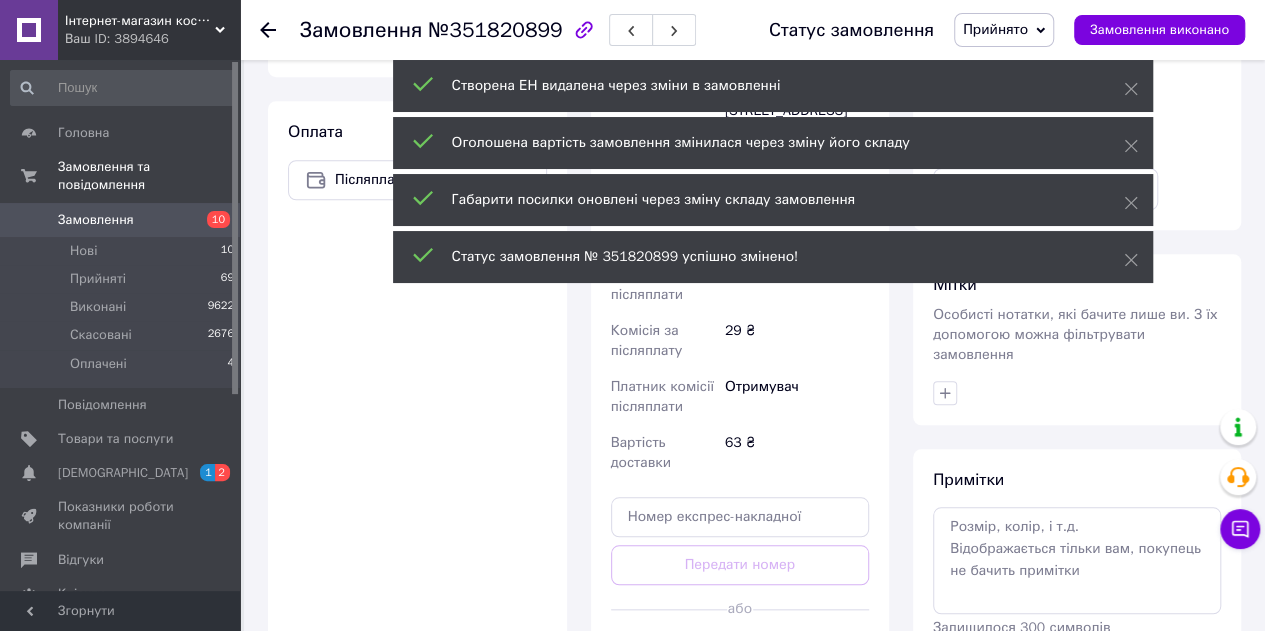 click on "Доставка Редагувати Нова Пошта (платна) Отримувач Клименко Марина Телефон отримувача +380984573002 Адреса м. Київ (Київська обл.), №20 (до 30 кг): вул. Ігоря Брановицького, 4 Дата відправки 09.07.2025 Платник Отримувач Оціночна вартість 450 ₴ Сума післяплати 450 ₴ Комісія за післяплату 29 ₴ Платник комісії післяплати Отримувач Вартість доставки 63 ₴ Передати номер або Згенерувати ЕН Платник Отримувач Відправник Прізвище отримувача Клименко Ім'я отримувача Марина По батькові отримувача Телефон отримувача +380984573002 Тип доставки У відділенні Кур'єром В поштоматі Місто 450 <" at bounding box center (740, 246) 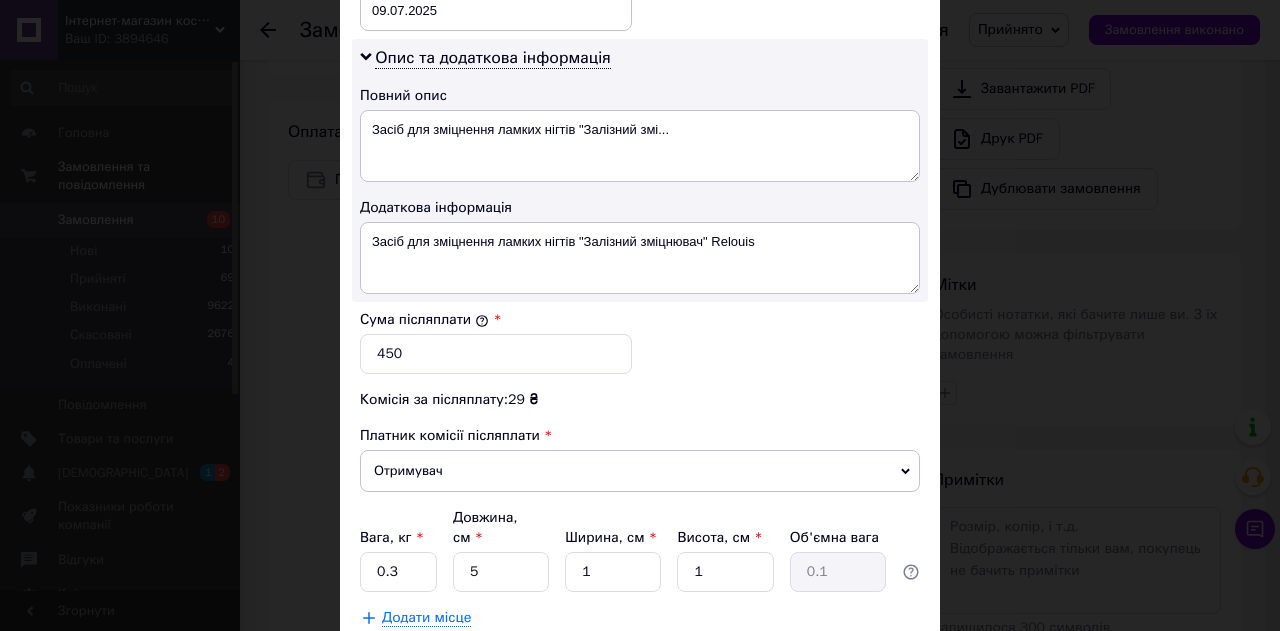 scroll, scrollTop: 1107, scrollLeft: 0, axis: vertical 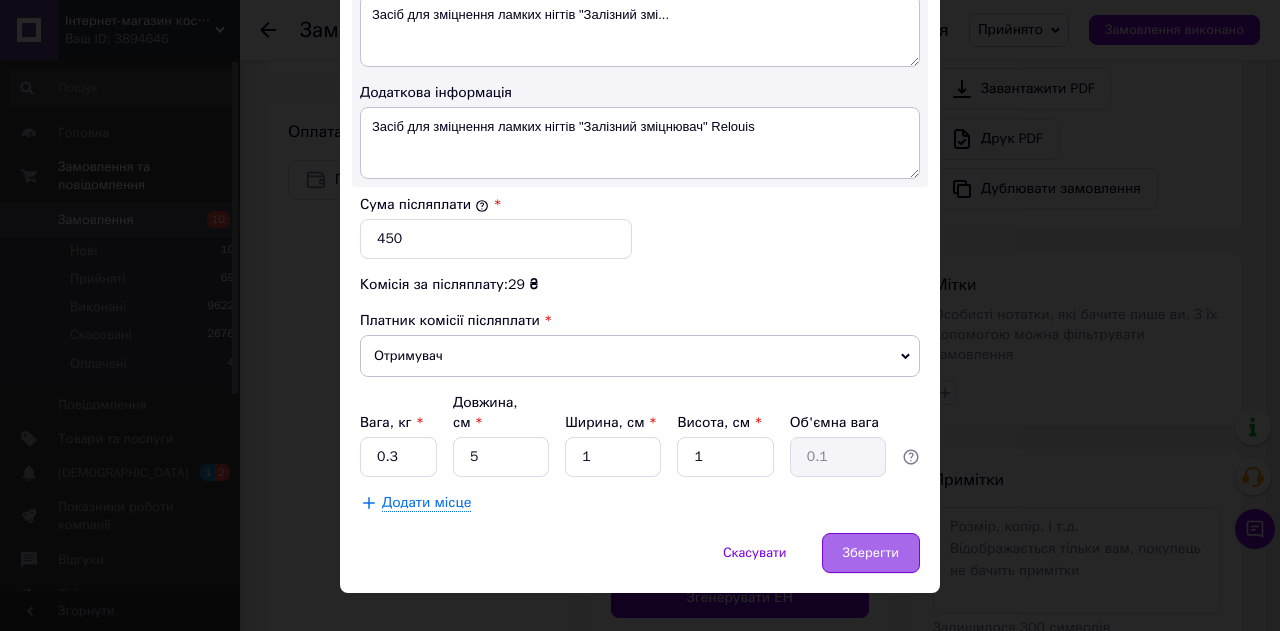 click on "Зберегти" at bounding box center (871, 553) 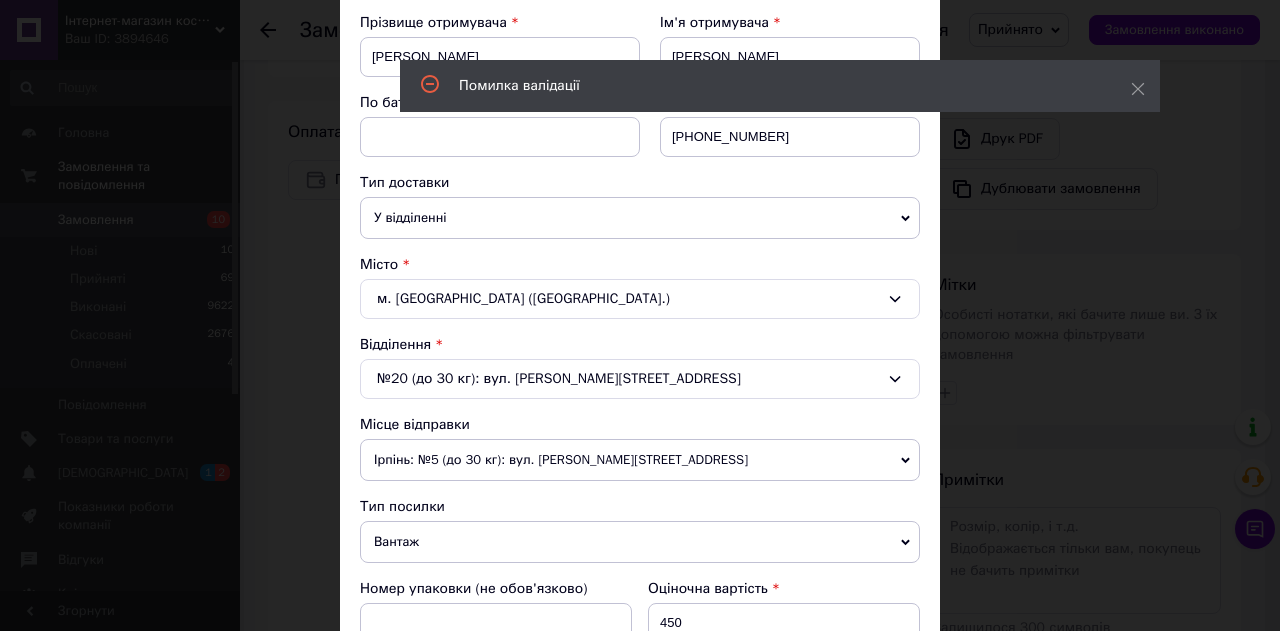 scroll, scrollTop: 600, scrollLeft: 0, axis: vertical 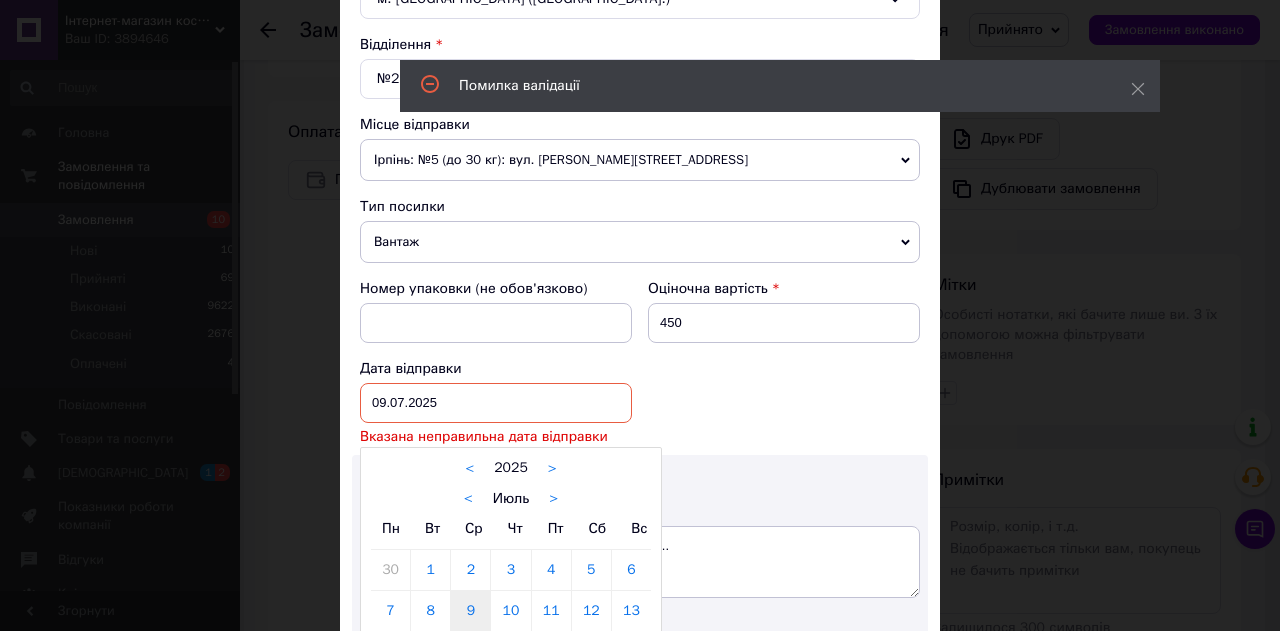 click on "09.07.2025 < 2025 > < Июль > Пн Вт Ср Чт Пт Сб Вс 30 1 2 3 4 5 6 7 8 9 10 11 12 13 14 15 16 17 18 19 20 21 22 23 24 25 26 27 28 29 30 31 1 2 3 4 5 6 7 8 9 10" at bounding box center [496, 403] 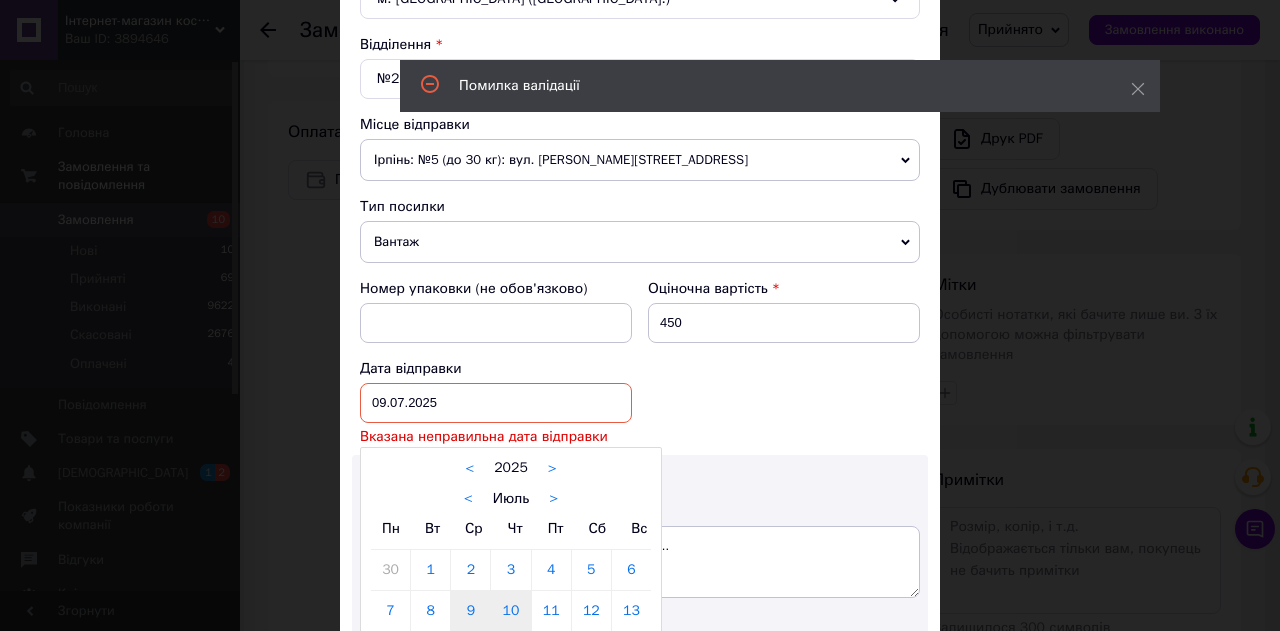 click on "10" at bounding box center [510, 611] 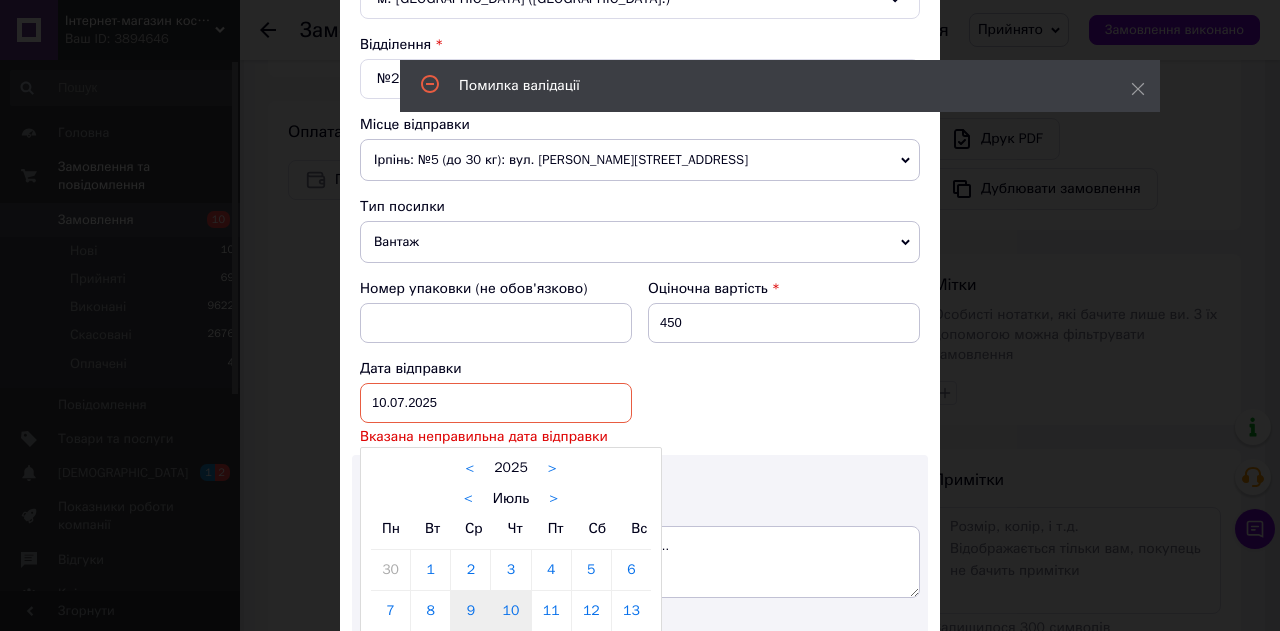 click on "Засіб для зміцнення ламких нігтів "Залізний зміцнювач" Relouis" at bounding box center (640, 674) 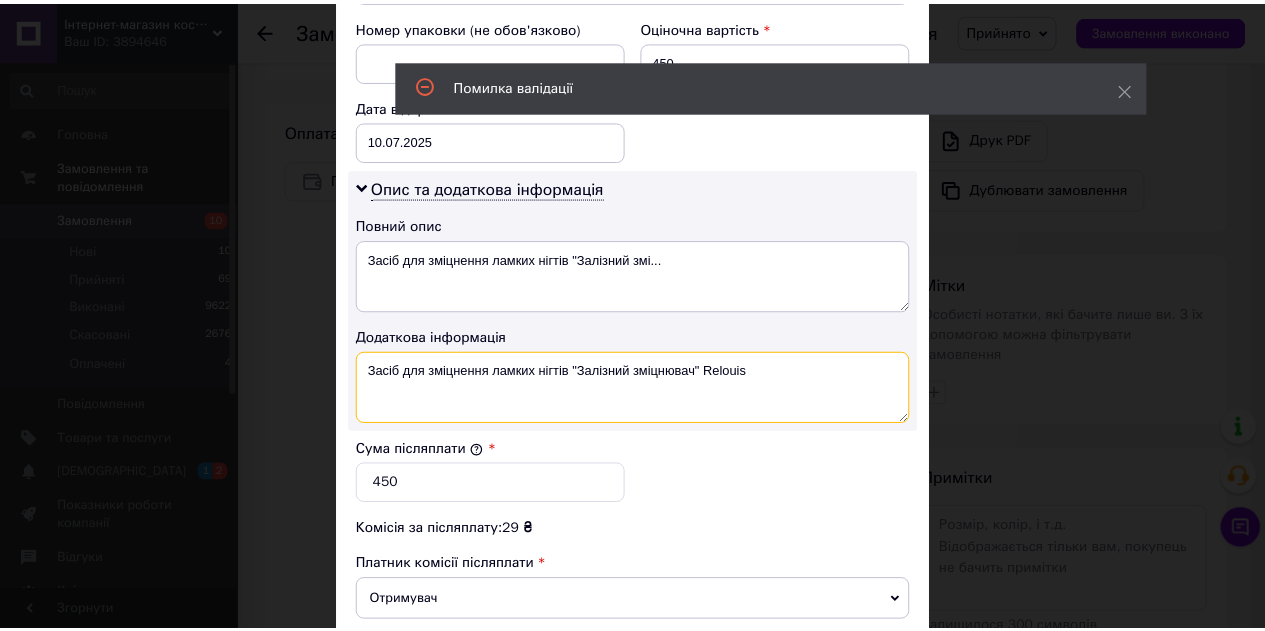 scroll, scrollTop: 1107, scrollLeft: 0, axis: vertical 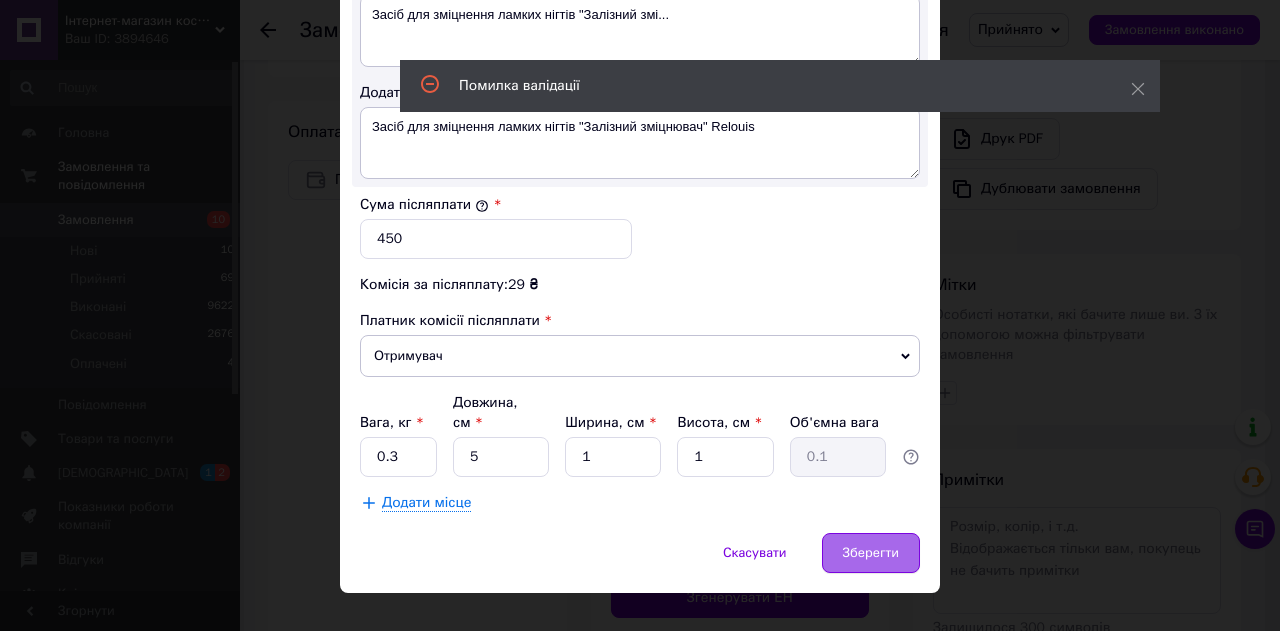 click on "Зберегти" at bounding box center (871, 553) 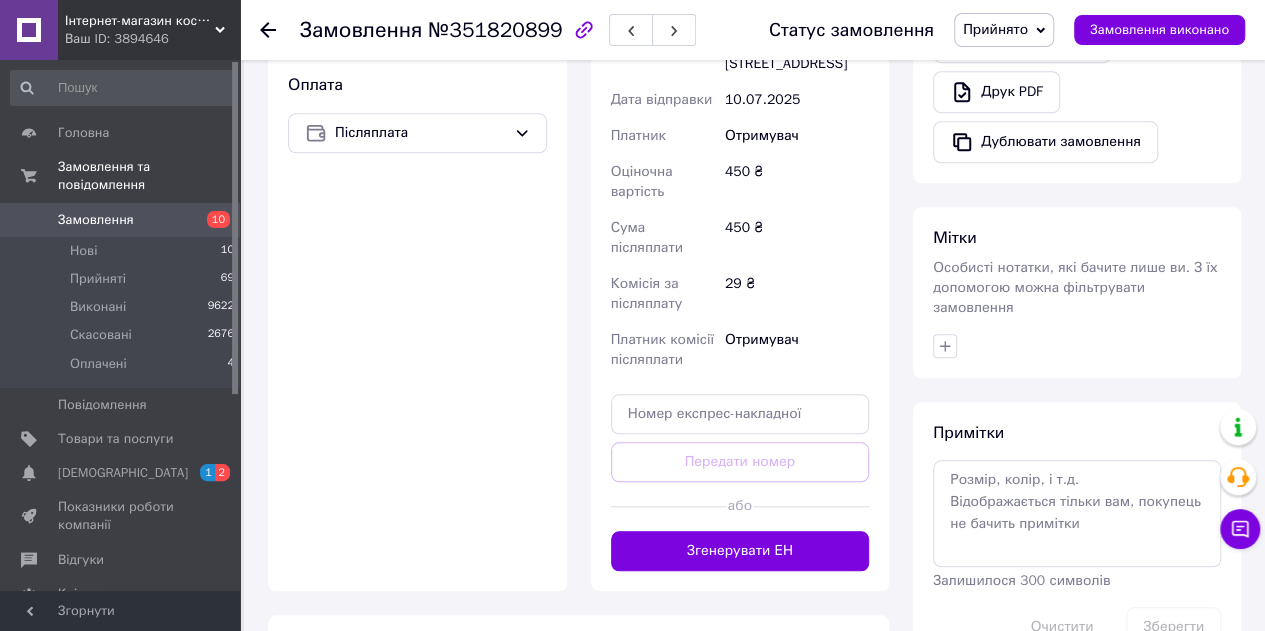 scroll, scrollTop: 900, scrollLeft: 0, axis: vertical 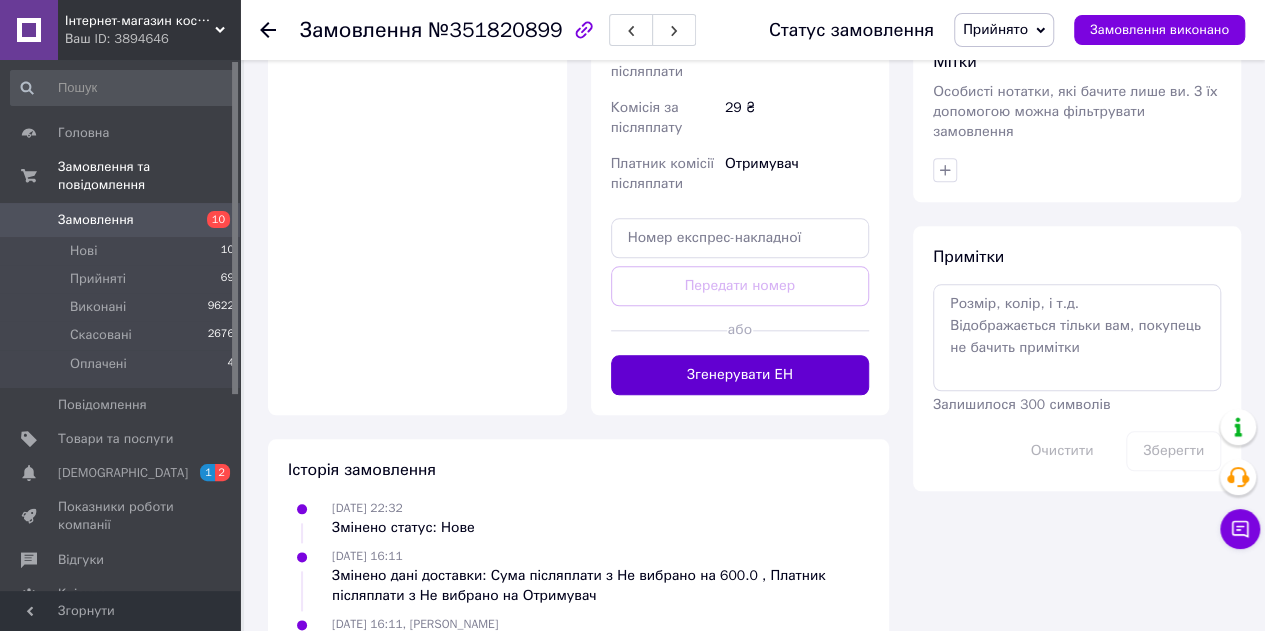 click on "Згенерувати ЕН" at bounding box center (740, 375) 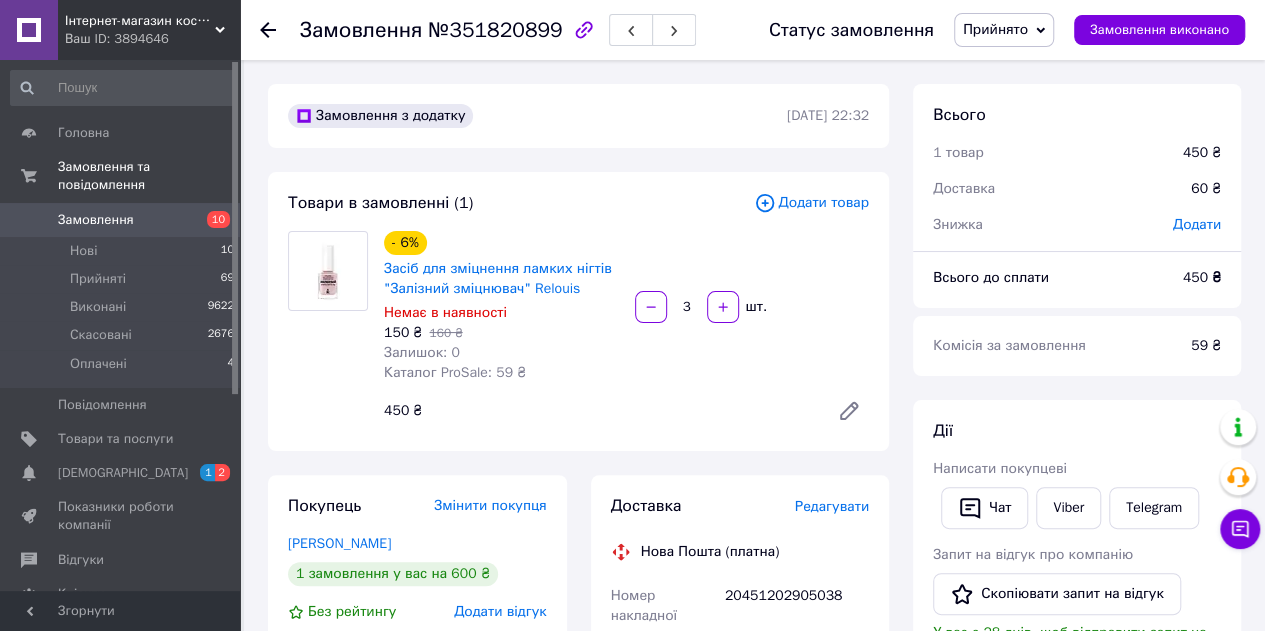 scroll, scrollTop: 500, scrollLeft: 0, axis: vertical 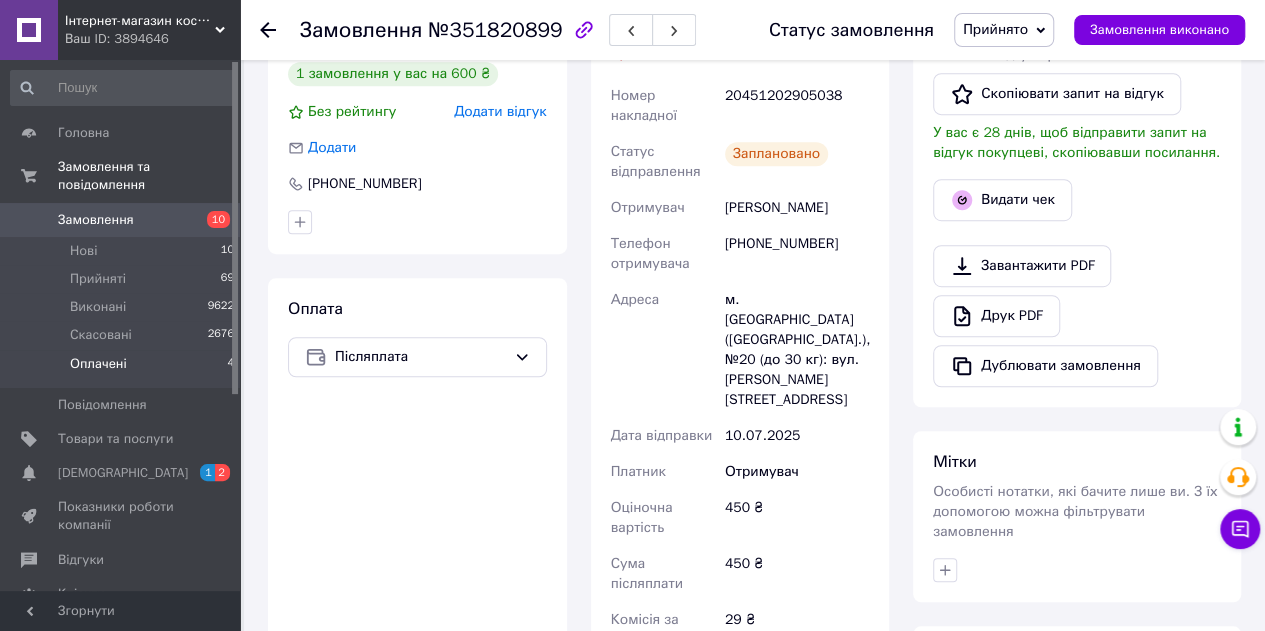 click on "Оплачені 4" at bounding box center [123, 369] 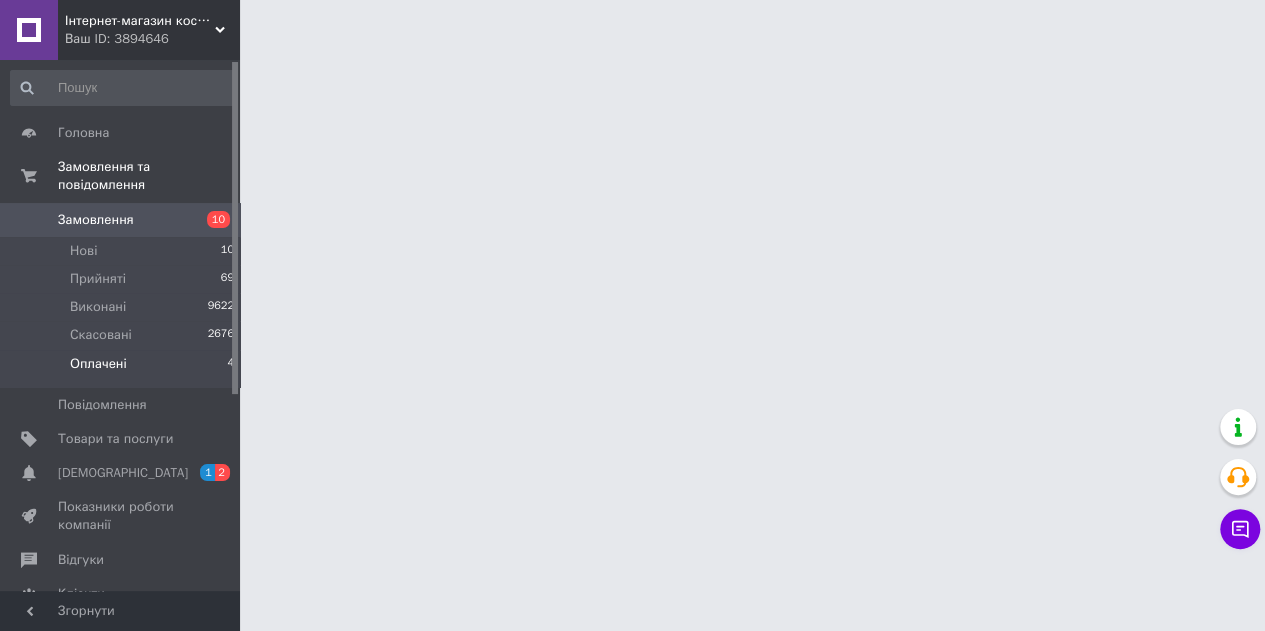 scroll, scrollTop: 0, scrollLeft: 0, axis: both 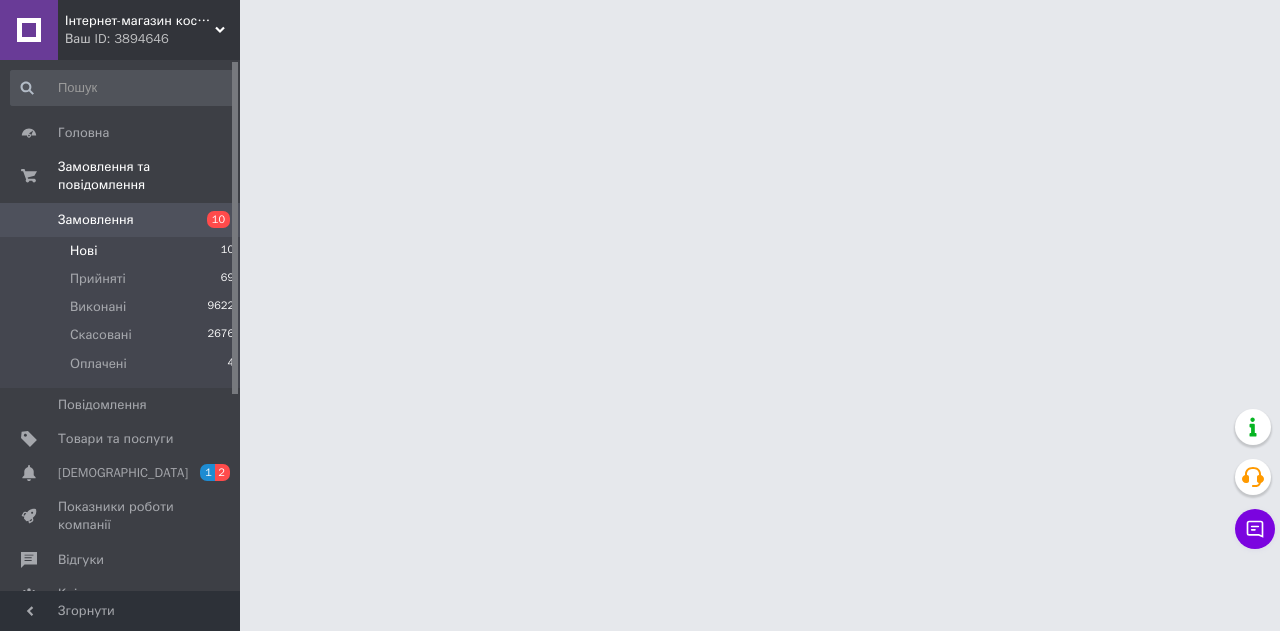 click on "Нові 10" at bounding box center [123, 251] 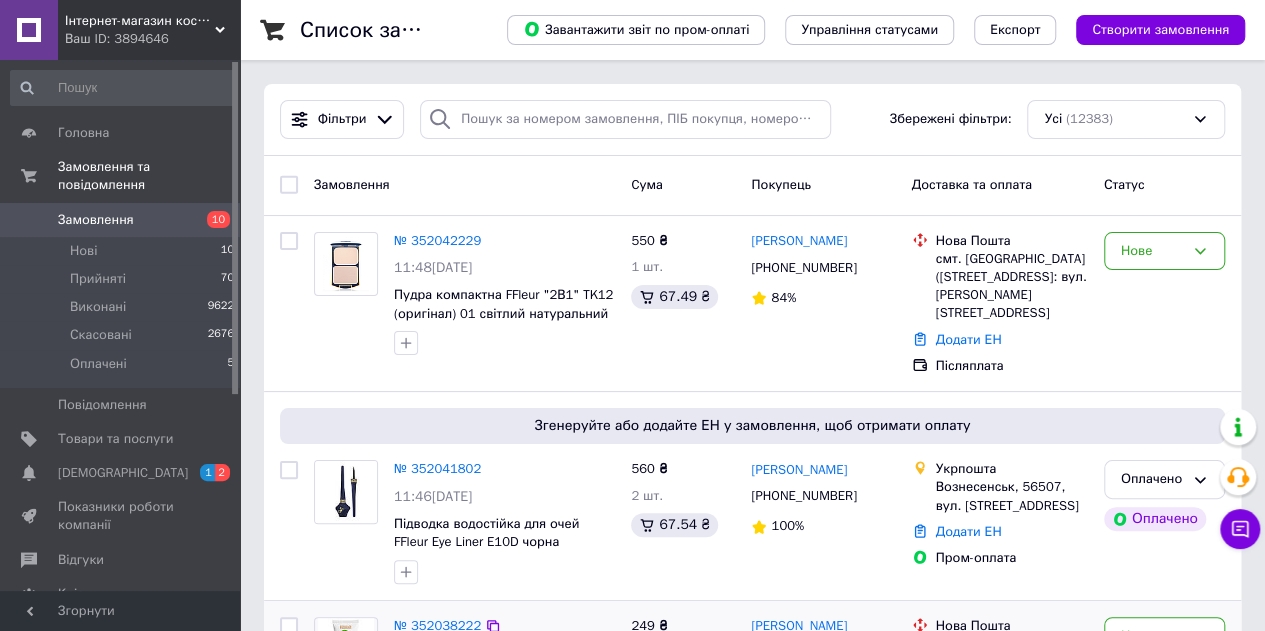 scroll, scrollTop: 300, scrollLeft: 0, axis: vertical 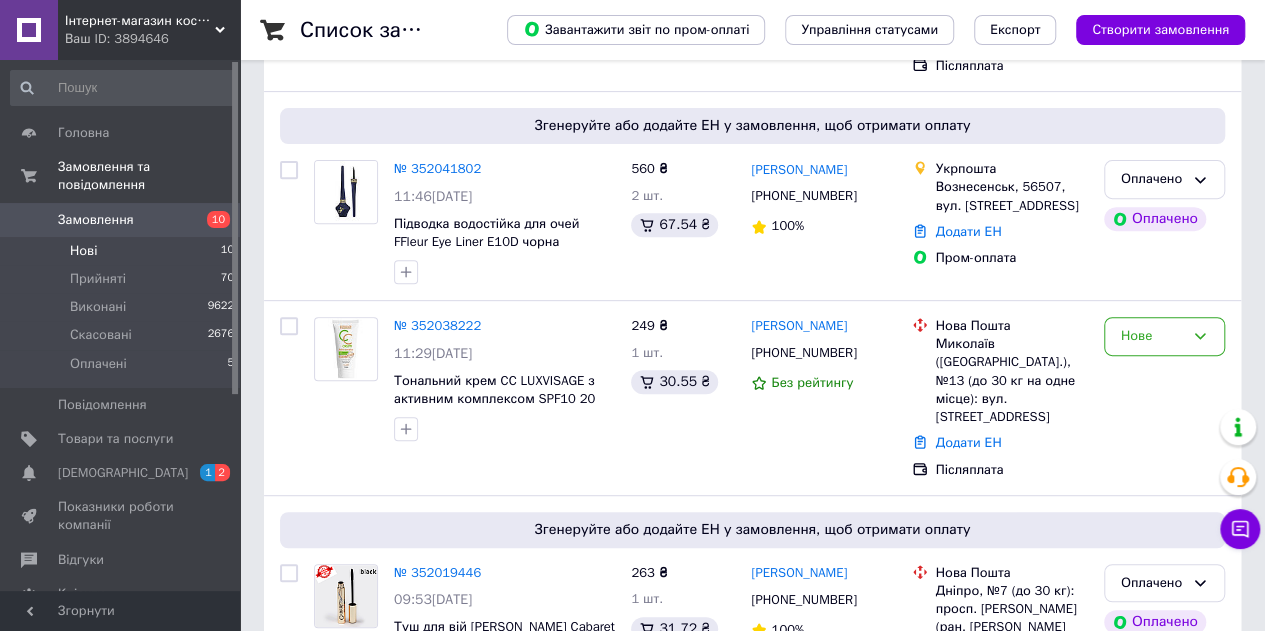 click on "Нові" at bounding box center (83, 251) 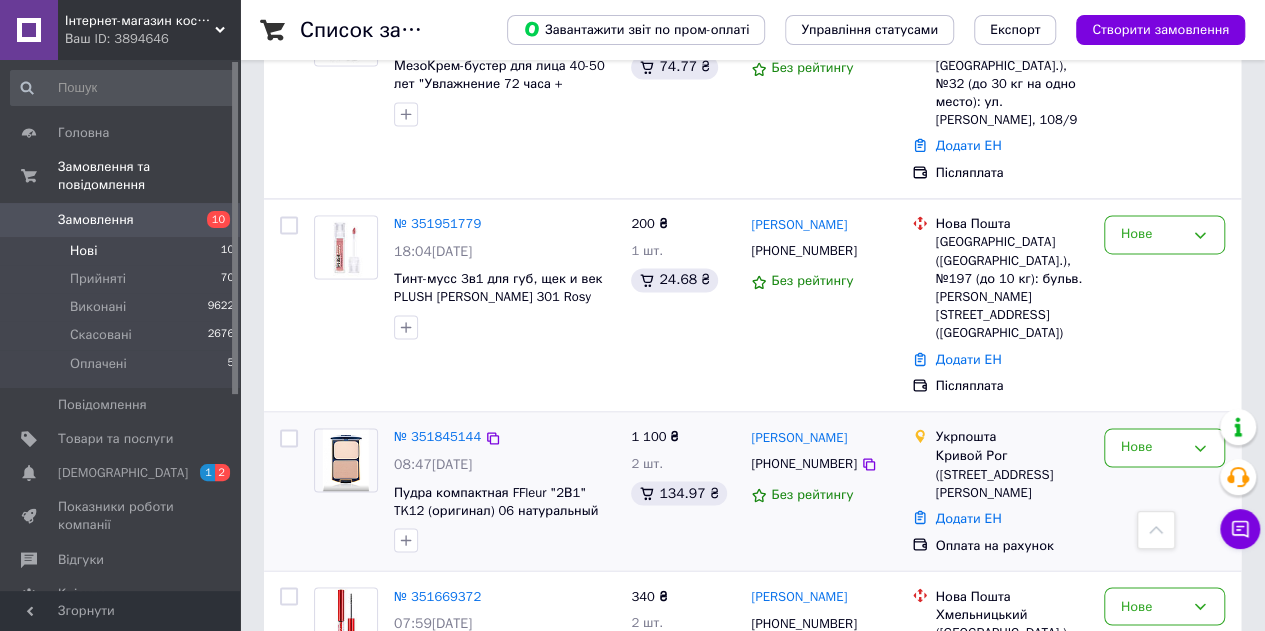 scroll, scrollTop: 1428, scrollLeft: 0, axis: vertical 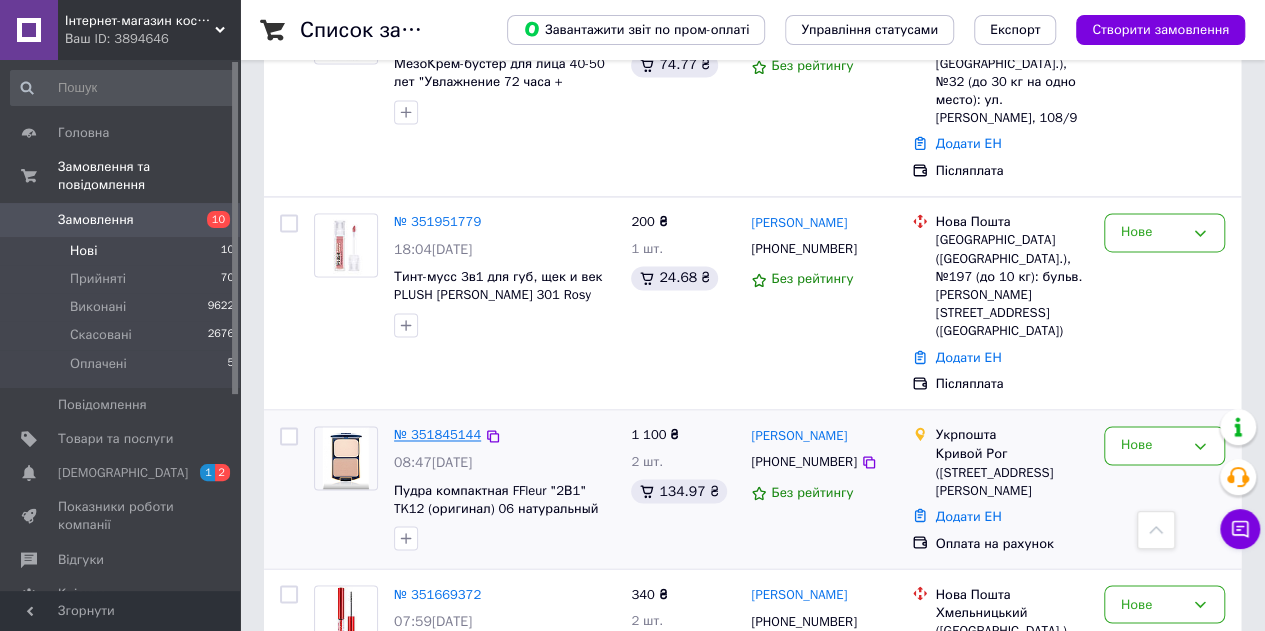 click on "№ 351845144" at bounding box center [437, 434] 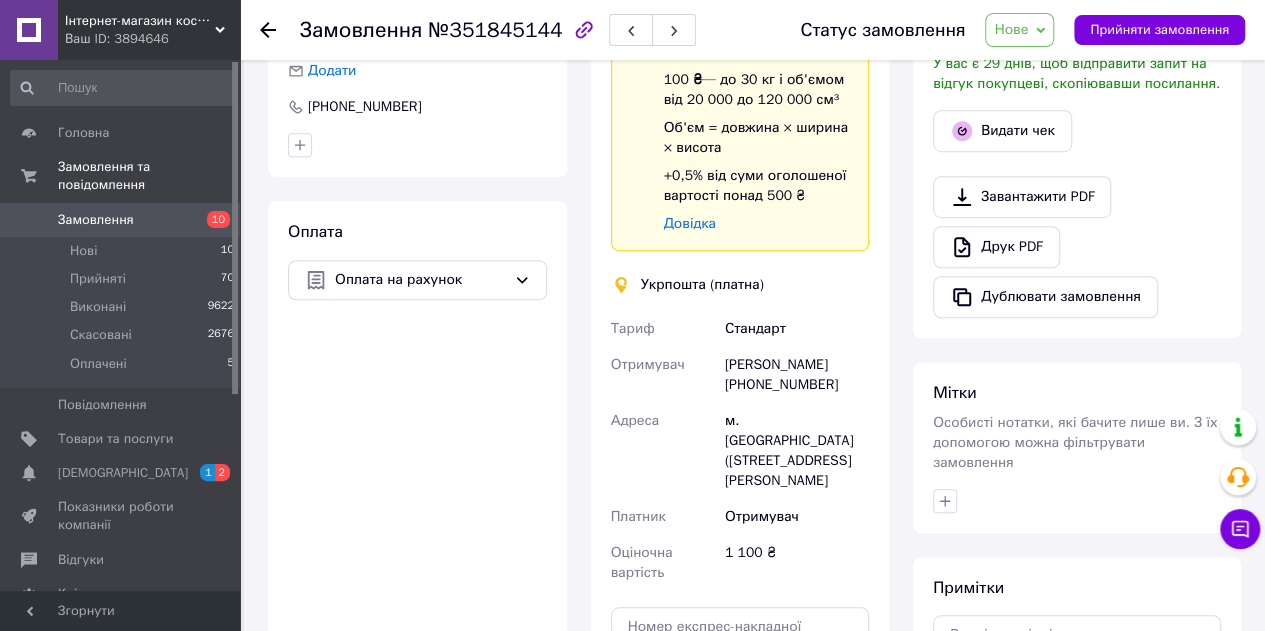 scroll, scrollTop: 600, scrollLeft: 0, axis: vertical 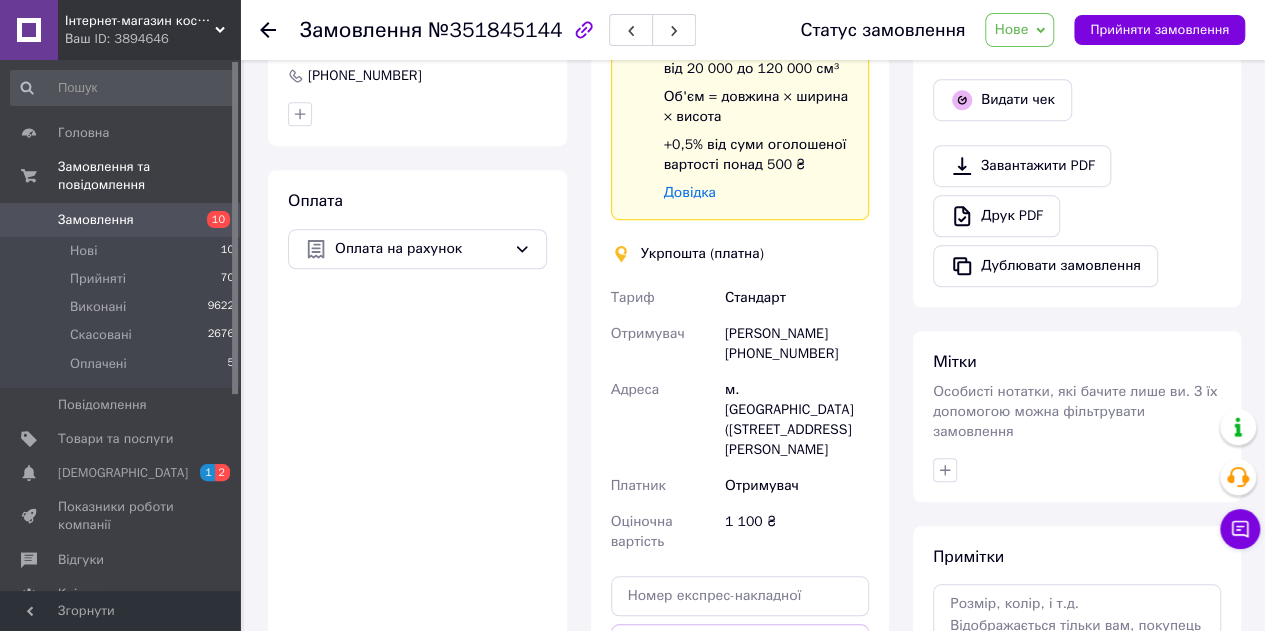 click on "Нове" at bounding box center (1011, 29) 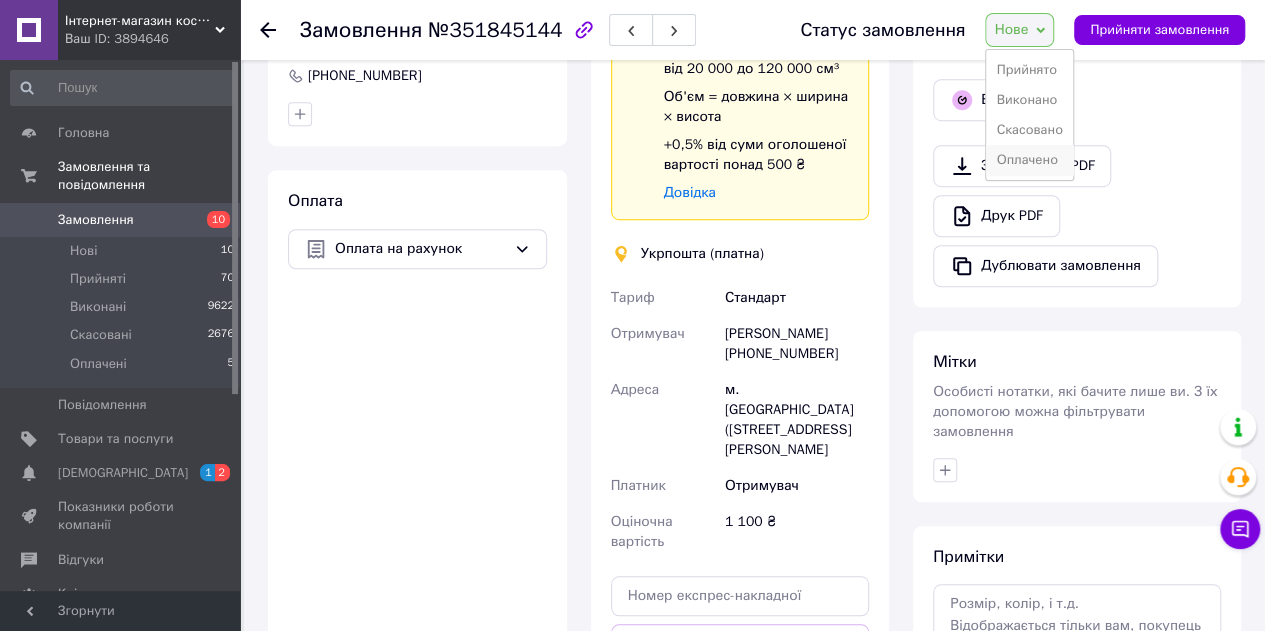 click on "Оплачено" at bounding box center [1029, 160] 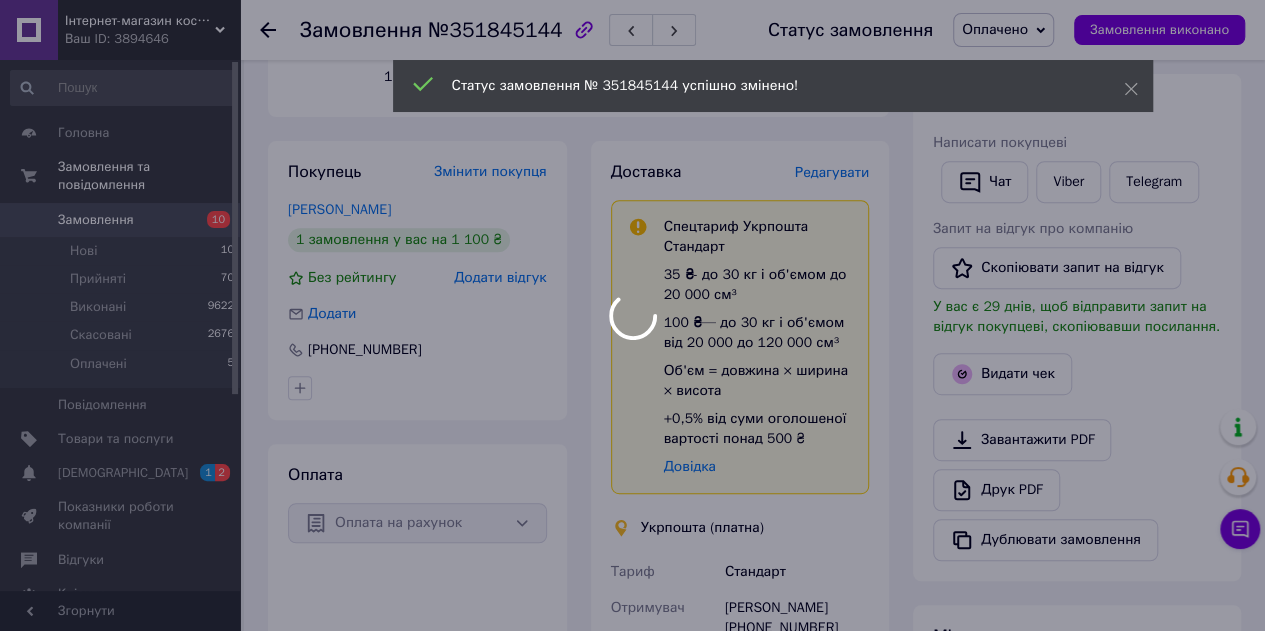scroll, scrollTop: 200, scrollLeft: 0, axis: vertical 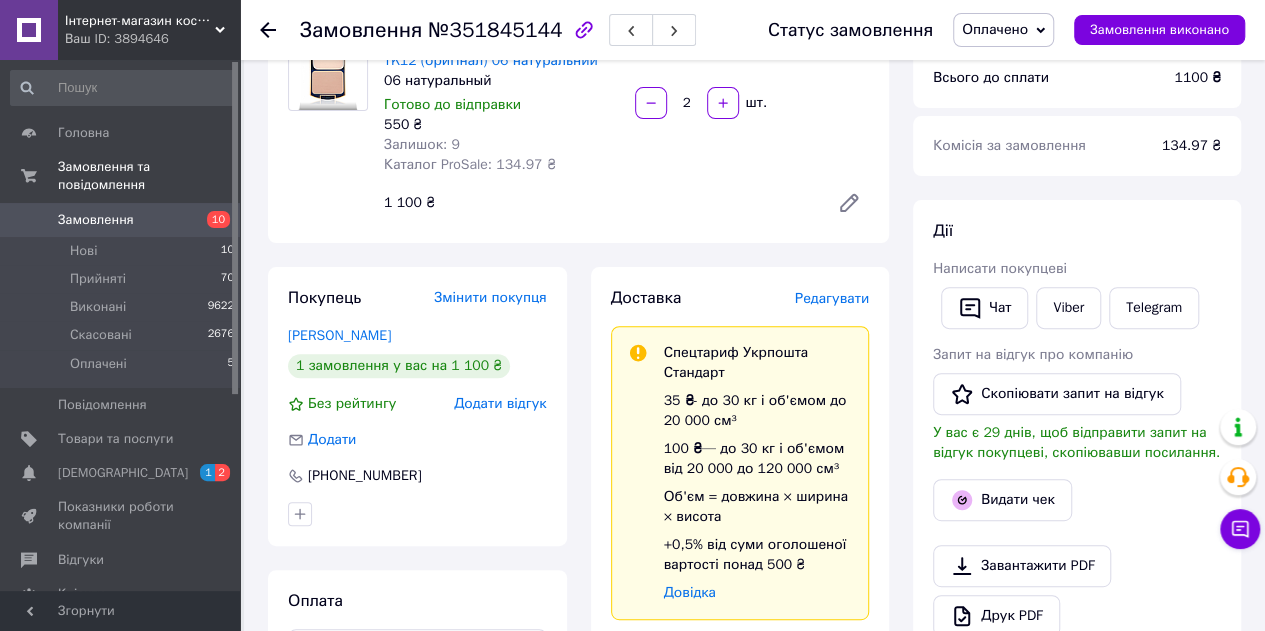 click at bounding box center [280, 30] 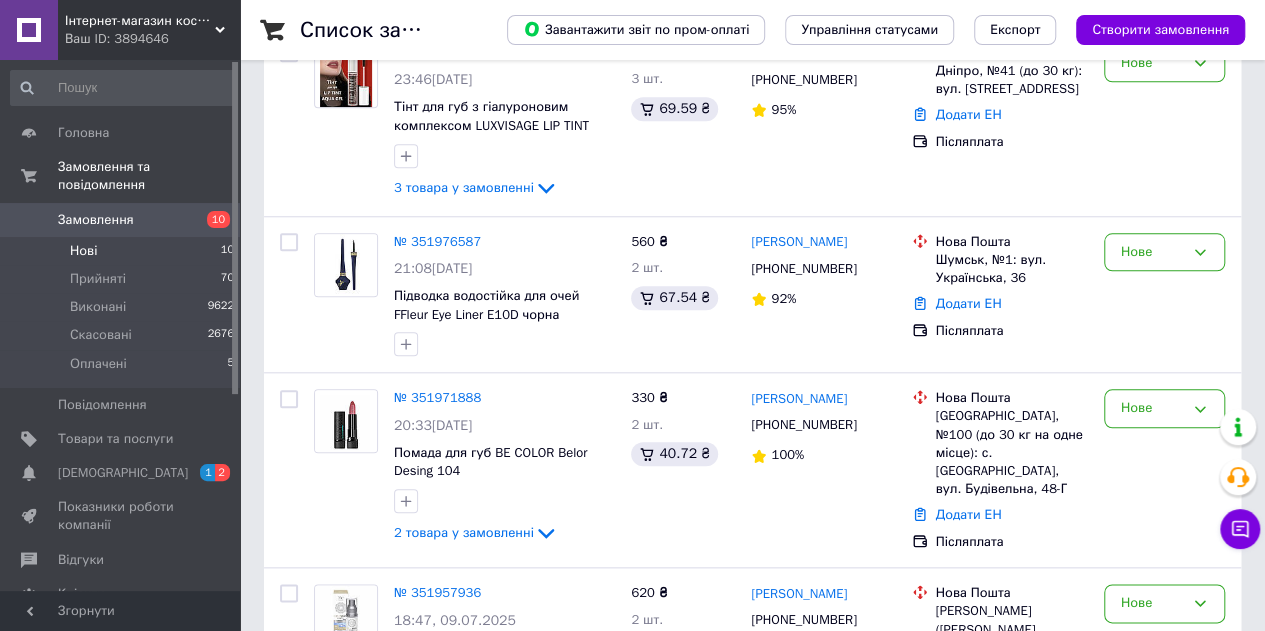 scroll, scrollTop: 1100, scrollLeft: 0, axis: vertical 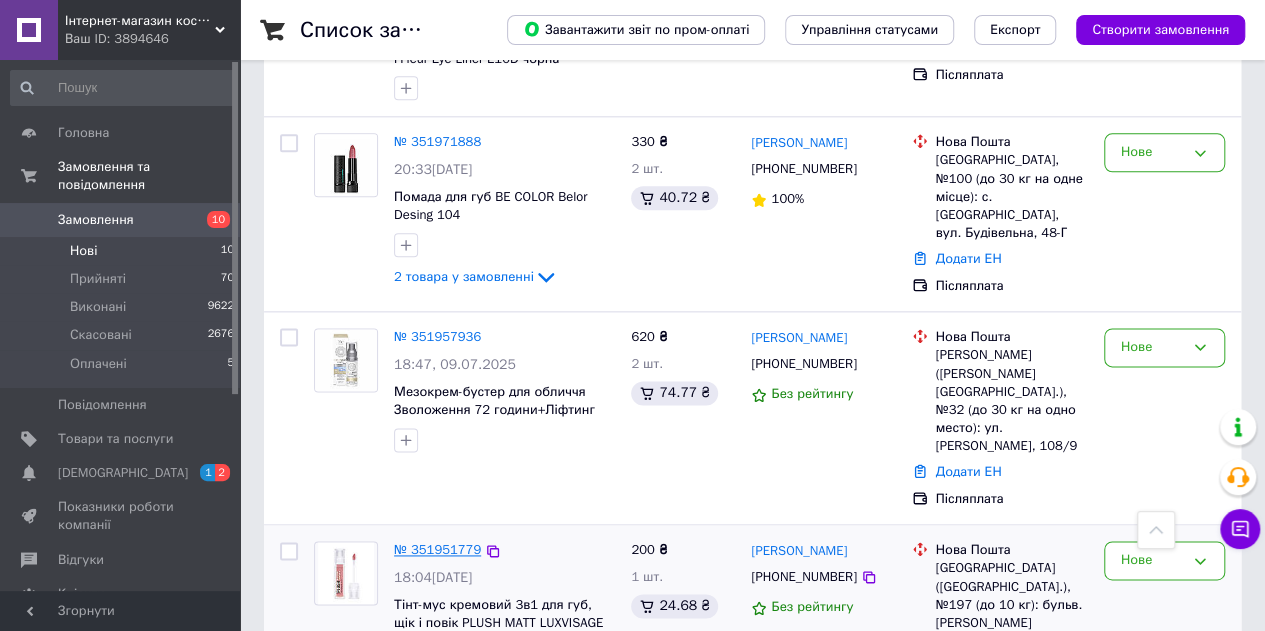 click on "№ 351951779" at bounding box center [437, 549] 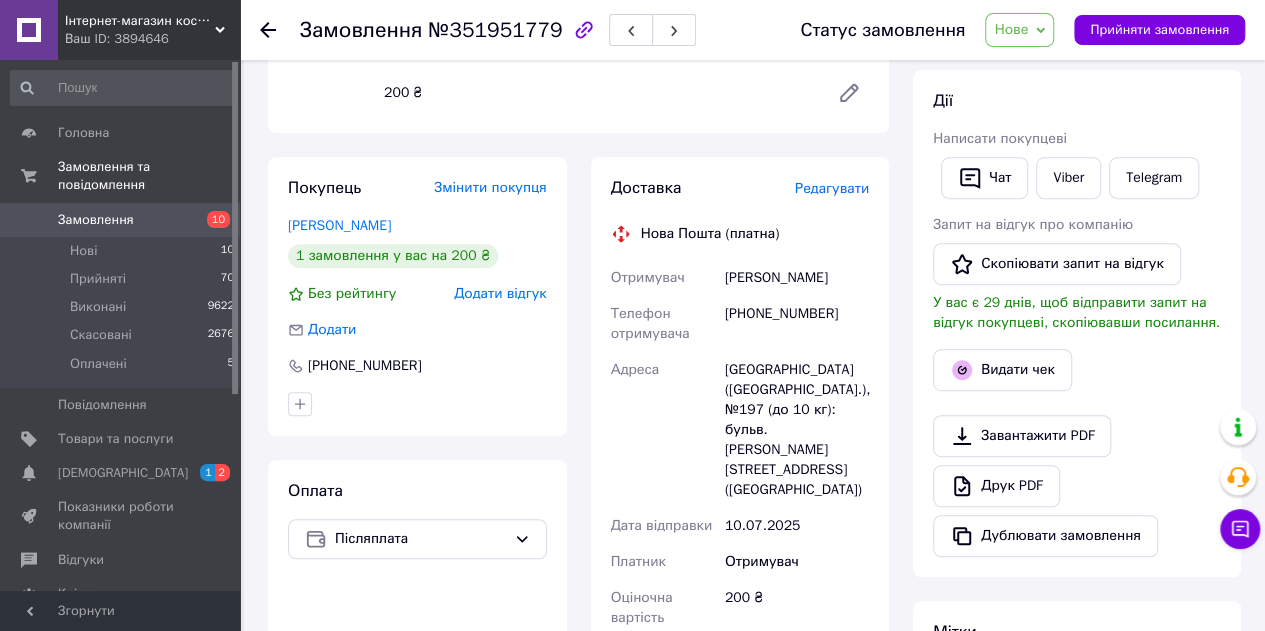 scroll, scrollTop: 821, scrollLeft: 0, axis: vertical 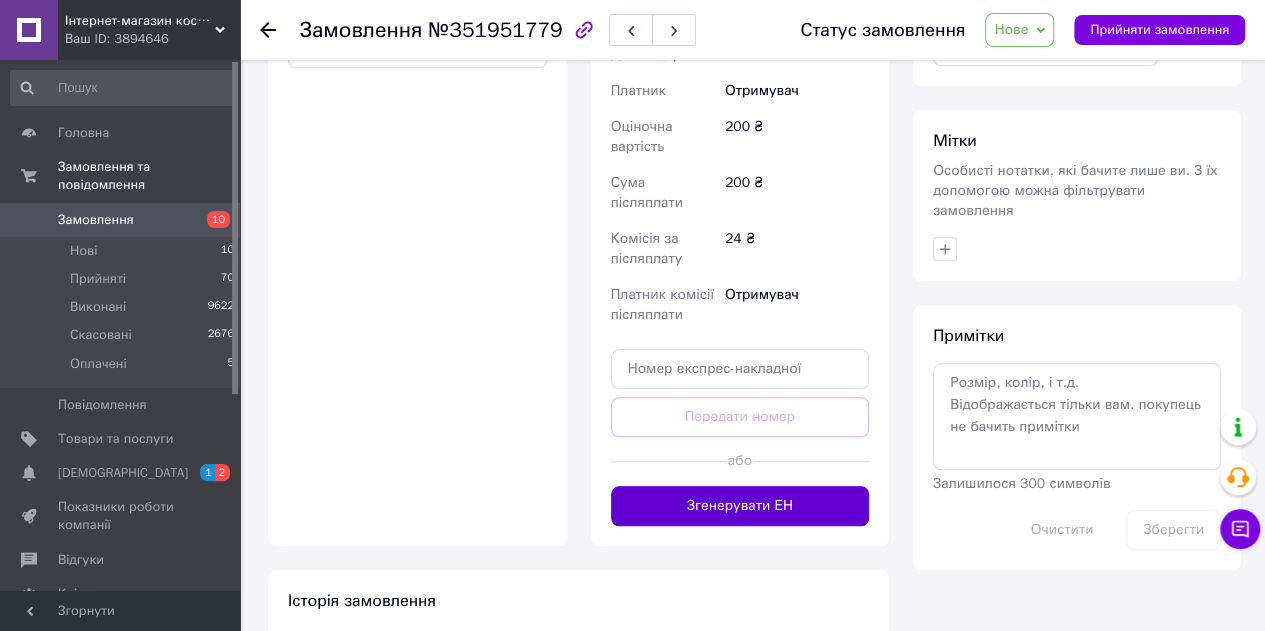click on "Згенерувати ЕН" at bounding box center [740, 506] 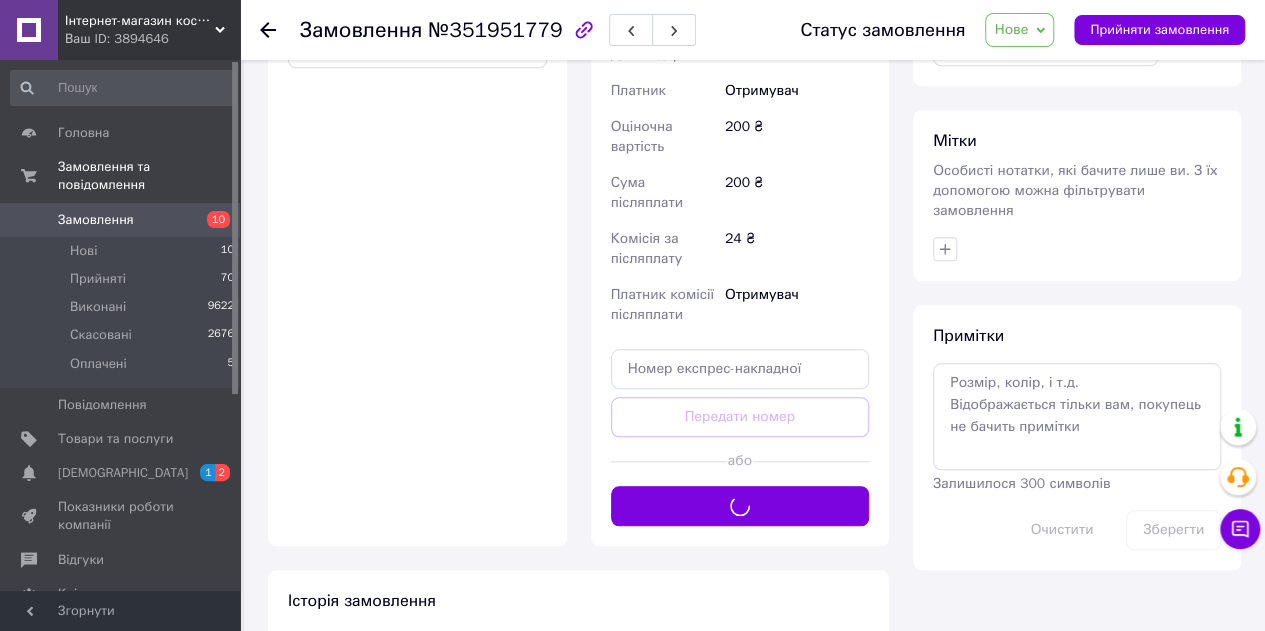 click on "Нове" at bounding box center (1011, 29) 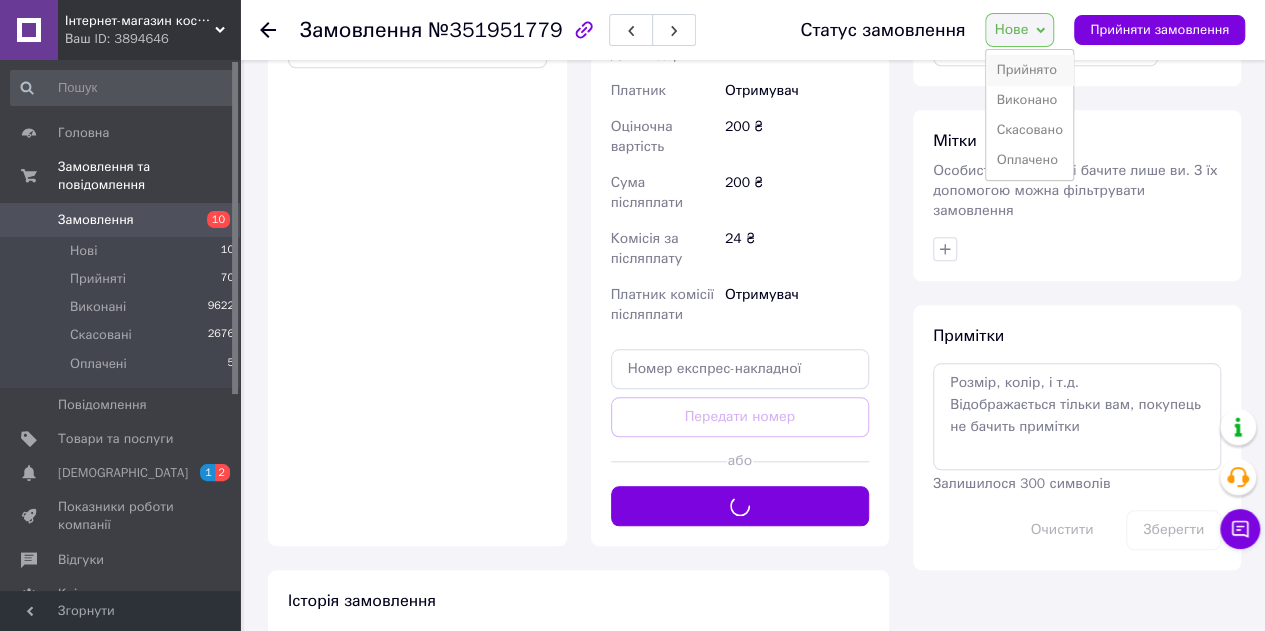 click on "Прийнято" at bounding box center (1029, 70) 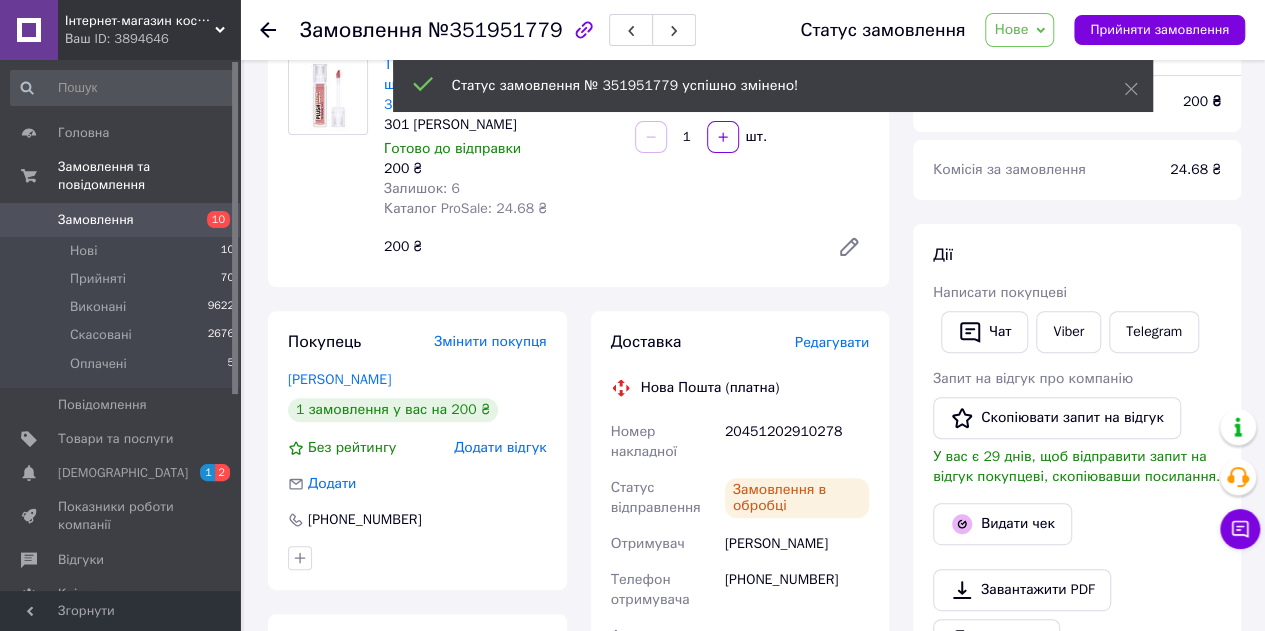 scroll, scrollTop: 300, scrollLeft: 0, axis: vertical 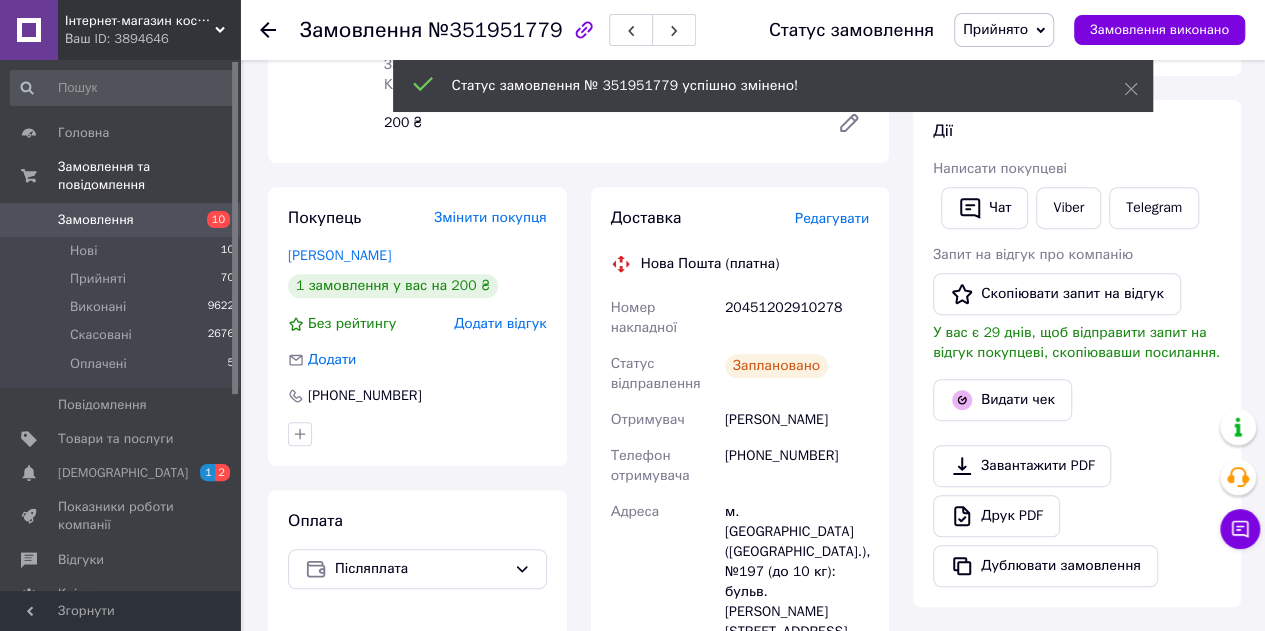 drag, startPoint x: 724, startPoint y: 424, endPoint x: 856, endPoint y: 429, distance: 132.09467 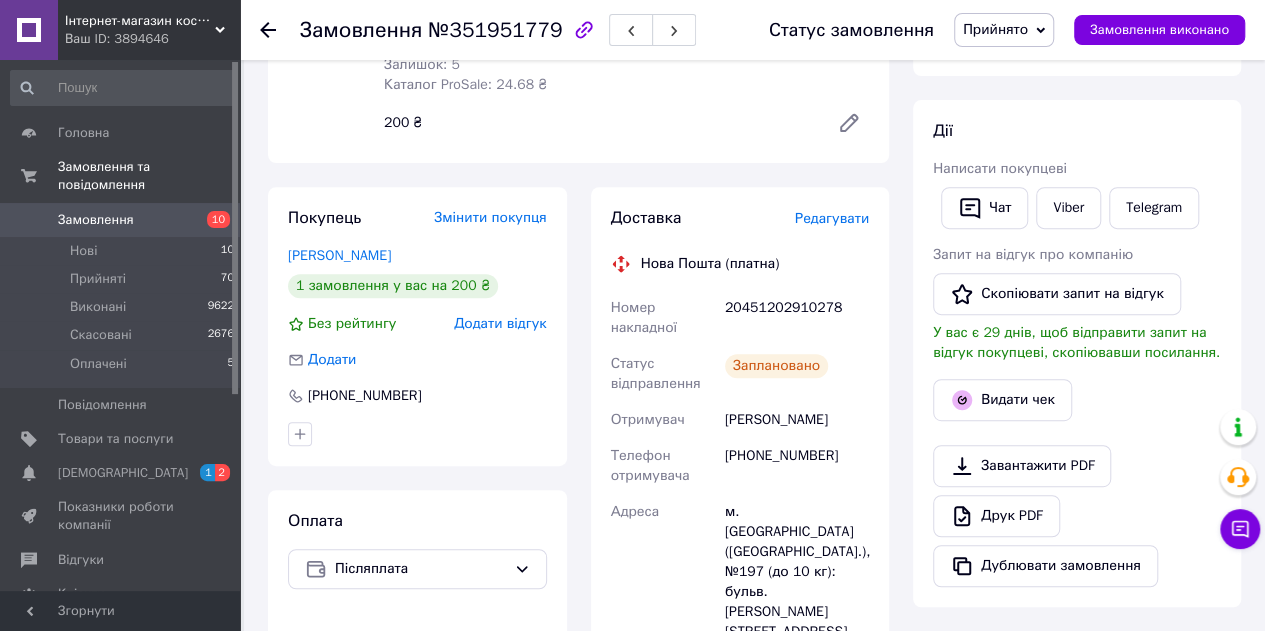 copy on "Васильева Алена" 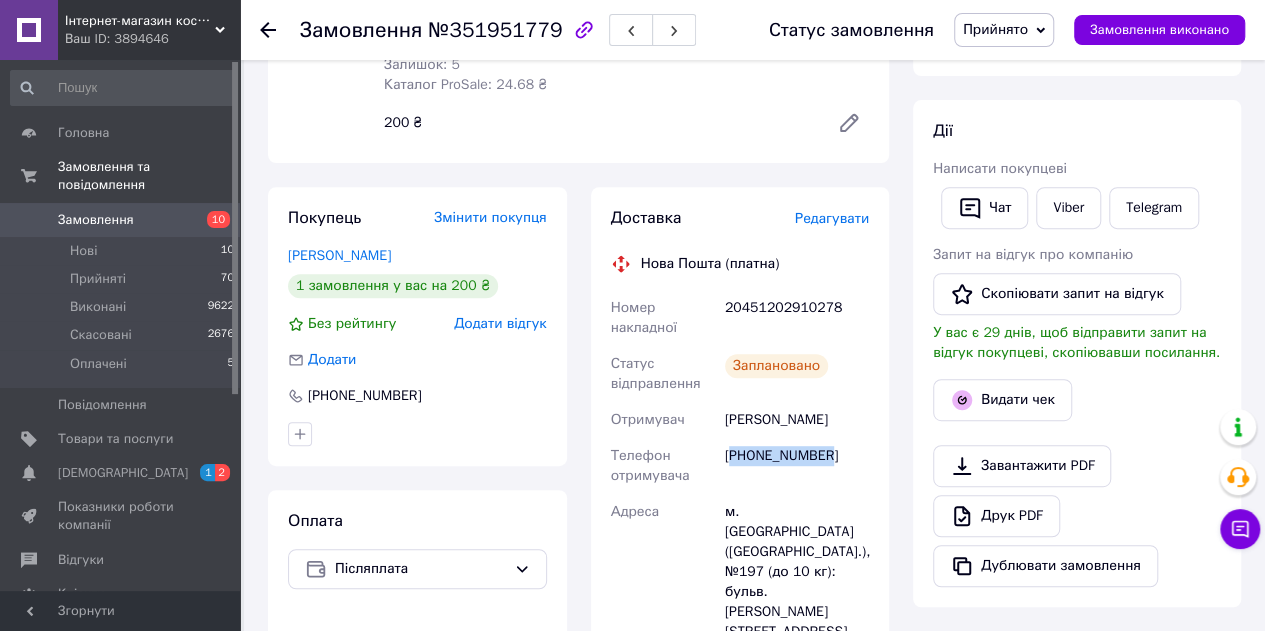 drag, startPoint x: 729, startPoint y: 461, endPoint x: 857, endPoint y: 449, distance: 128.56126 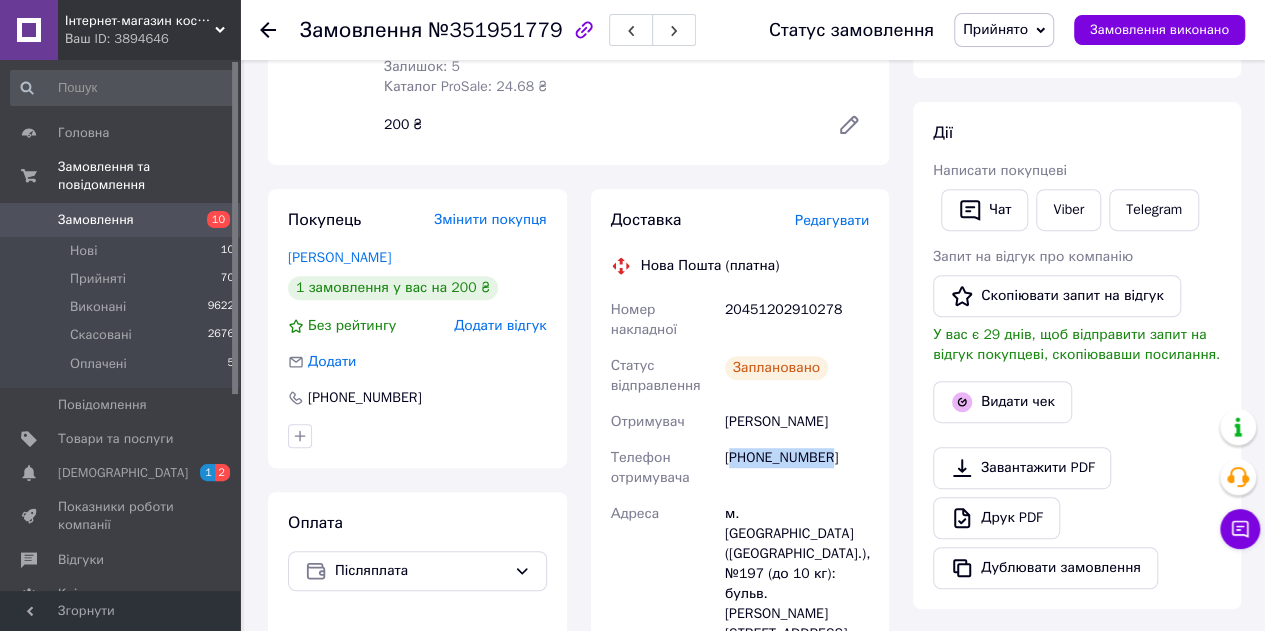 scroll, scrollTop: 300, scrollLeft: 0, axis: vertical 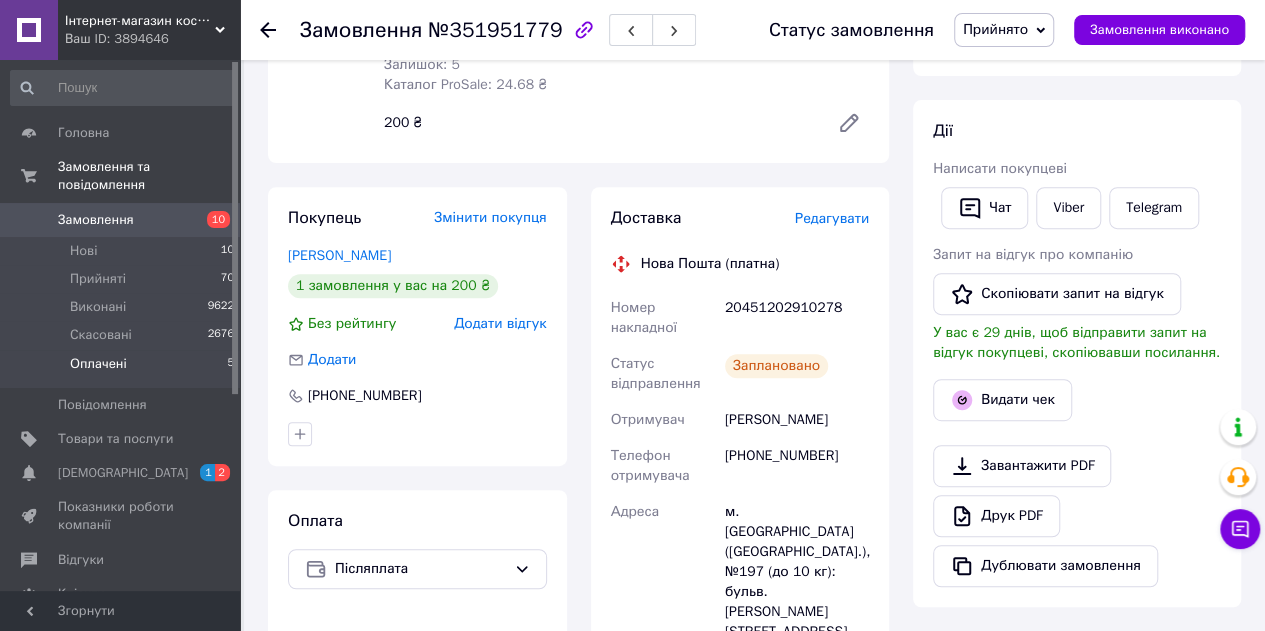 click on "Оплачені" at bounding box center (98, 364) 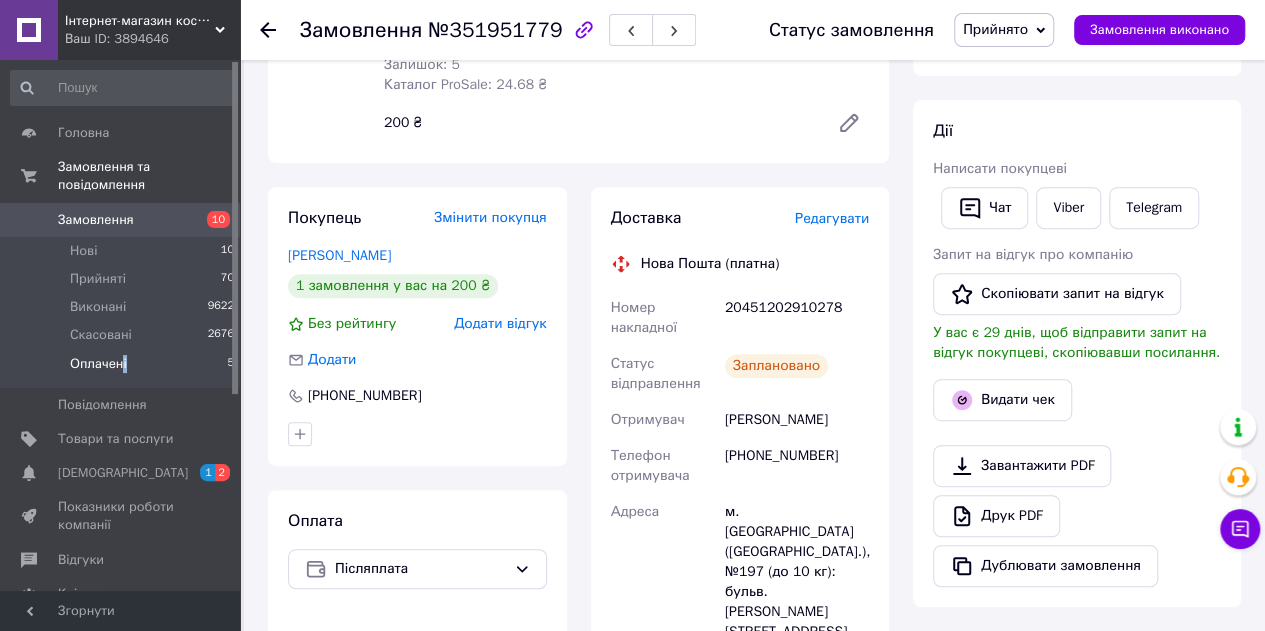 scroll, scrollTop: 0, scrollLeft: 0, axis: both 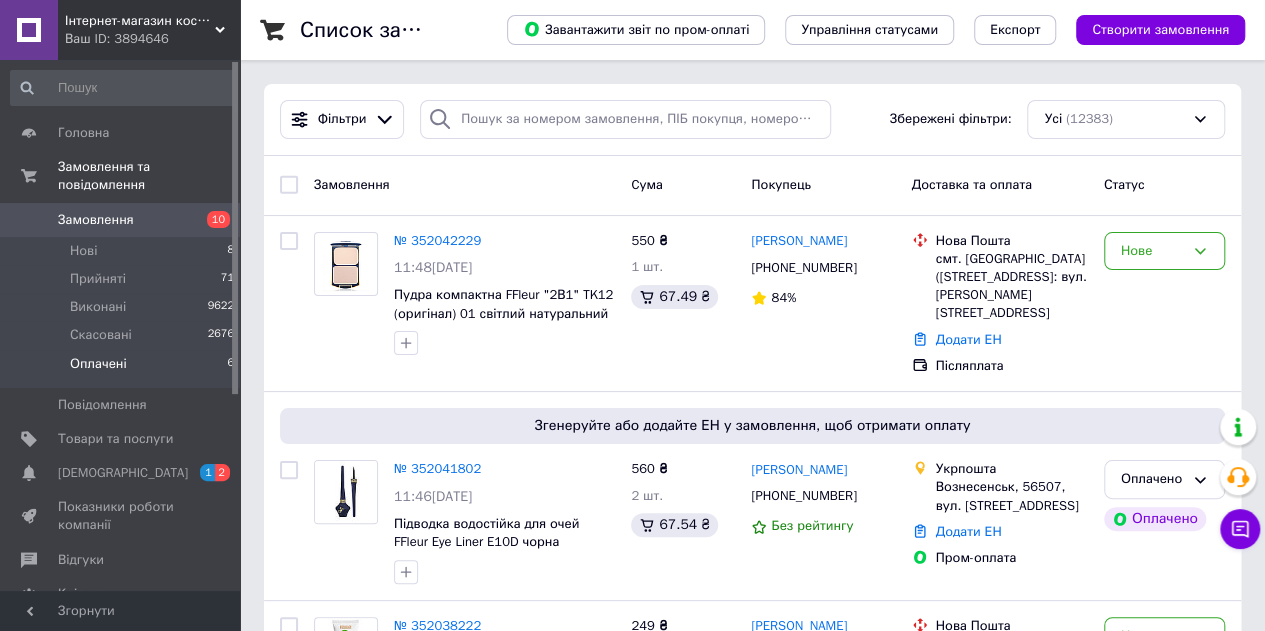 click on "Оплачені" at bounding box center [98, 364] 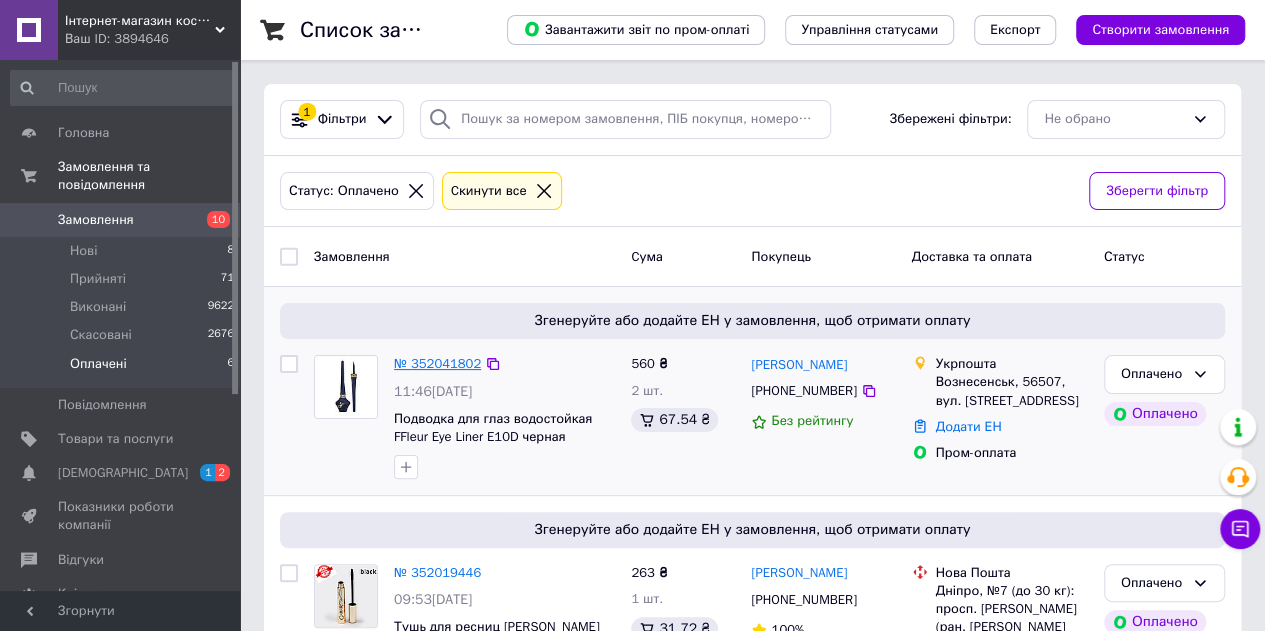 click on "№ 352041802" at bounding box center (437, 363) 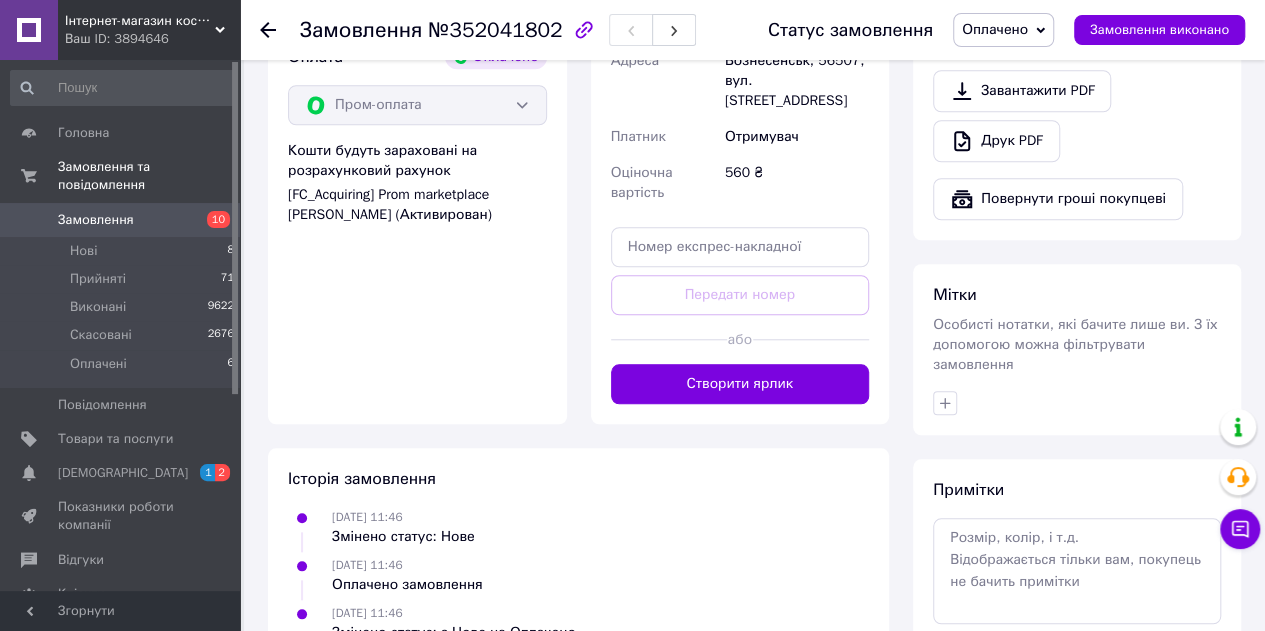 scroll, scrollTop: 800, scrollLeft: 0, axis: vertical 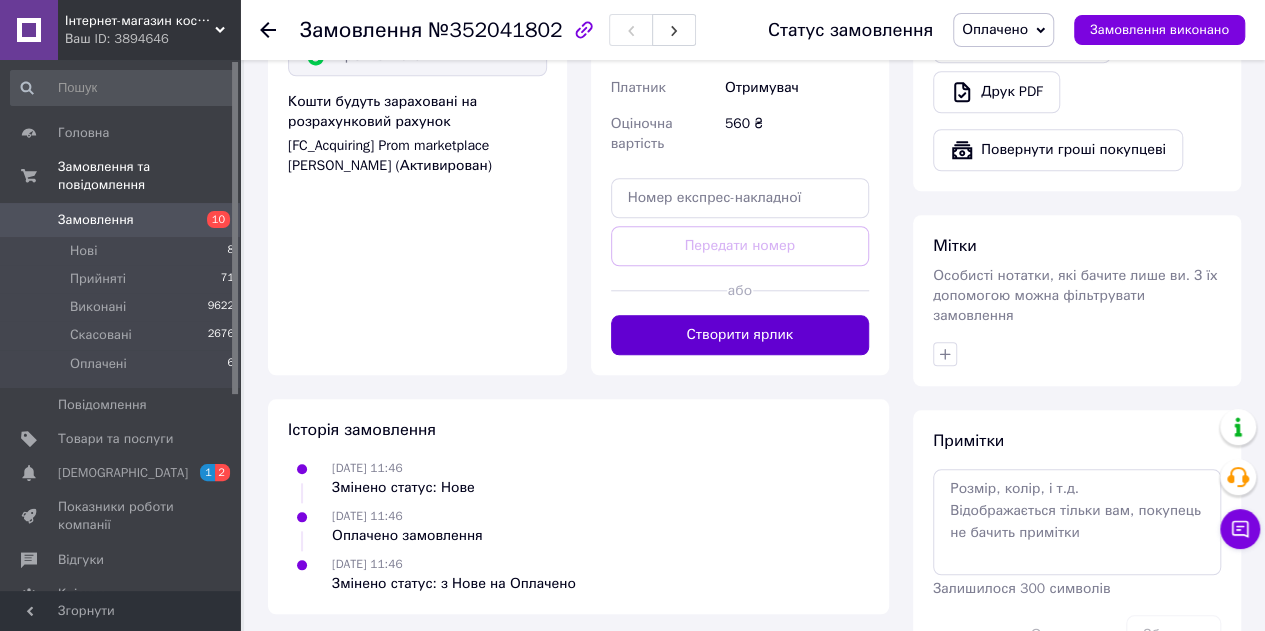 click on "Створити ярлик" at bounding box center (740, 335) 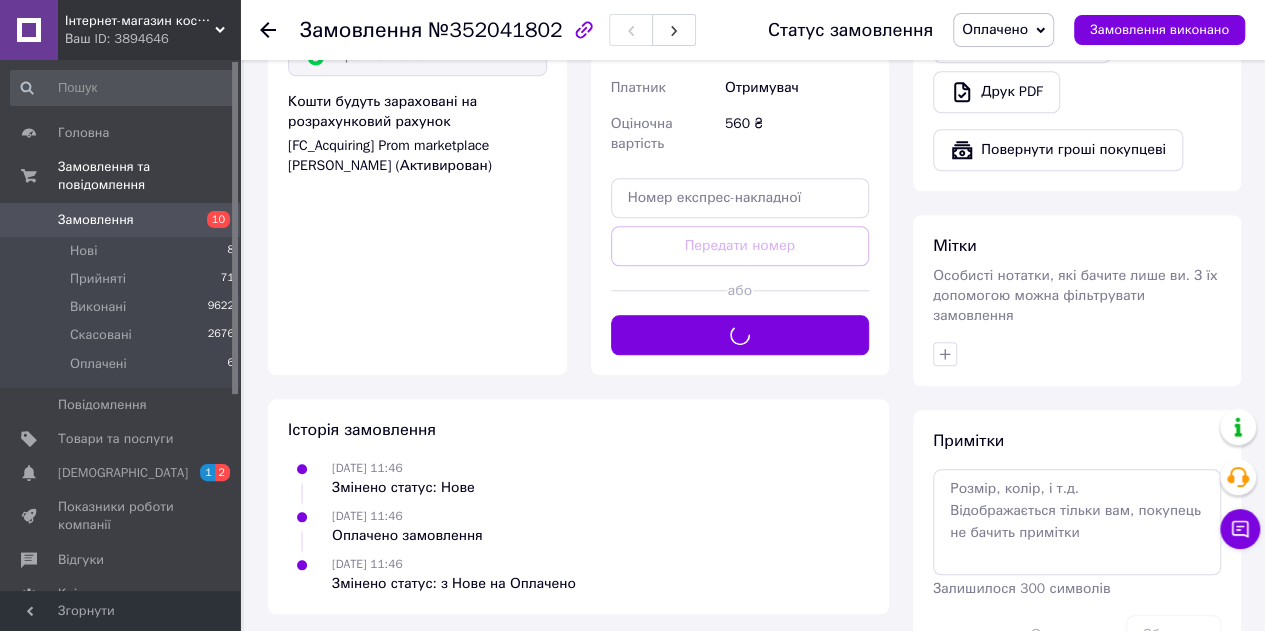 click 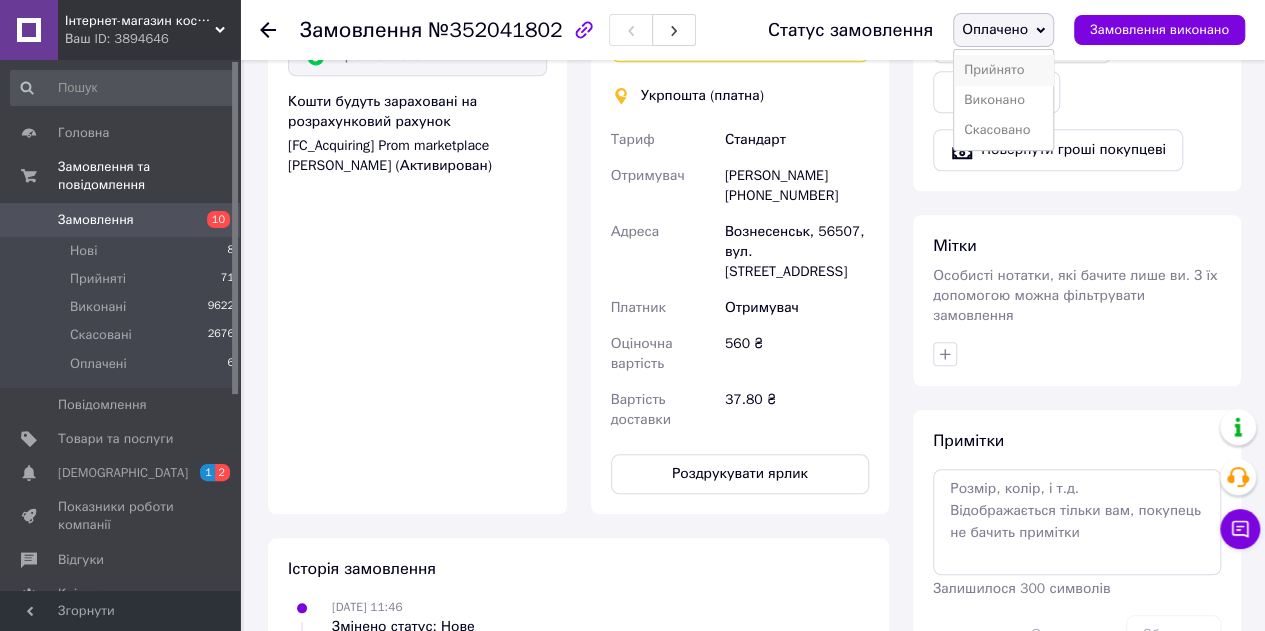 click on "Прийнято" at bounding box center (1003, 70) 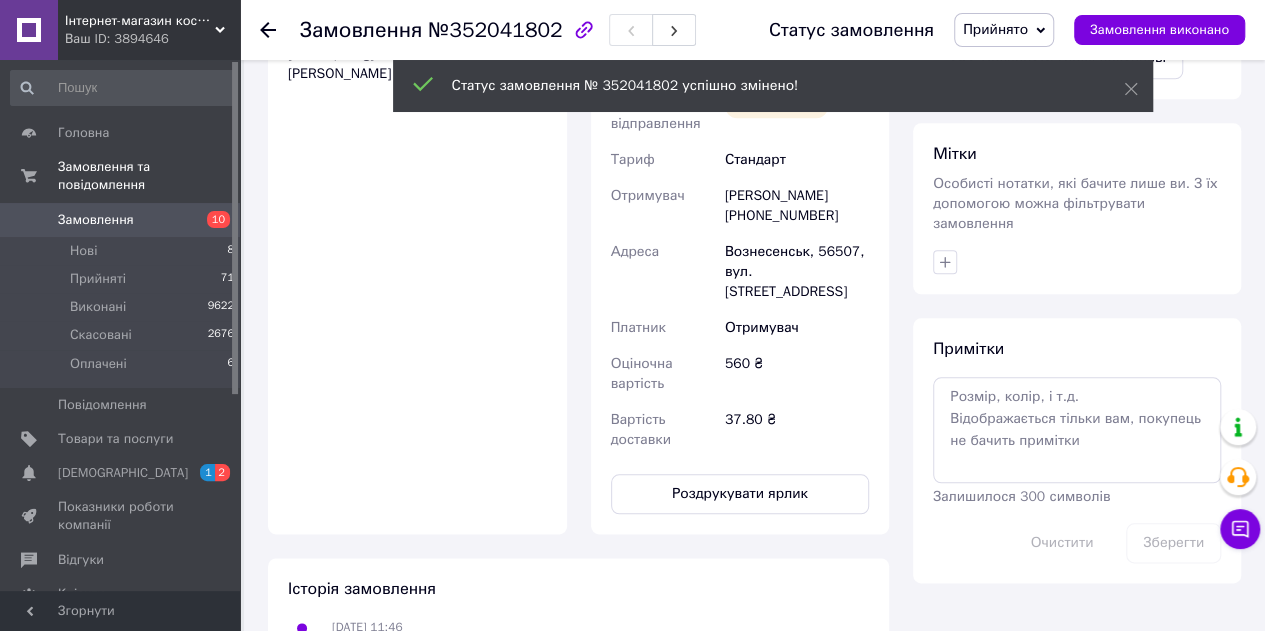 scroll, scrollTop: 1000, scrollLeft: 0, axis: vertical 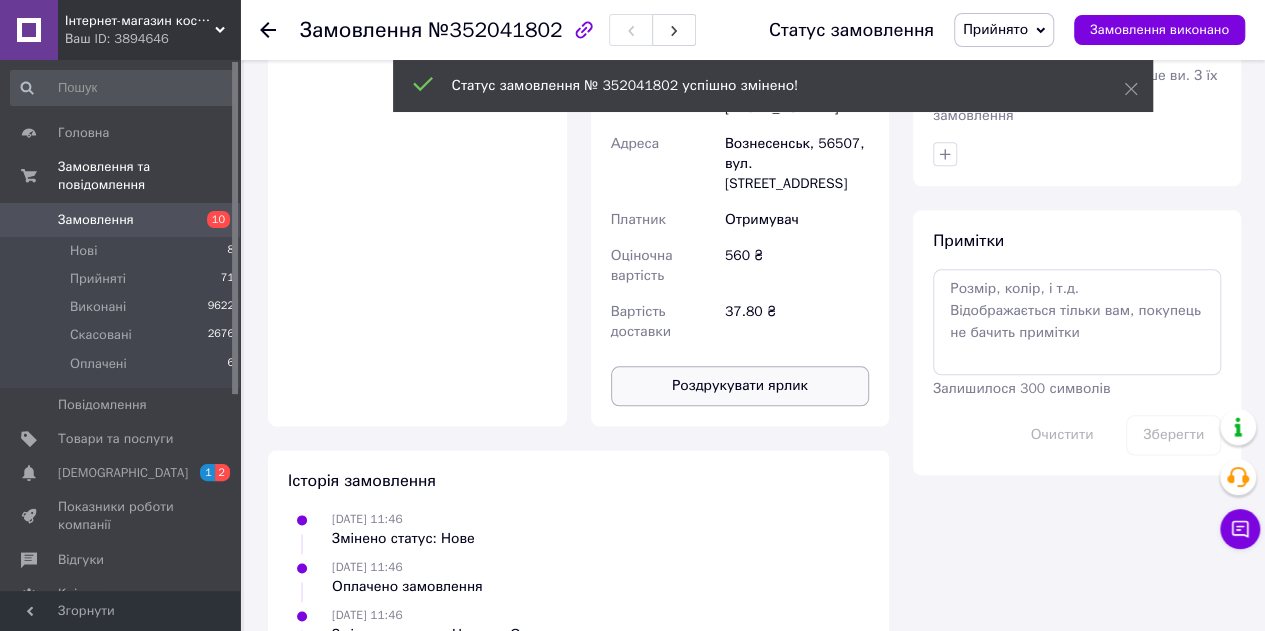 click on "Роздрукувати ярлик" at bounding box center (740, 386) 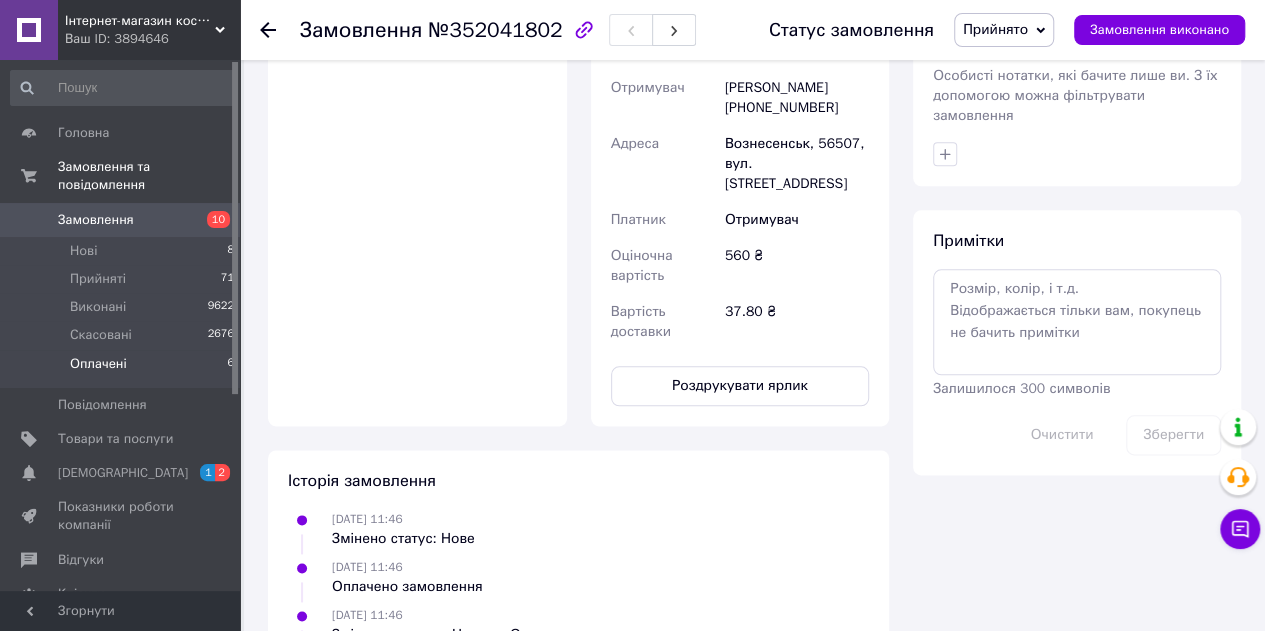 click on "Оплачені 6" at bounding box center [123, 369] 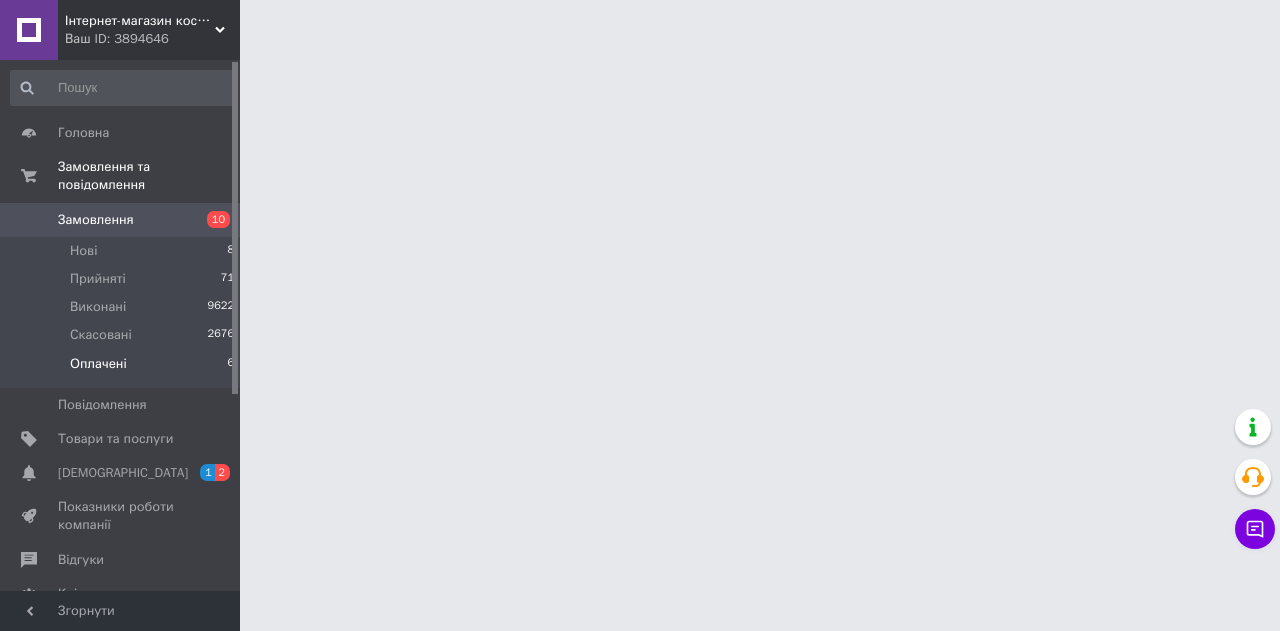 click on "Оплачені" at bounding box center (98, 364) 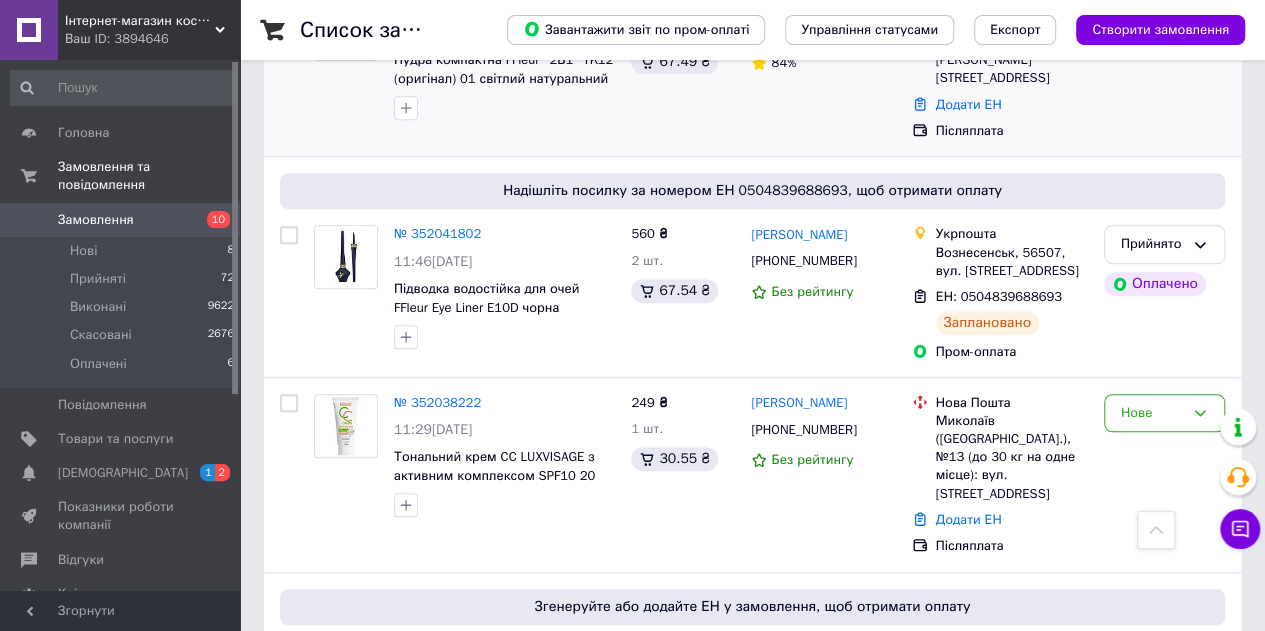 scroll, scrollTop: 700, scrollLeft: 0, axis: vertical 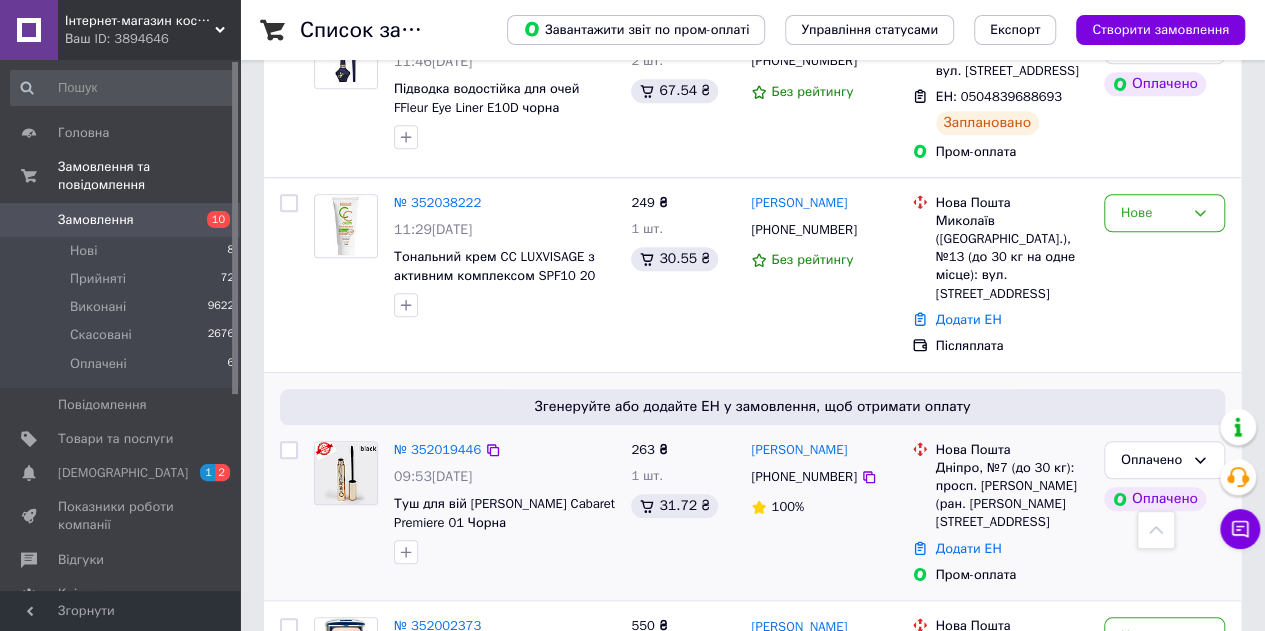 click on "№ 352019446 09:53, 10.07.2025 Туш для вій Vivienne Sabo Cabaret Premiere 01 Чорна" at bounding box center [504, 503] 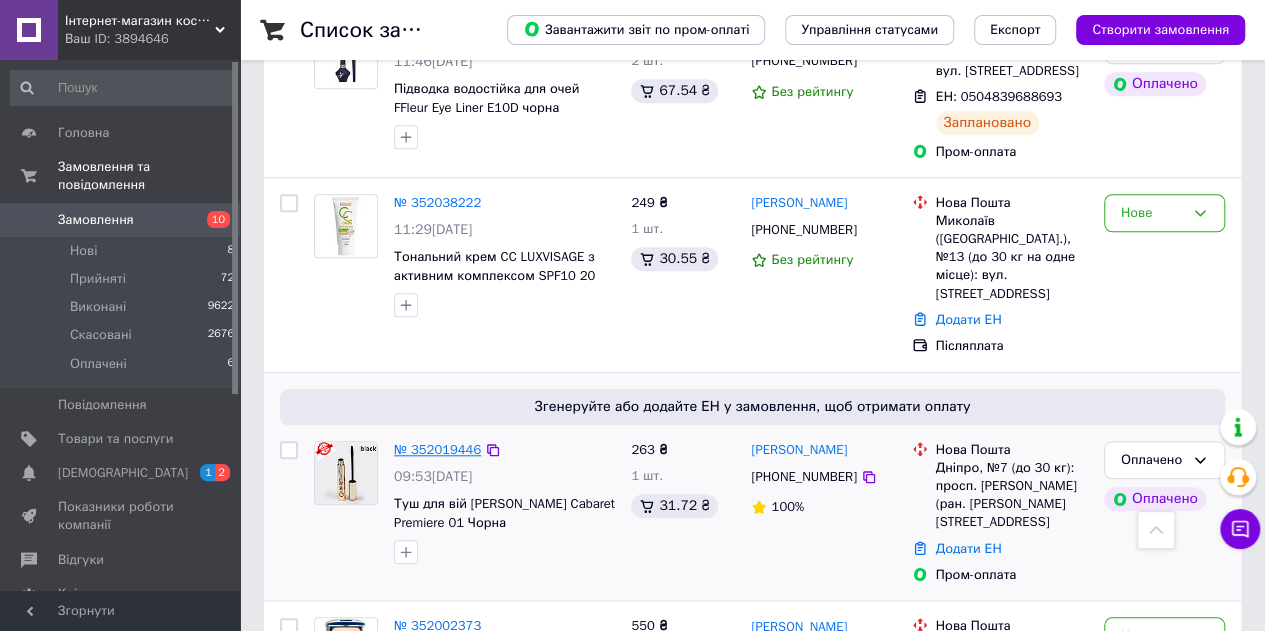 click on "№ 352019446" at bounding box center (437, 449) 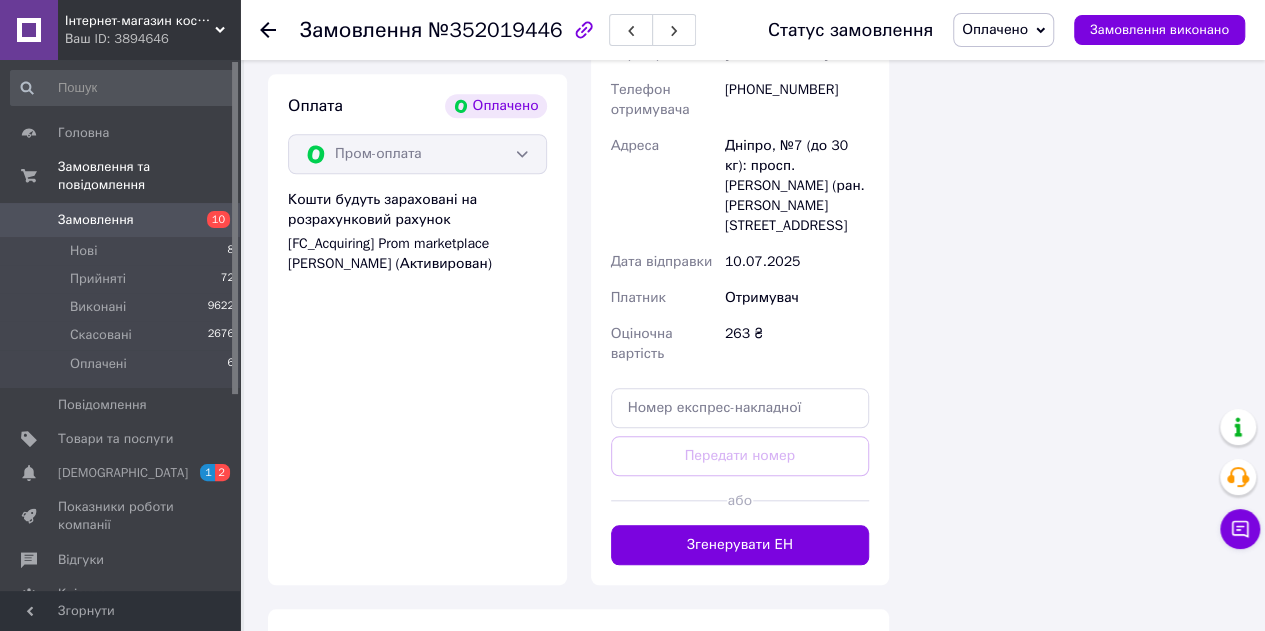 scroll, scrollTop: 700, scrollLeft: 0, axis: vertical 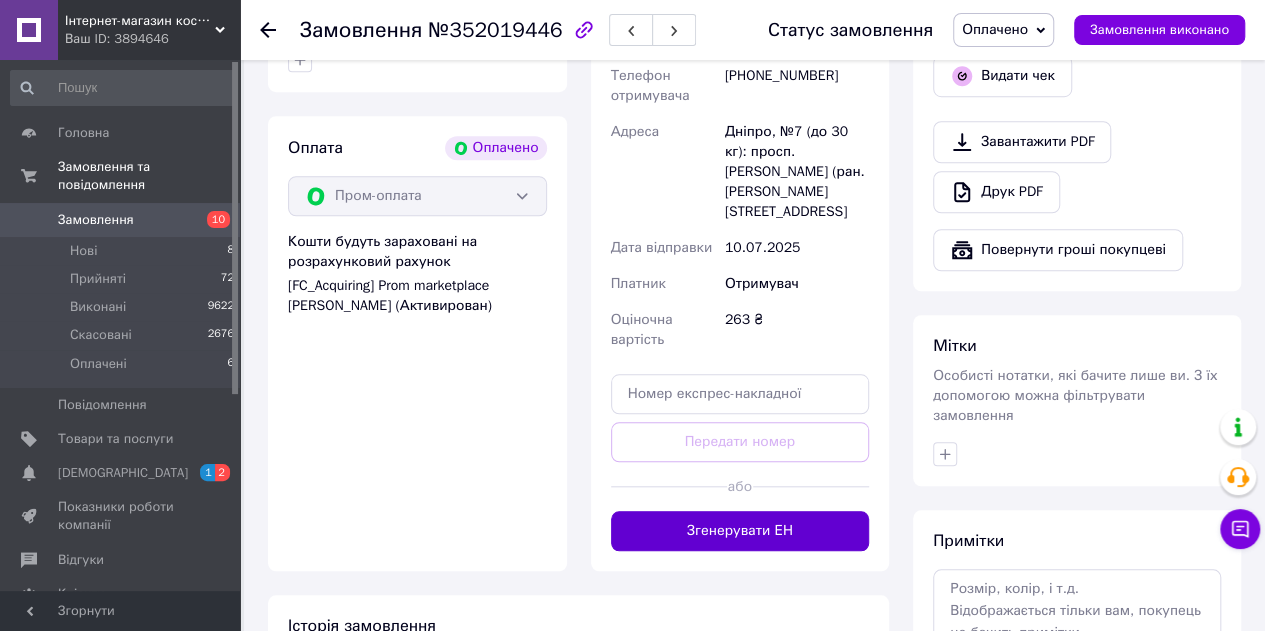 click on "Згенерувати ЕН" at bounding box center [740, 531] 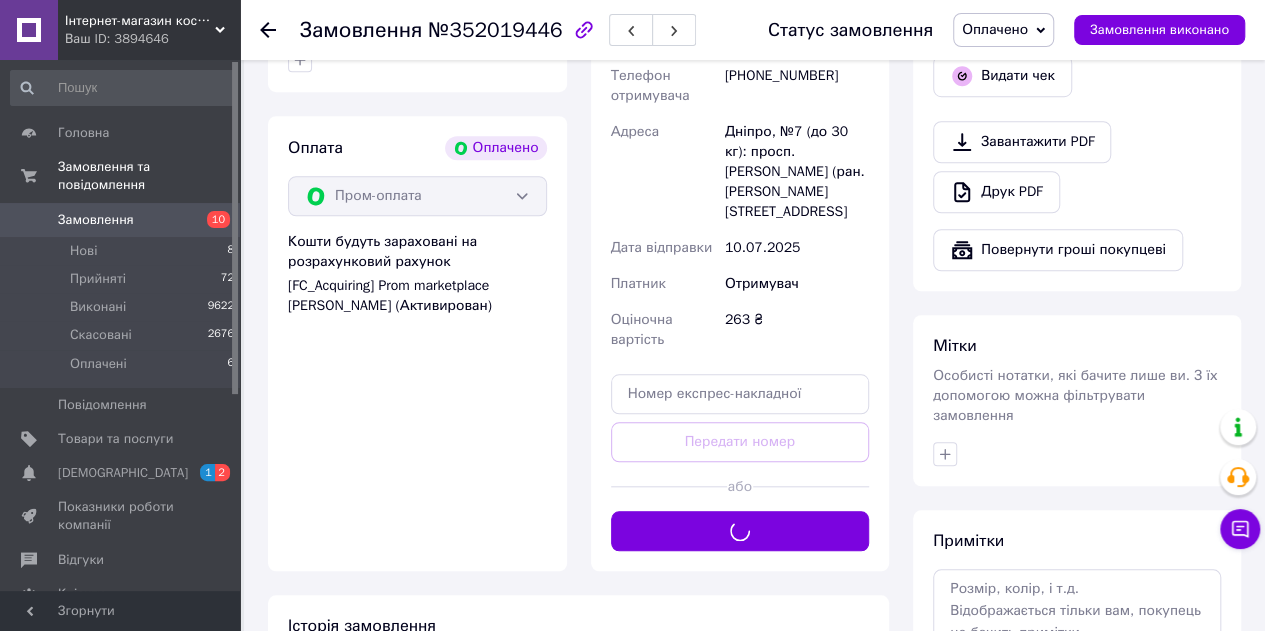 drag, startPoint x: 1051, startPoint y: 35, endPoint x: 1042, endPoint y: 55, distance: 21.931713 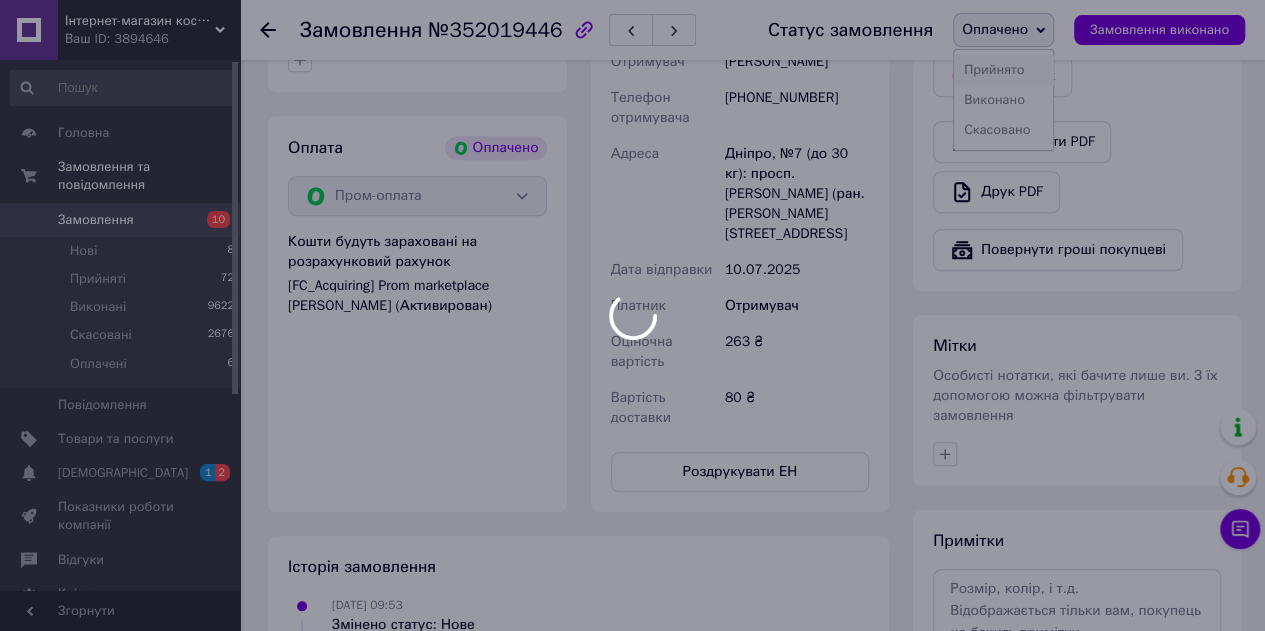 click on "Інтернет-магазин косметики "Lushlume" Ваш ID: 3894646 Сайт Інтернет-магазин косметики "Lushlum... Кабінет покупця Перевірити стан системи Сторінка на порталі Довідка Вийти Головна Замовлення та повідомлення Замовлення 10 Нові 8 Прийняті 72 Виконані 9622 Скасовані 2676 Оплачені 6 Повідомлення 0 Товари та послуги Сповіщення 1 2 Показники роботи компанії Відгуки Клієнти Каталог ProSale Аналітика Інструменти веб-майстра та SEO Управління сайтом Гаманець компанії Маркет Налаштування Тарифи та рахунки Prom топ Згорнути
263 ₴" at bounding box center [632, 49] 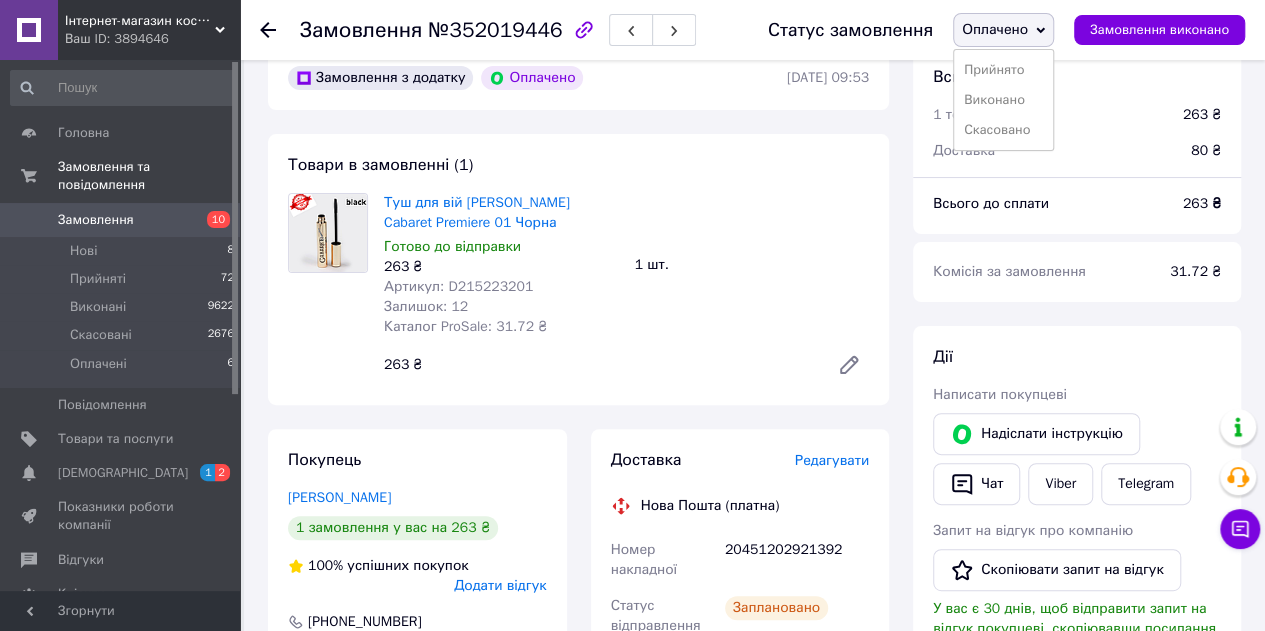 scroll, scrollTop: 300, scrollLeft: 0, axis: vertical 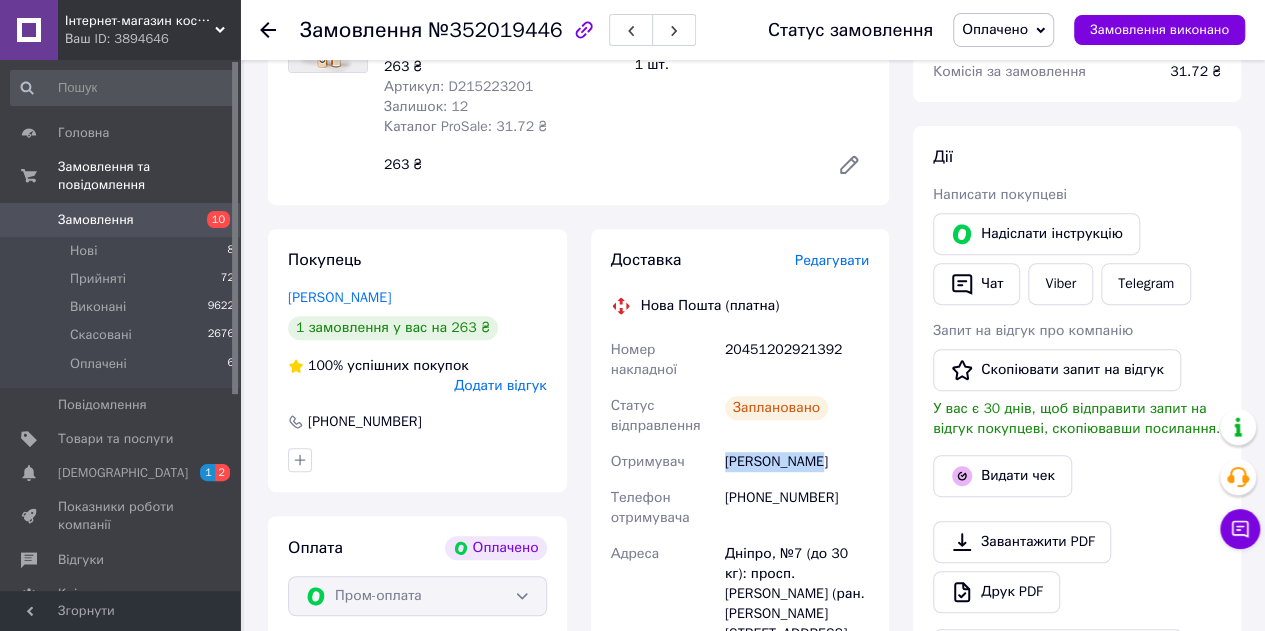copy on "Отримувач Затона Аліна" 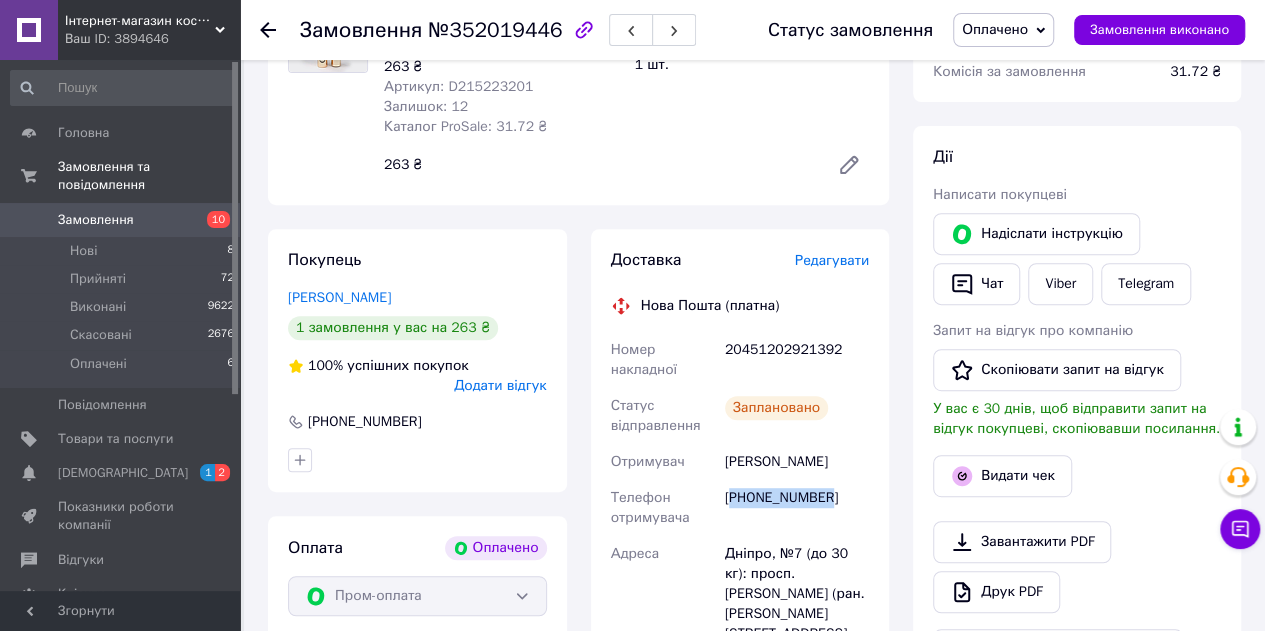 copy on "380682113151" 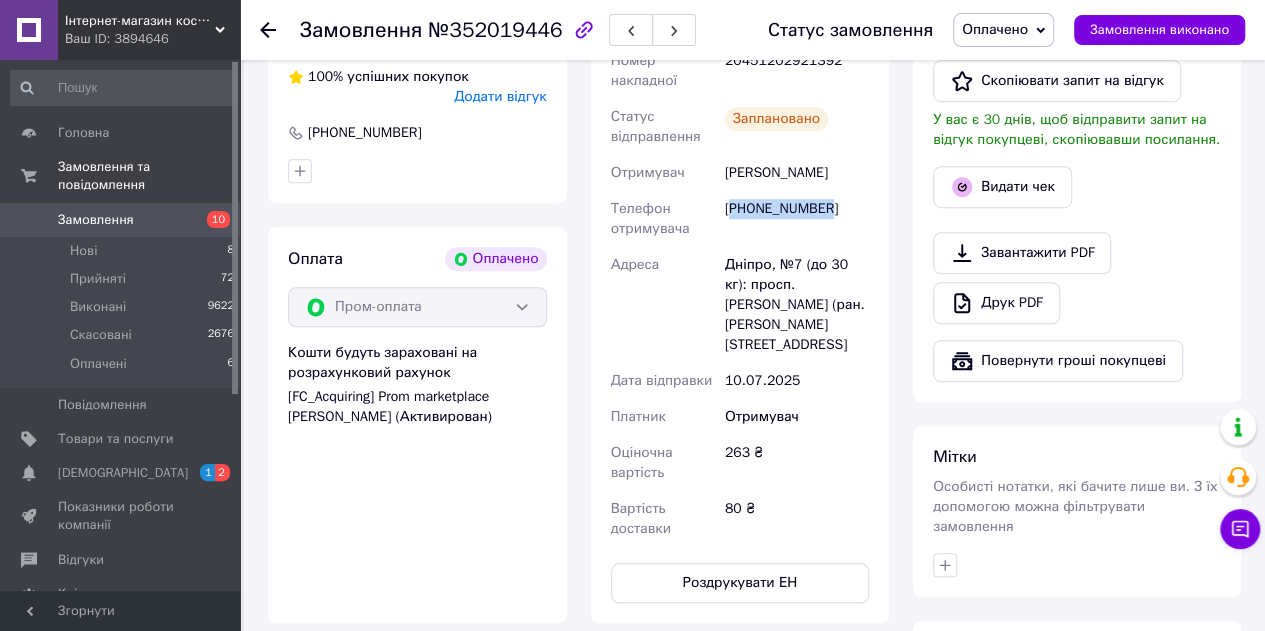 scroll, scrollTop: 600, scrollLeft: 0, axis: vertical 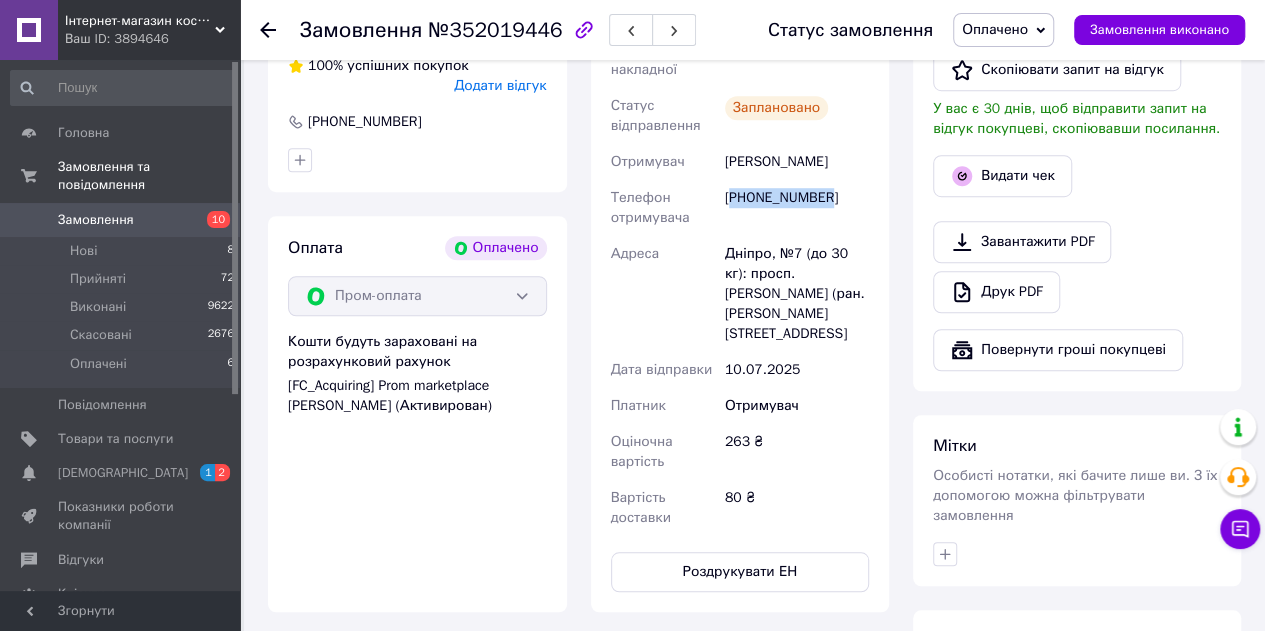 click on "Оплачено" at bounding box center (995, 29) 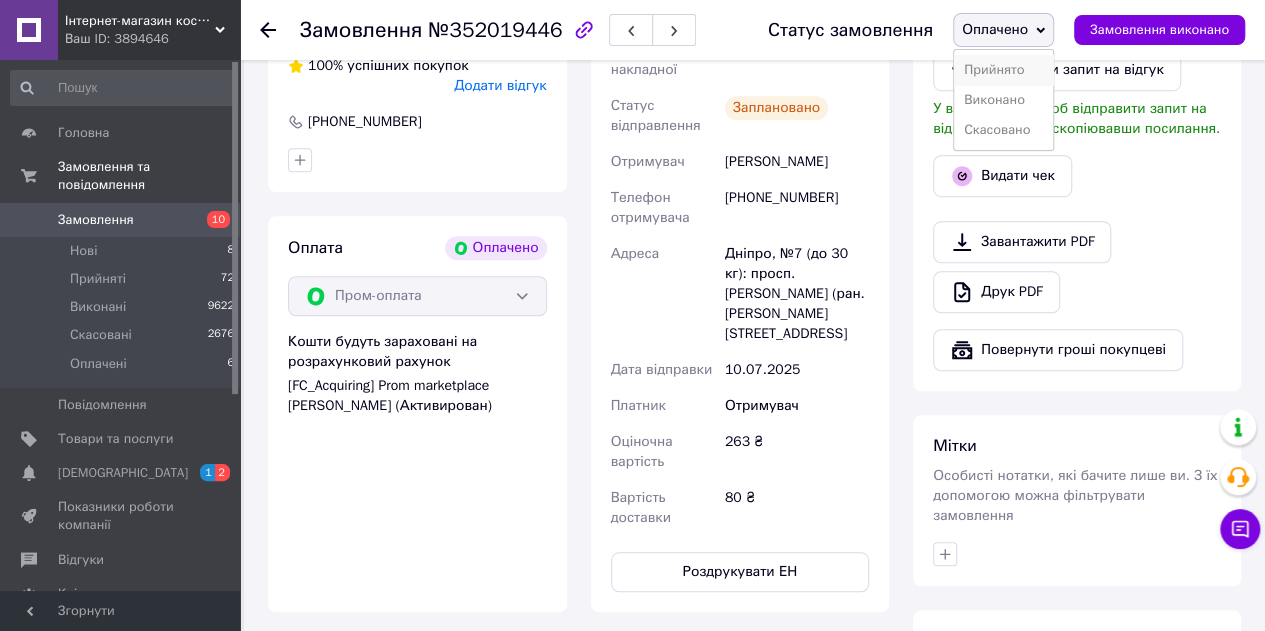 click on "Прийнято" at bounding box center [1003, 70] 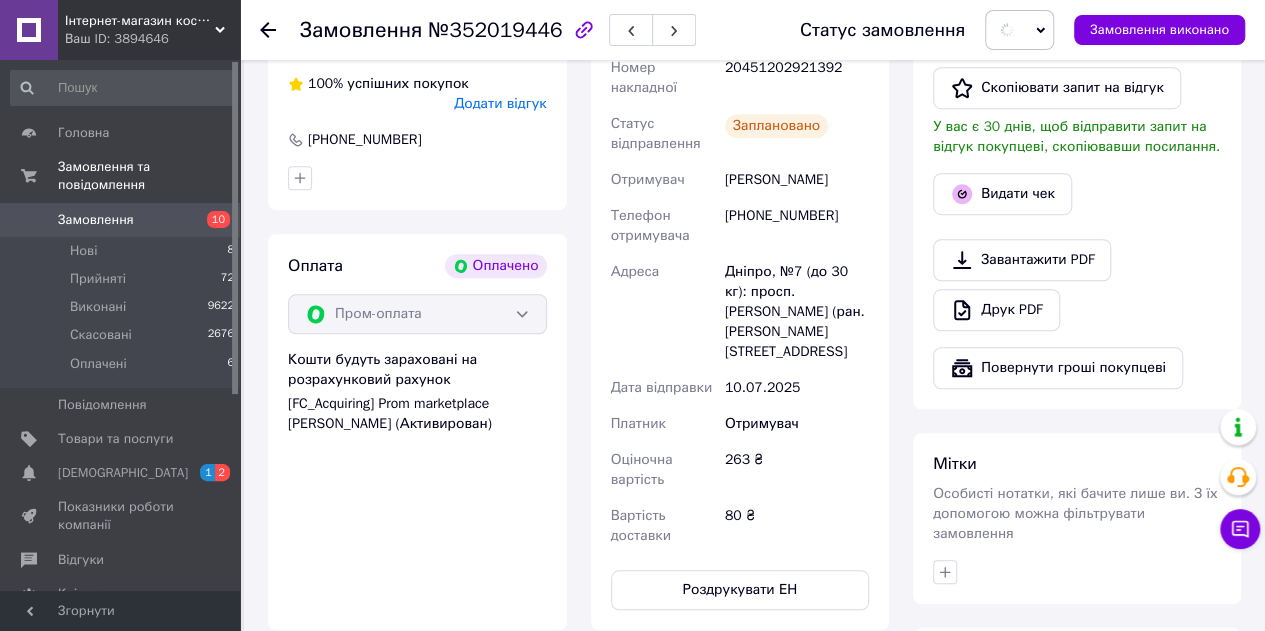 scroll, scrollTop: 100, scrollLeft: 0, axis: vertical 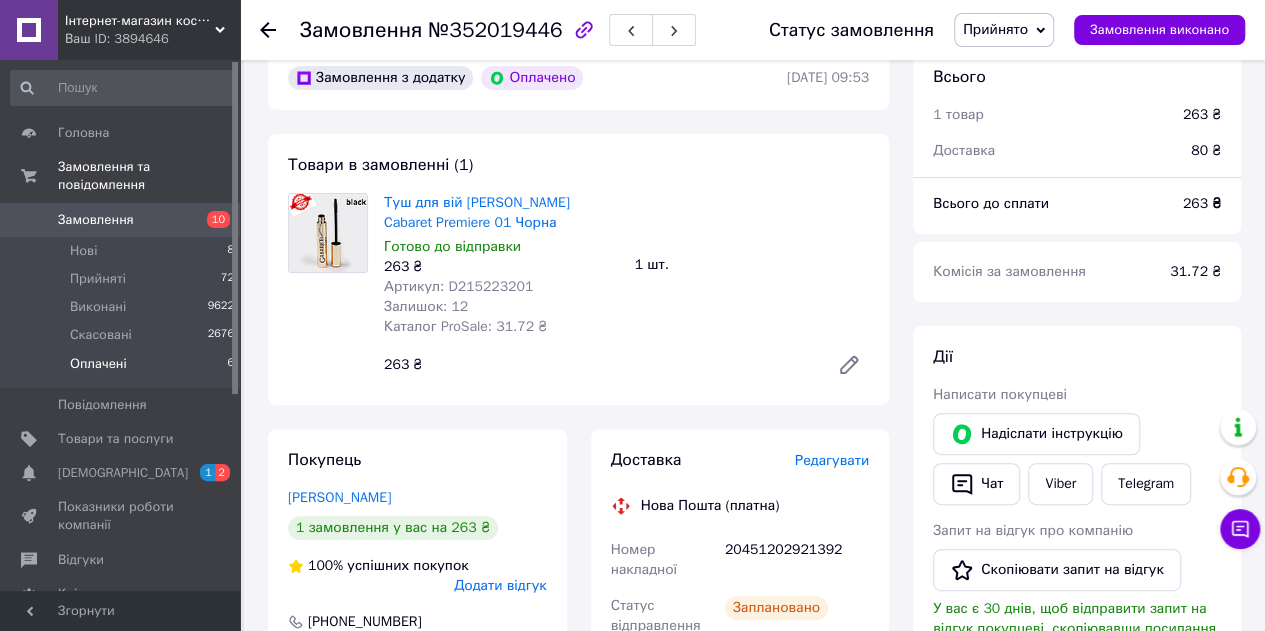 click on "Оплачені 6" at bounding box center [123, 369] 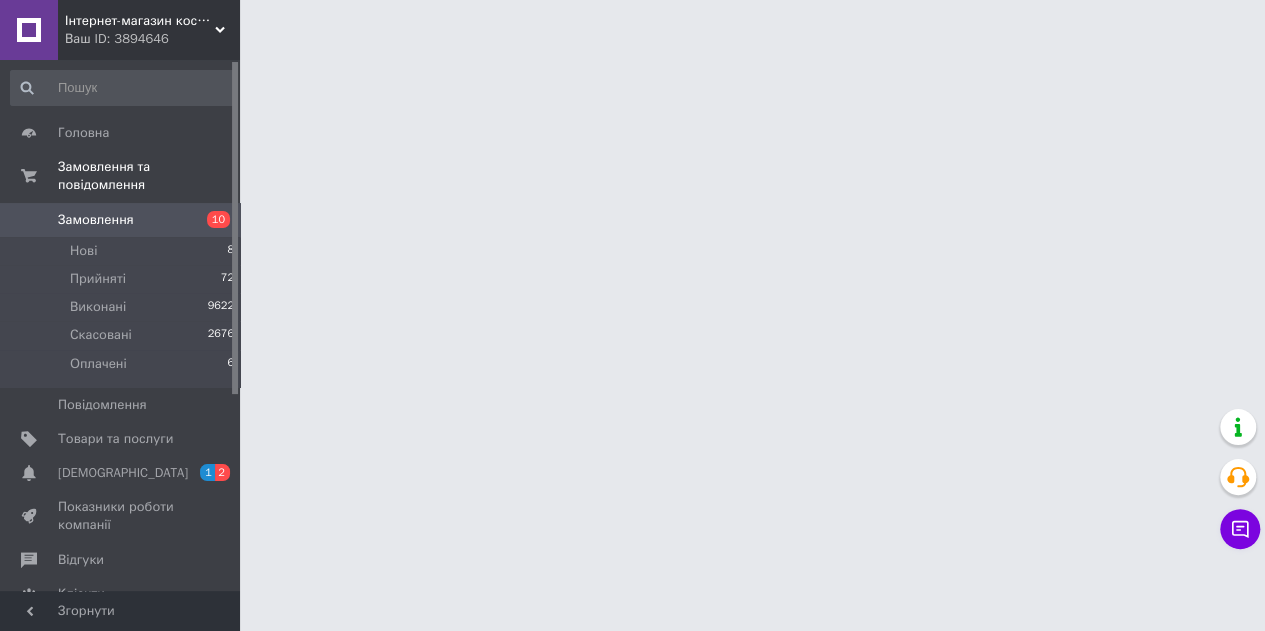 scroll, scrollTop: 0, scrollLeft: 0, axis: both 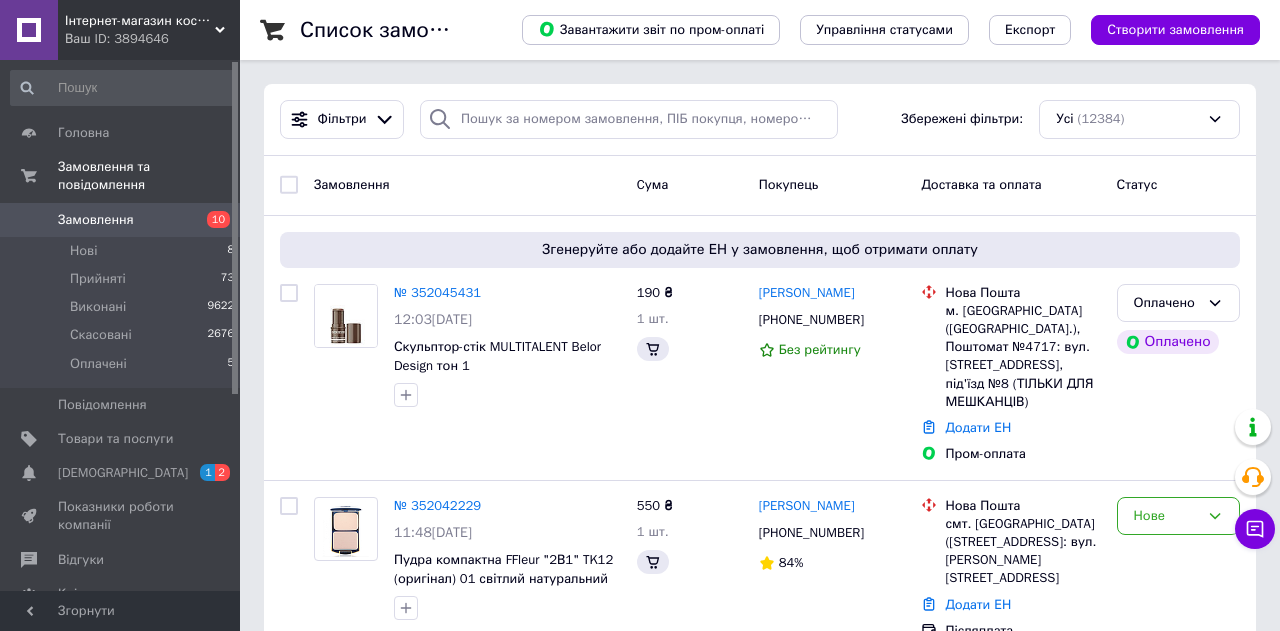 click at bounding box center [289, 569] 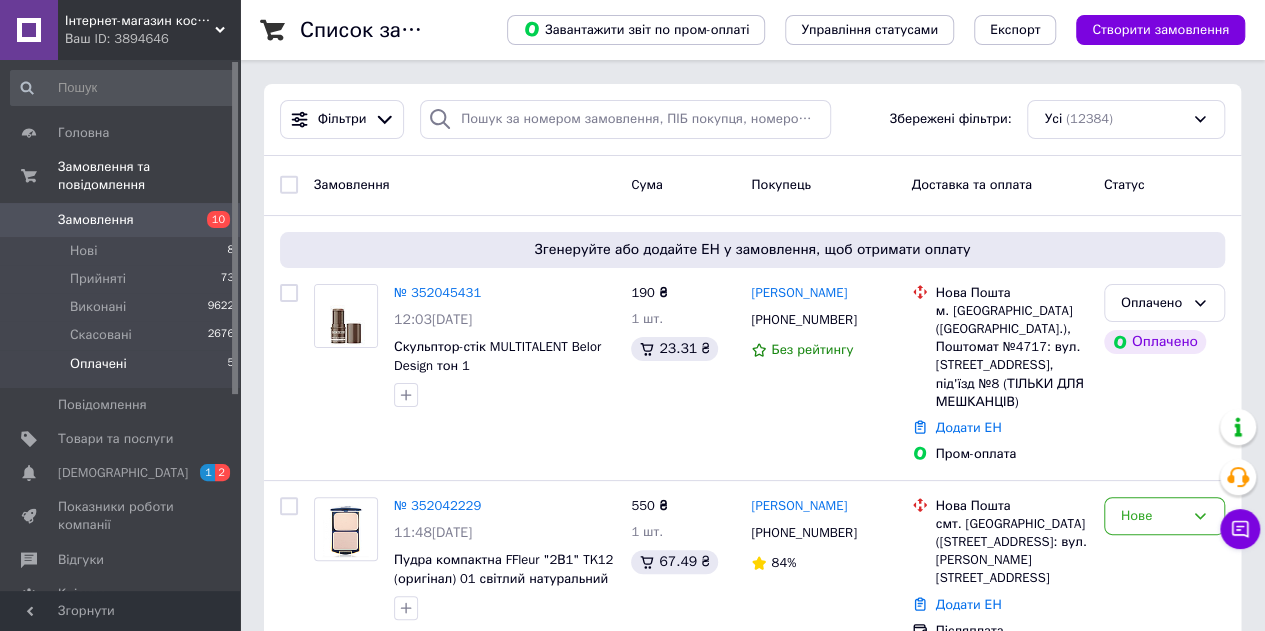 click on "Оплачені" at bounding box center (98, 364) 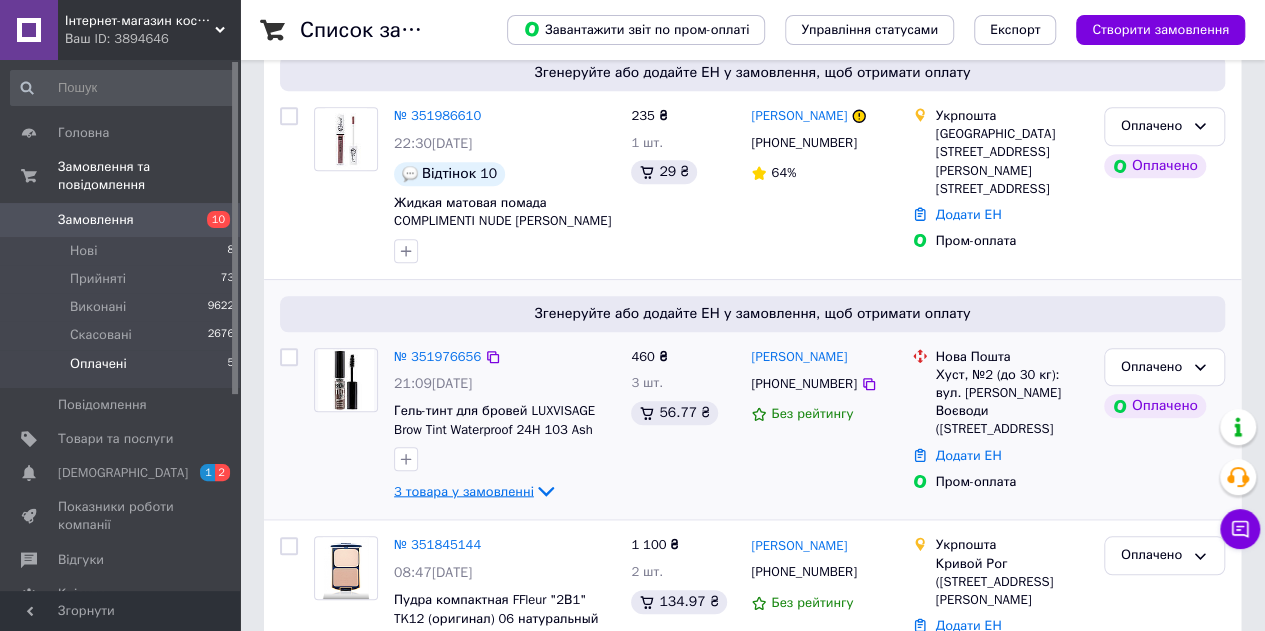scroll, scrollTop: 790, scrollLeft: 0, axis: vertical 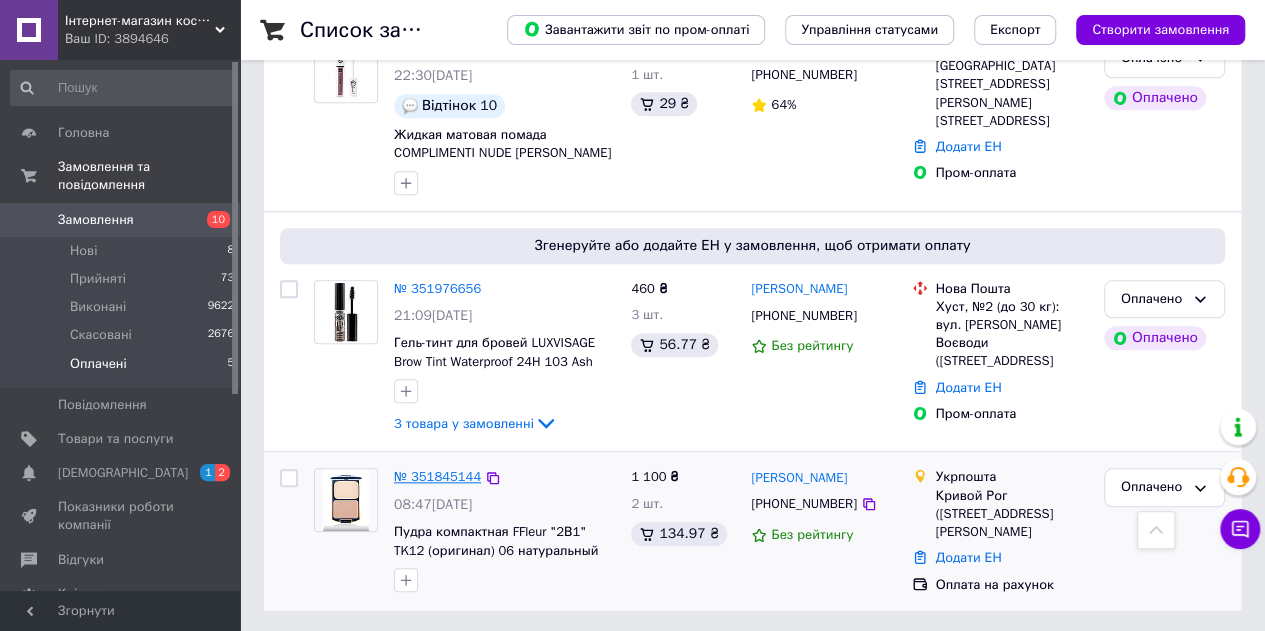 click on "№ 351845144" at bounding box center (437, 476) 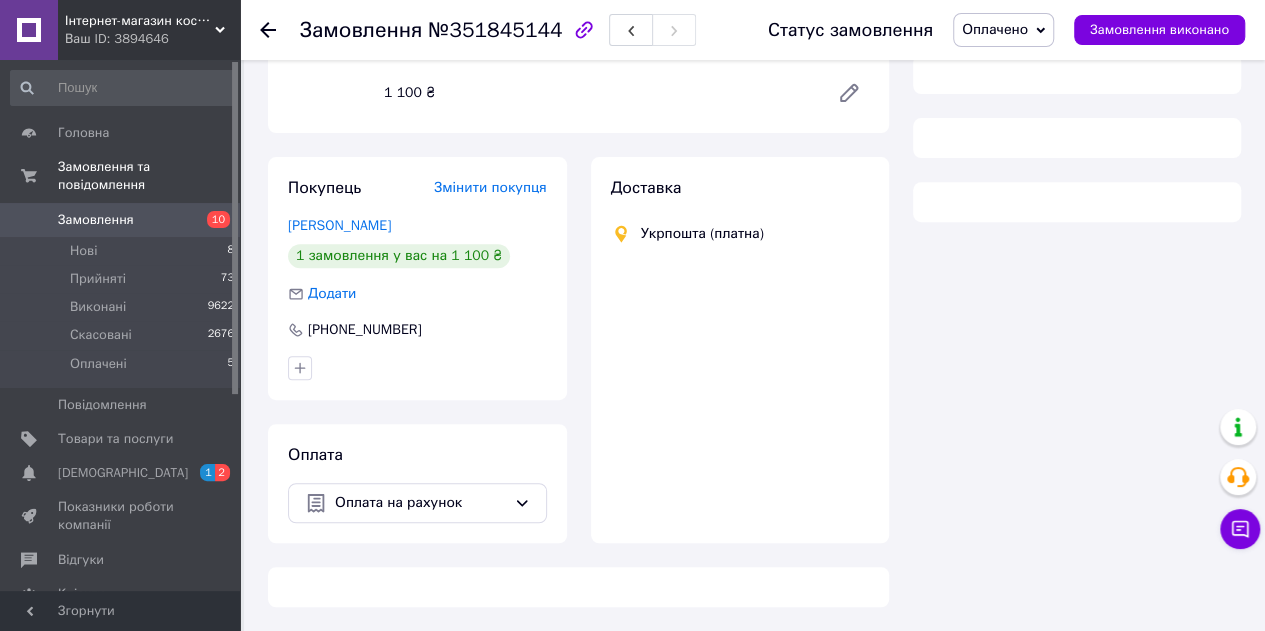 scroll, scrollTop: 790, scrollLeft: 0, axis: vertical 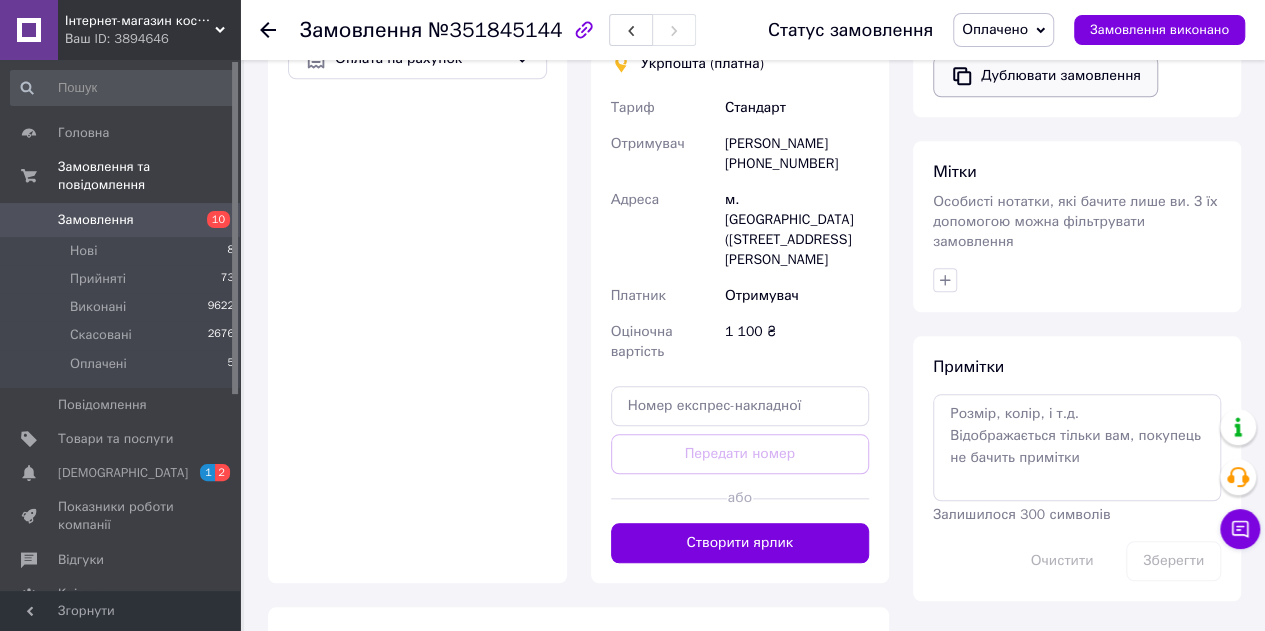 drag, startPoint x: 770, startPoint y: 545, endPoint x: 1036, endPoint y: 84, distance: 532.23773 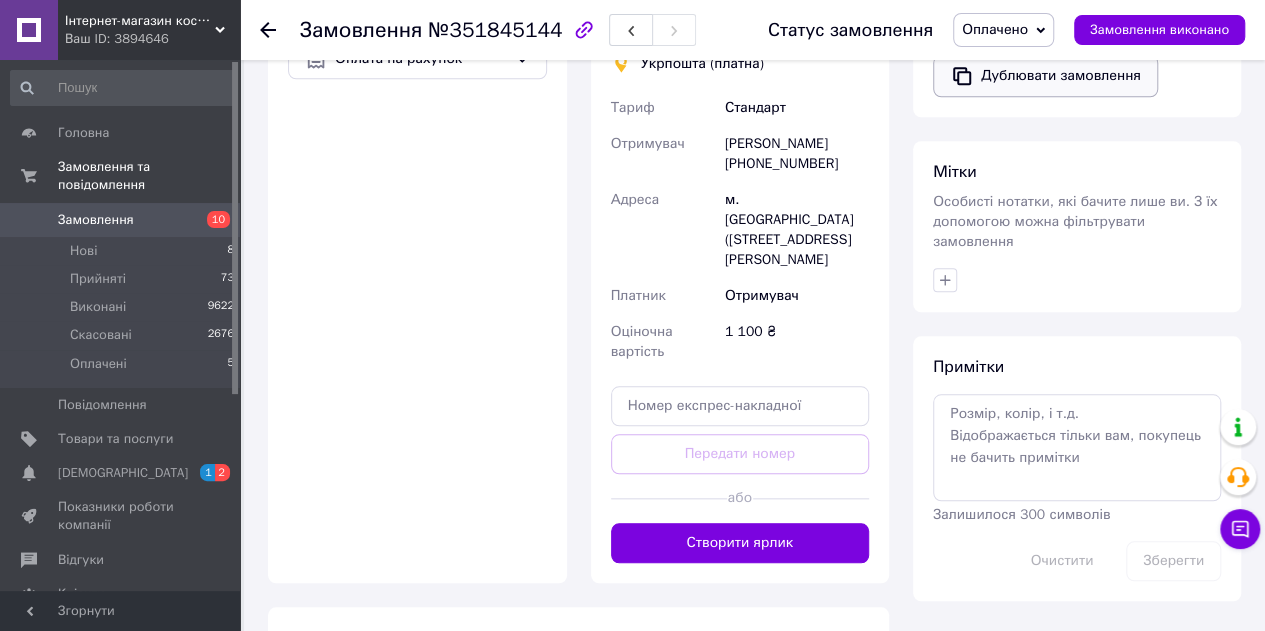 click on "Створити ярлик" at bounding box center [740, 543] 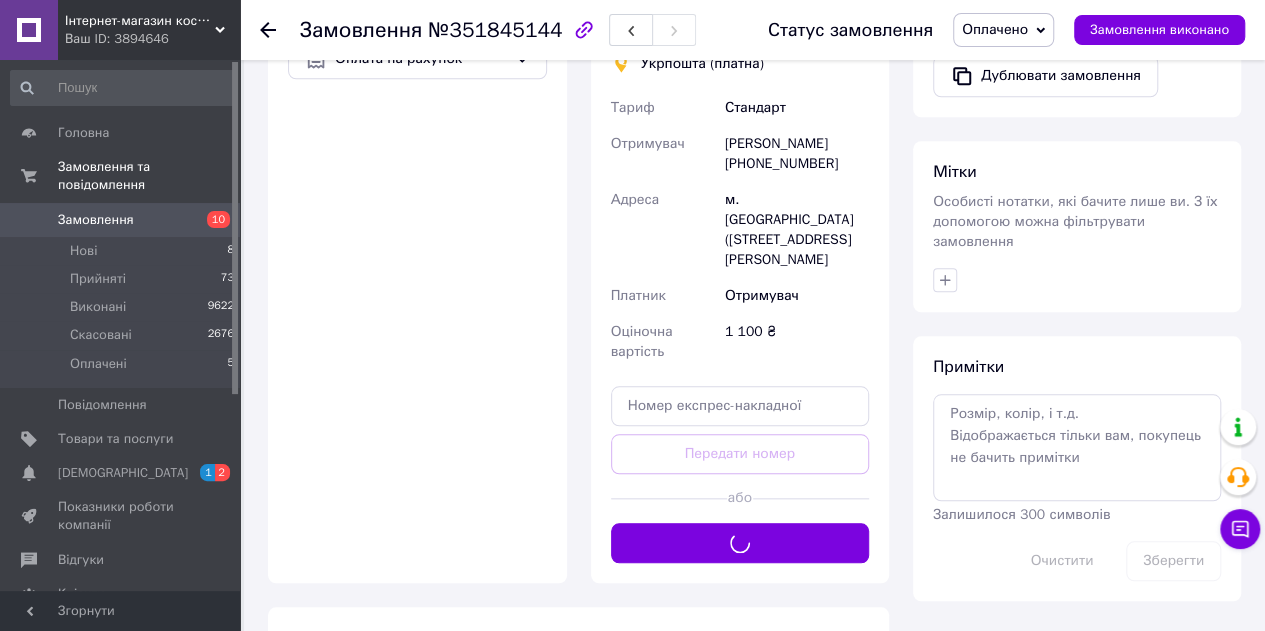 click on "Оплачено" at bounding box center [995, 29] 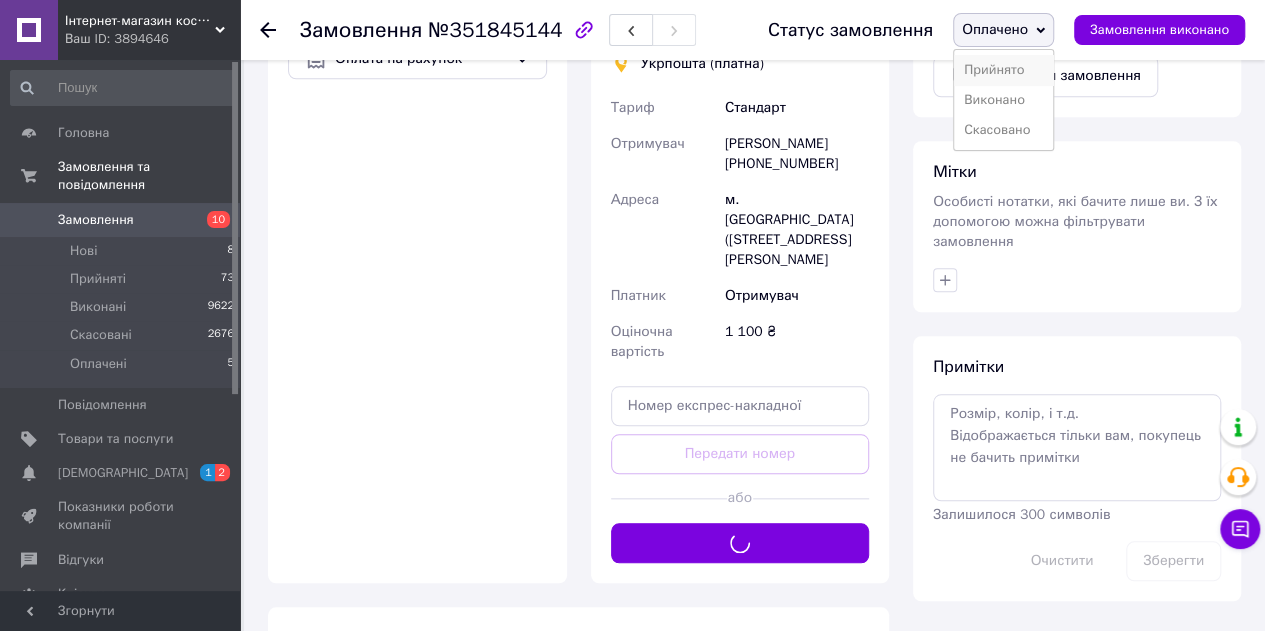 click on "Прийнято" at bounding box center [1003, 70] 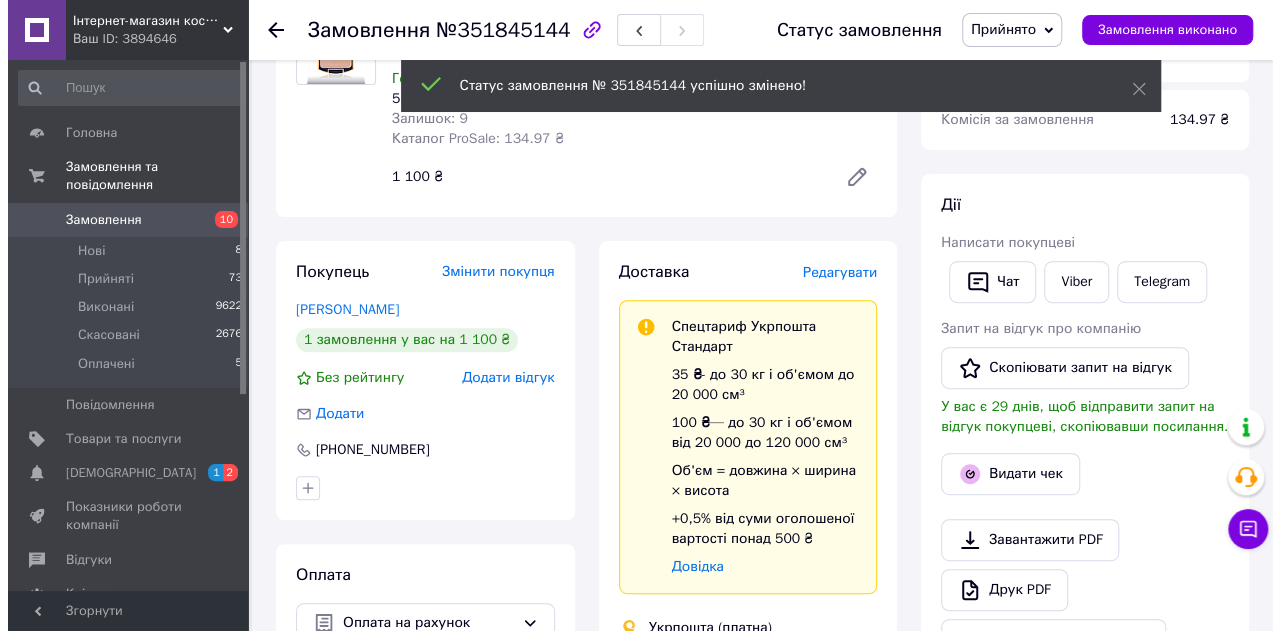scroll, scrollTop: 190, scrollLeft: 0, axis: vertical 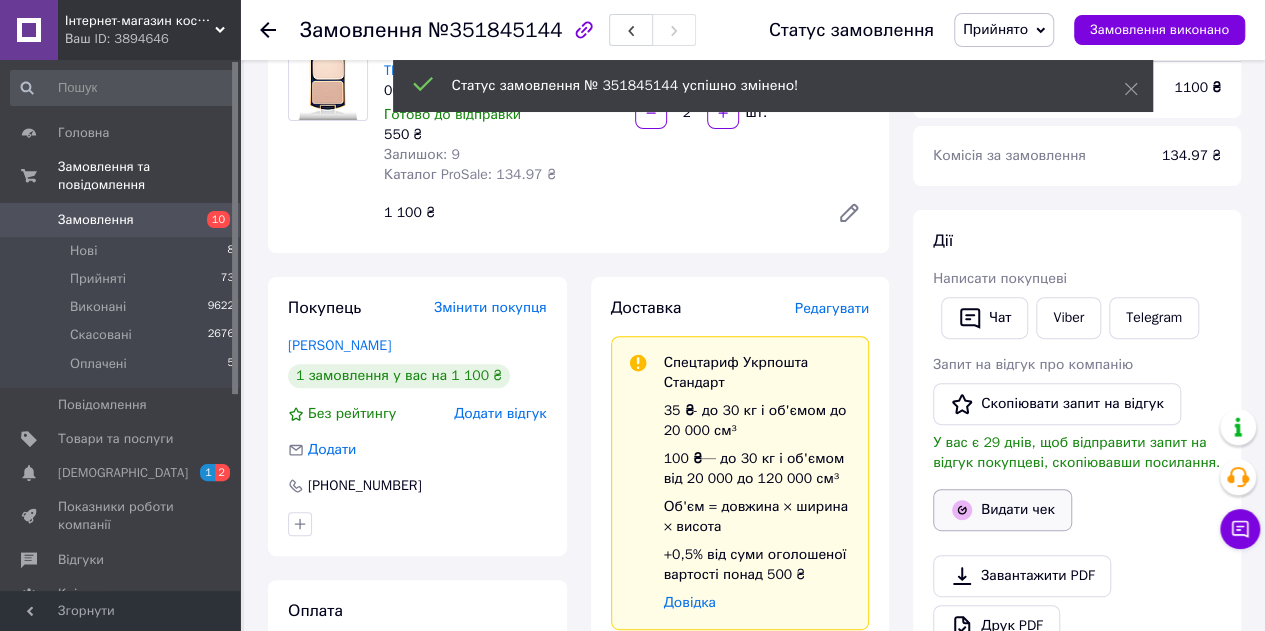 click on "Видати чек" at bounding box center (1002, 510) 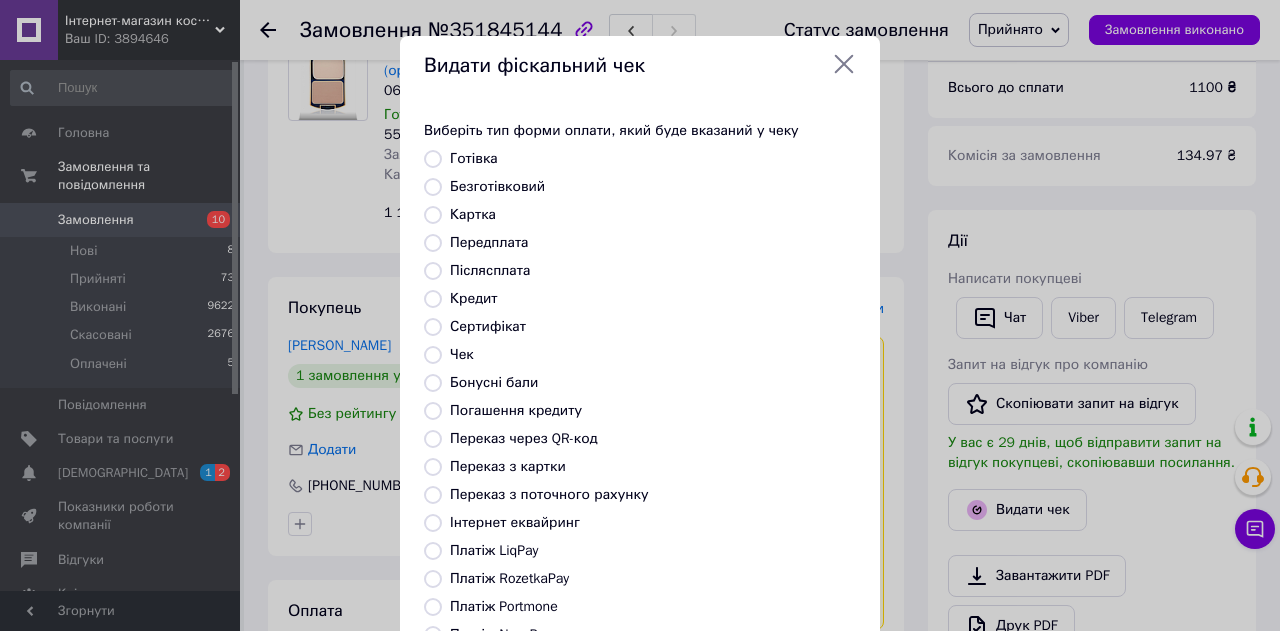 click on "Безготівковий" at bounding box center (433, 187) 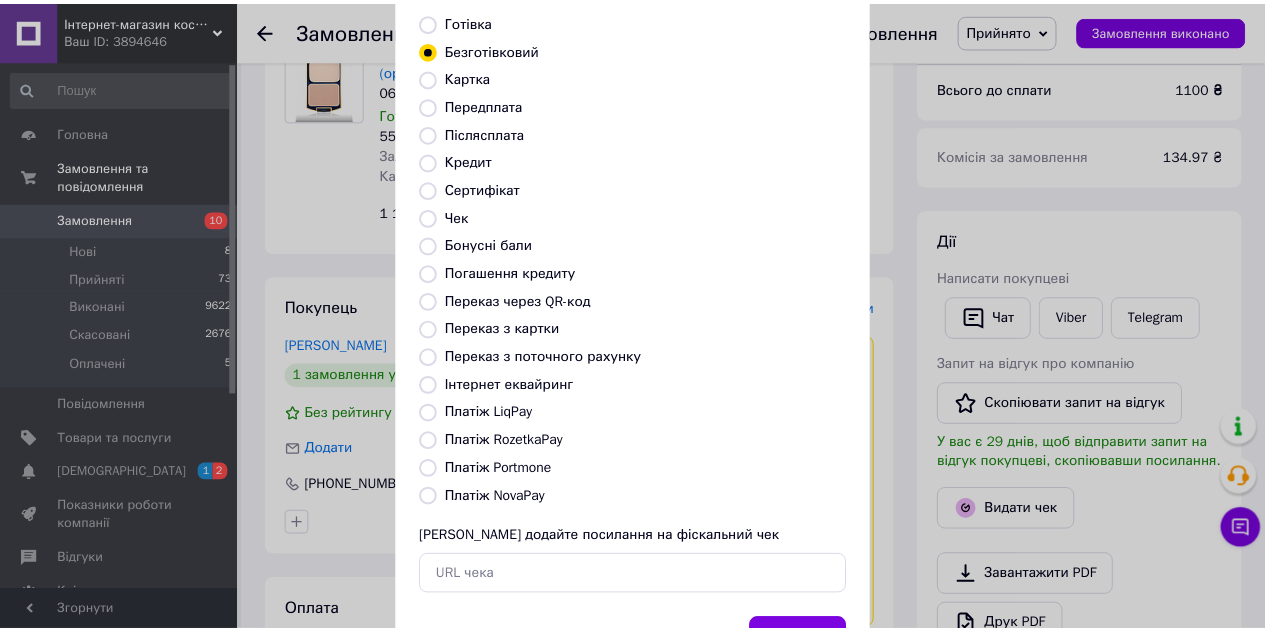 scroll, scrollTop: 226, scrollLeft: 0, axis: vertical 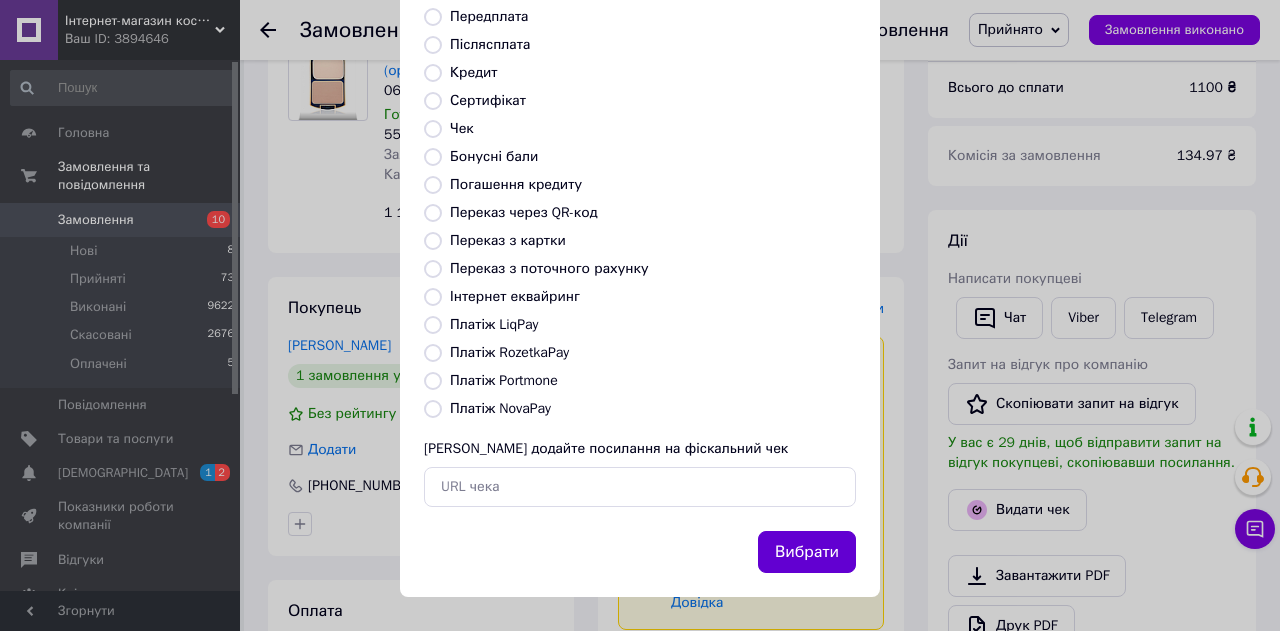 click on "Вибрати" at bounding box center [807, 552] 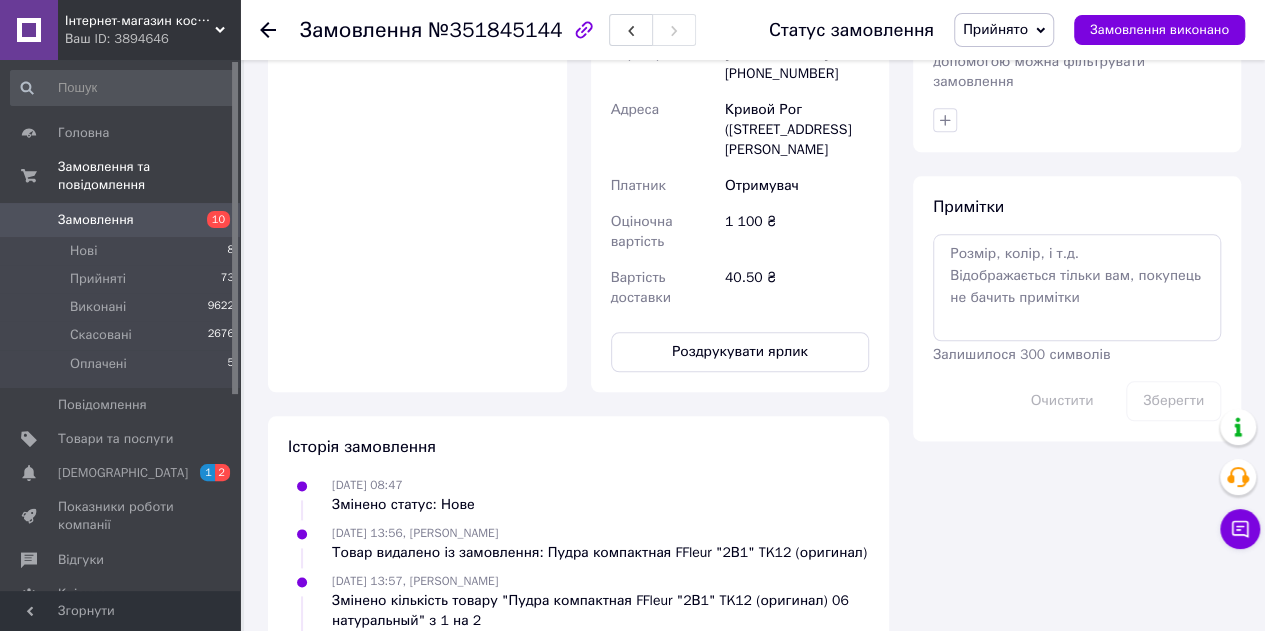 scroll, scrollTop: 1090, scrollLeft: 0, axis: vertical 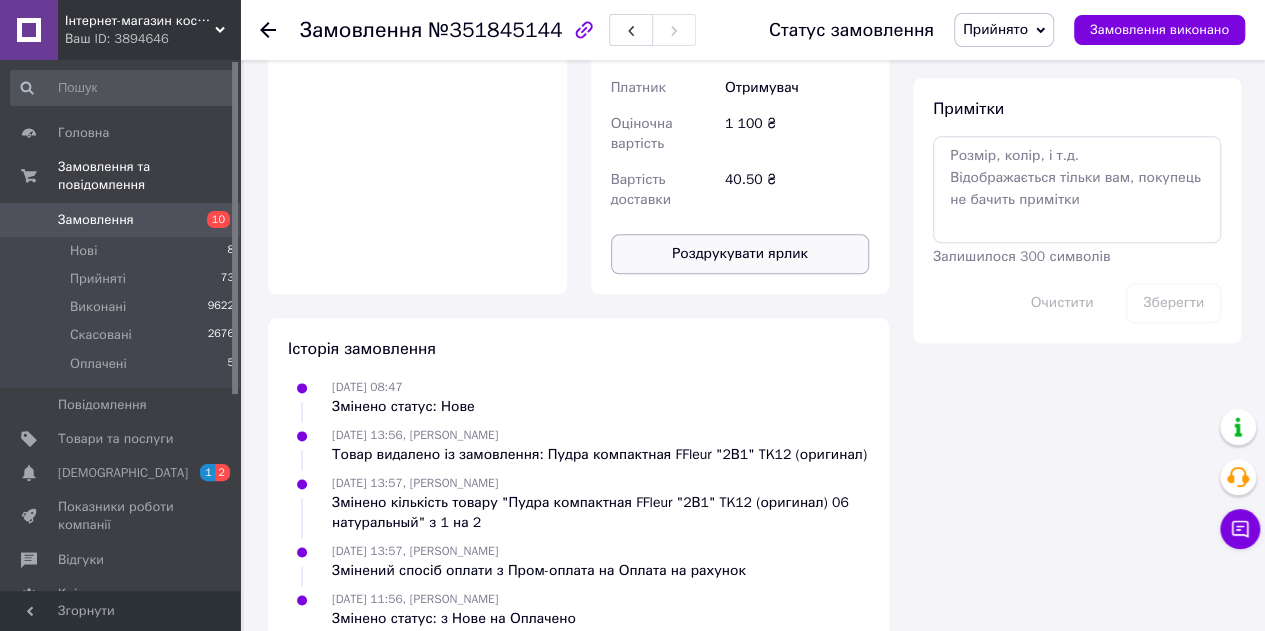 click on "Роздрукувати ярлик" at bounding box center (740, 254) 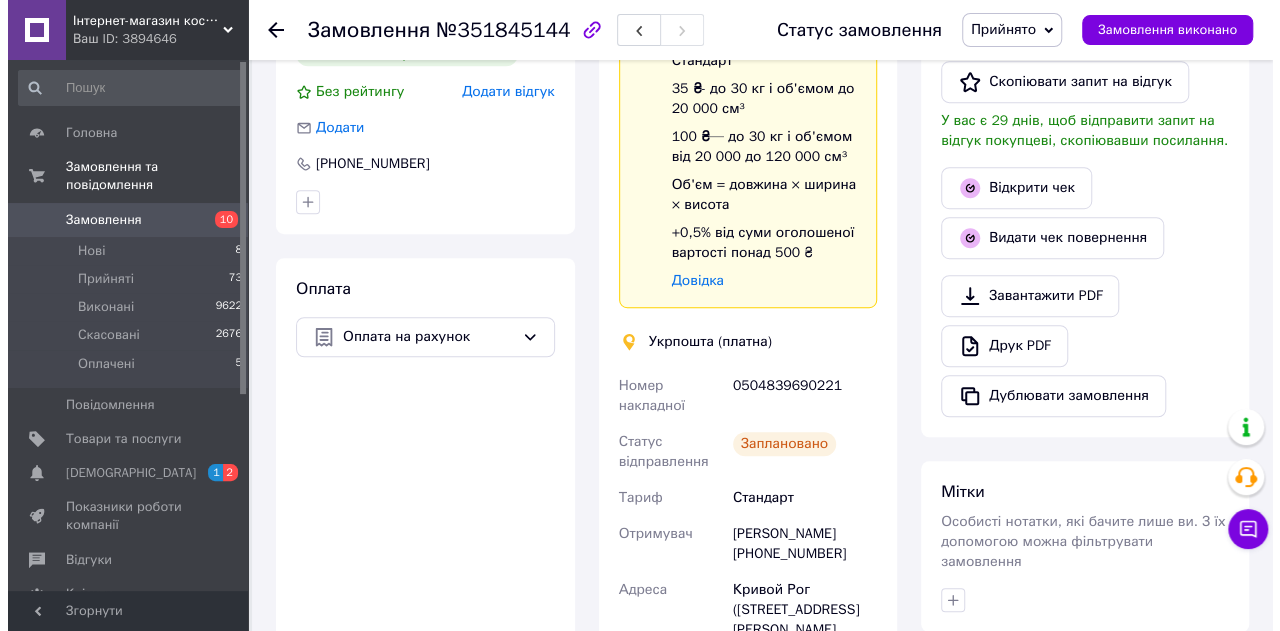 scroll, scrollTop: 390, scrollLeft: 0, axis: vertical 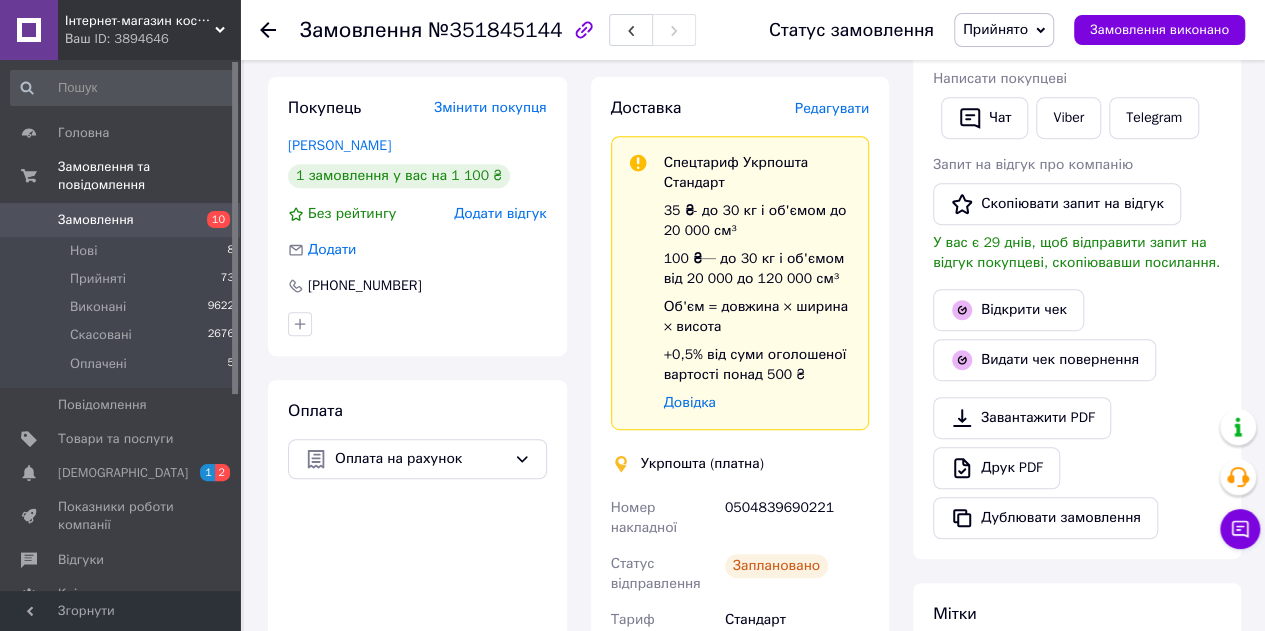 click on "Редагувати" at bounding box center (832, 108) 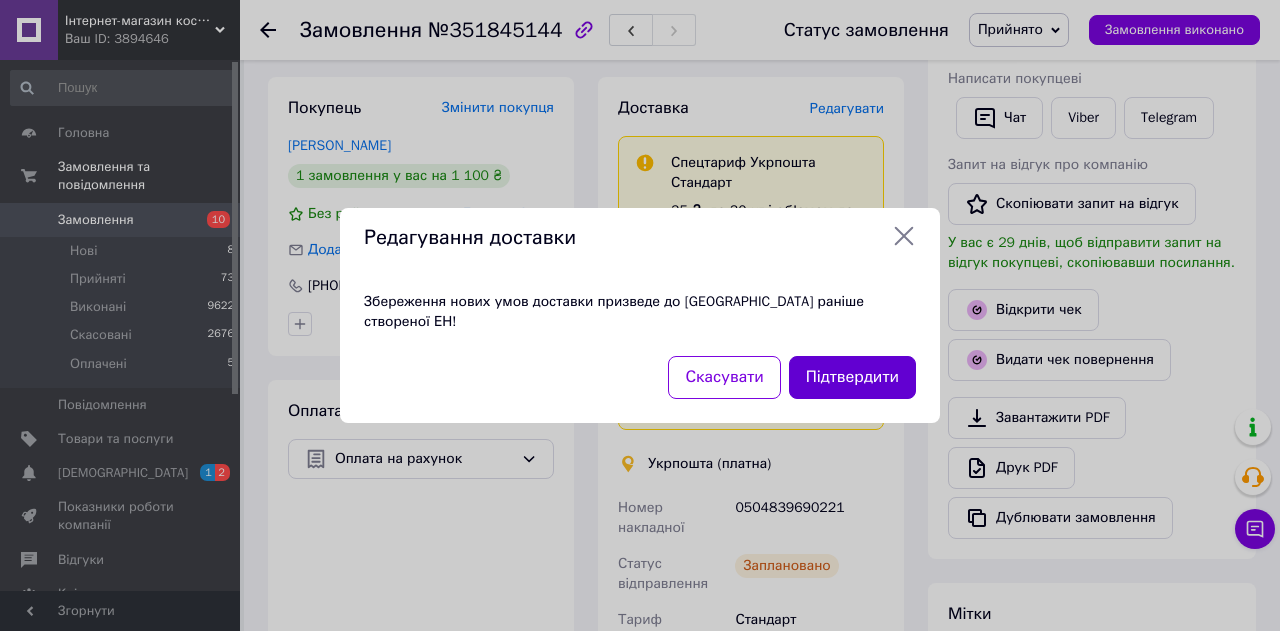 click on "Підтвердити" at bounding box center [852, 377] 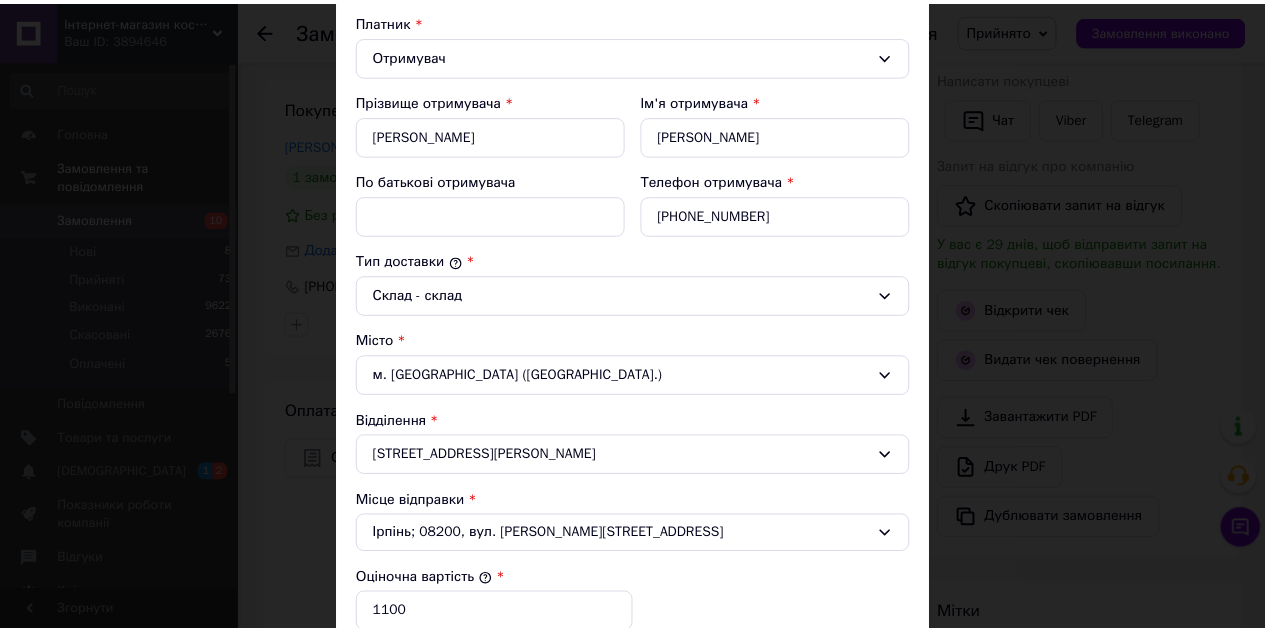 scroll, scrollTop: 683, scrollLeft: 0, axis: vertical 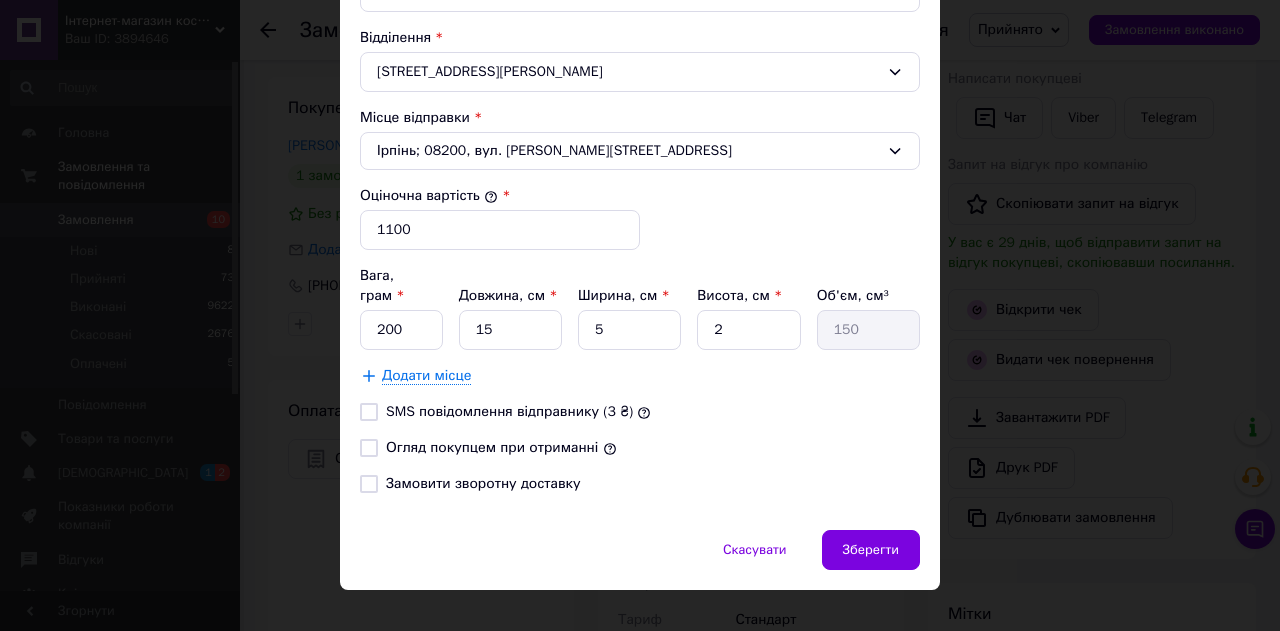 drag, startPoint x: 366, startPoint y: 418, endPoint x: 492, endPoint y: 411, distance: 126.1943 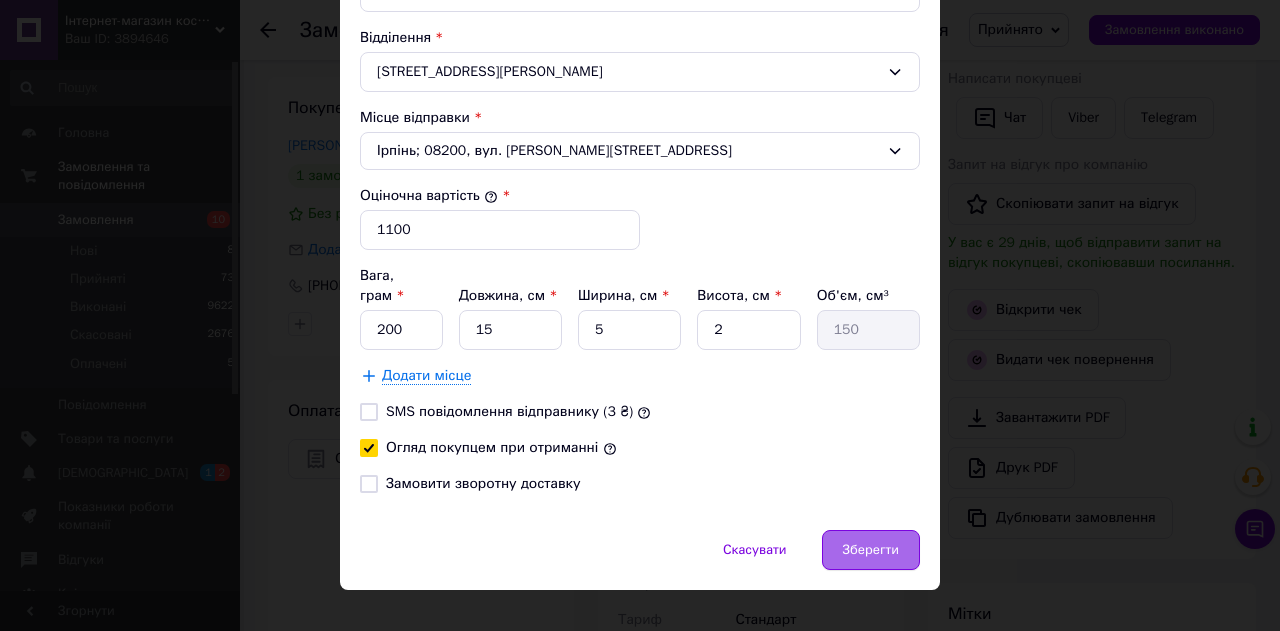 click on "Зберегти" at bounding box center (871, 550) 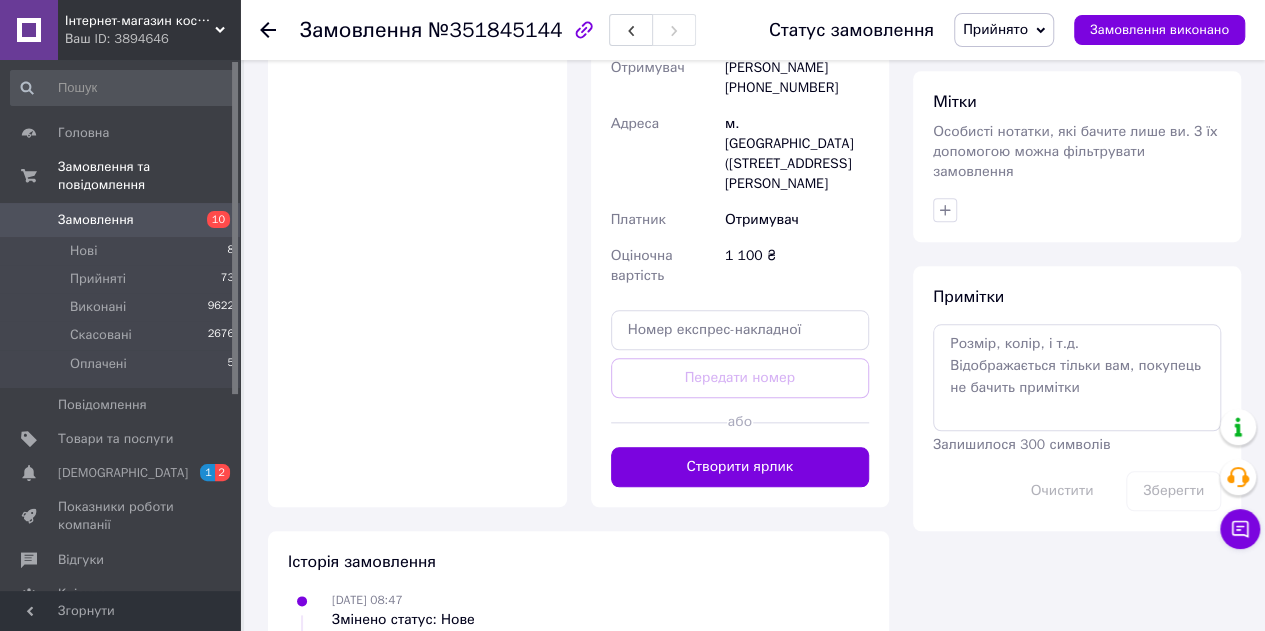scroll, scrollTop: 990, scrollLeft: 0, axis: vertical 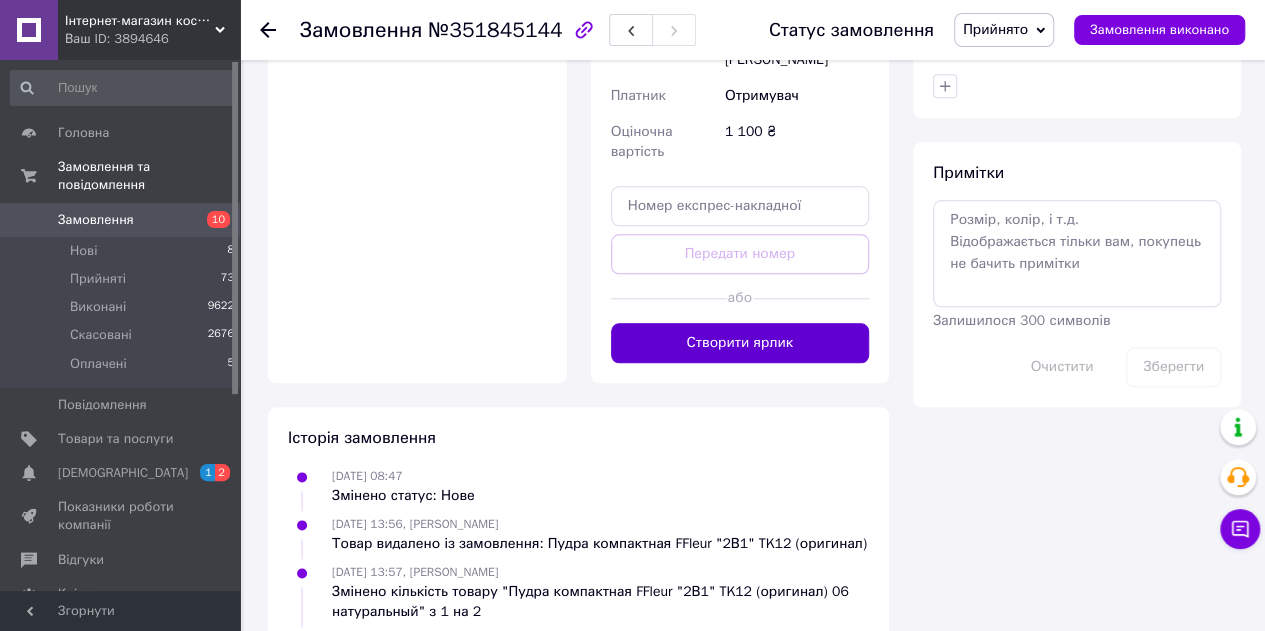click on "Створити ярлик" at bounding box center [740, 343] 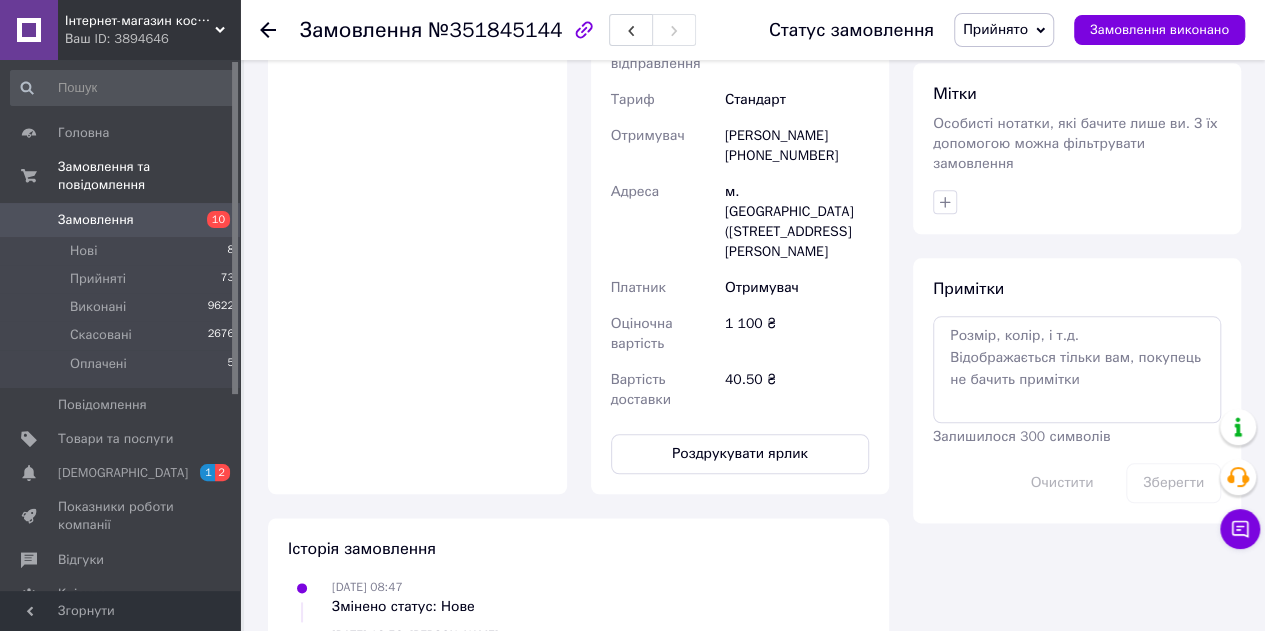 scroll, scrollTop: 1090, scrollLeft: 0, axis: vertical 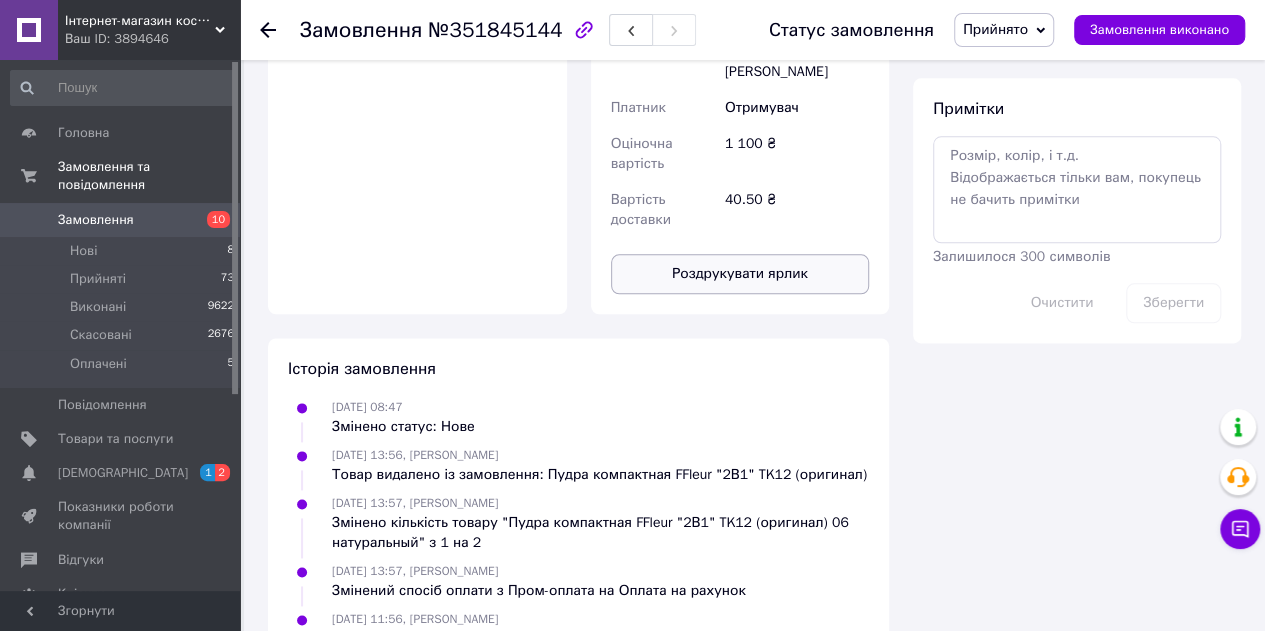 click on "Роздрукувати ярлик" at bounding box center (740, 274) 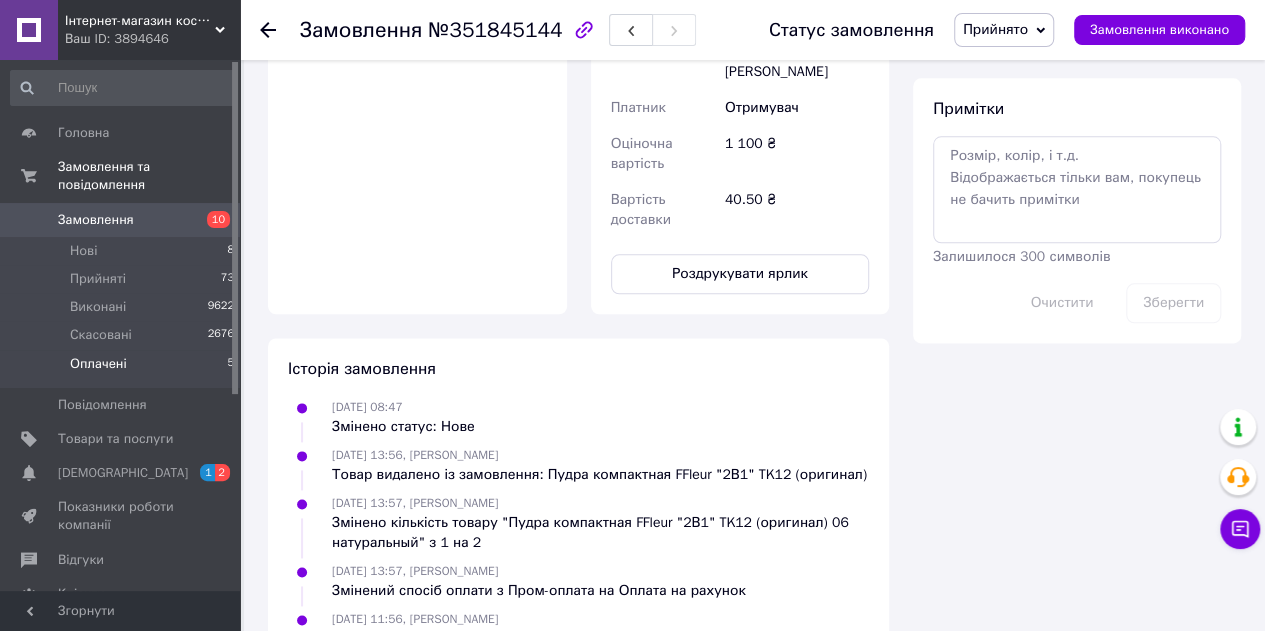 click on "Оплачені 5" at bounding box center (123, 369) 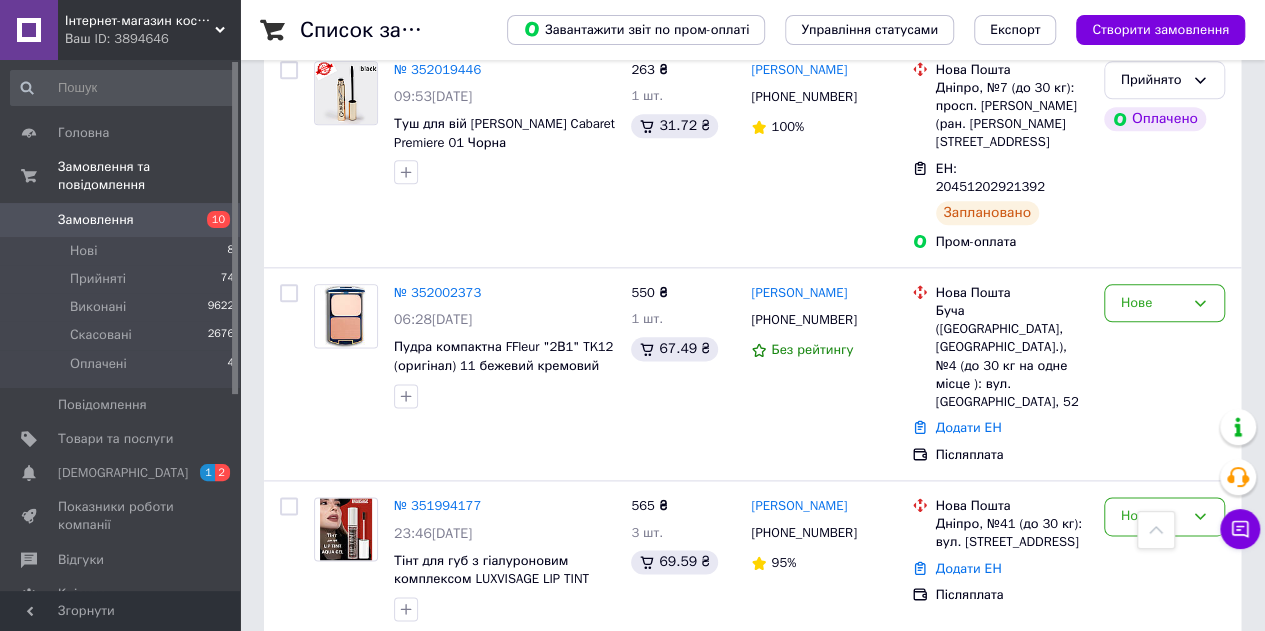 scroll, scrollTop: 1500, scrollLeft: 0, axis: vertical 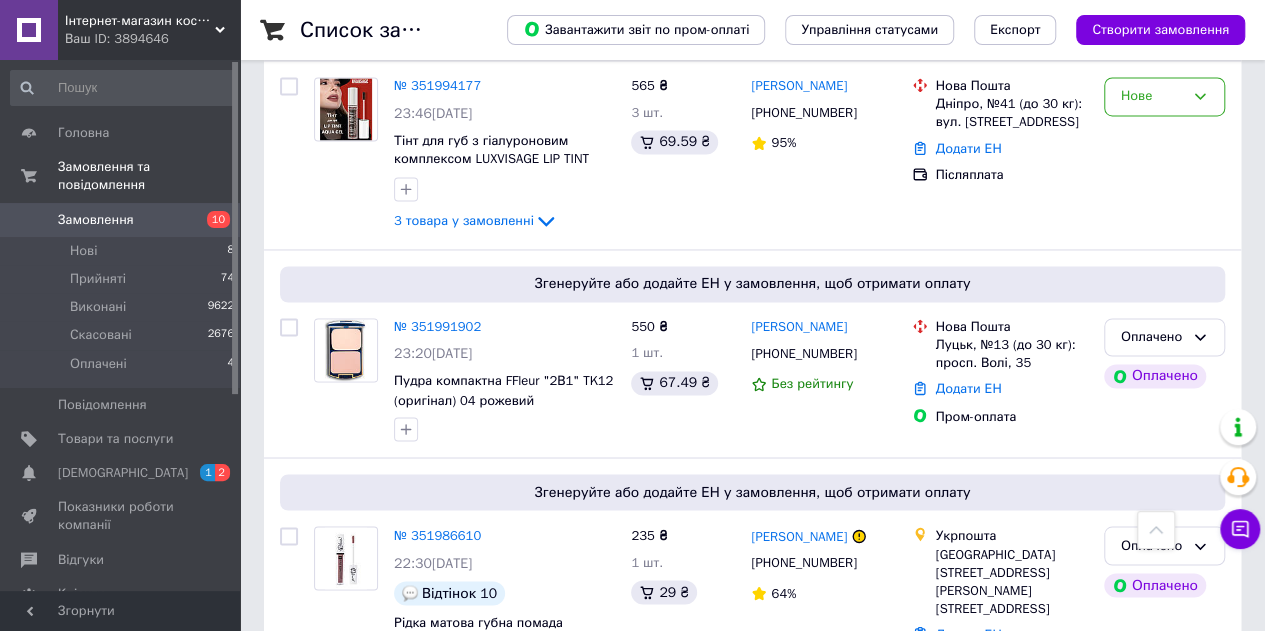 drag, startPoint x: 128, startPoint y: 332, endPoint x: 254, endPoint y: 341, distance: 126.32102 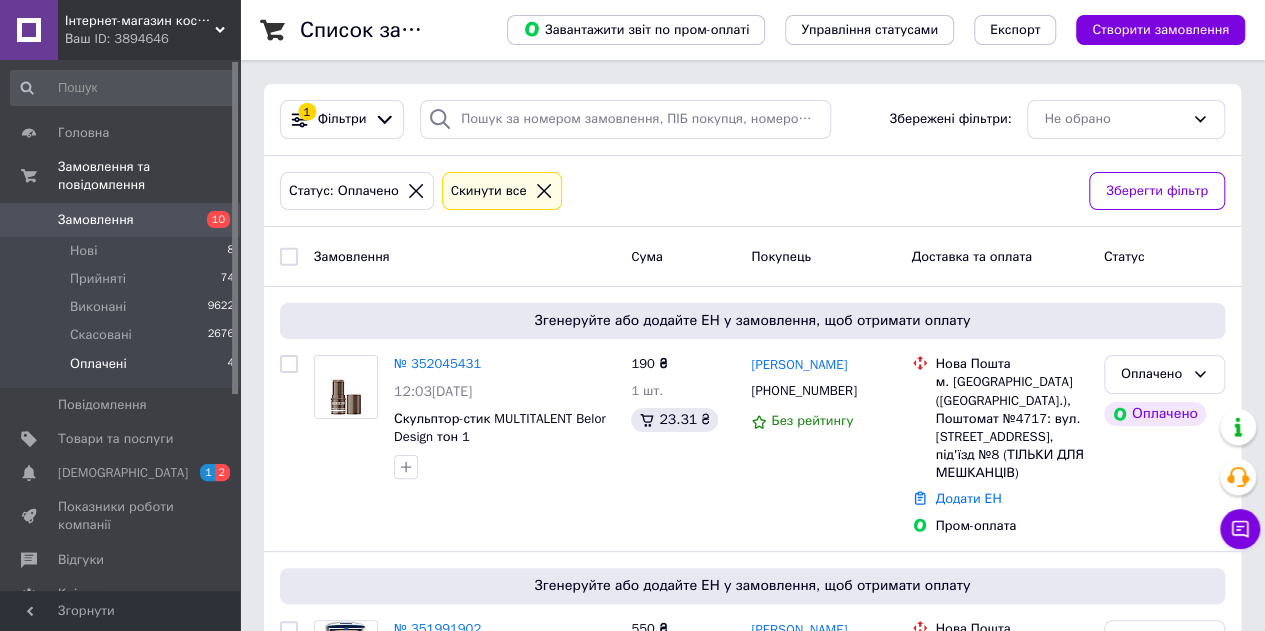 scroll, scrollTop: 613, scrollLeft: 0, axis: vertical 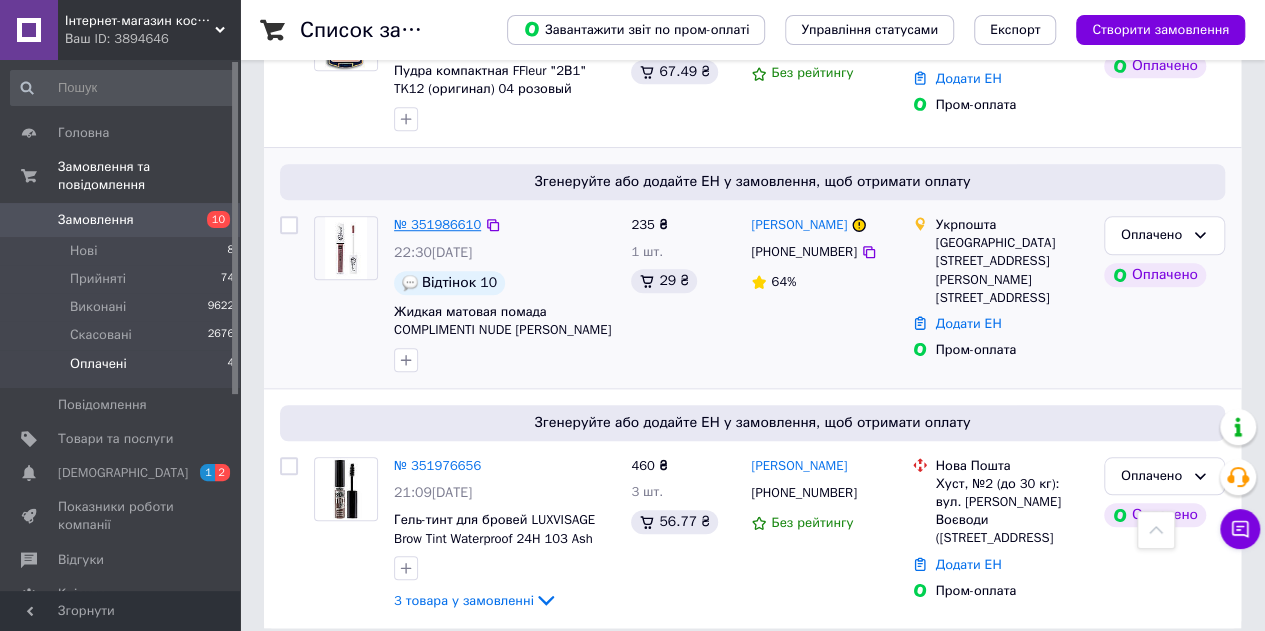 click on "№ 351986610" at bounding box center [437, 224] 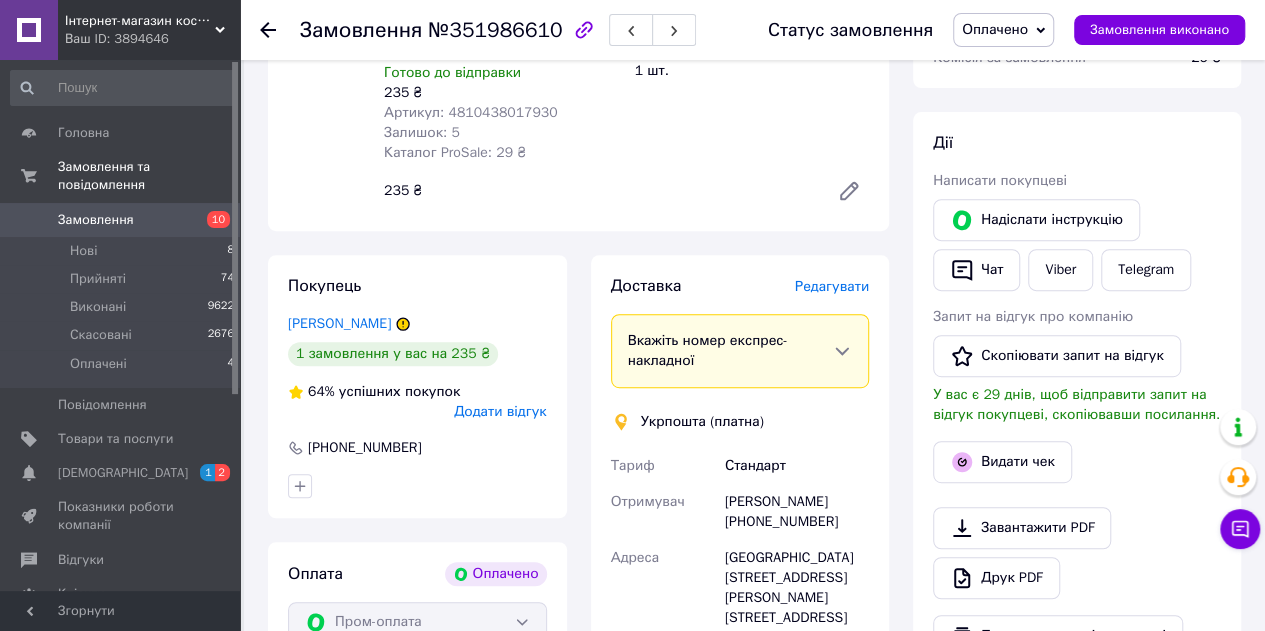 scroll, scrollTop: 700, scrollLeft: 0, axis: vertical 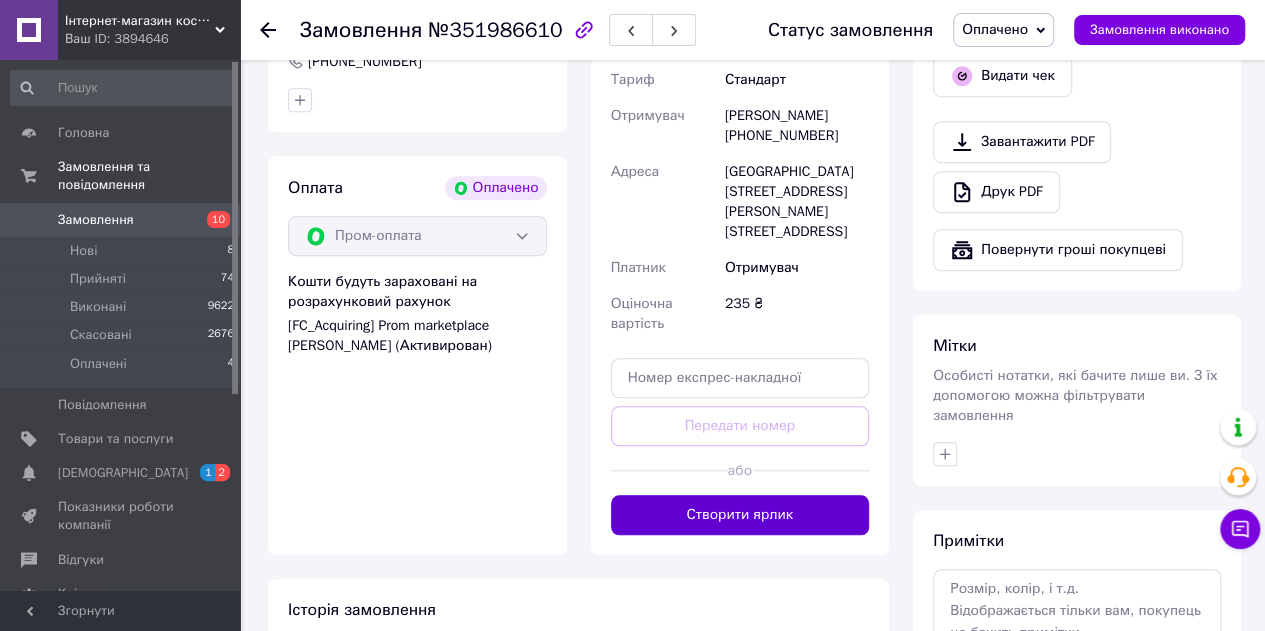 click on "Створити ярлик" at bounding box center (740, 515) 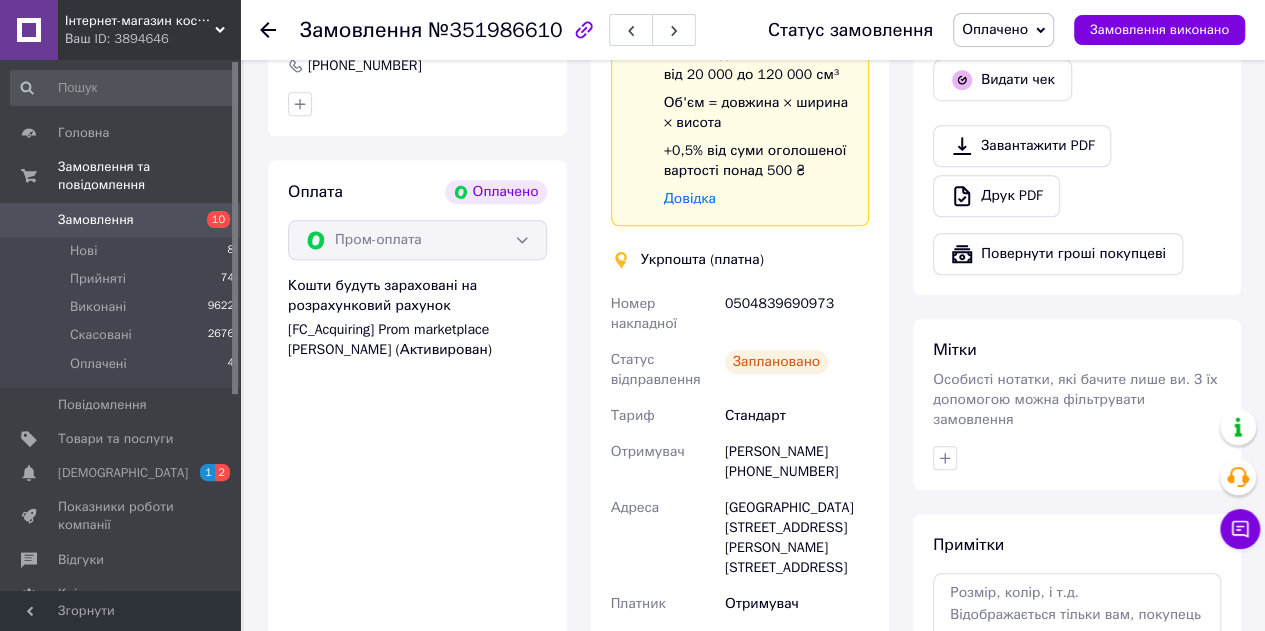 scroll, scrollTop: 700, scrollLeft: 0, axis: vertical 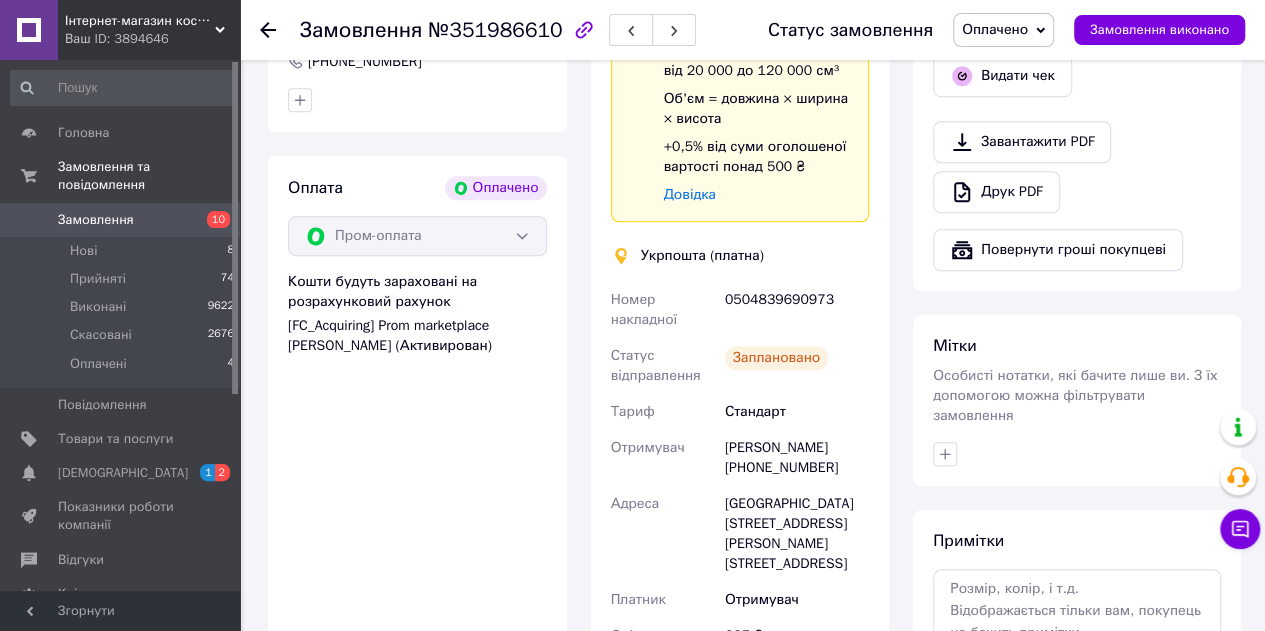 click on "Оплачено" at bounding box center (995, 29) 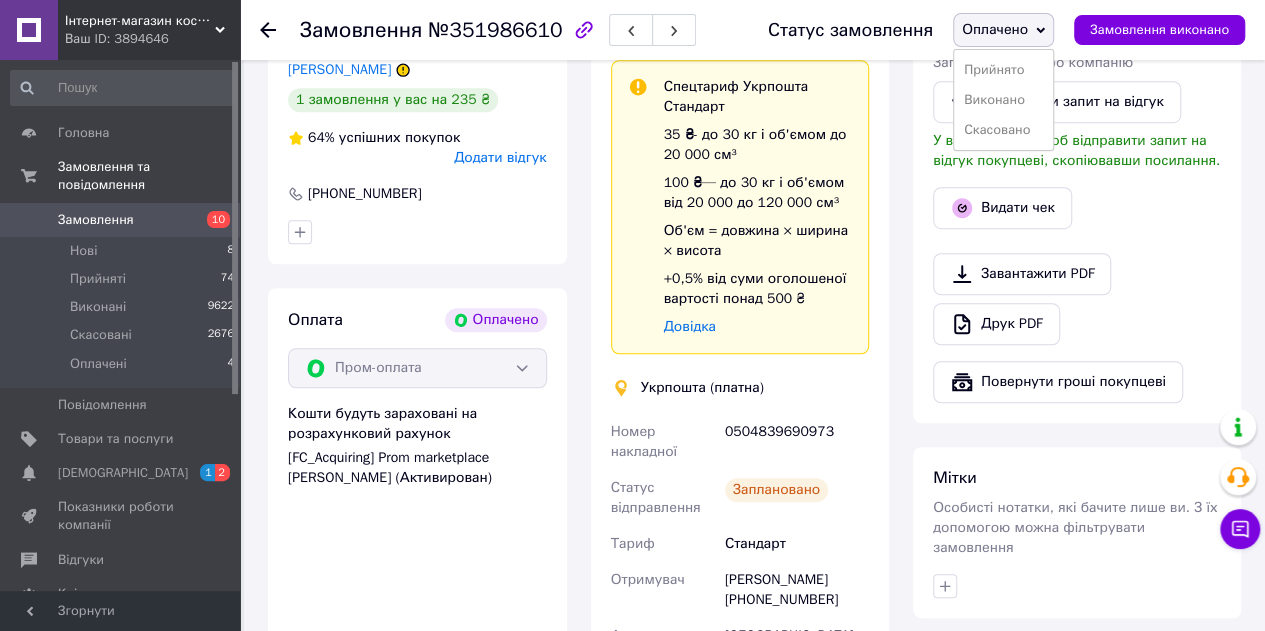 scroll, scrollTop: 400, scrollLeft: 0, axis: vertical 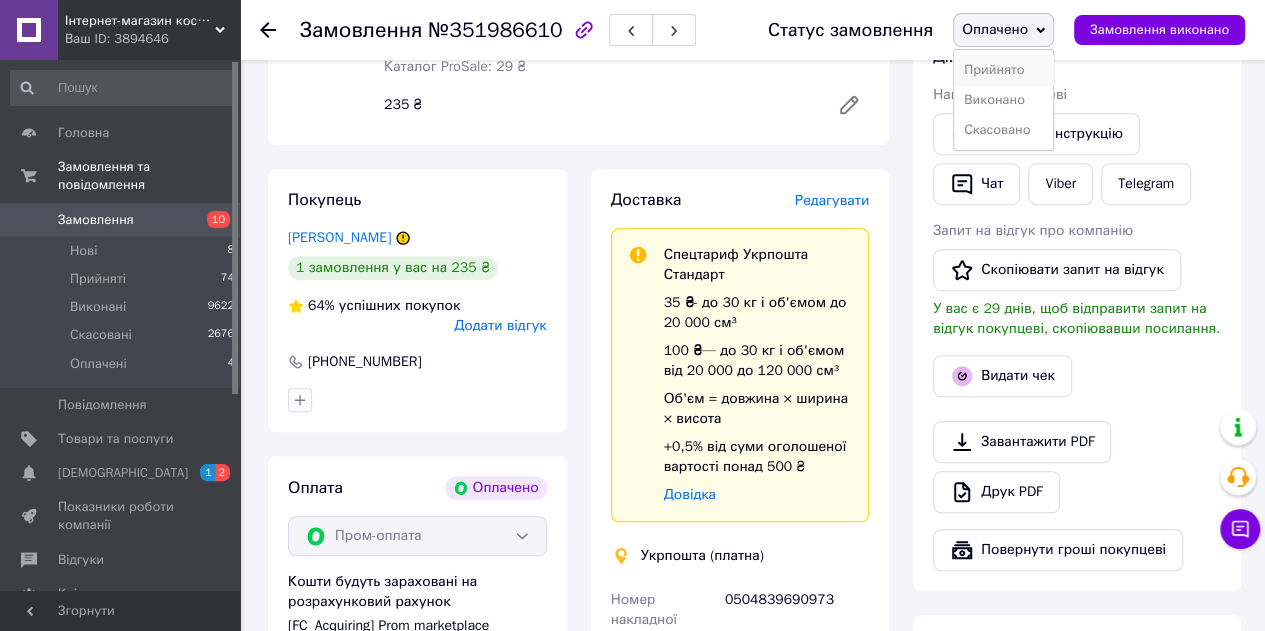 click on "Прийнято" at bounding box center (1003, 70) 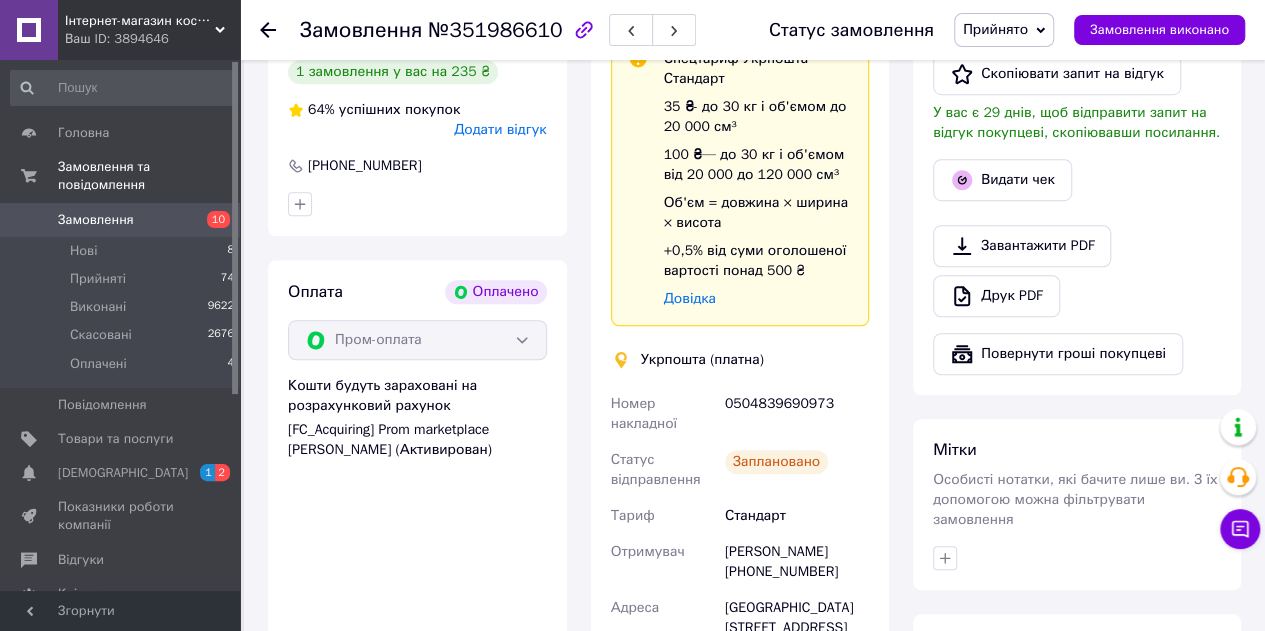 scroll, scrollTop: 1096, scrollLeft: 0, axis: vertical 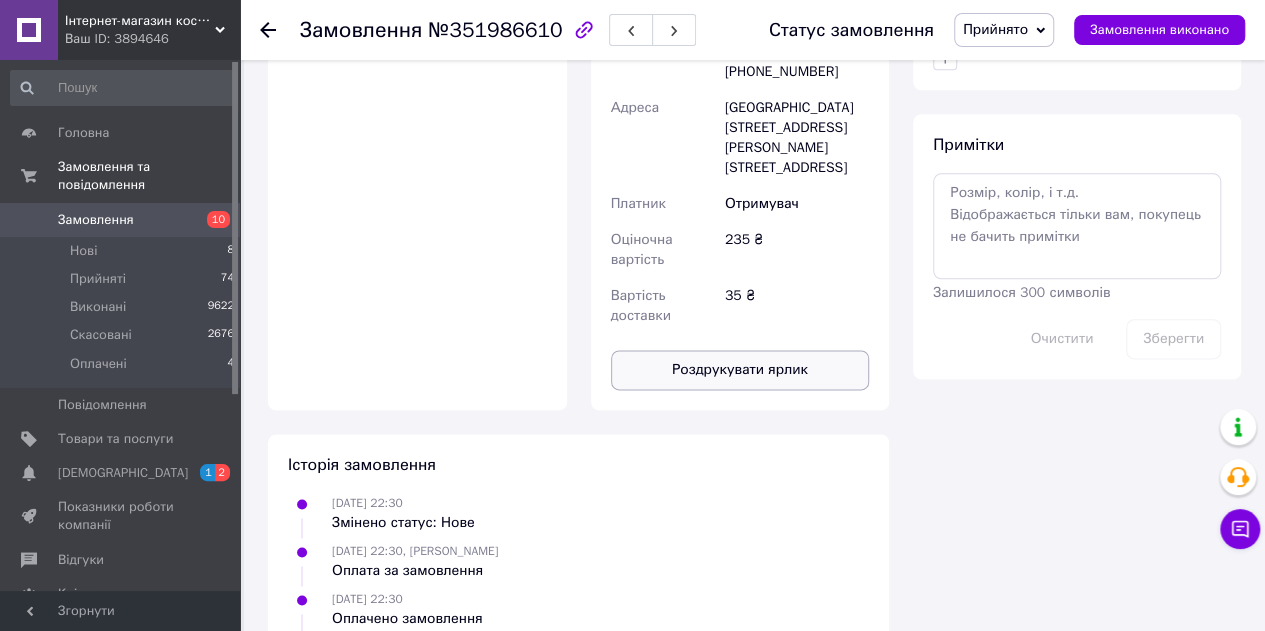 click on "Роздрукувати ярлик" at bounding box center [740, 370] 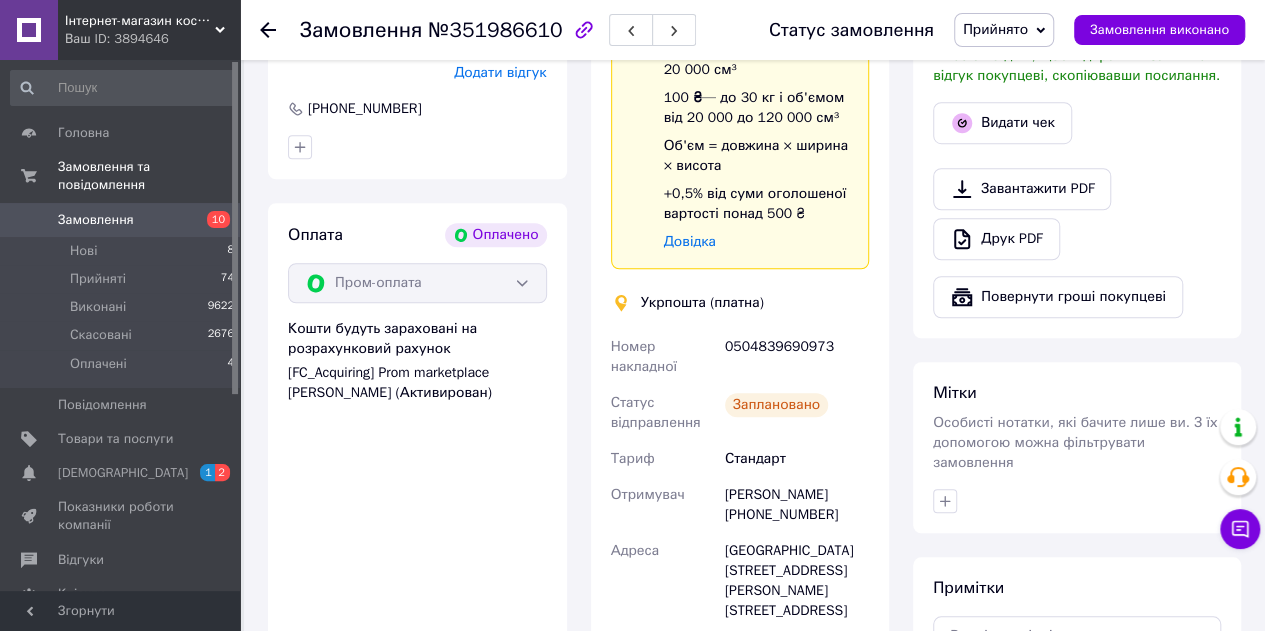 scroll, scrollTop: 700, scrollLeft: 0, axis: vertical 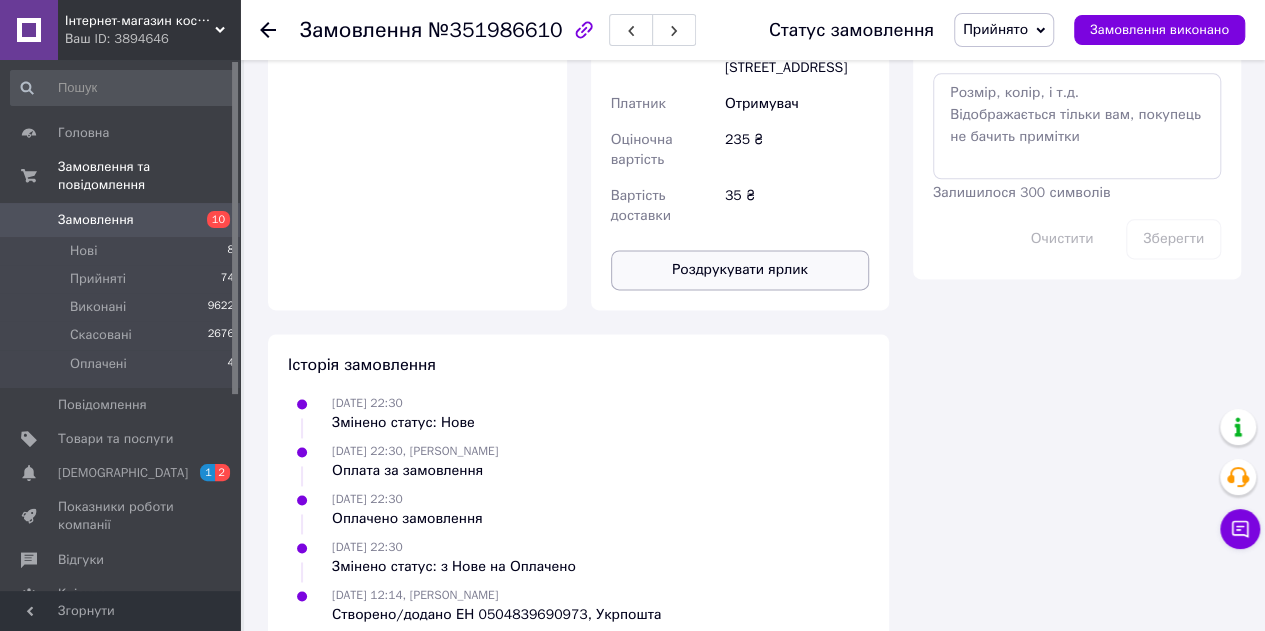 click on "Роздрукувати ярлик" at bounding box center (740, 270) 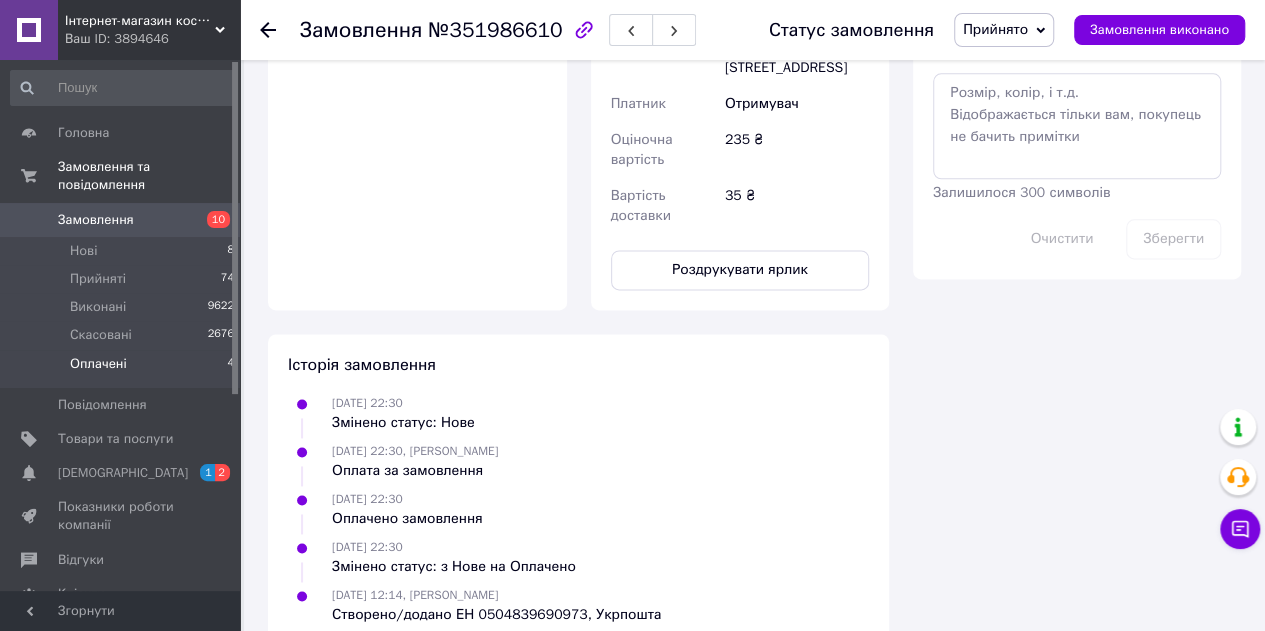 click on "Оплачені 4" at bounding box center (123, 369) 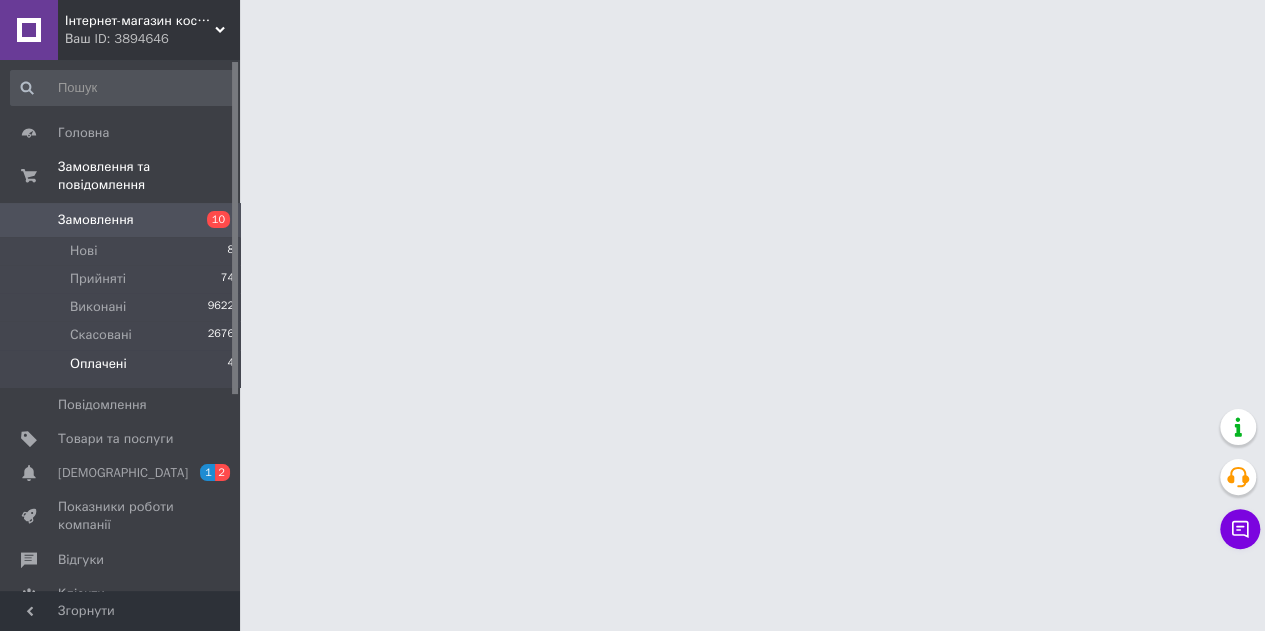 scroll, scrollTop: 0, scrollLeft: 0, axis: both 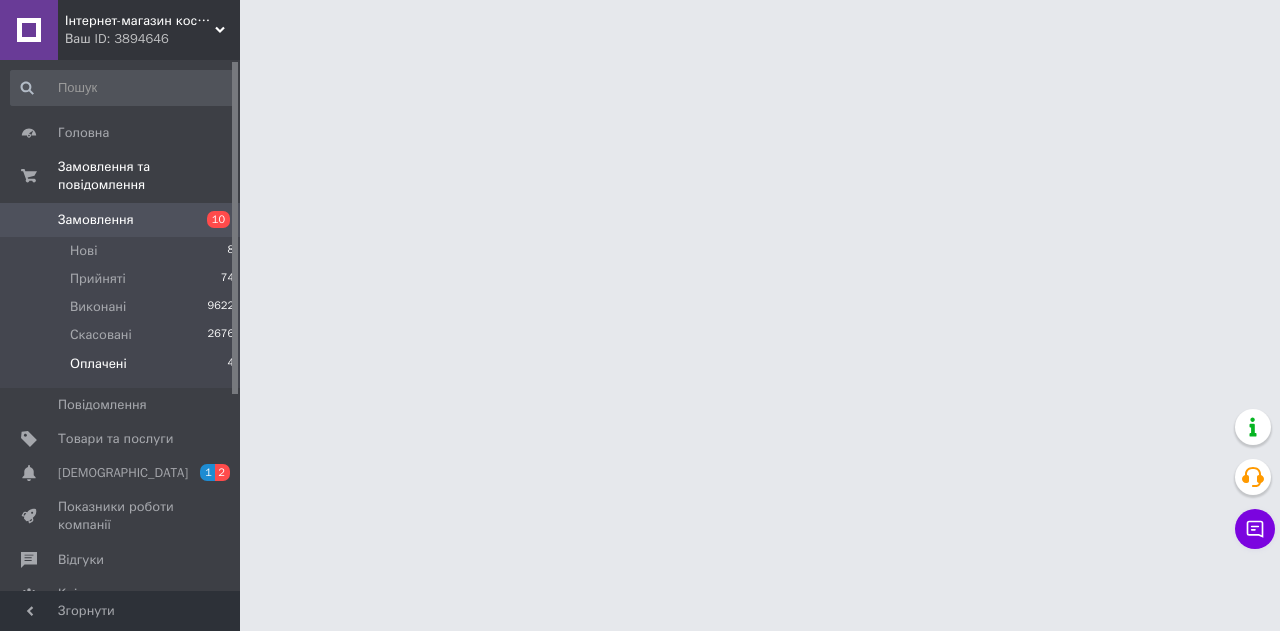 click on "Оплачені 4" at bounding box center (123, 369) 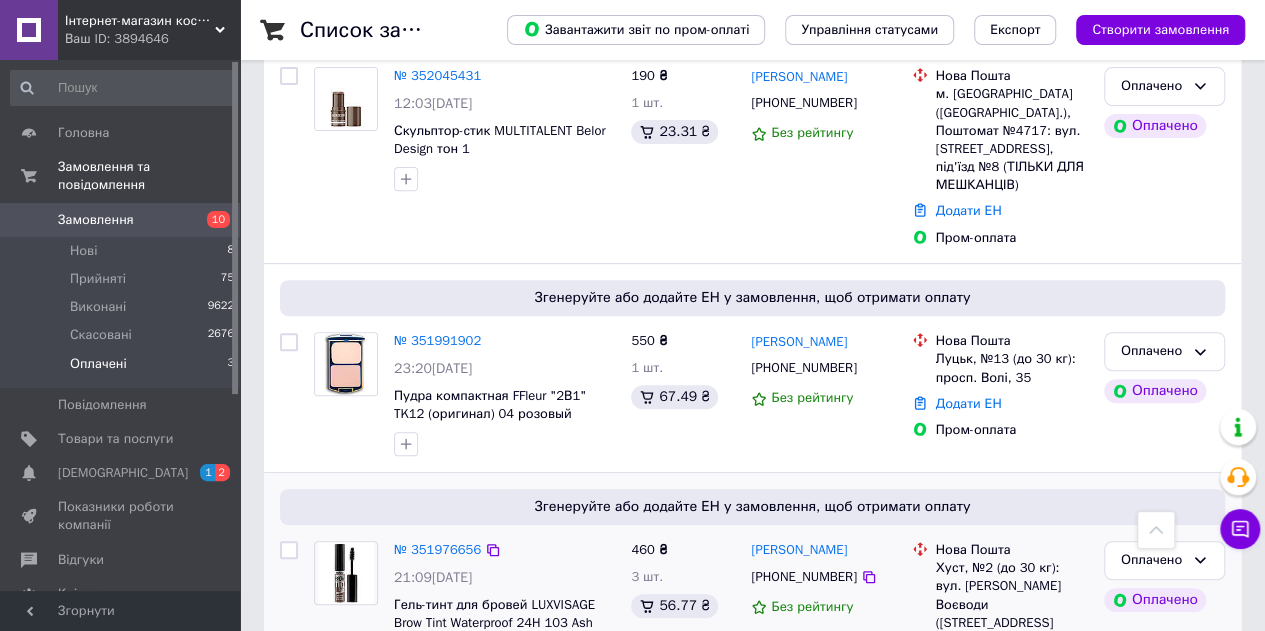 scroll, scrollTop: 372, scrollLeft: 0, axis: vertical 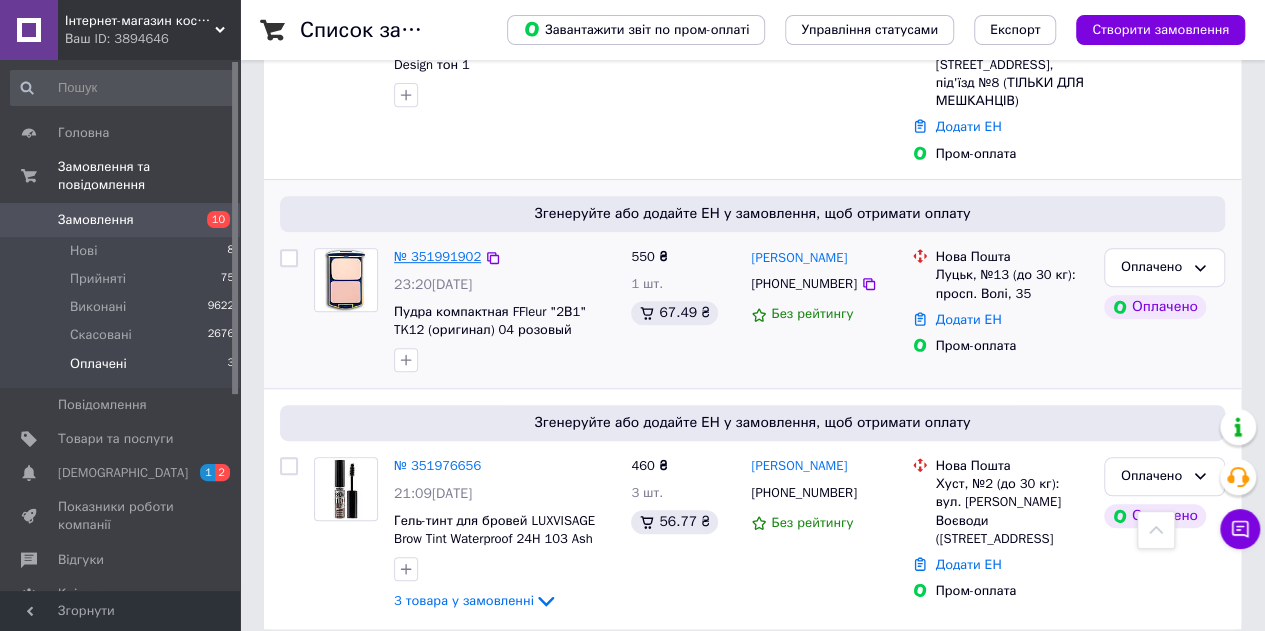 click on "№ 351991902" at bounding box center (437, 256) 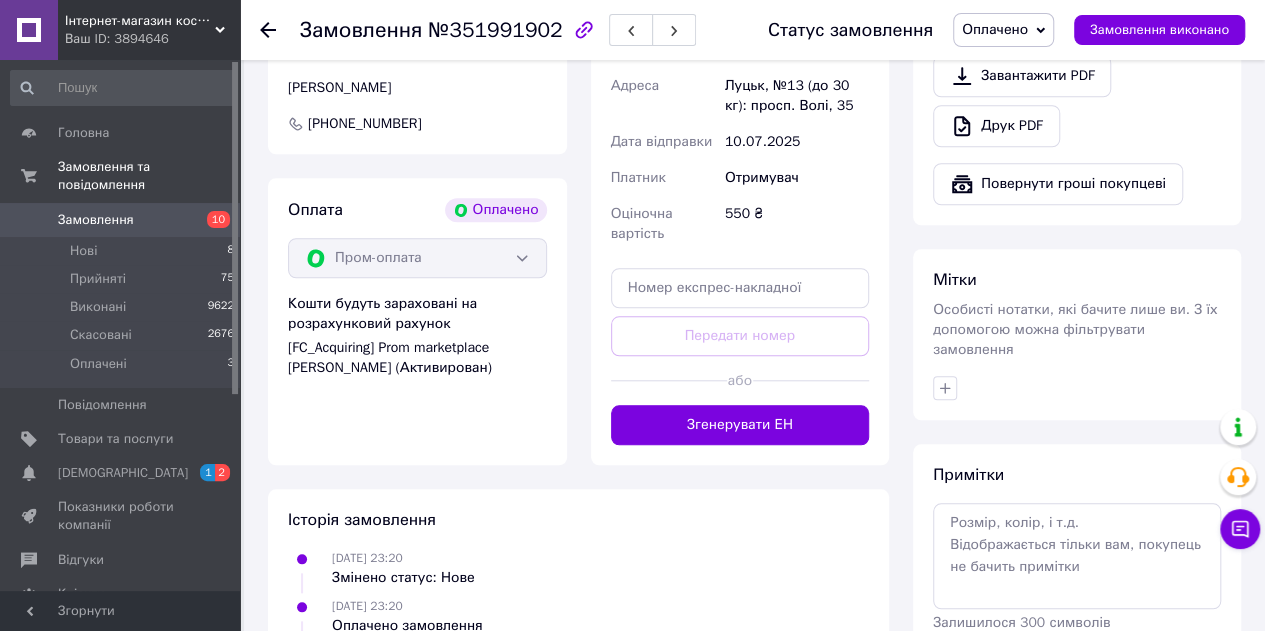 scroll, scrollTop: 772, scrollLeft: 0, axis: vertical 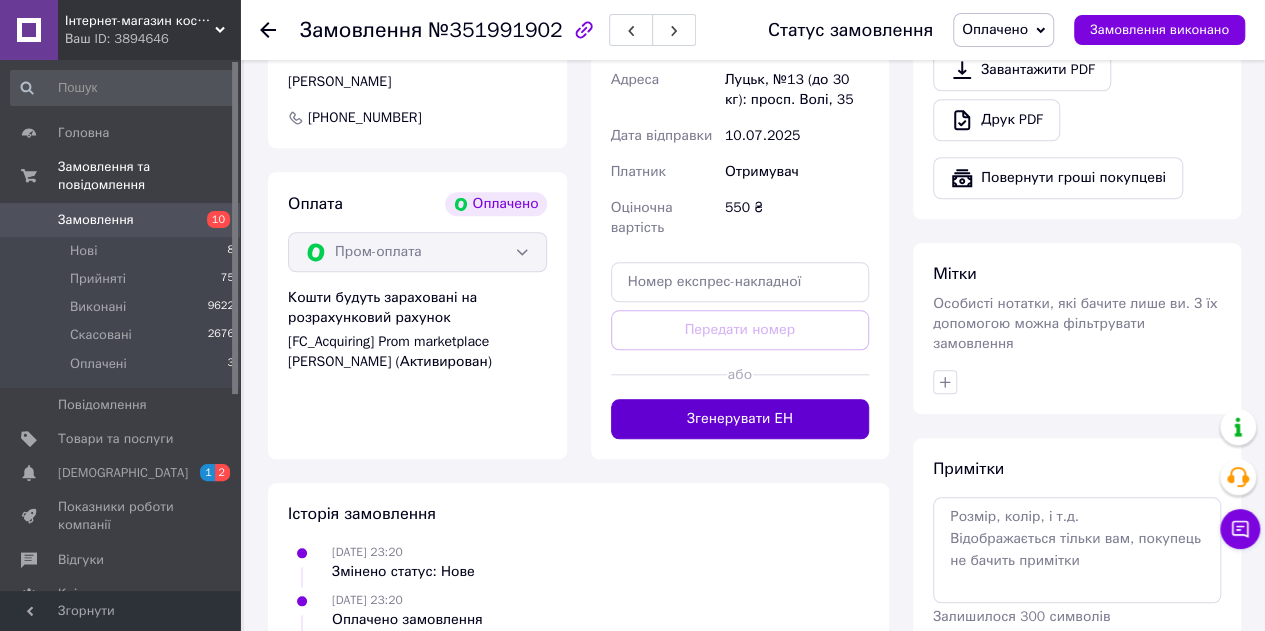 click on "Згенерувати ЕН" at bounding box center [740, 419] 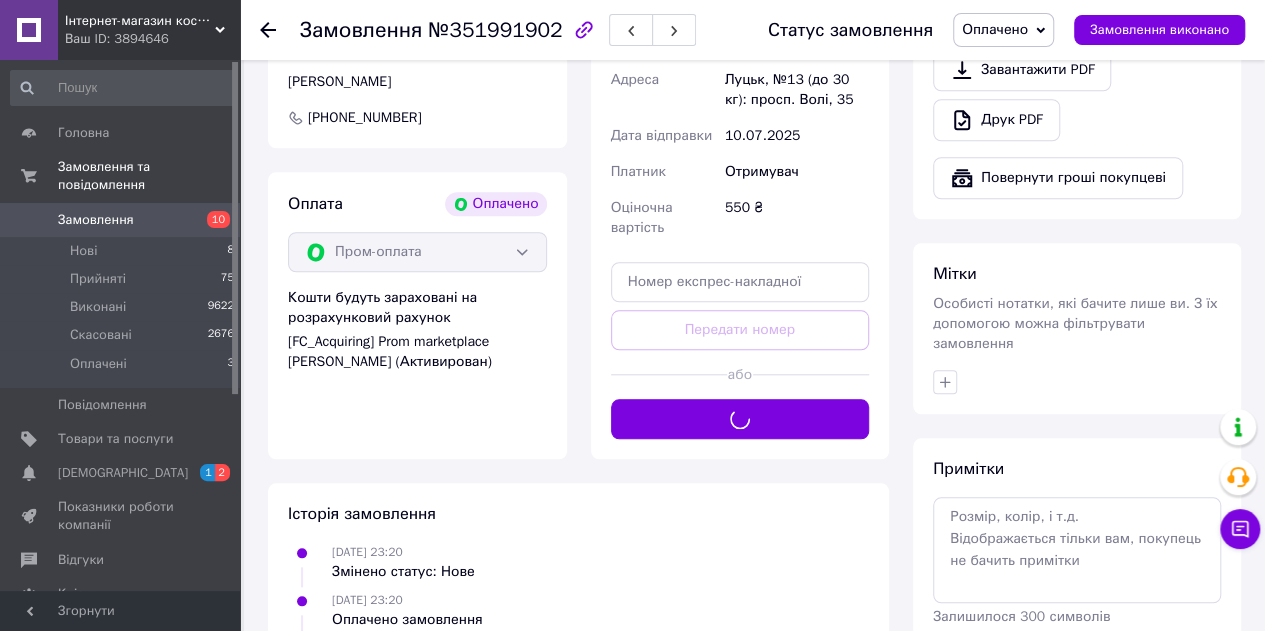 click on "Оплачено" at bounding box center [995, 29] 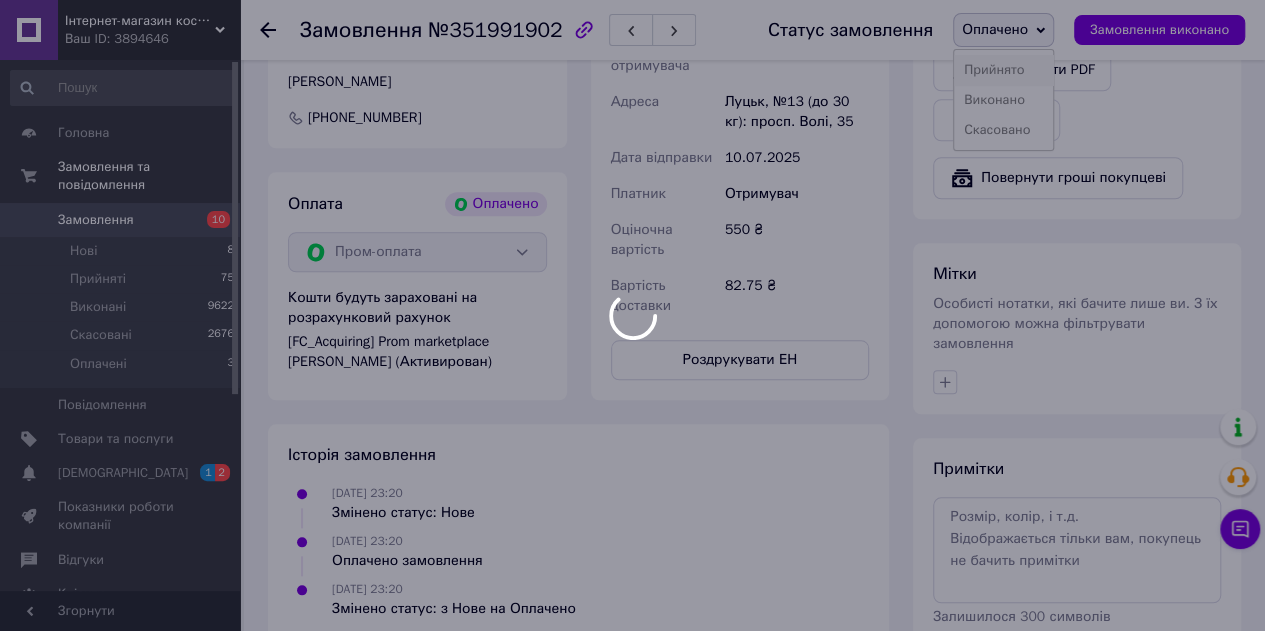 click on "Прийнято" at bounding box center [1003, 70] 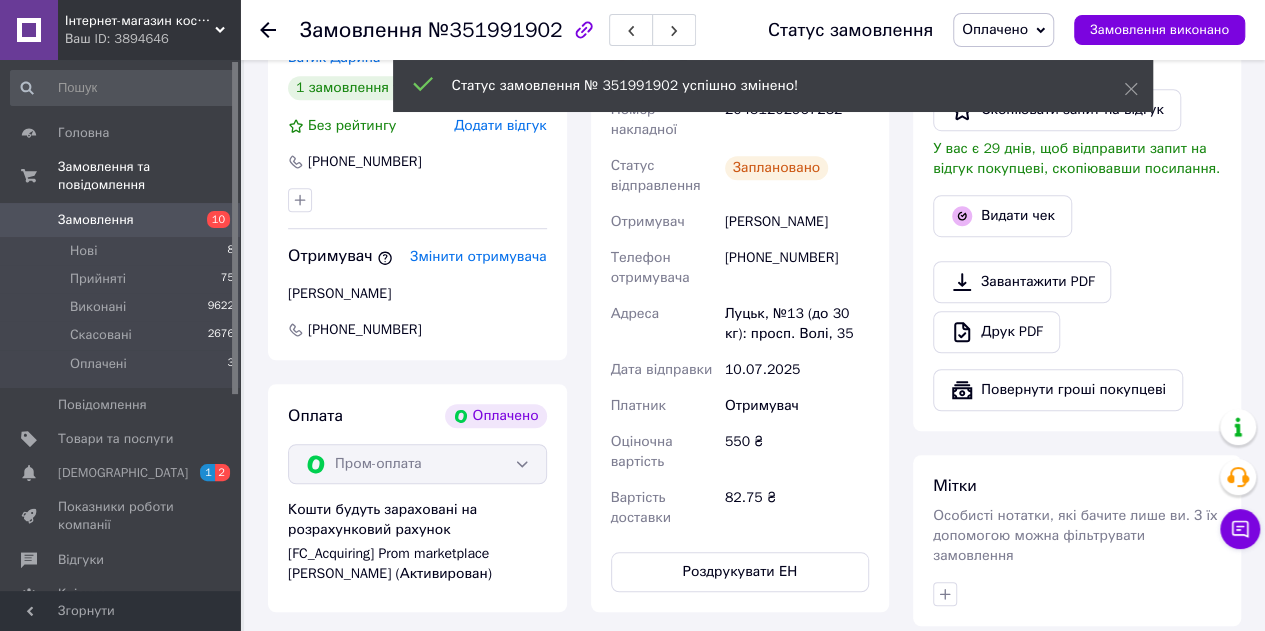 scroll, scrollTop: 472, scrollLeft: 0, axis: vertical 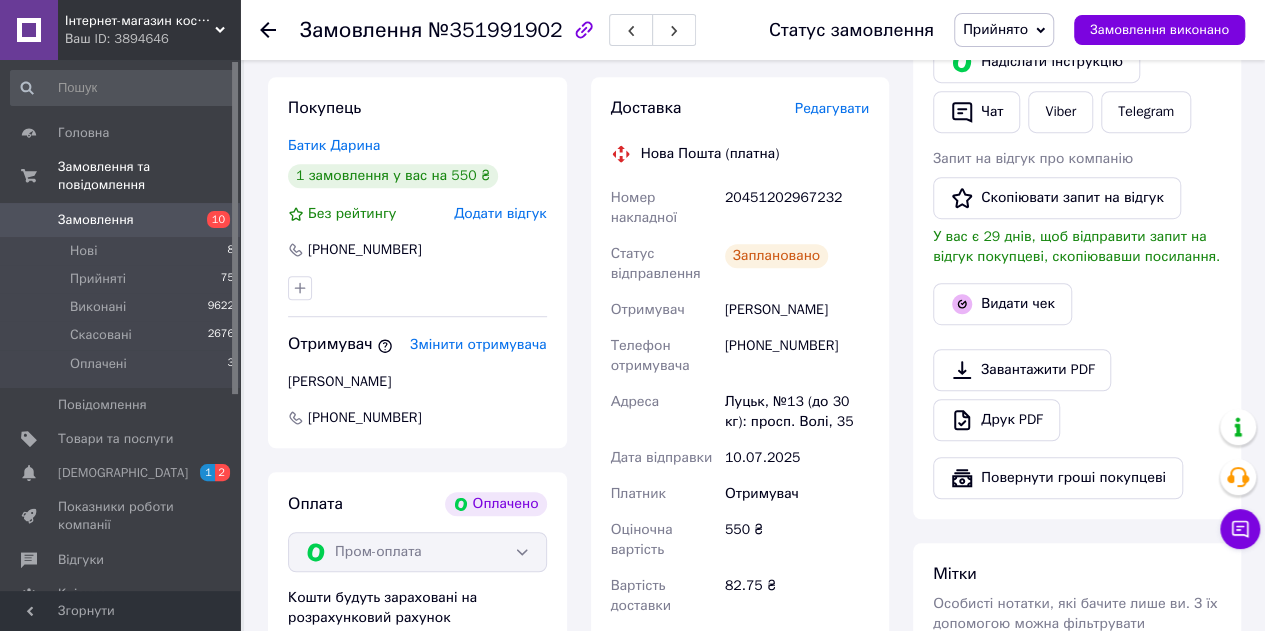 copy on "Отримувач Бондарук Олександр" 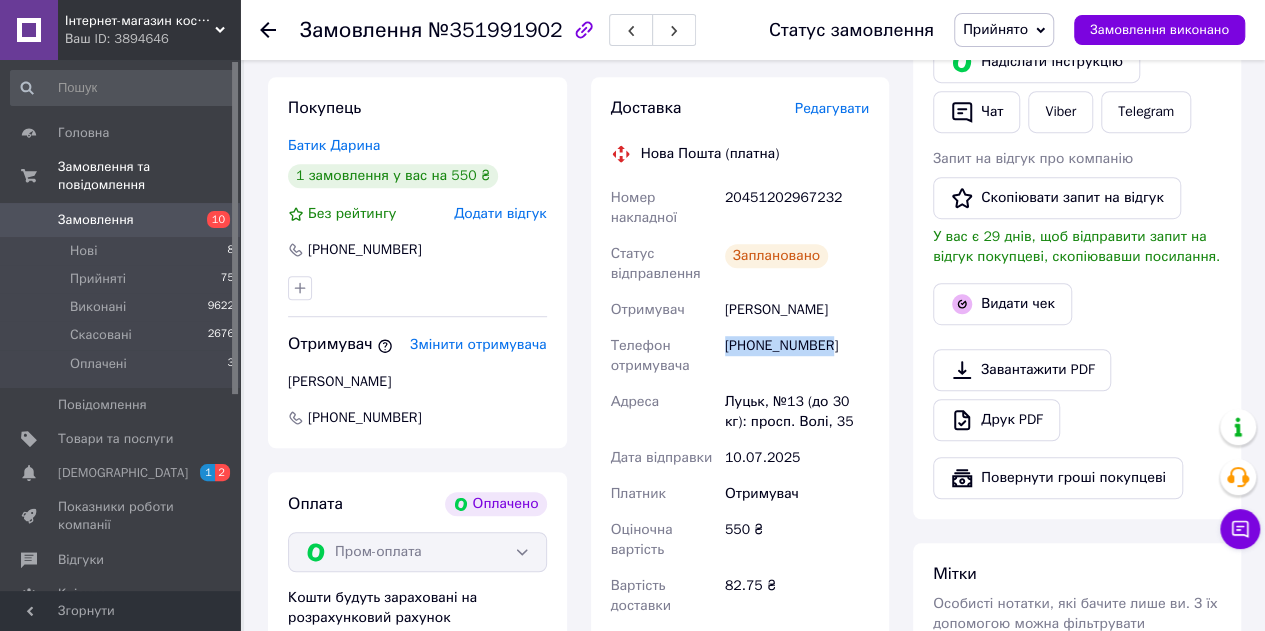 copy on "[PHONE_NUMBER]" 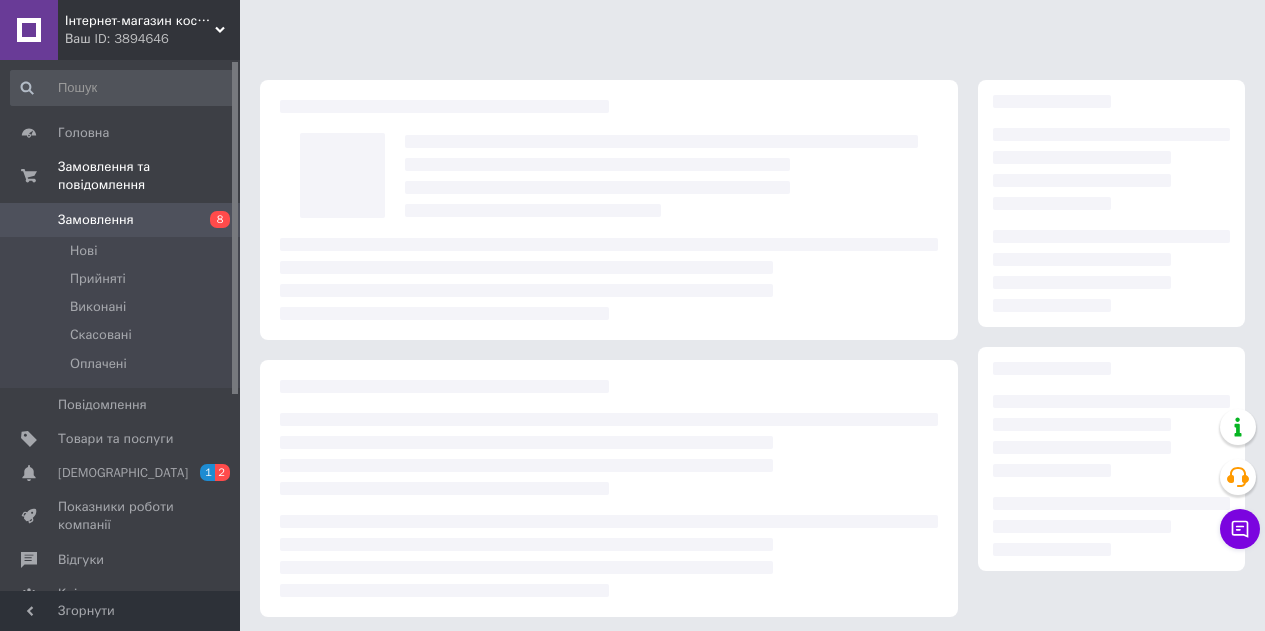 scroll, scrollTop: 282, scrollLeft: 0, axis: vertical 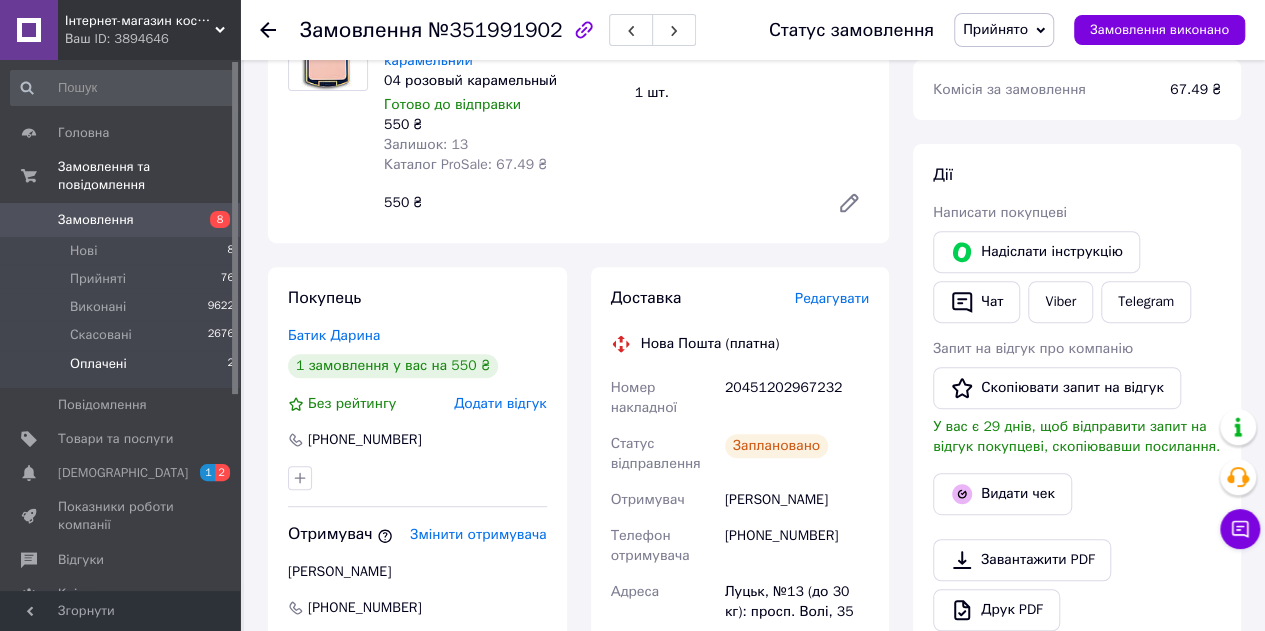 click on "Оплачені 2" at bounding box center (123, 369) 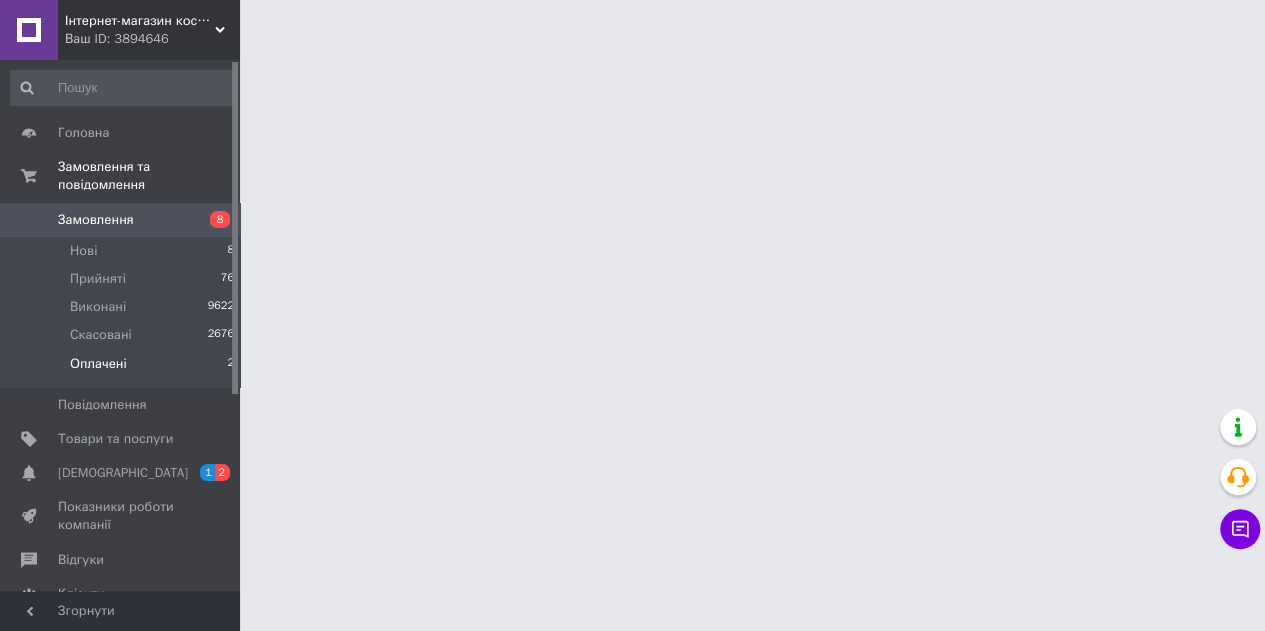 scroll, scrollTop: 0, scrollLeft: 0, axis: both 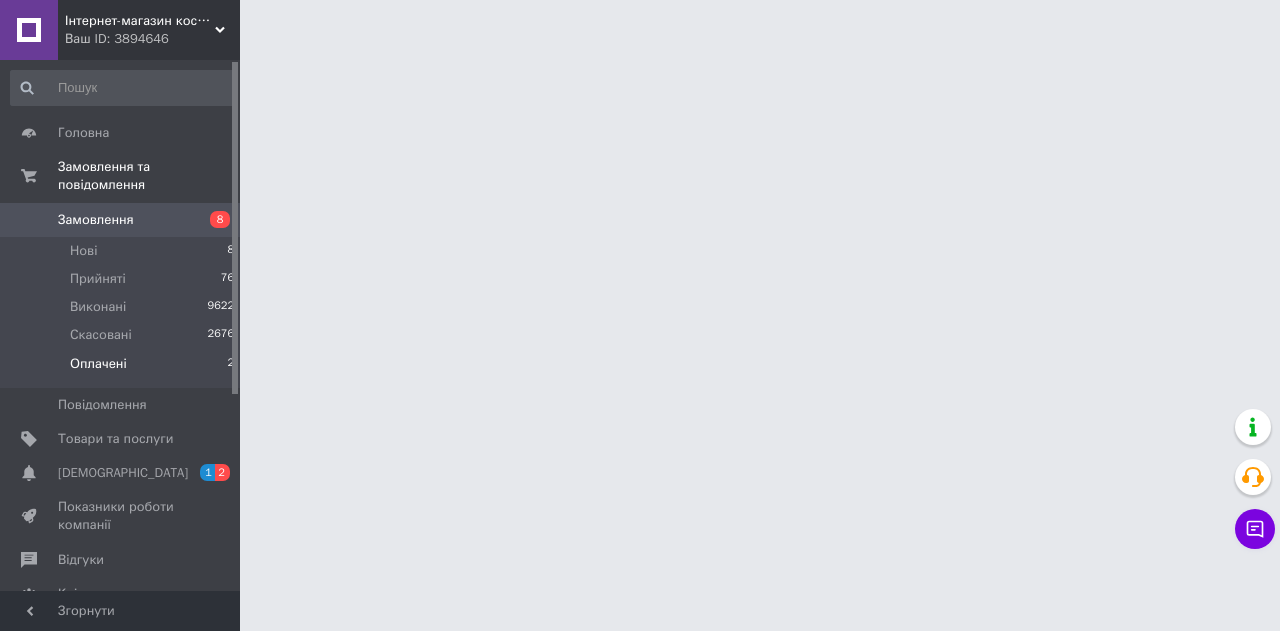click on "Оплачені" at bounding box center (98, 364) 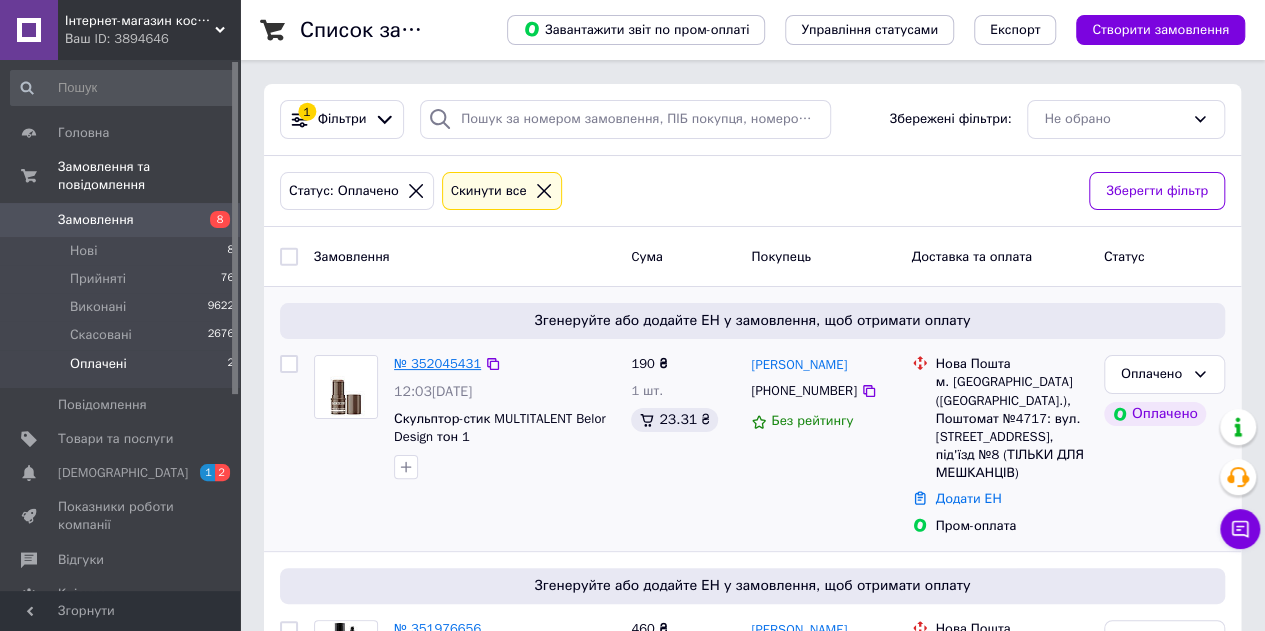 click on "№ 352045431" at bounding box center [437, 363] 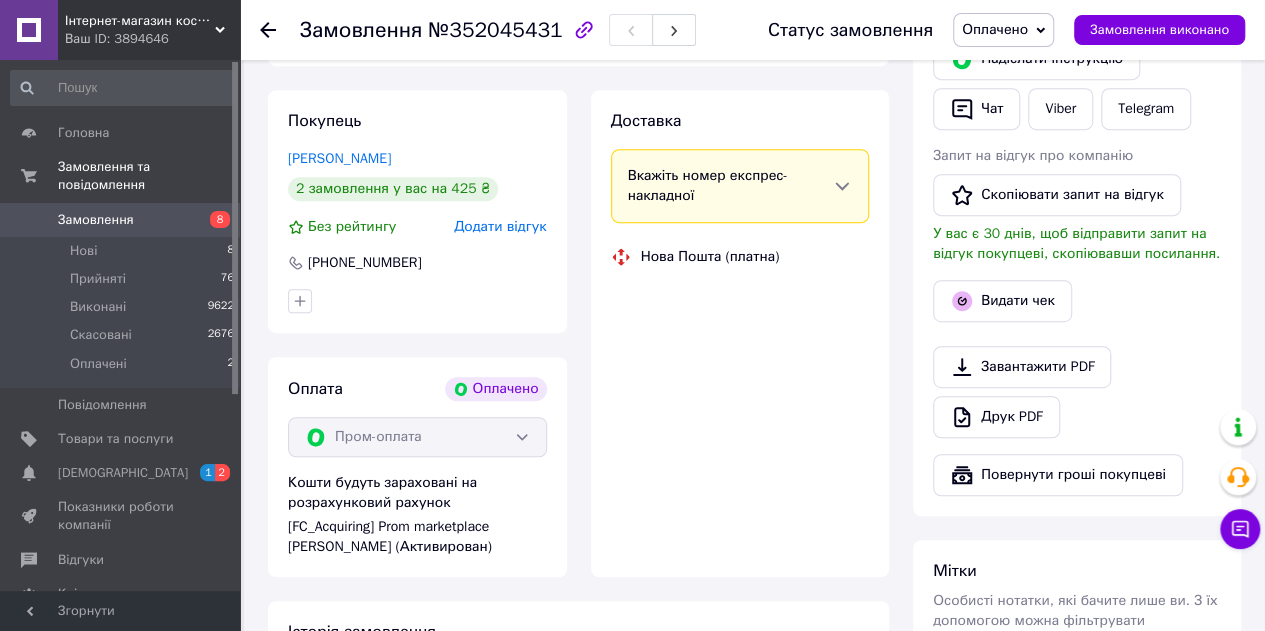 scroll, scrollTop: 639, scrollLeft: 0, axis: vertical 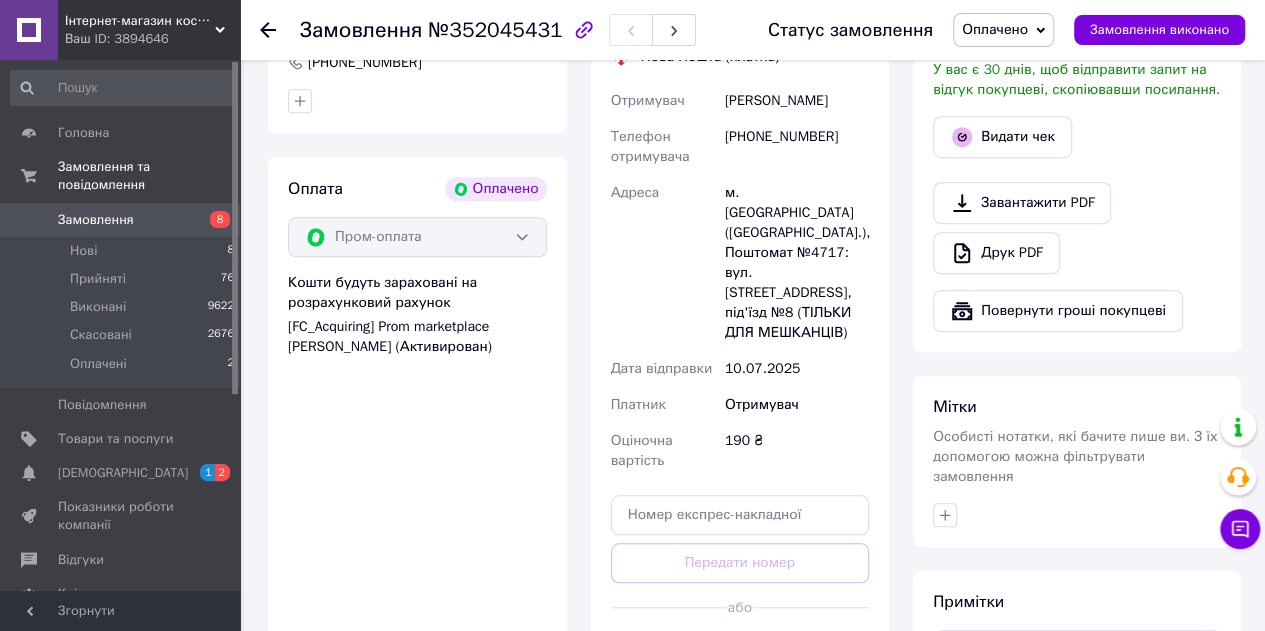 drag, startPoint x: 768, startPoint y: 615, endPoint x: 770, endPoint y: 603, distance: 12.165525 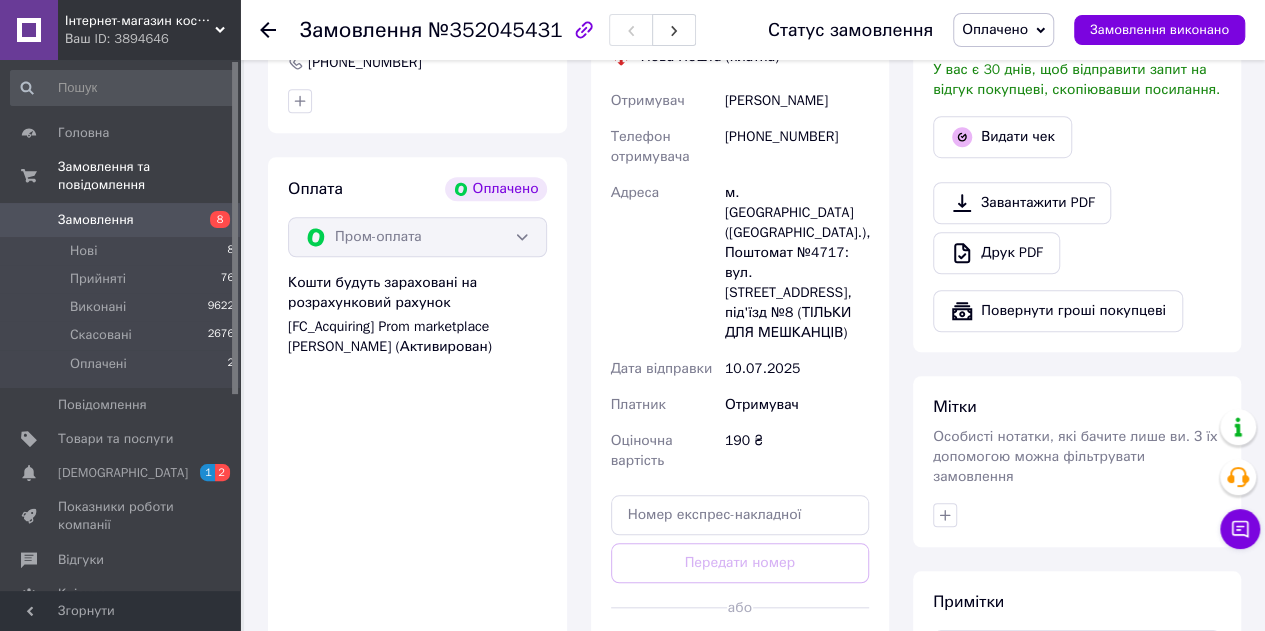 click on "Оплачено" at bounding box center [995, 29] 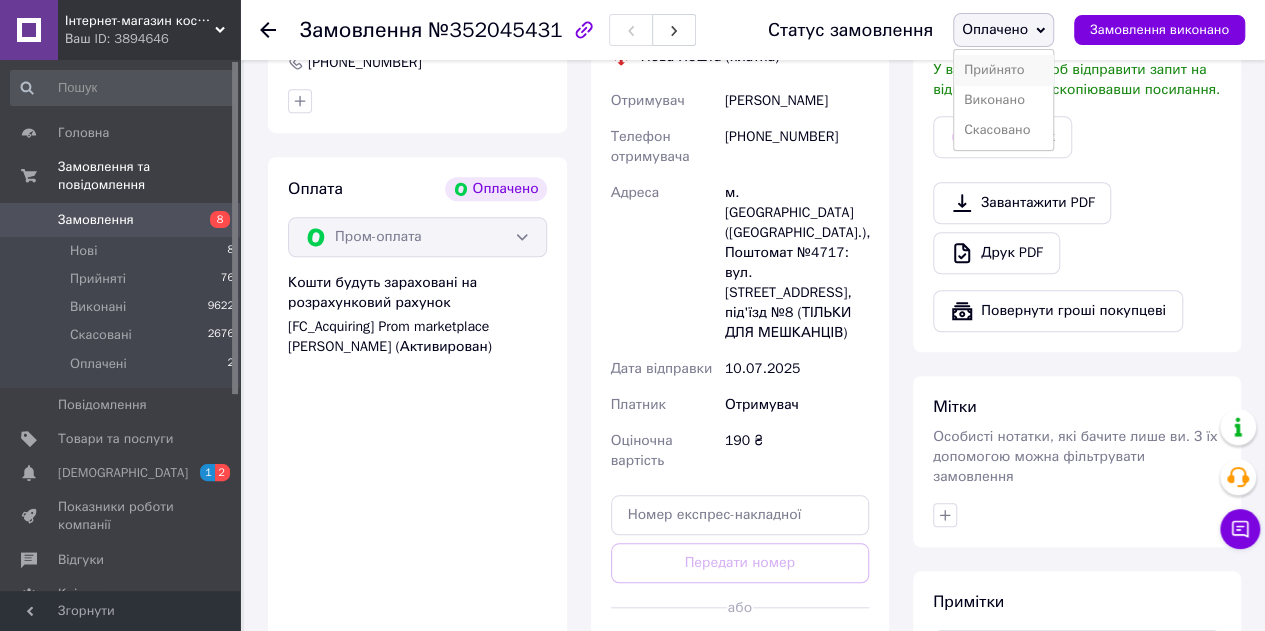 click on "Прийнято" at bounding box center (1003, 70) 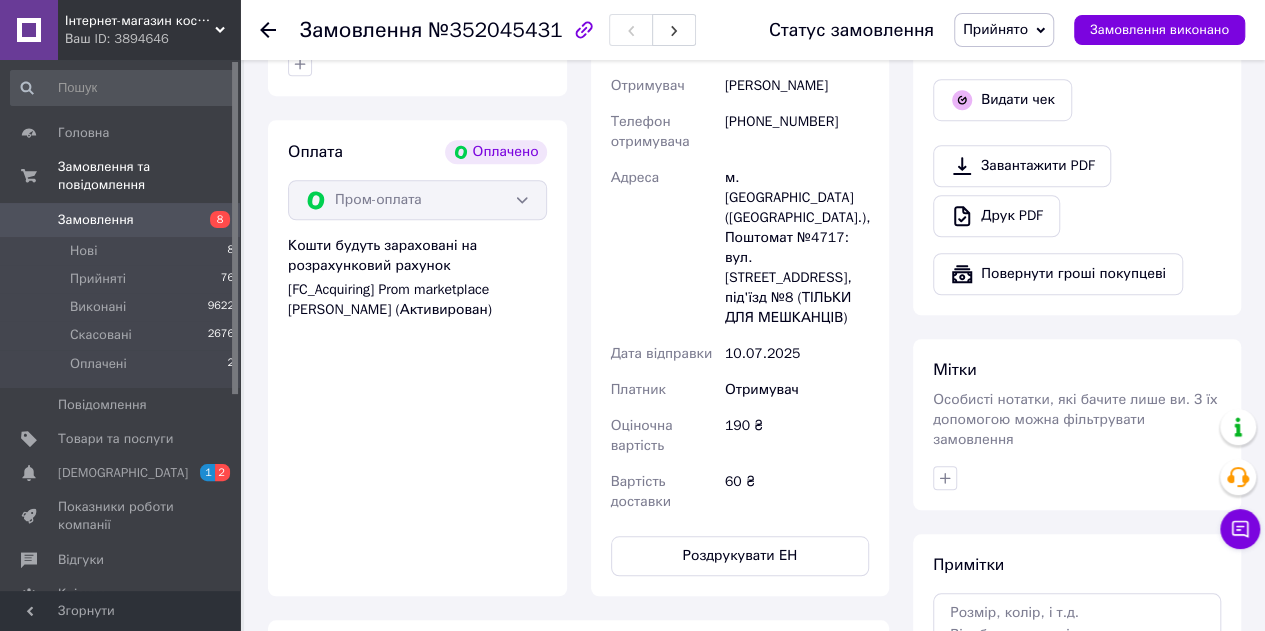 scroll, scrollTop: 339, scrollLeft: 0, axis: vertical 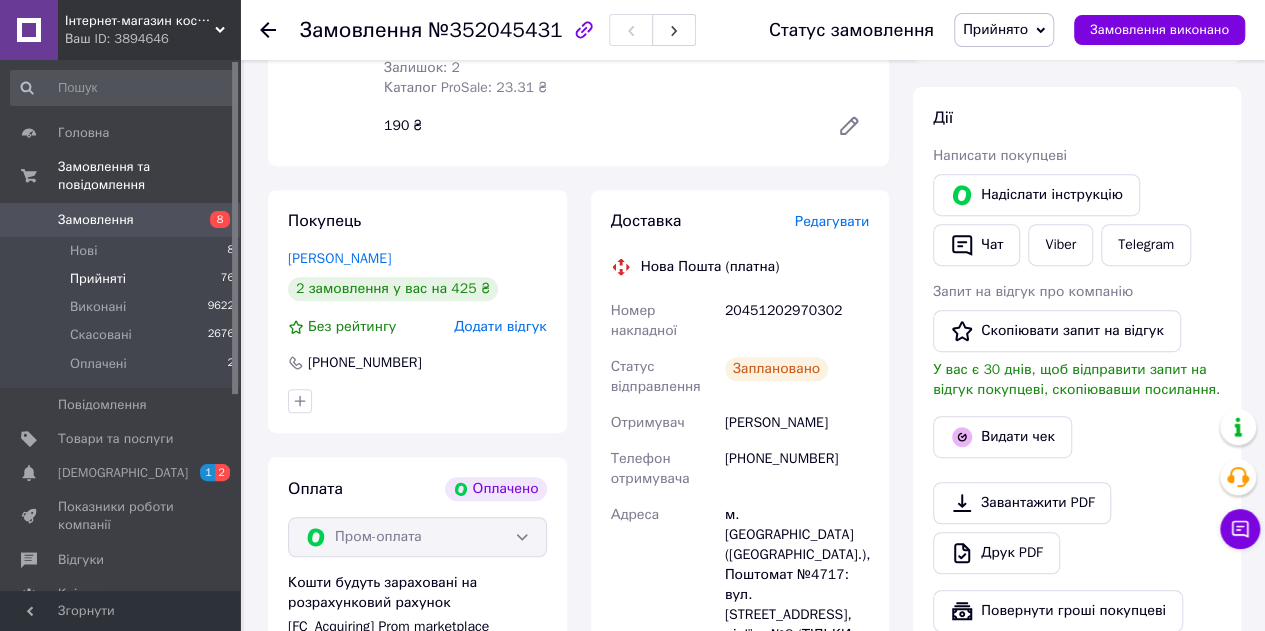 click on "Прийняті 76" at bounding box center (123, 279) 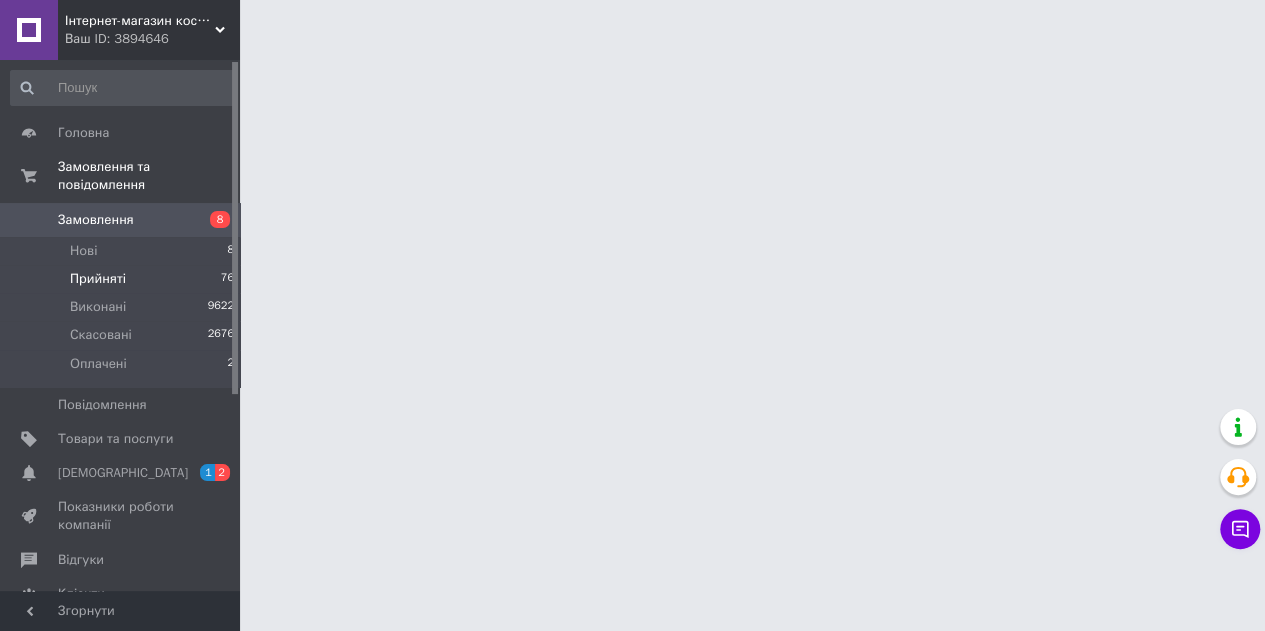 scroll, scrollTop: 0, scrollLeft: 0, axis: both 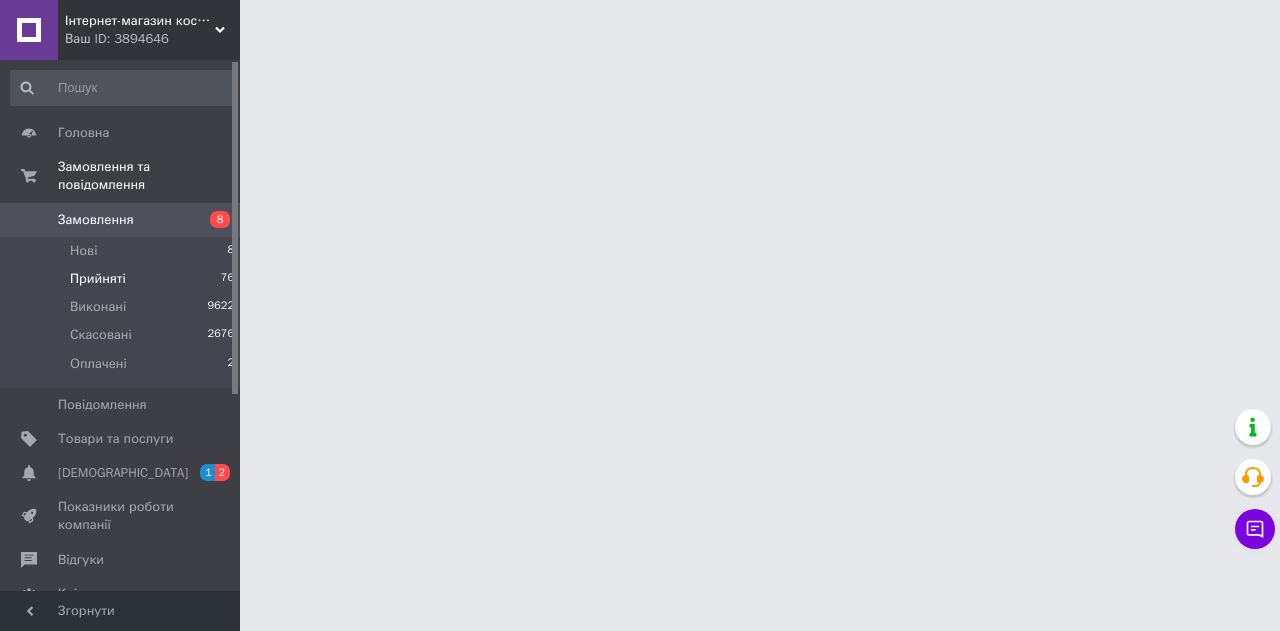 click on "Прийняті 76" at bounding box center (123, 279) 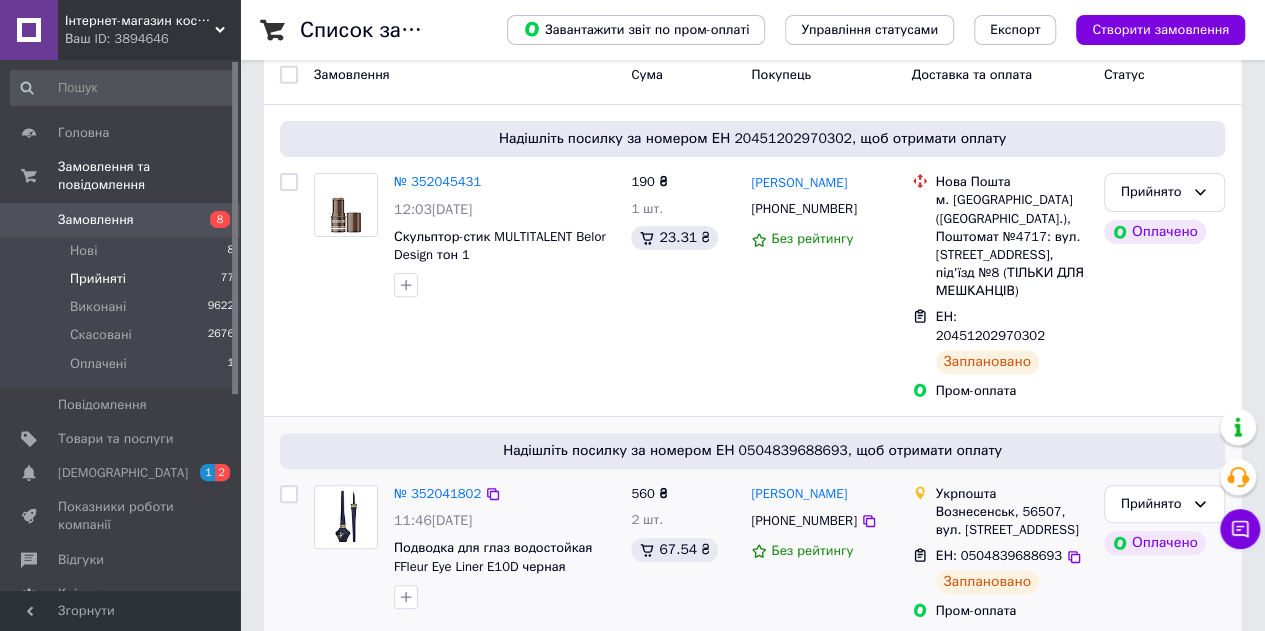 scroll, scrollTop: 300, scrollLeft: 0, axis: vertical 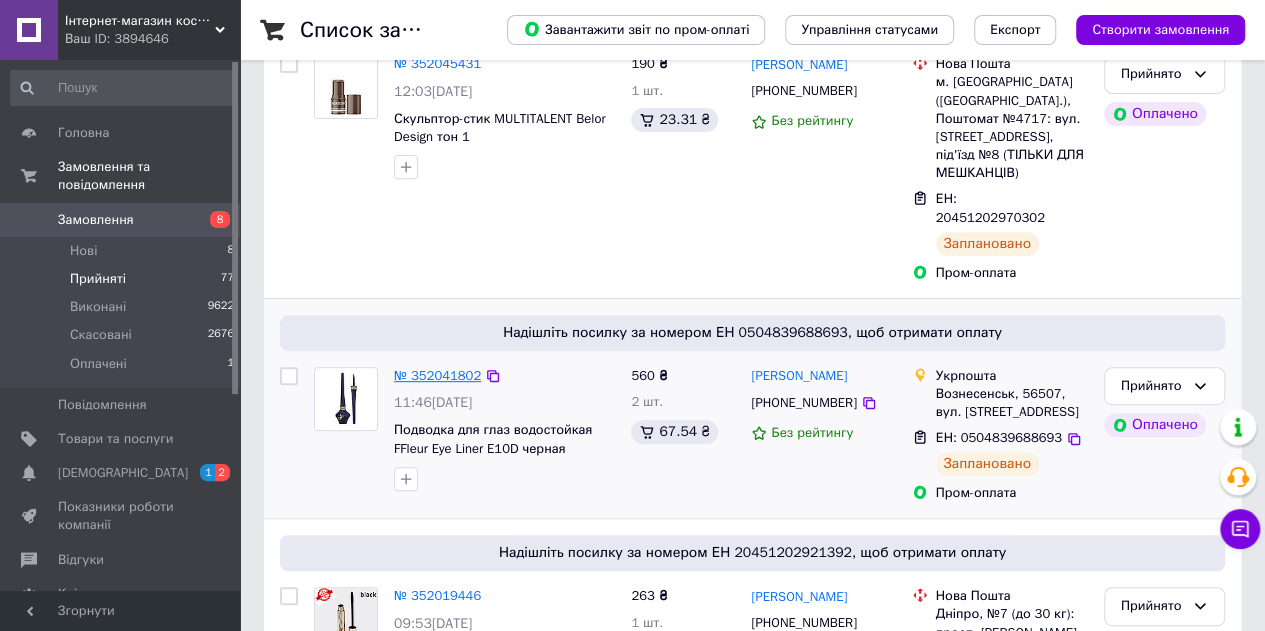 click on "№ 352041802" at bounding box center (437, 375) 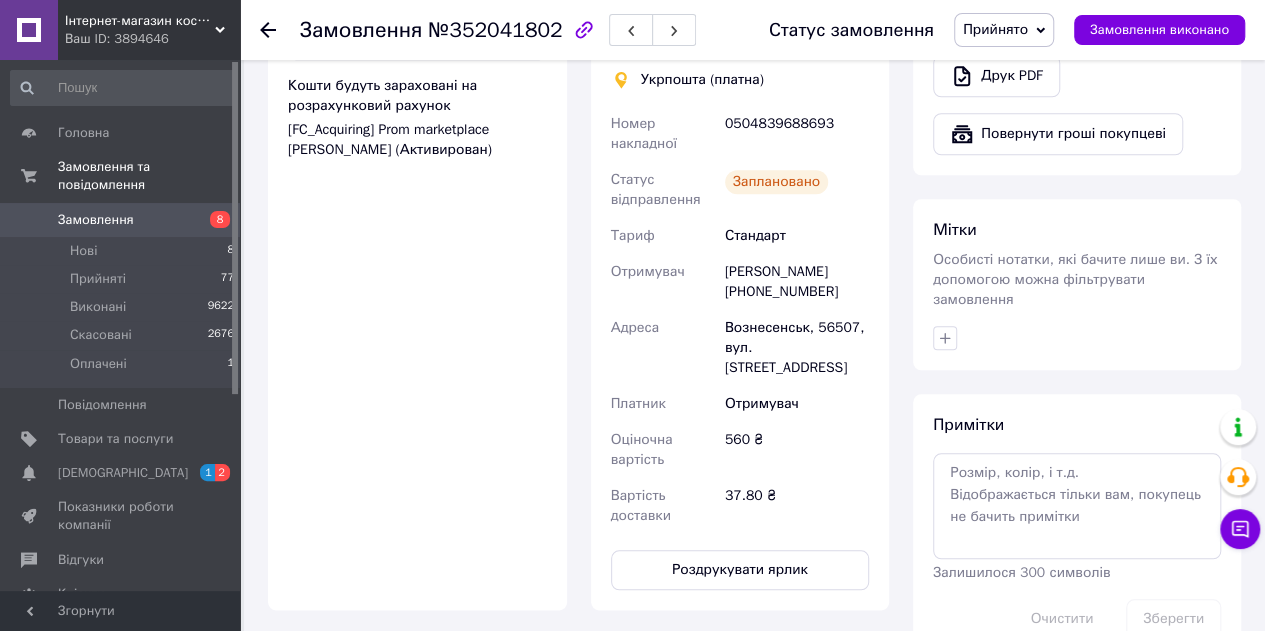 scroll, scrollTop: 600, scrollLeft: 0, axis: vertical 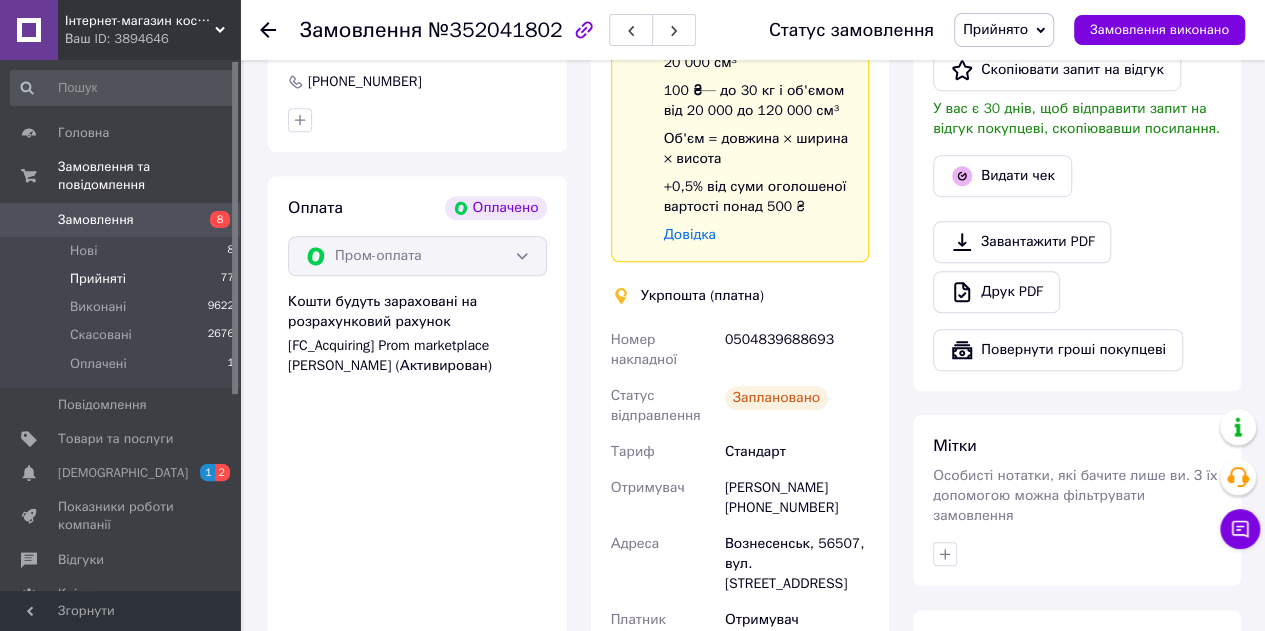 click on "Прийняті 77" at bounding box center (123, 279) 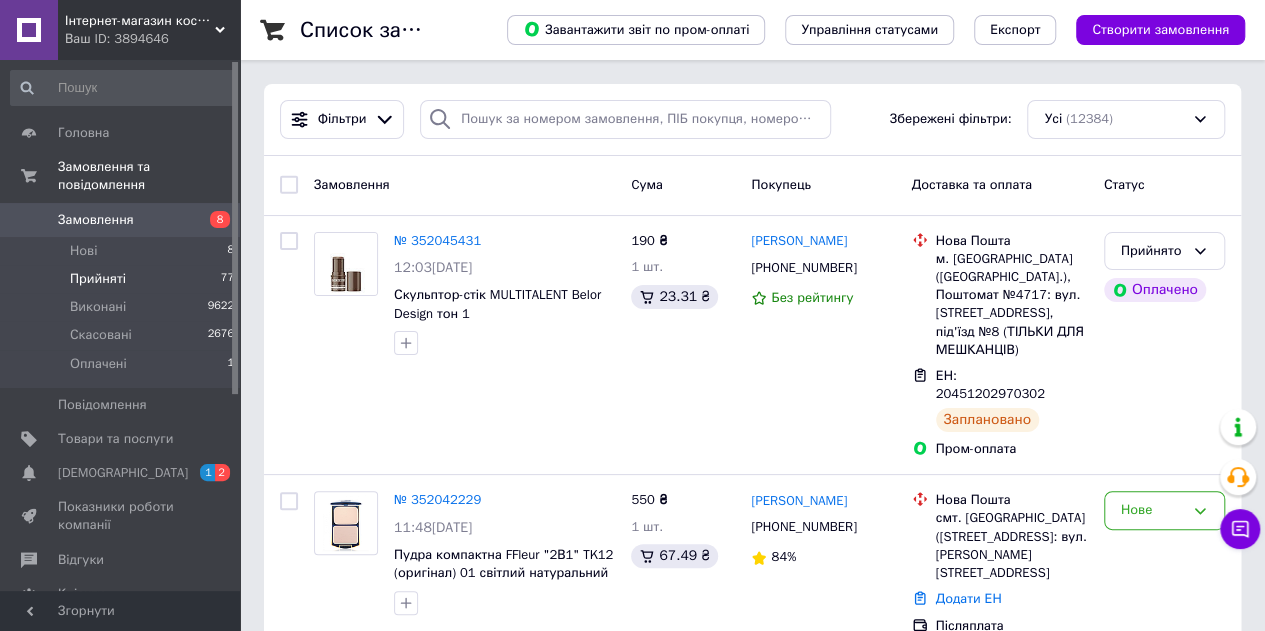 click on "Прийняті 77" at bounding box center (123, 279) 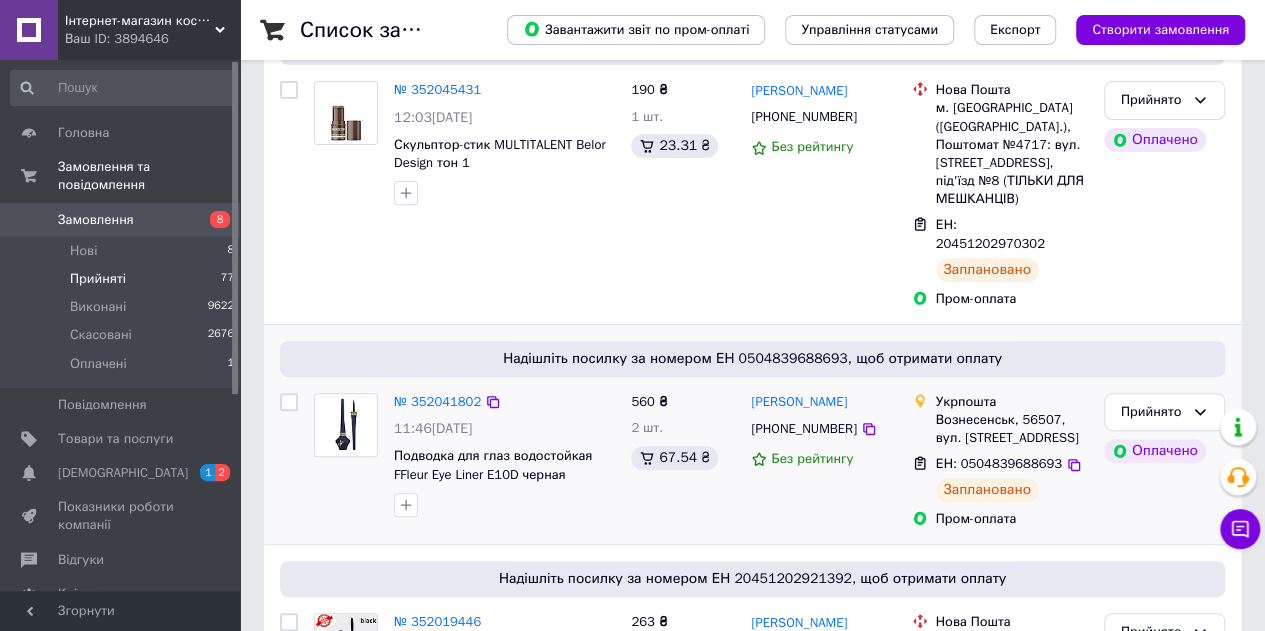 scroll, scrollTop: 300, scrollLeft: 0, axis: vertical 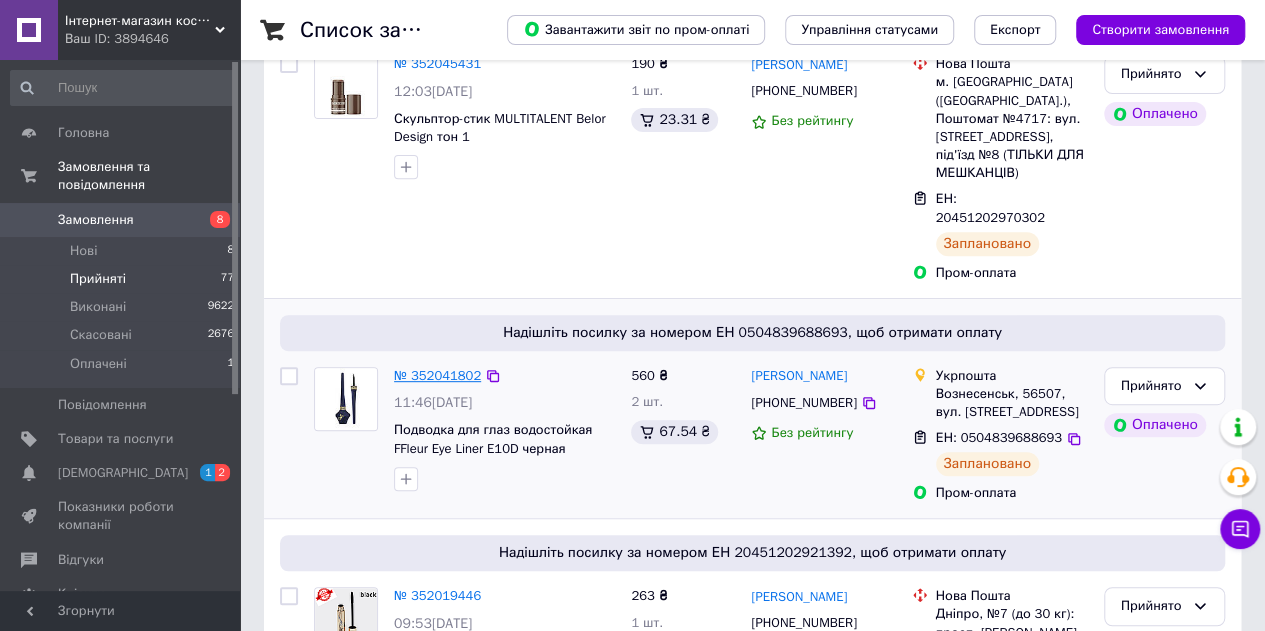 click on "№ 352041802" at bounding box center [437, 375] 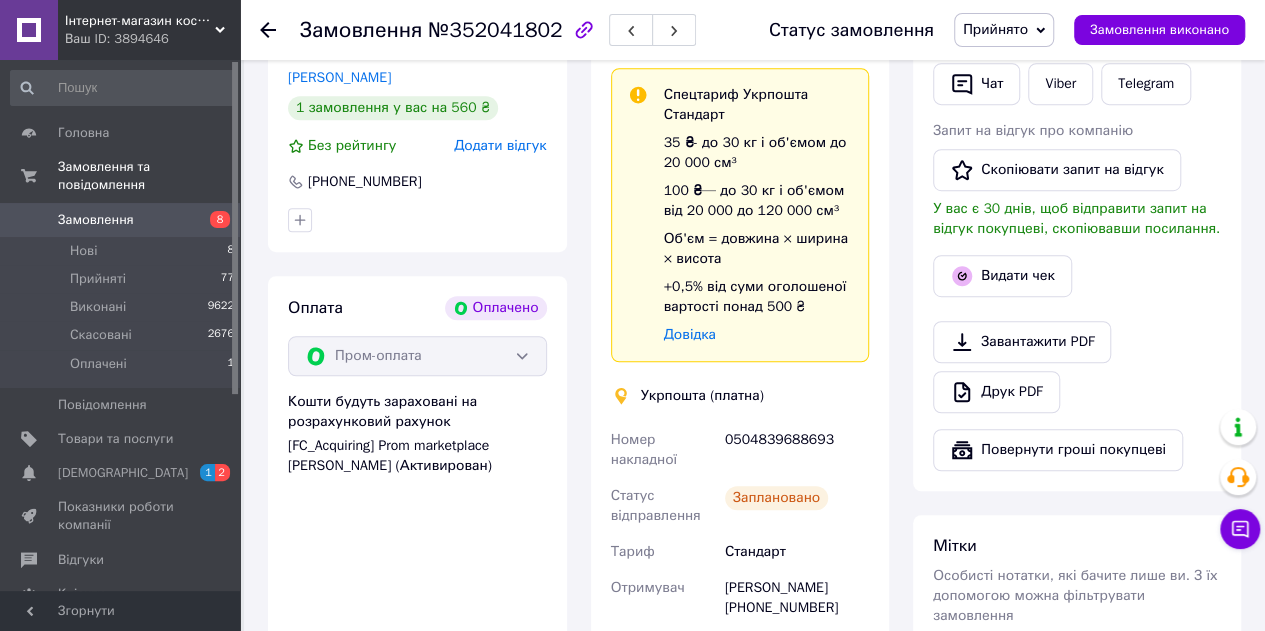 scroll, scrollTop: 900, scrollLeft: 0, axis: vertical 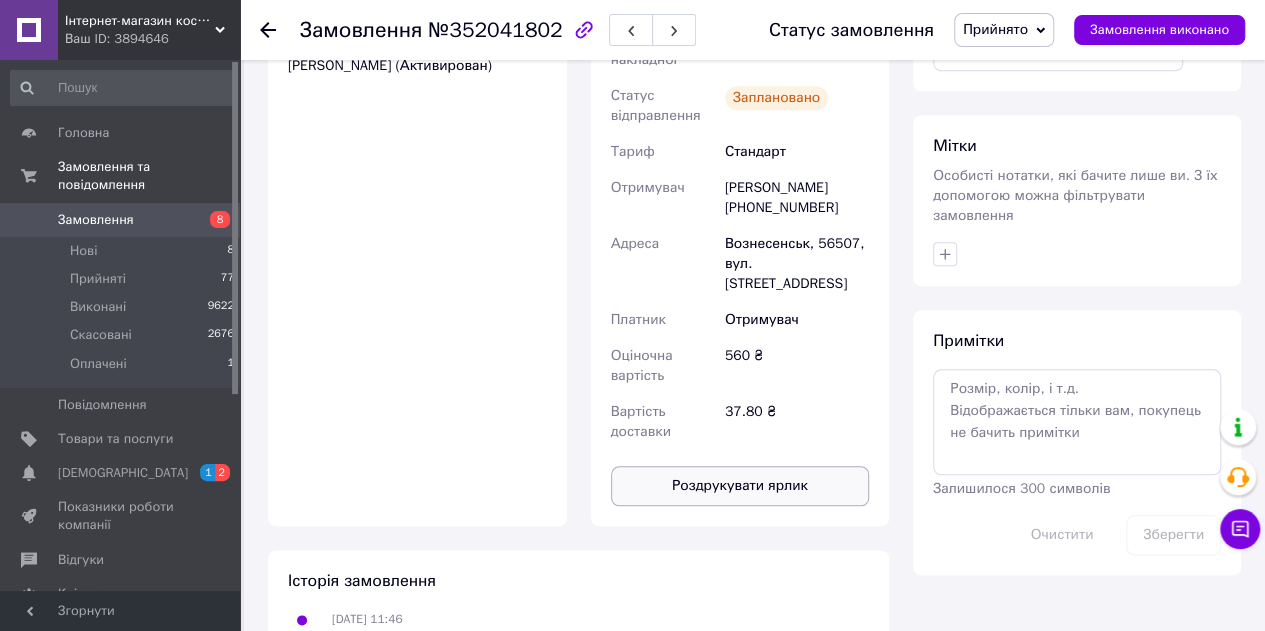 click on "Роздрукувати ярлик" at bounding box center (740, 486) 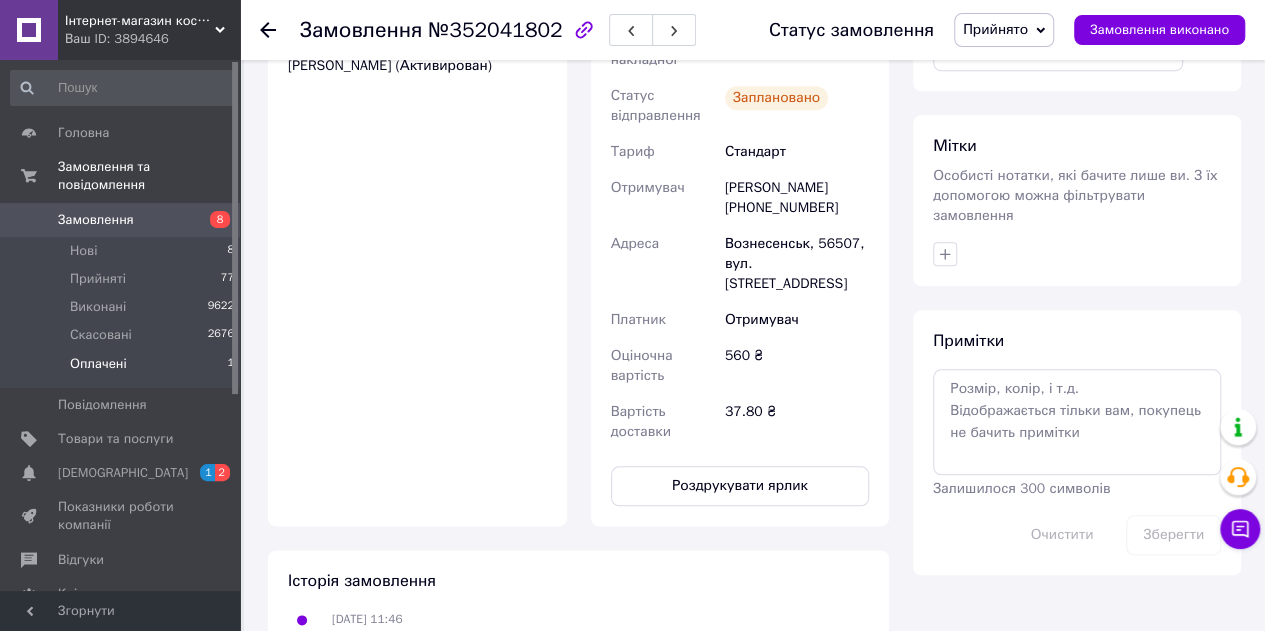click on "Оплачені 1" at bounding box center (123, 369) 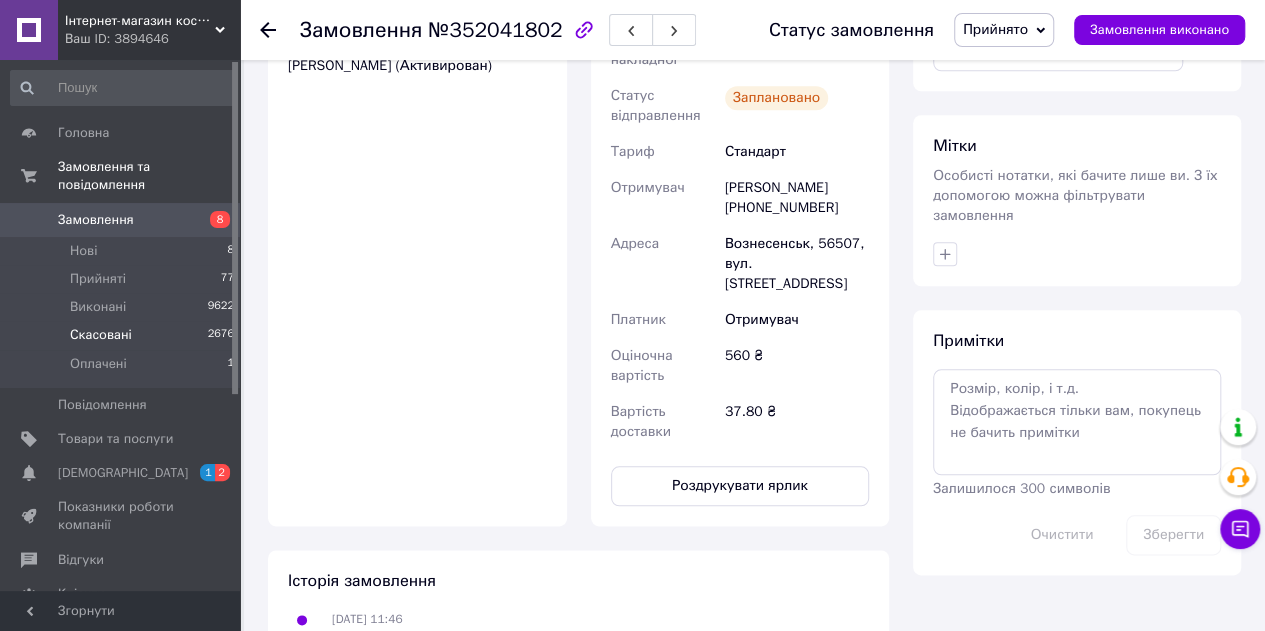 scroll, scrollTop: 0, scrollLeft: 0, axis: both 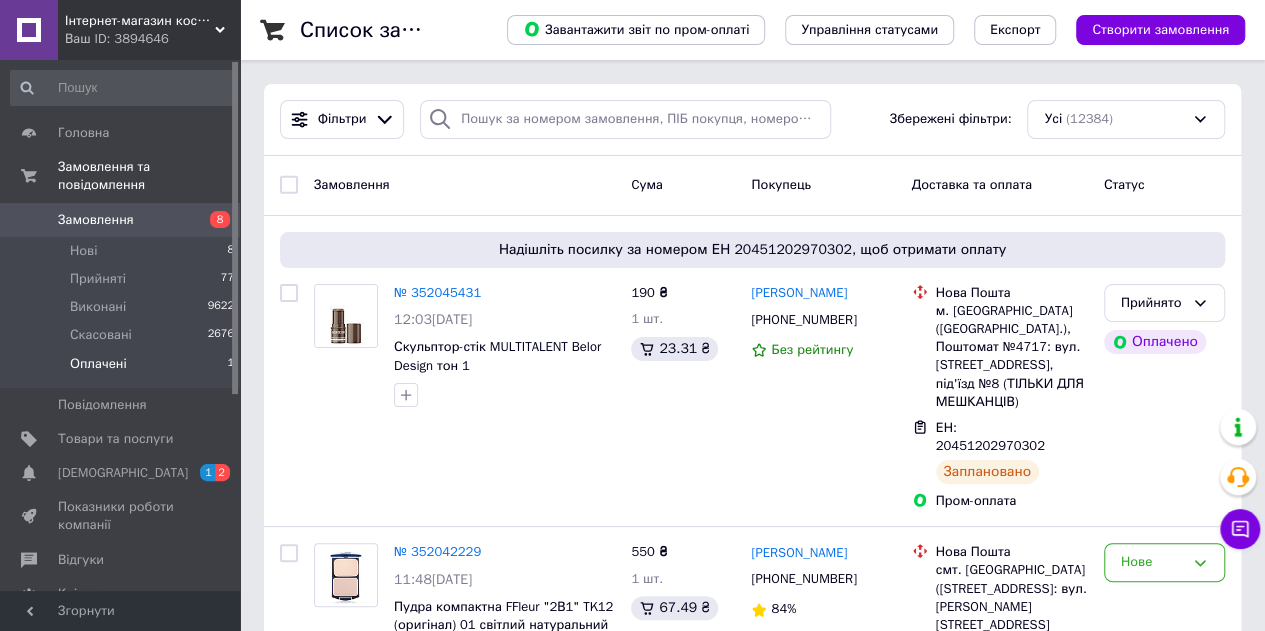 click on "Оплачені 1" at bounding box center (123, 369) 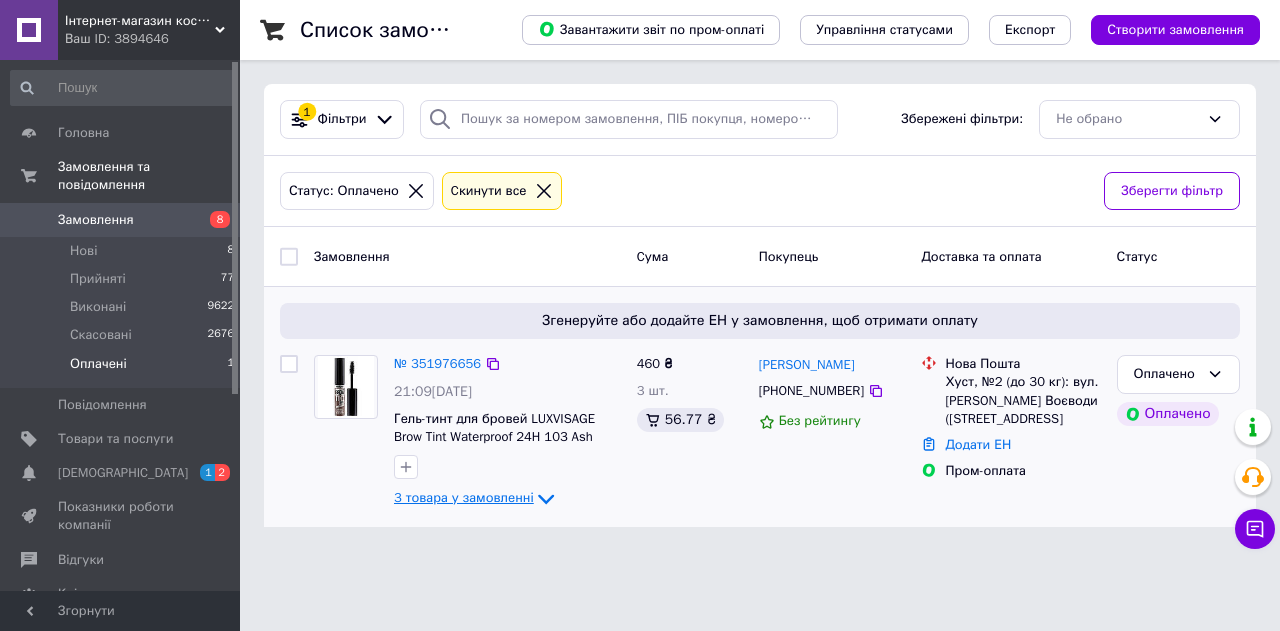 click 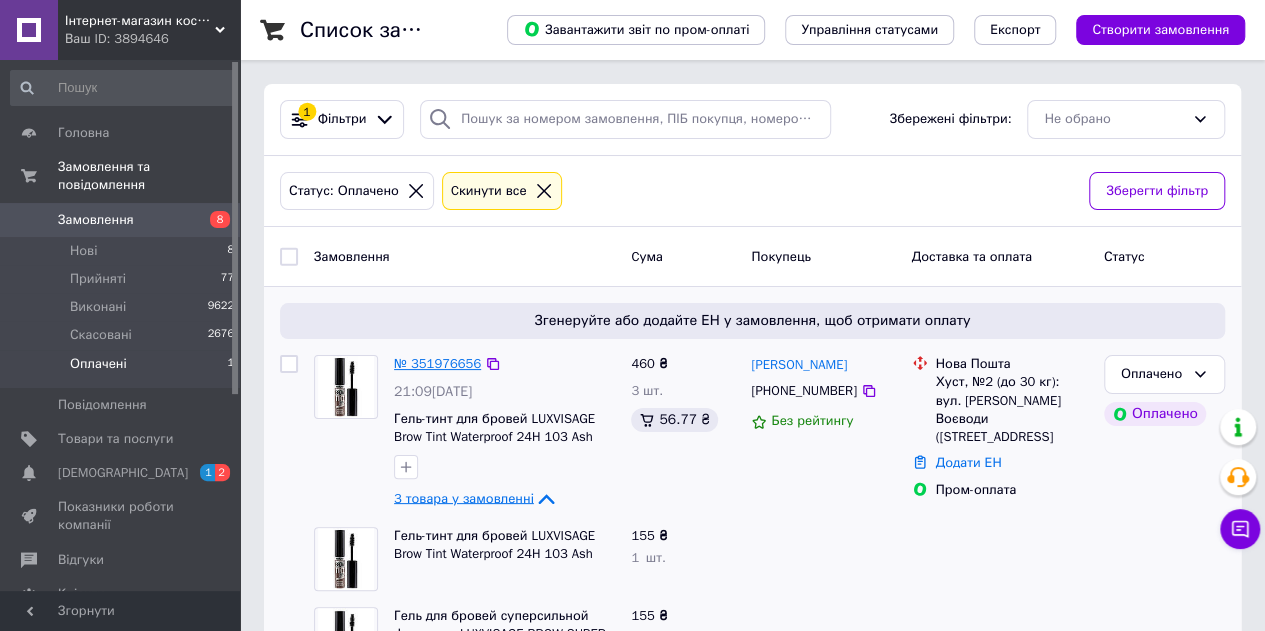 click on "№ 351976656" at bounding box center (437, 363) 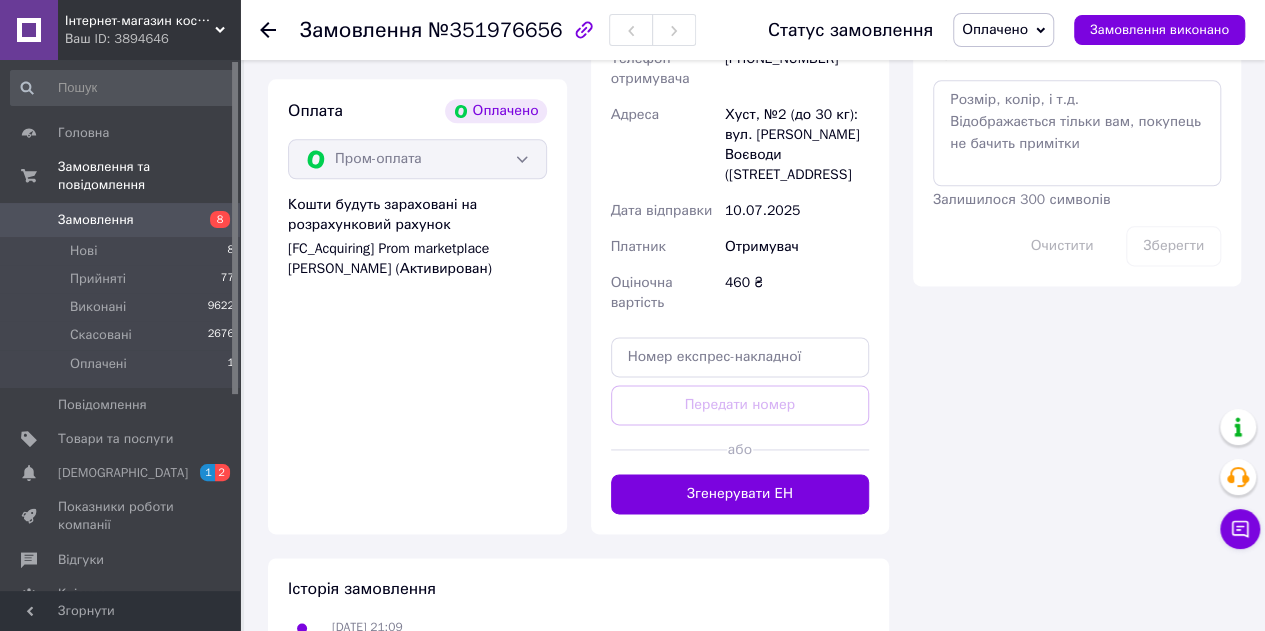 scroll, scrollTop: 1300, scrollLeft: 0, axis: vertical 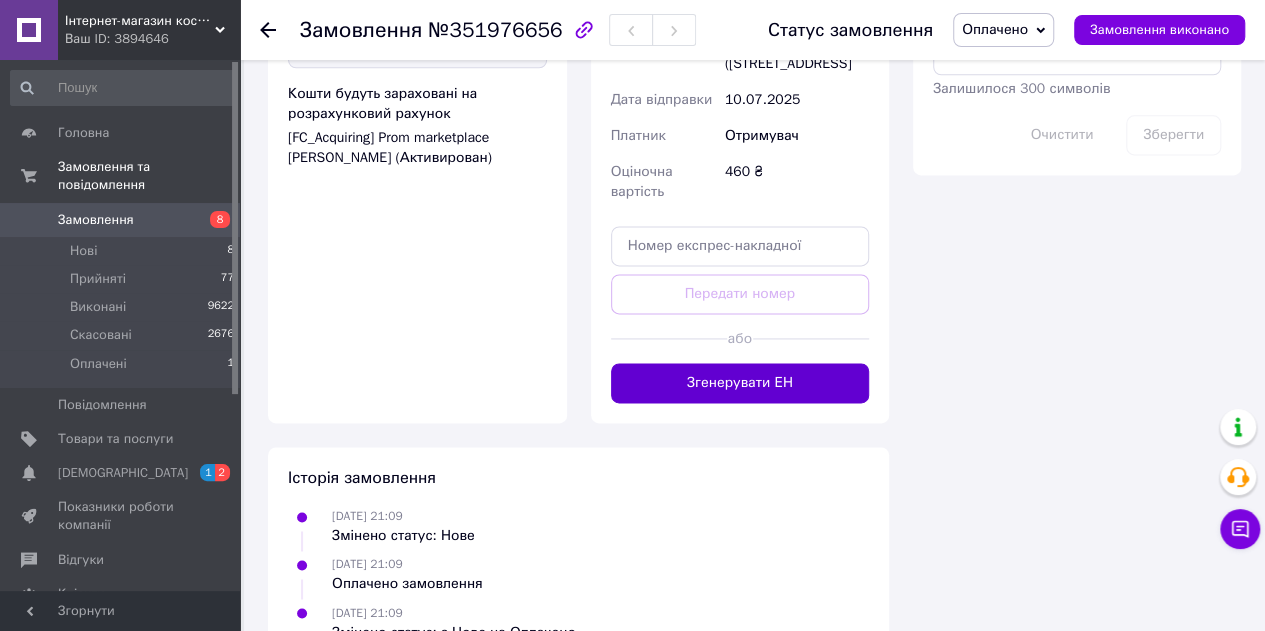 click on "Згенерувати ЕН" at bounding box center [740, 383] 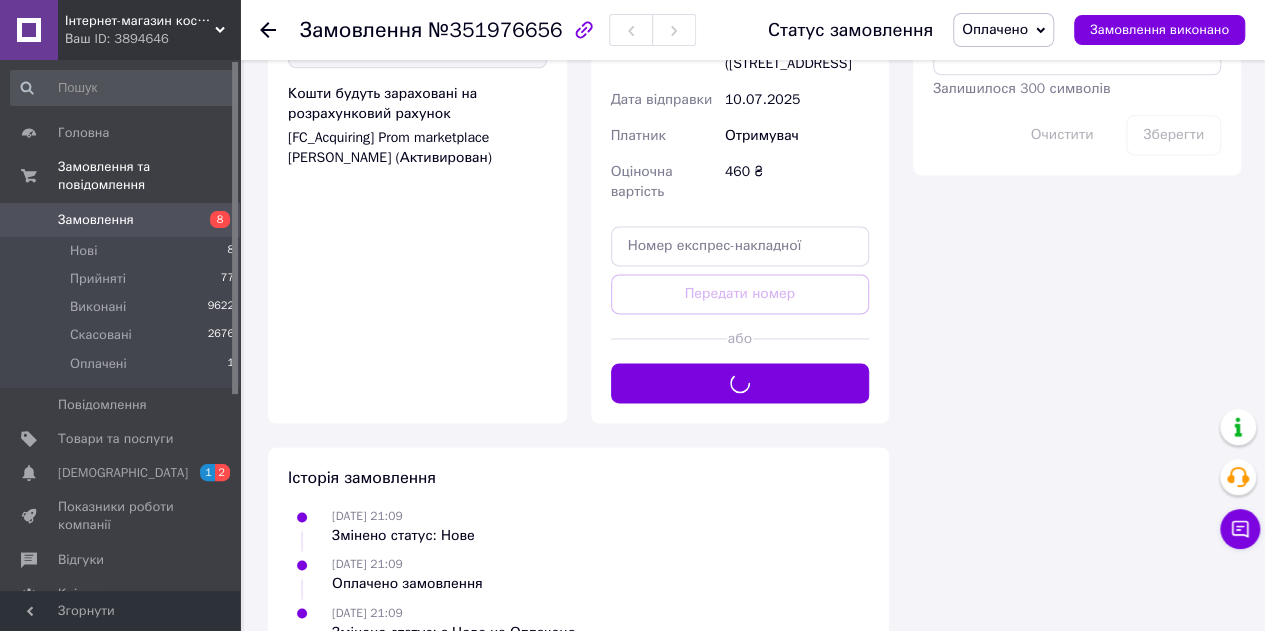 click on "Оплачено" at bounding box center (995, 29) 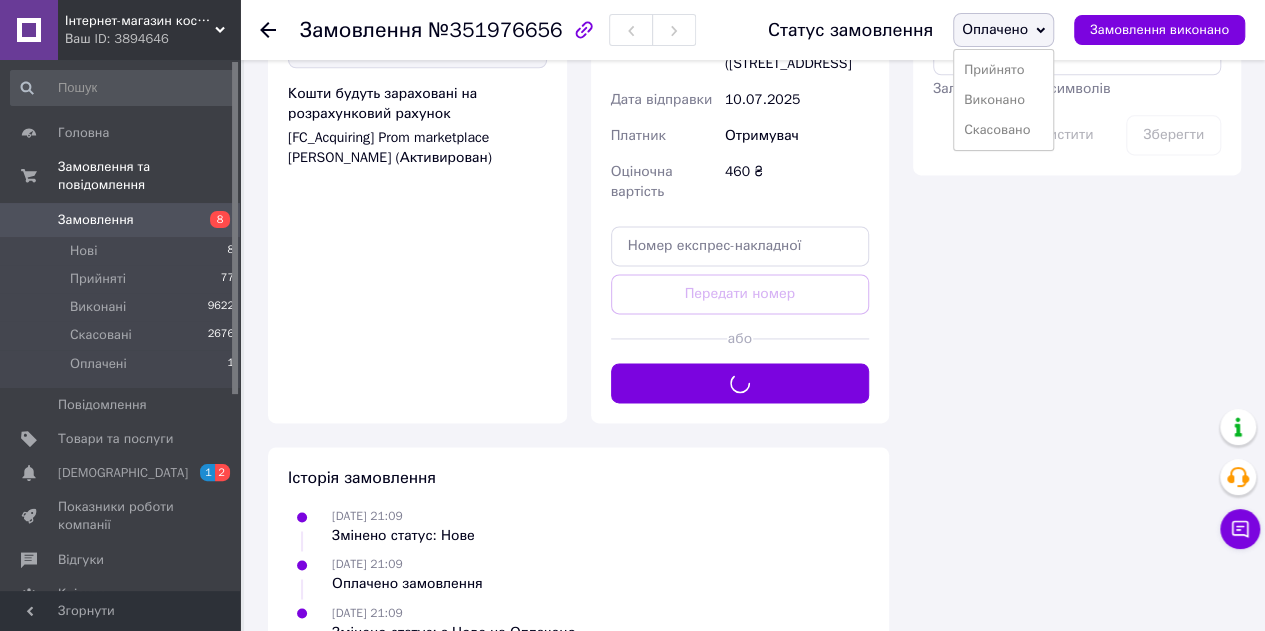 click on "Прийнято" at bounding box center [1003, 70] 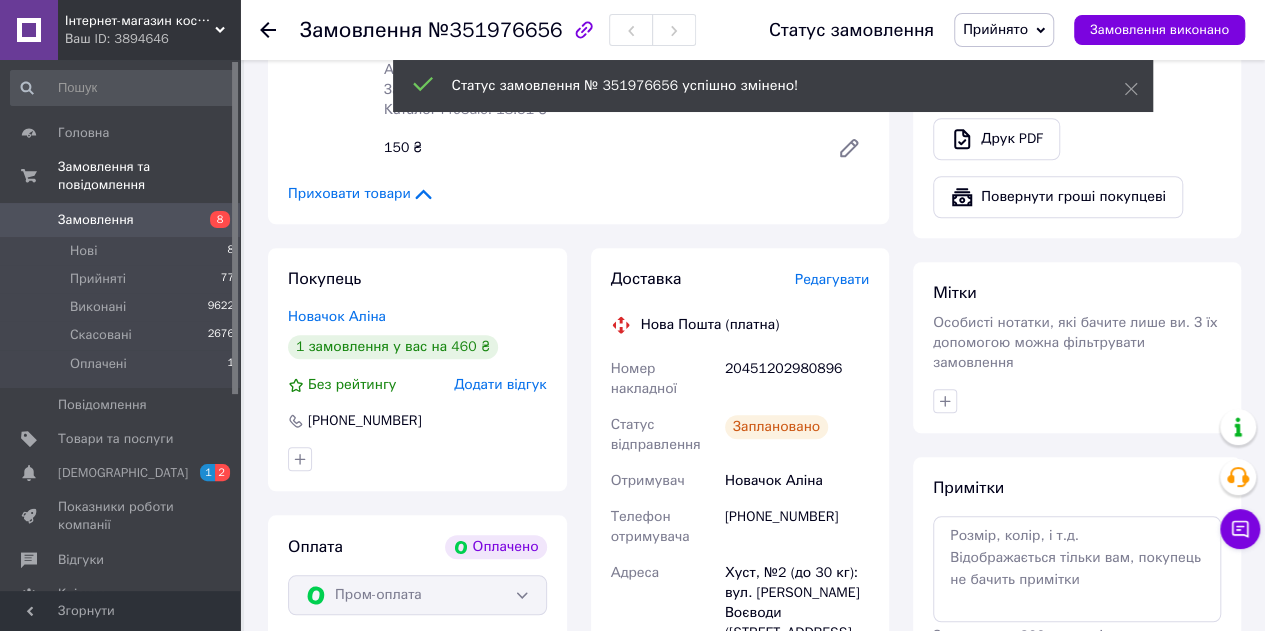 scroll, scrollTop: 878, scrollLeft: 0, axis: vertical 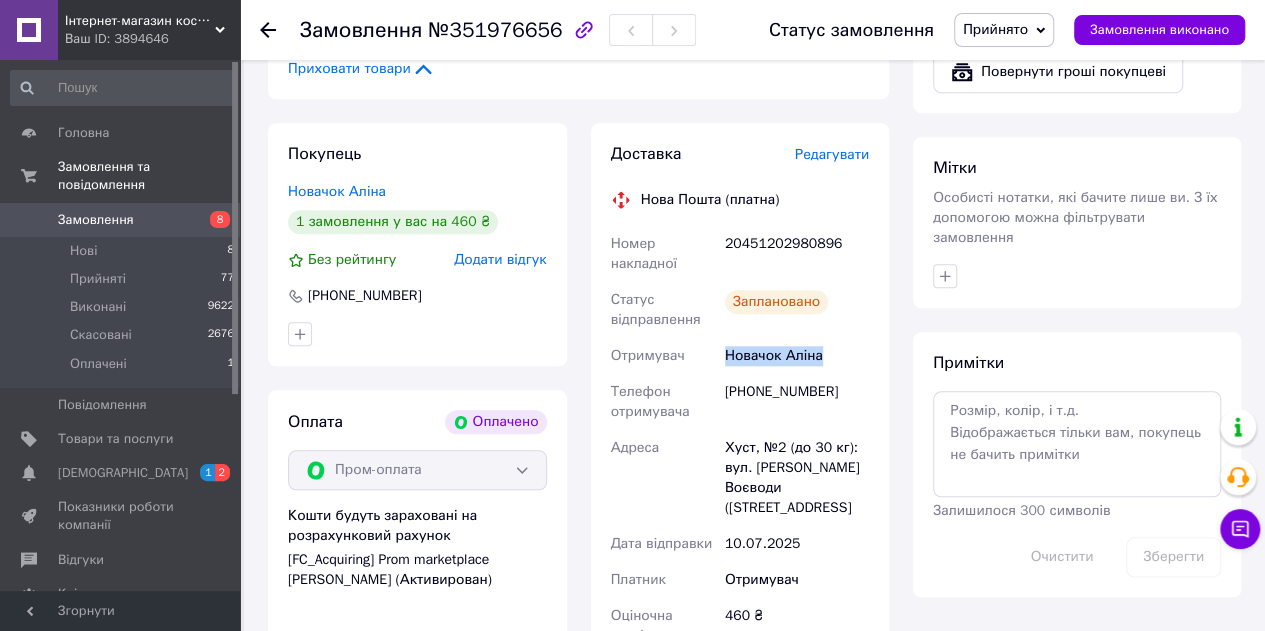copy on "Отримувач Новачок Аліна" 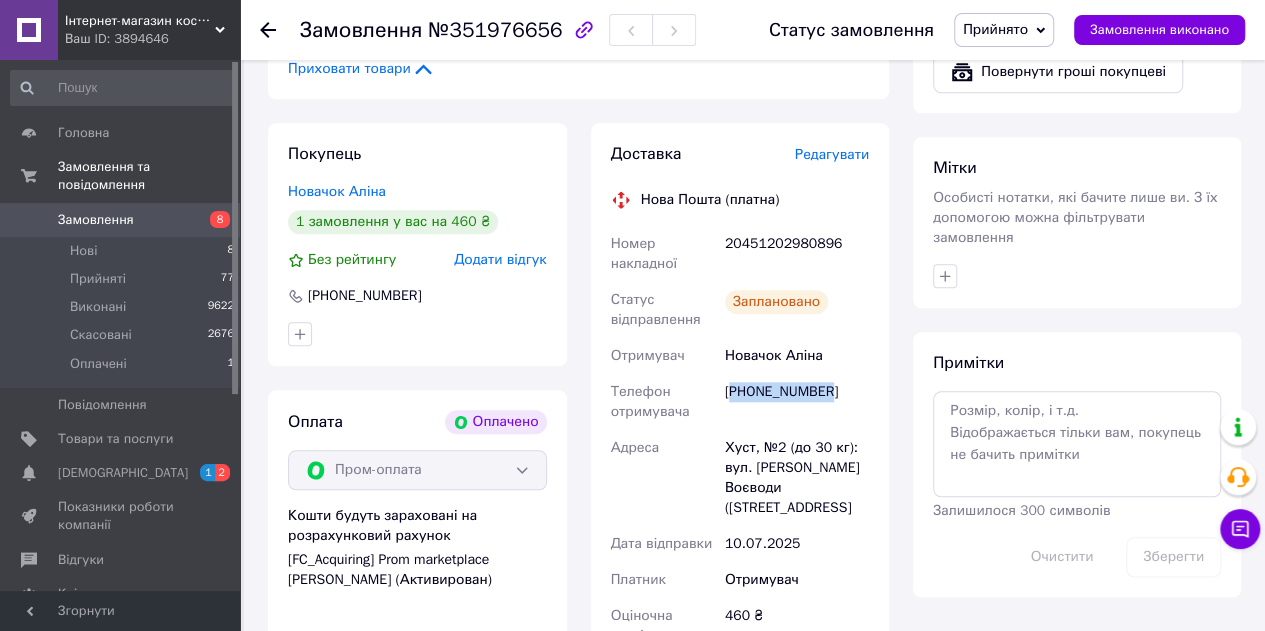drag, startPoint x: 735, startPoint y: 369, endPoint x: 858, endPoint y: 373, distance: 123.065025 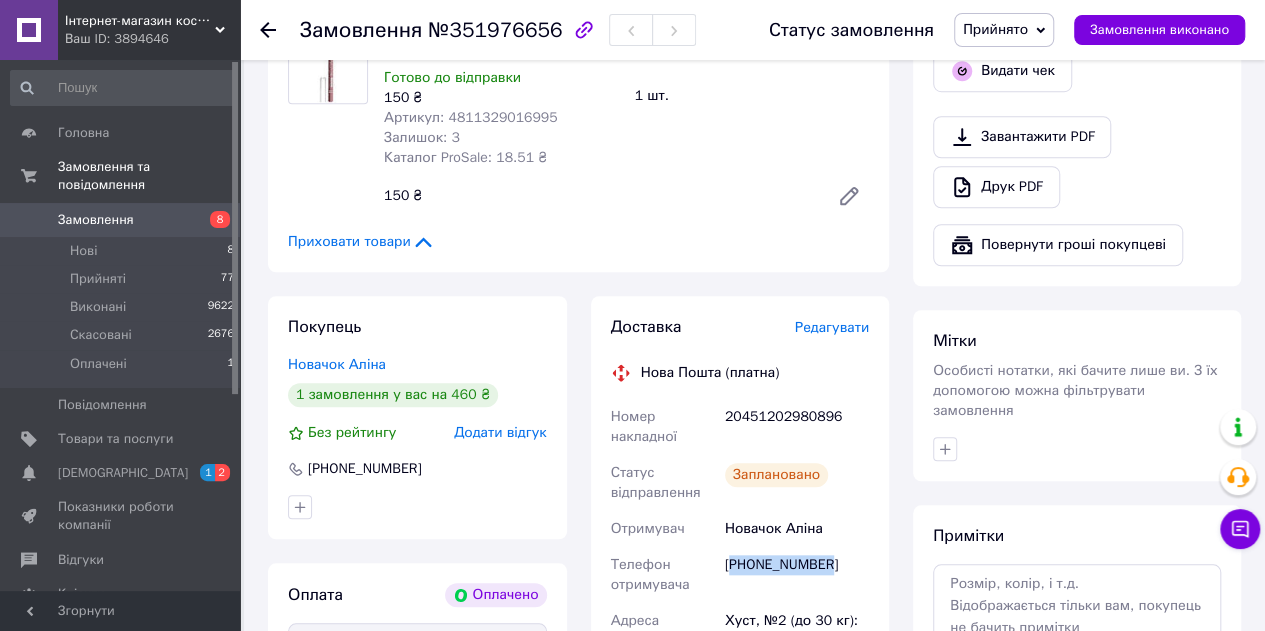 scroll, scrollTop: 200, scrollLeft: 0, axis: vertical 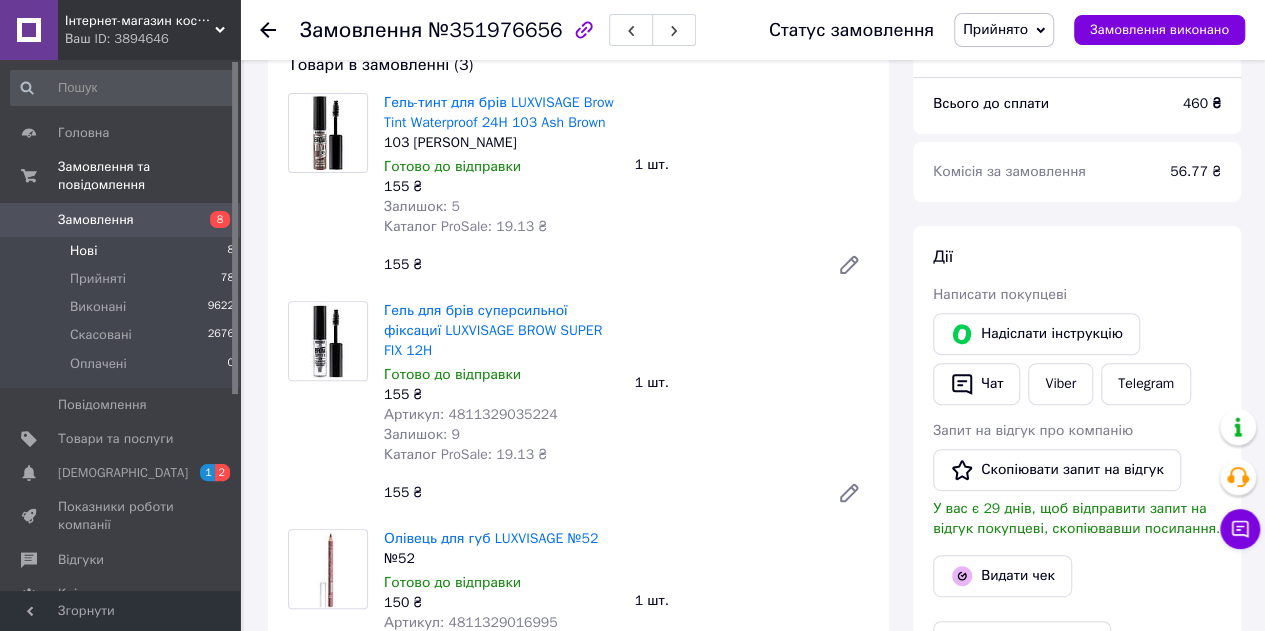 click on "Нові 8" at bounding box center (123, 251) 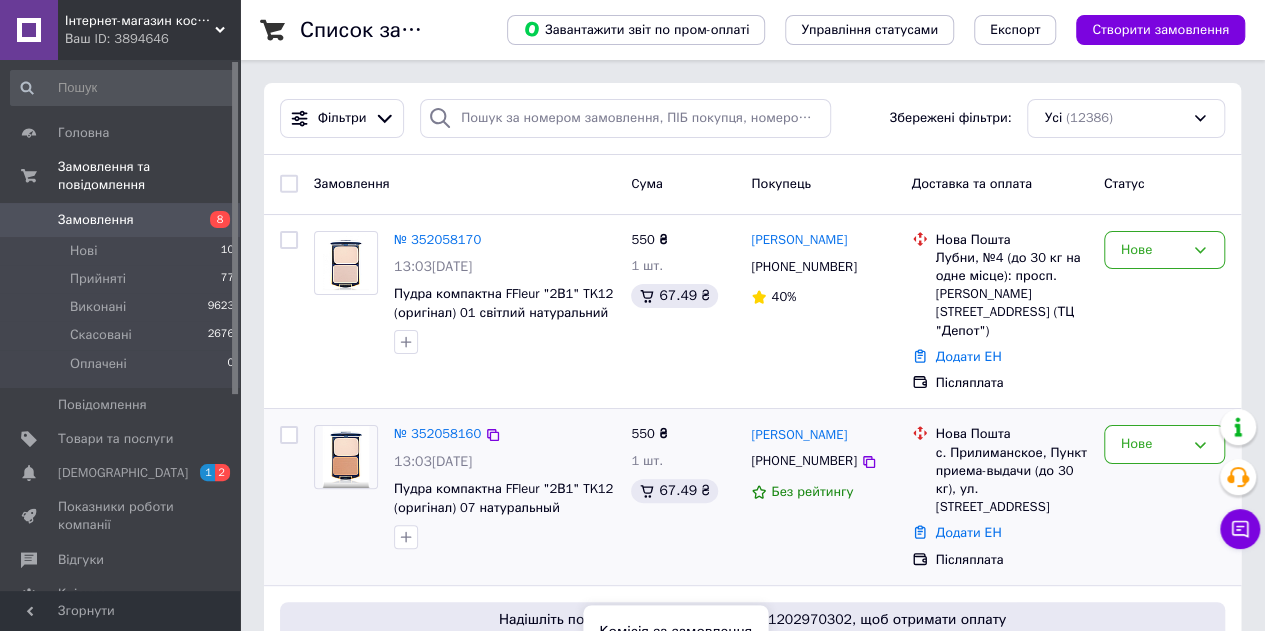 scroll, scrollTop: 0, scrollLeft: 0, axis: both 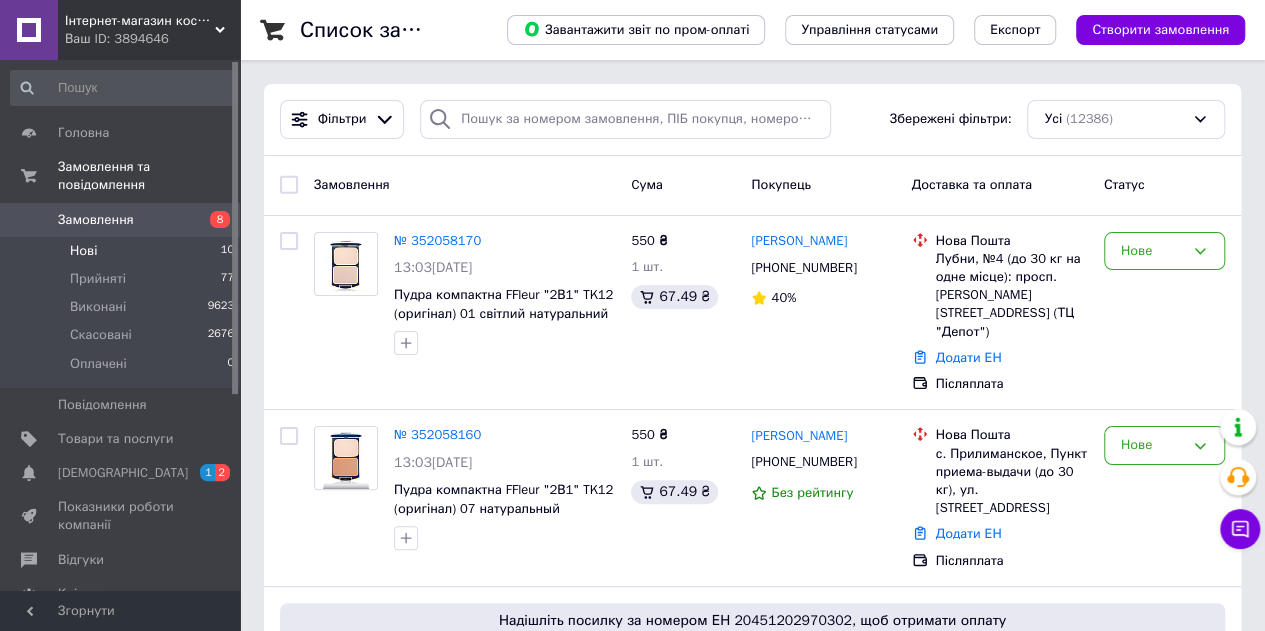 click on "Нові 10" at bounding box center [123, 251] 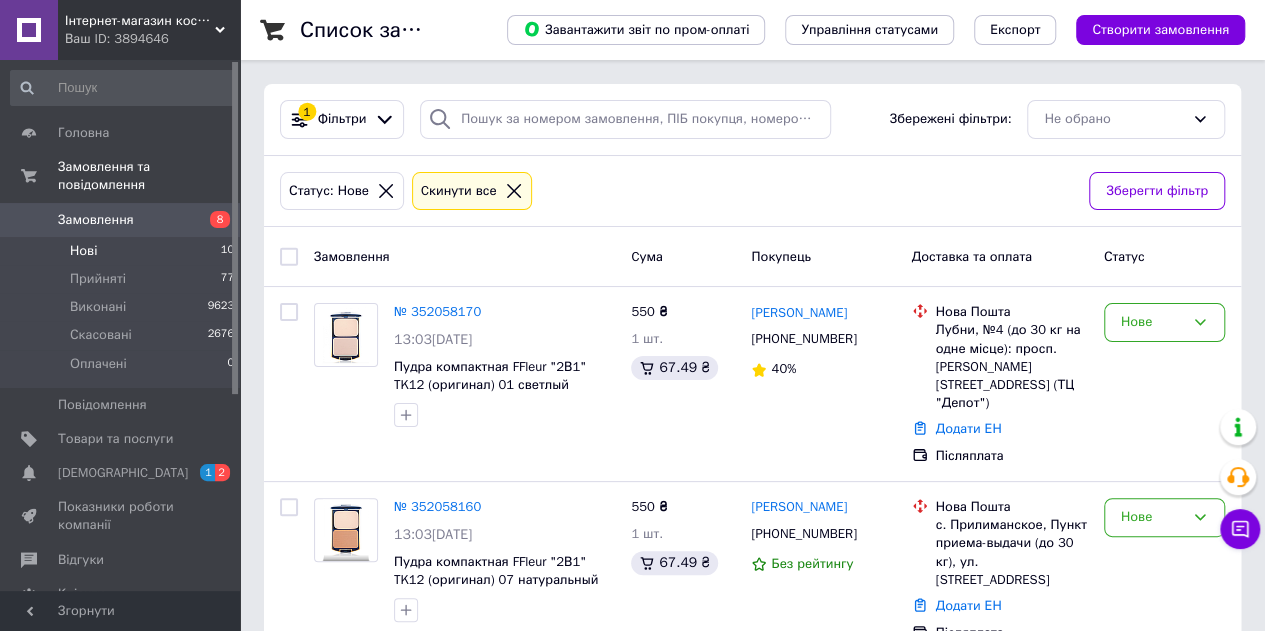 click on "Нові 10" at bounding box center [123, 251] 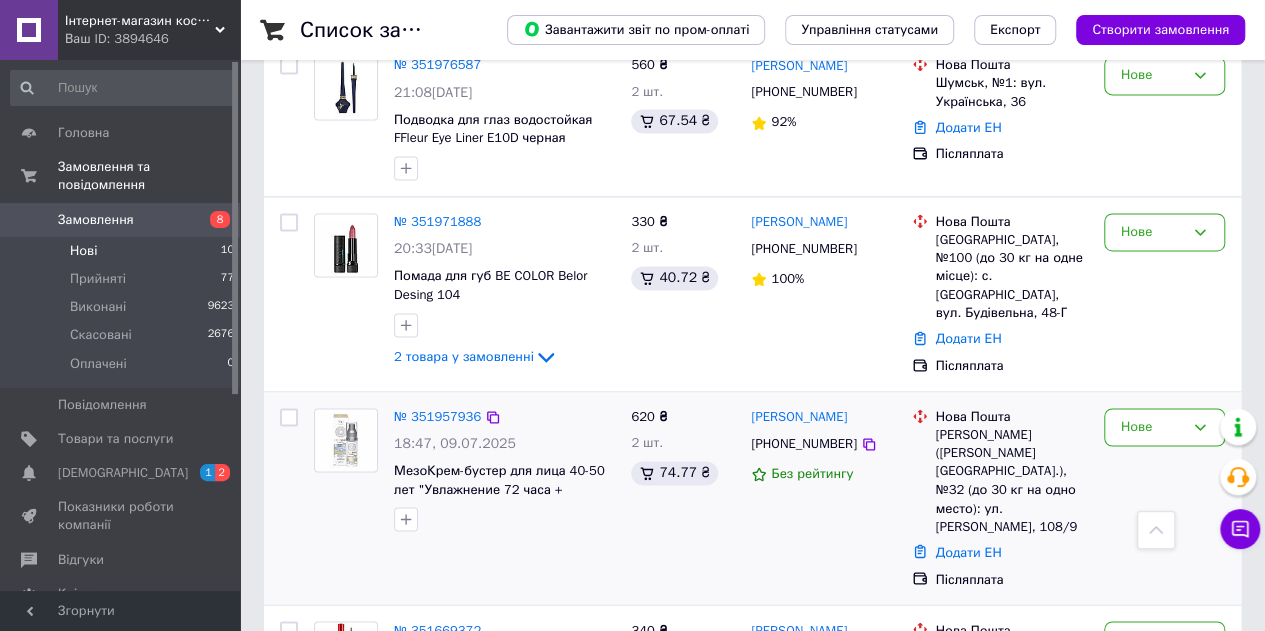 scroll, scrollTop: 1409, scrollLeft: 0, axis: vertical 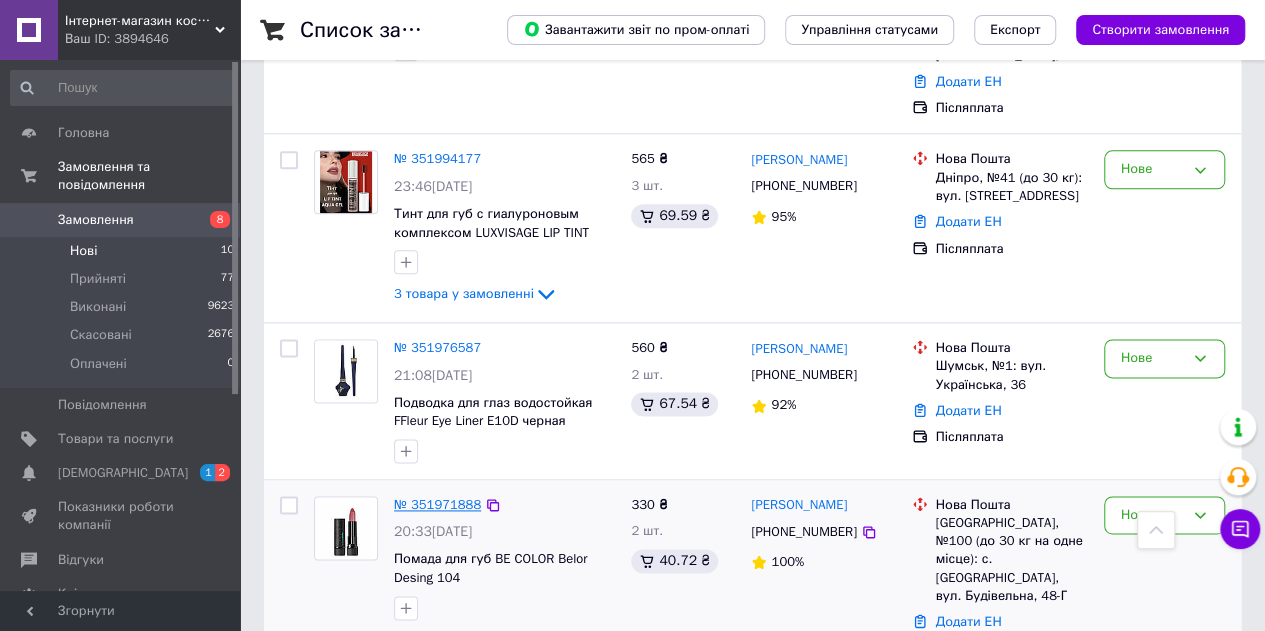 click on "№ 351971888" at bounding box center [437, 504] 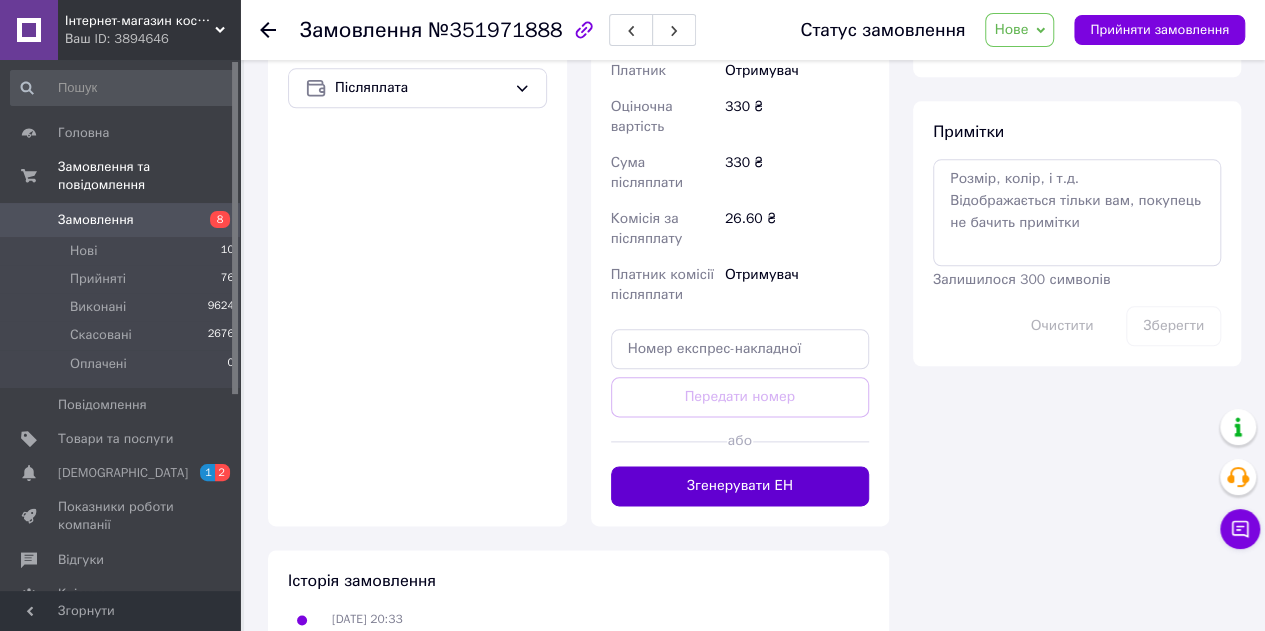 click on "Згенерувати ЕН" at bounding box center (740, 486) 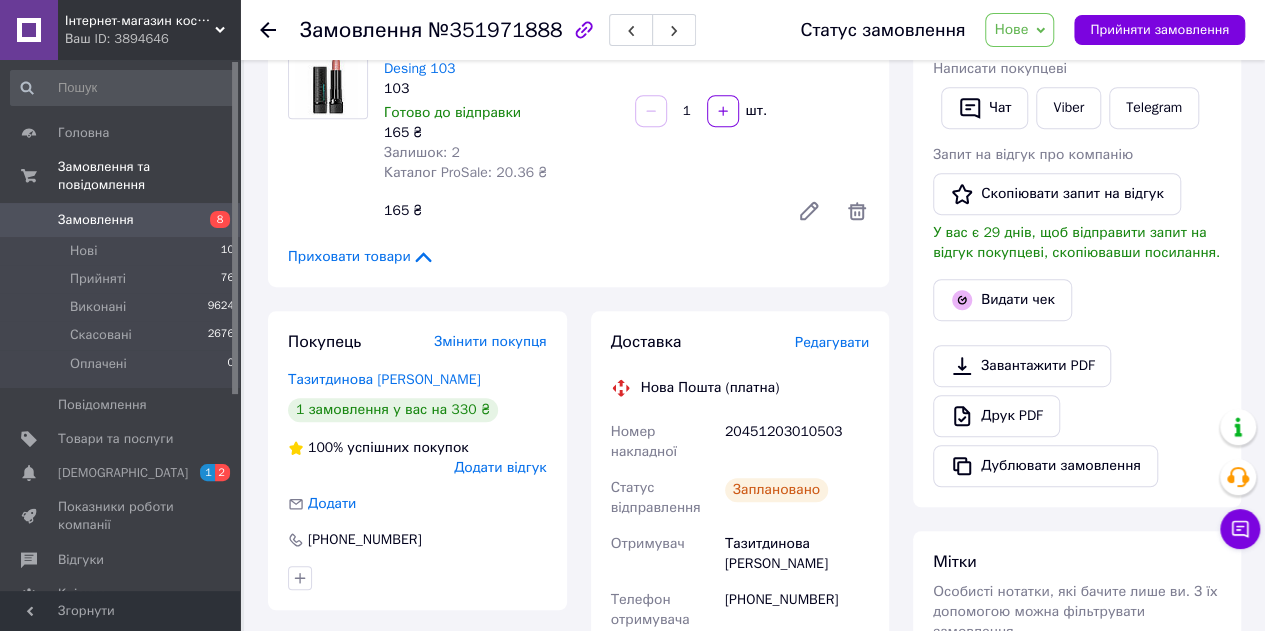 scroll, scrollTop: 700, scrollLeft: 0, axis: vertical 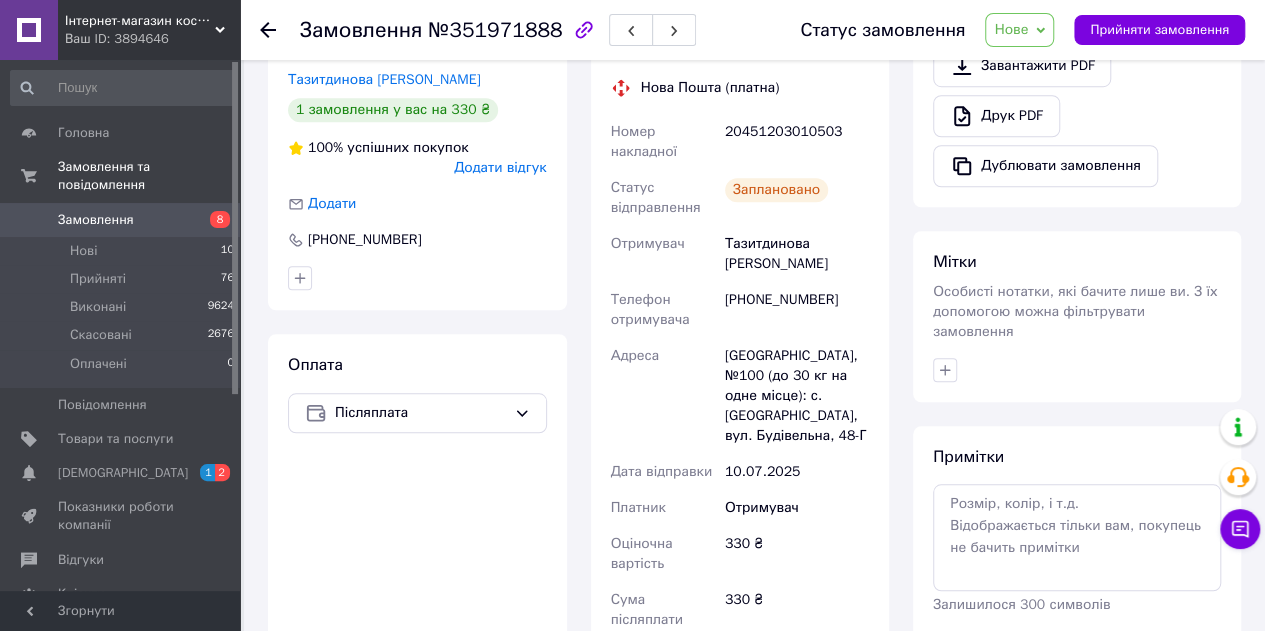 click on "Нове" at bounding box center [1019, 30] 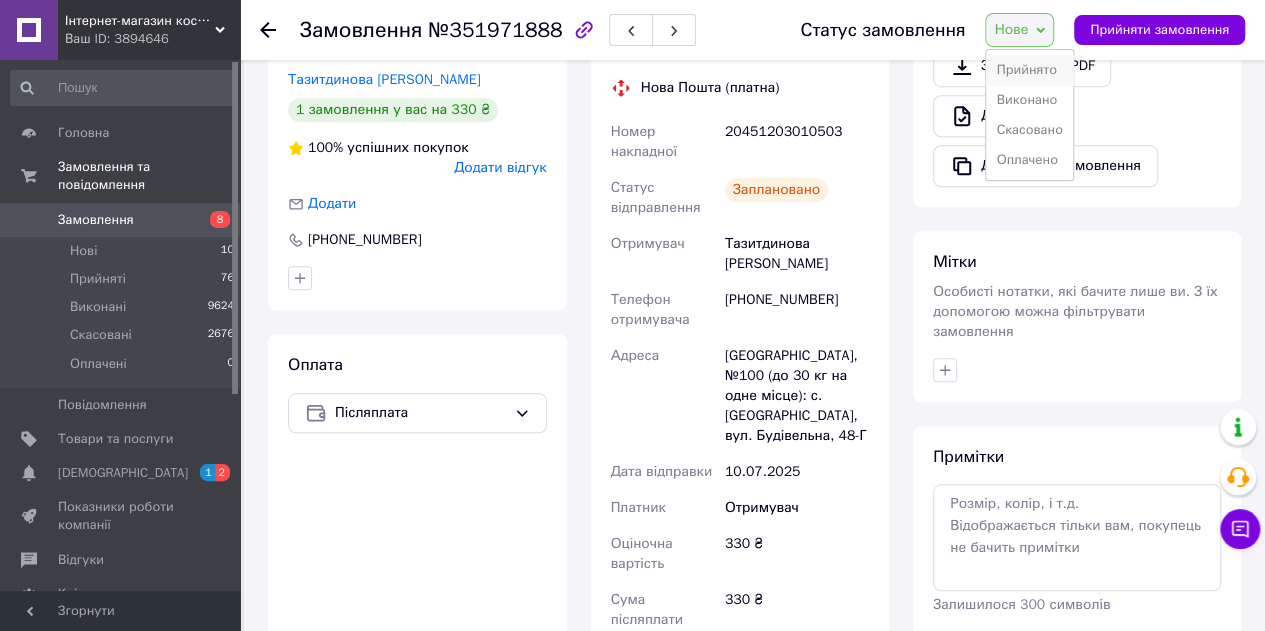 click on "Прийнято" at bounding box center (1029, 70) 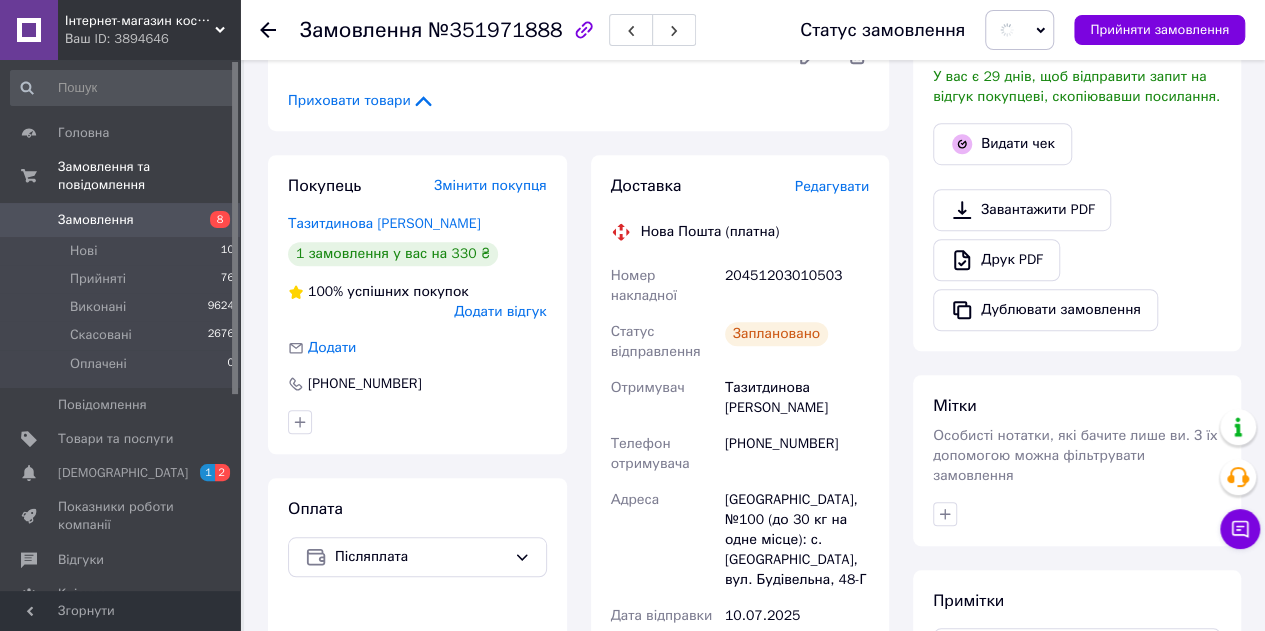 scroll, scrollTop: 500, scrollLeft: 0, axis: vertical 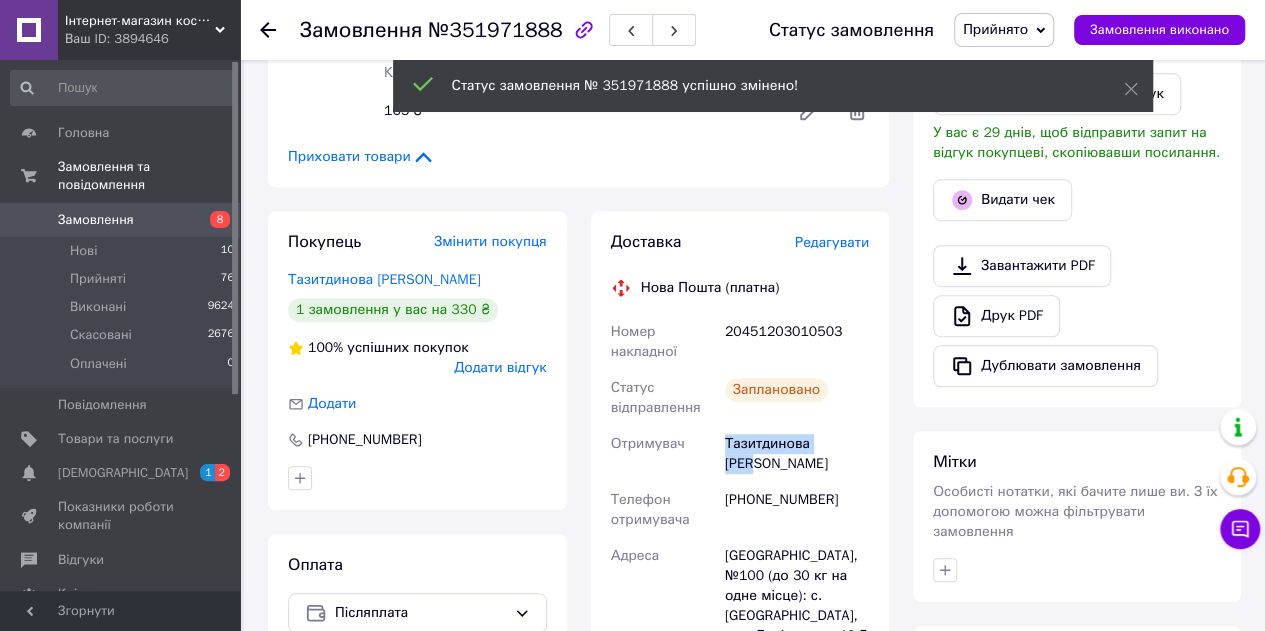 copy on "Тазитдинова [PERSON_NAME]" 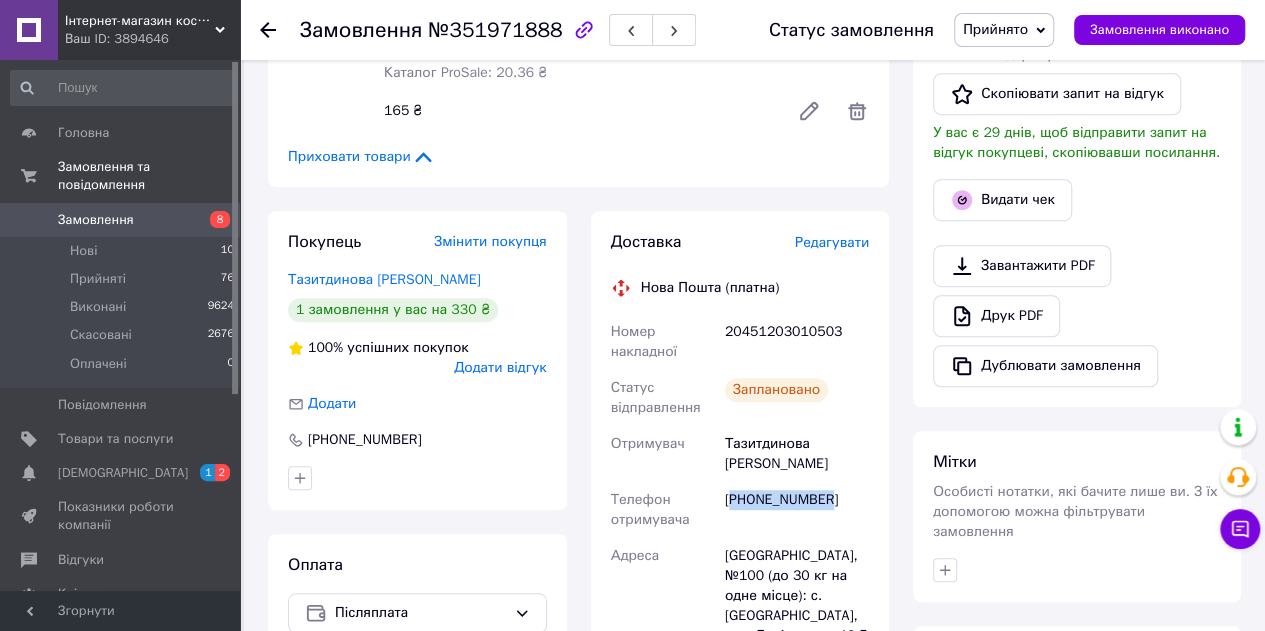 copy on "380960236710" 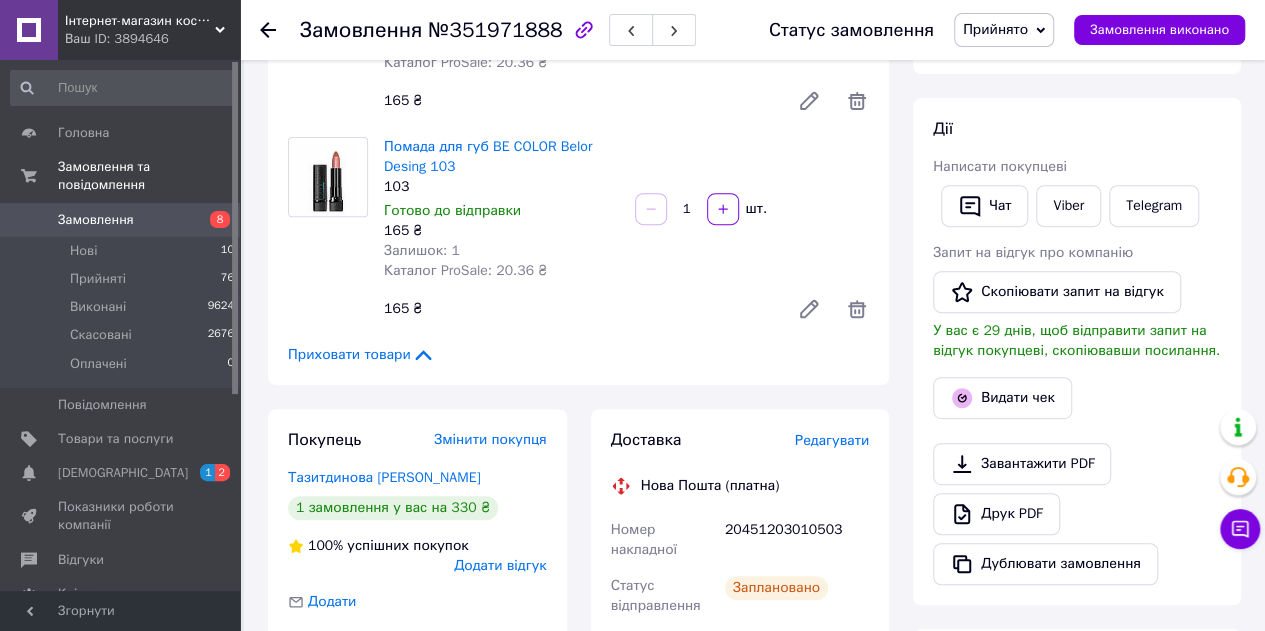 scroll, scrollTop: 400, scrollLeft: 0, axis: vertical 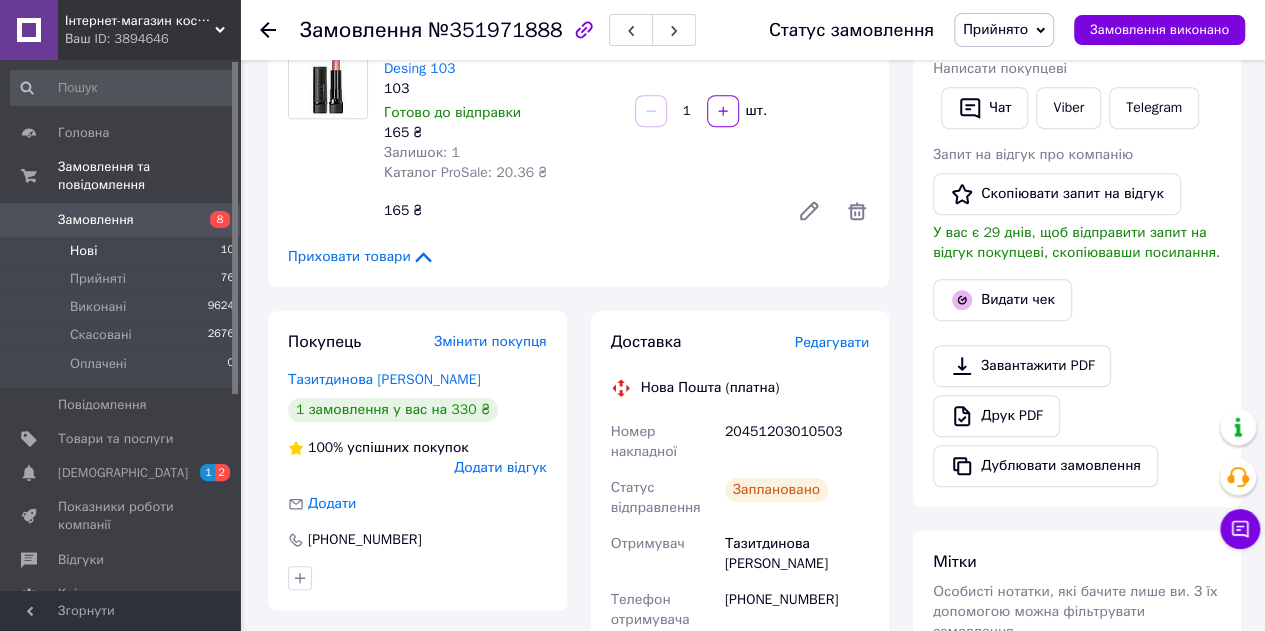 click on "Нові 10" at bounding box center (123, 251) 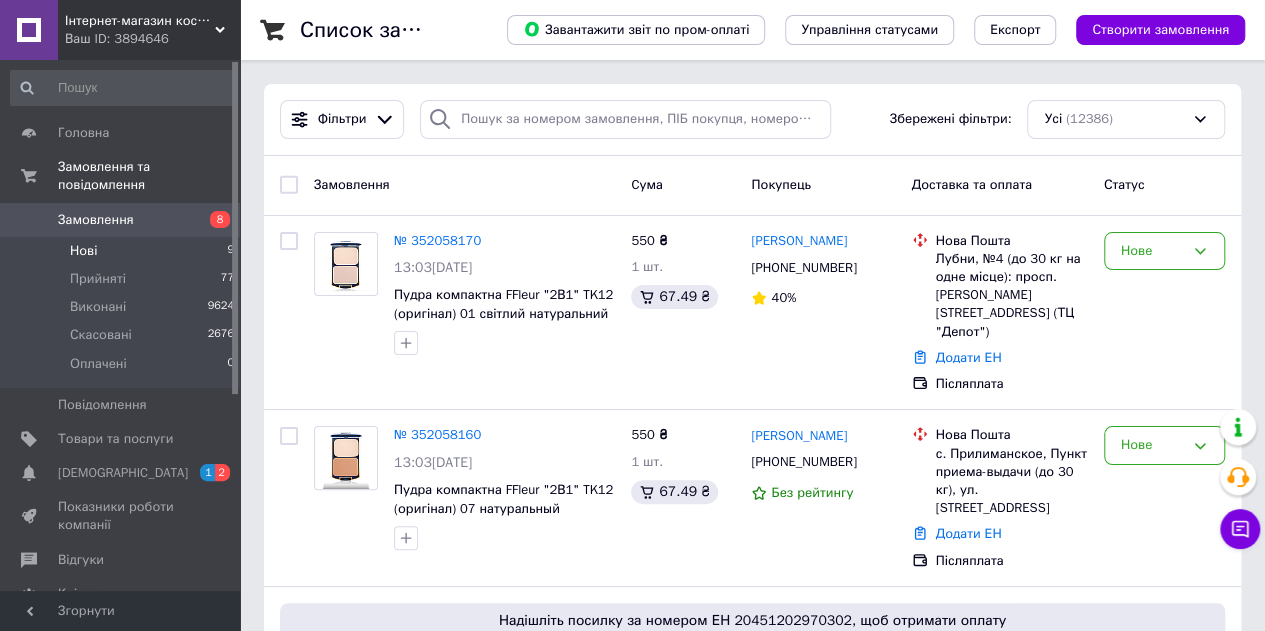 click on "Нові 9" at bounding box center [123, 251] 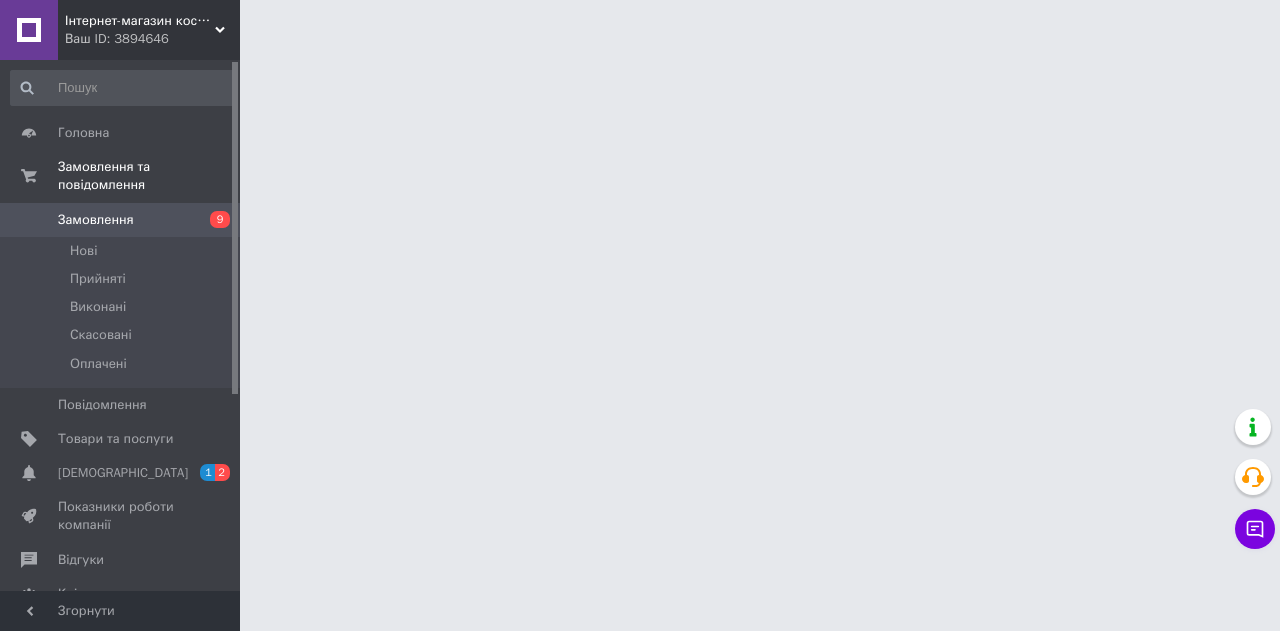 scroll, scrollTop: 0, scrollLeft: 0, axis: both 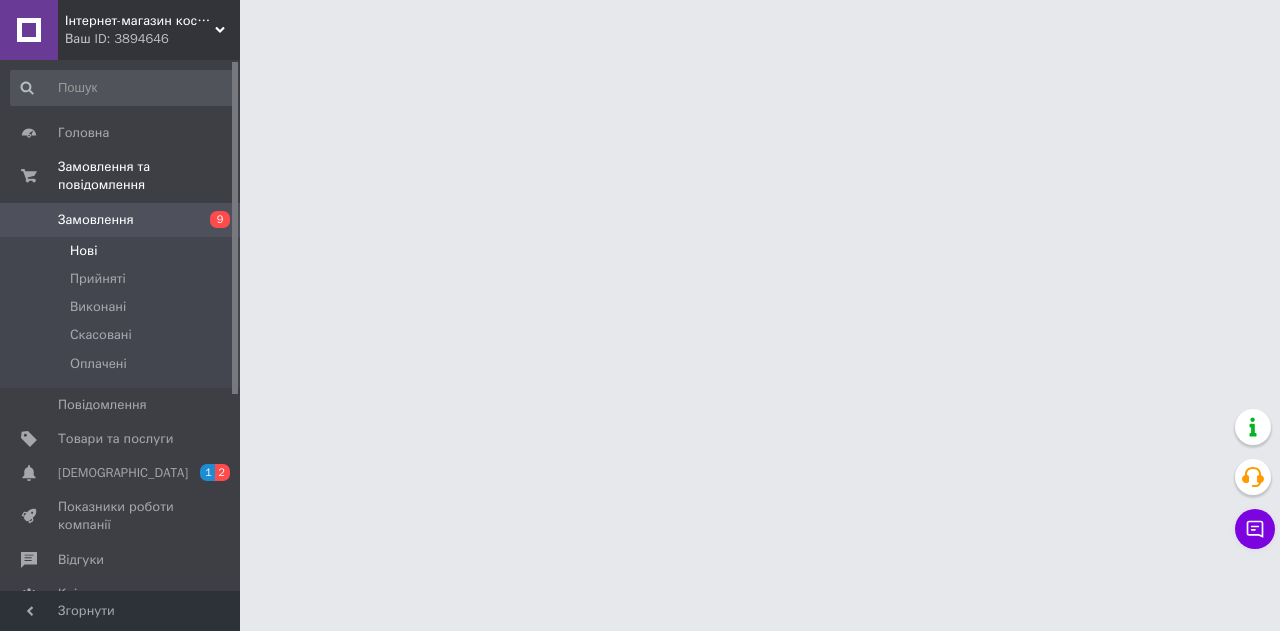 click on "Нові" at bounding box center [83, 251] 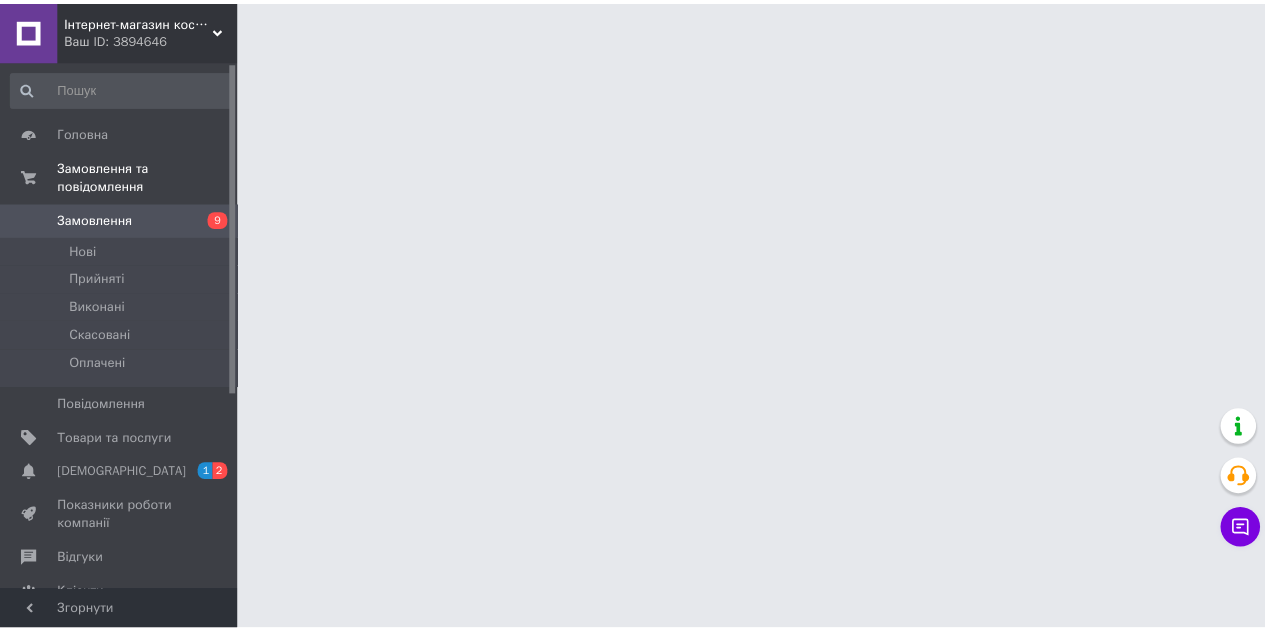 scroll, scrollTop: 0, scrollLeft: 0, axis: both 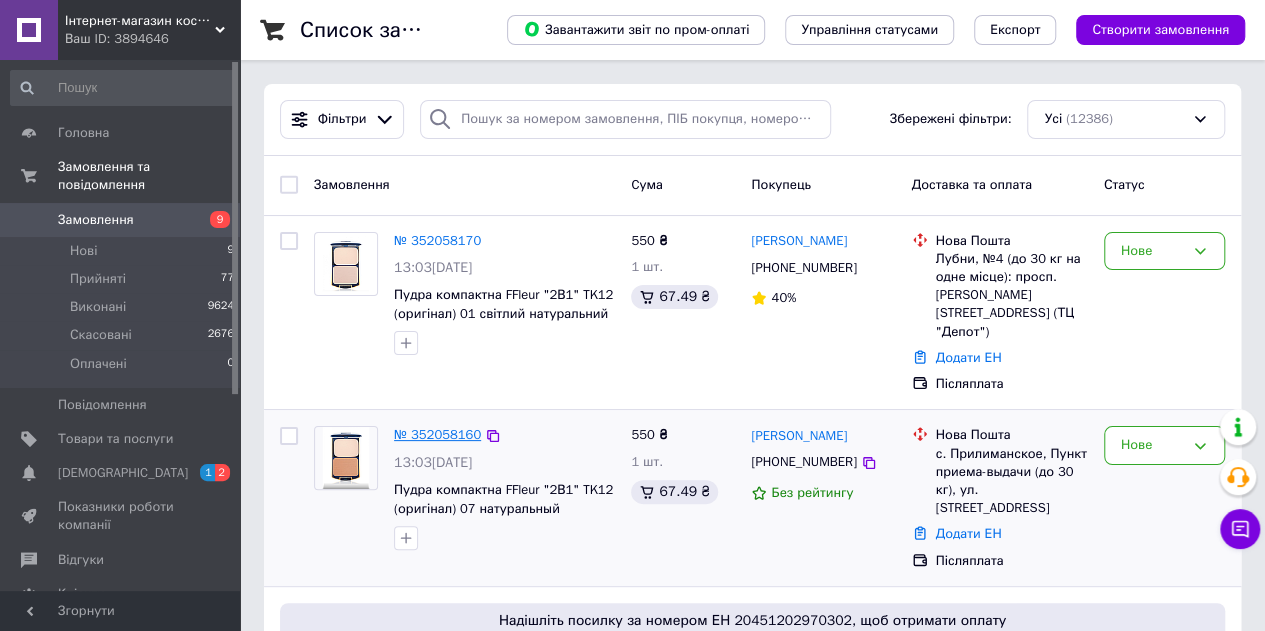 click on "№ 352058160" at bounding box center (437, 434) 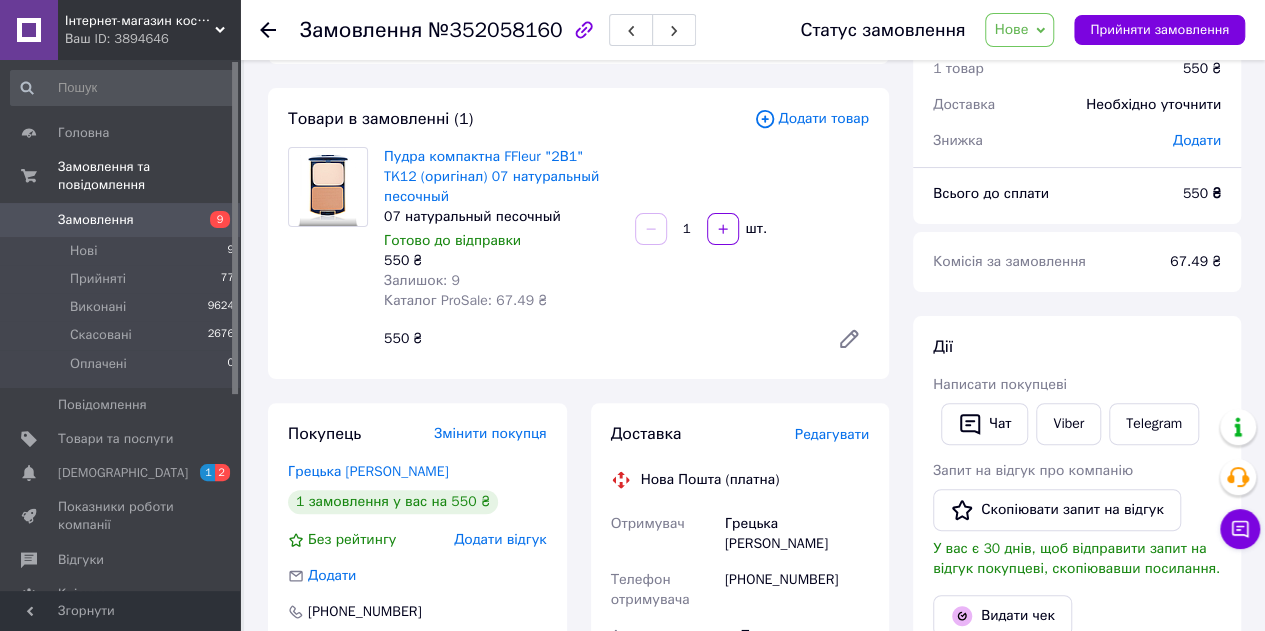 scroll, scrollTop: 100, scrollLeft: 0, axis: vertical 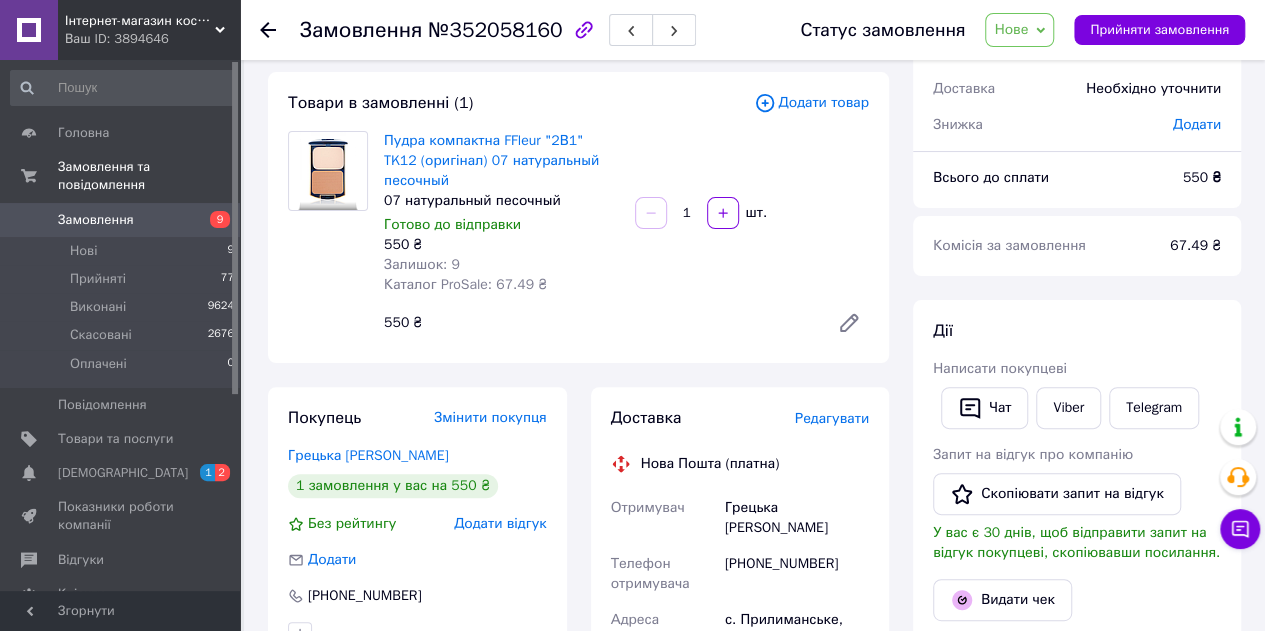 click on "Товари в замовленні (1) Додати товар Пудра компактна FFleur "2В1" TK12 (оригінал) 07 натуральный песочный 07 натуральный песочный Готово до відправки 550 ₴ Залишок: 9 Каталог ProSale: 67.49 ₴  1   шт. 550 ₴" at bounding box center (578, 217) 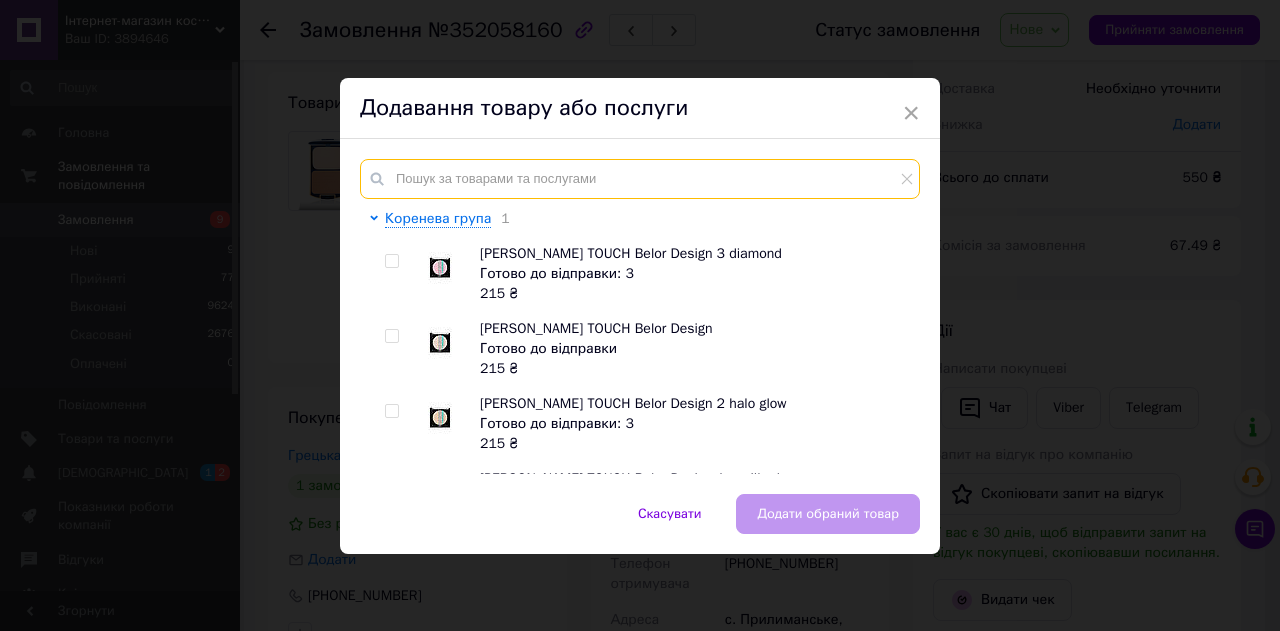 click at bounding box center (640, 179) 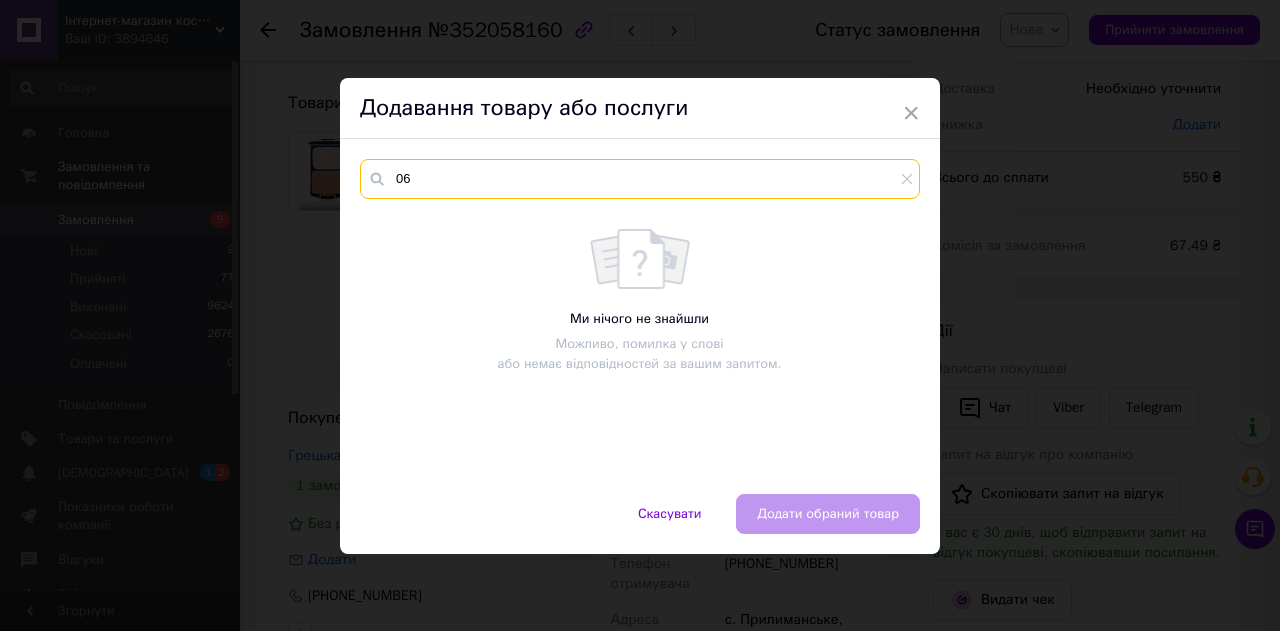 type on "0" 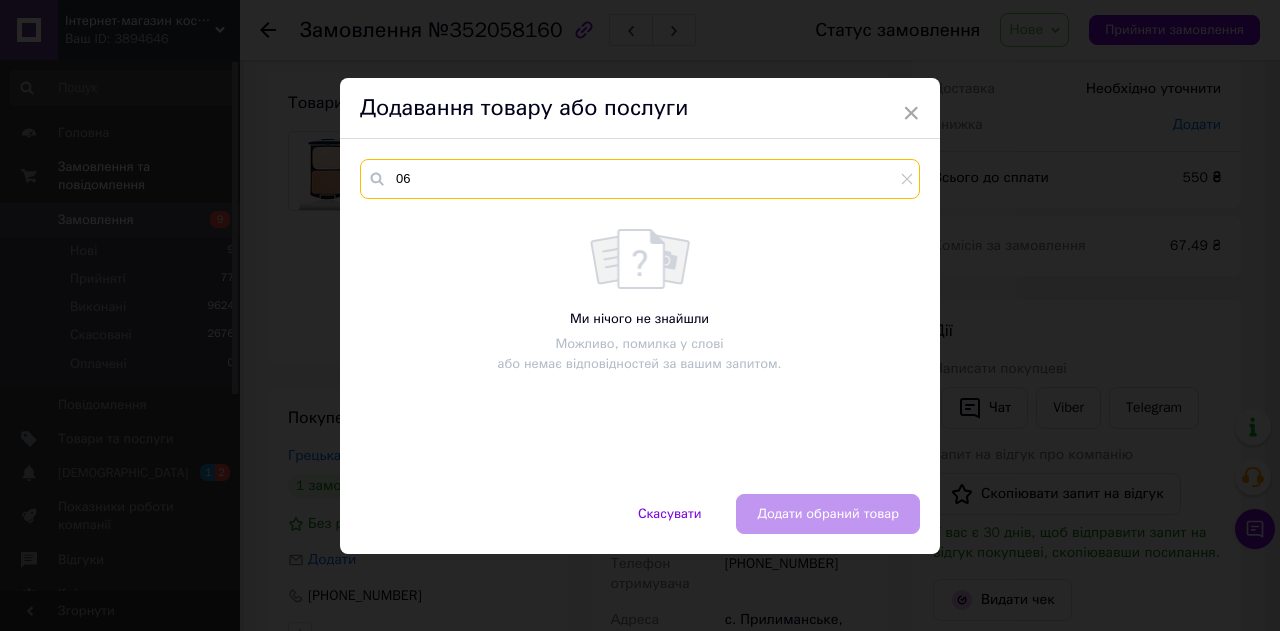 type on "0" 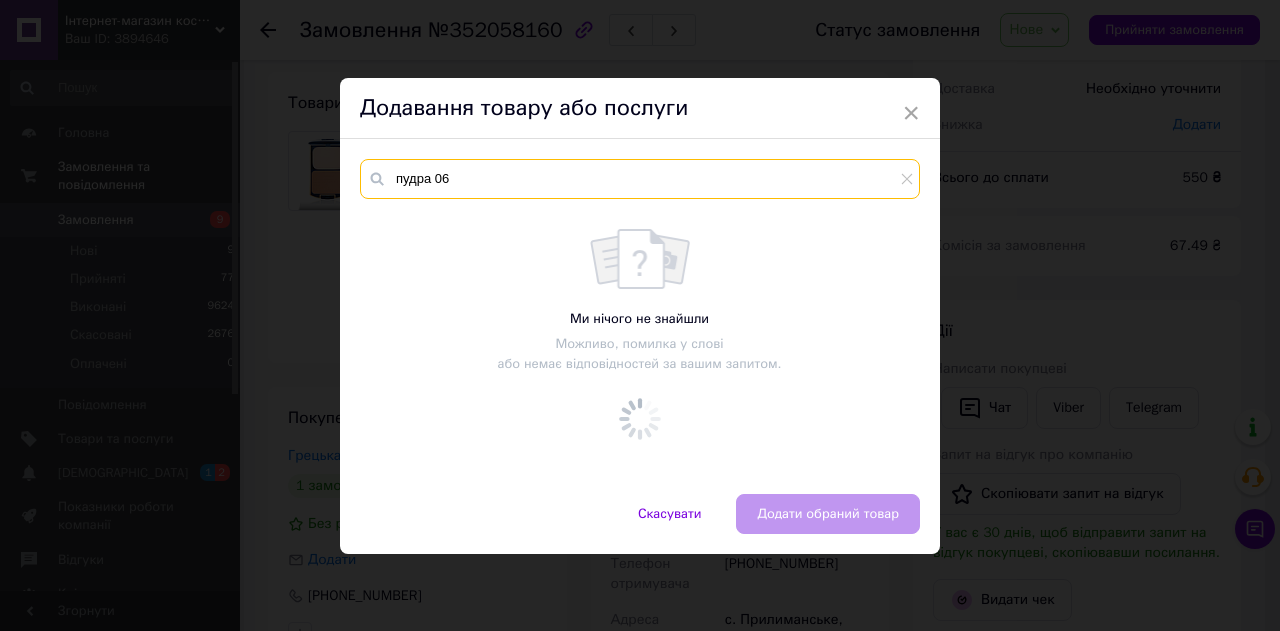type on "пудра 06" 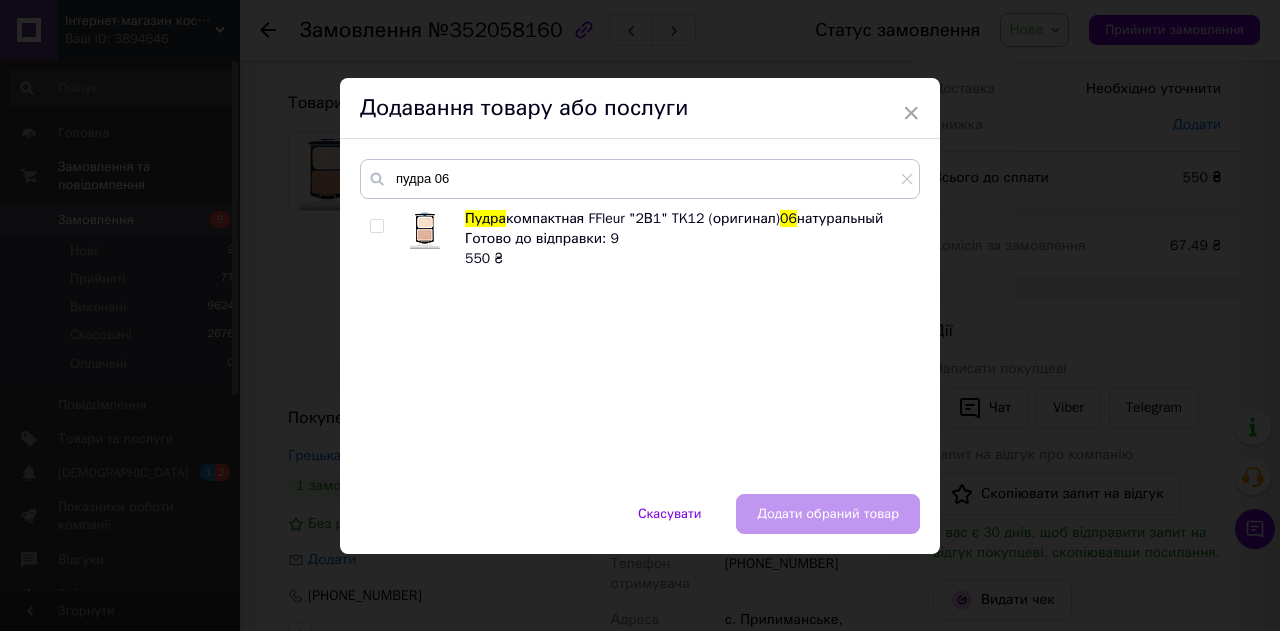 click at bounding box center (376, 226) 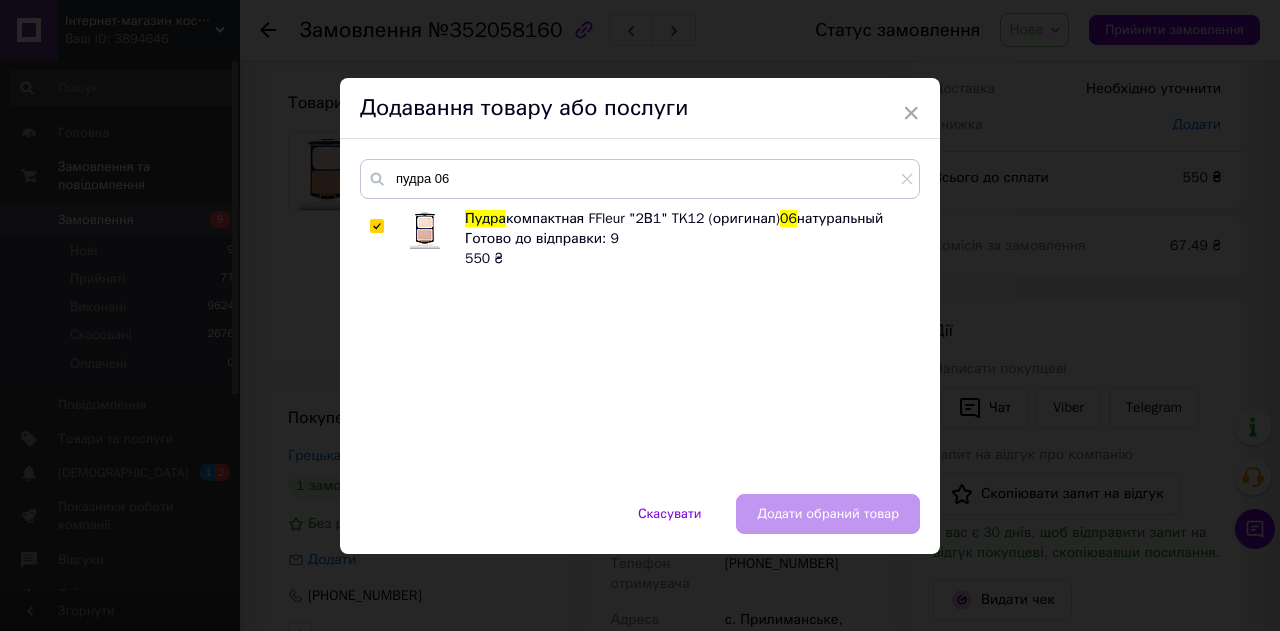 checkbox on "true" 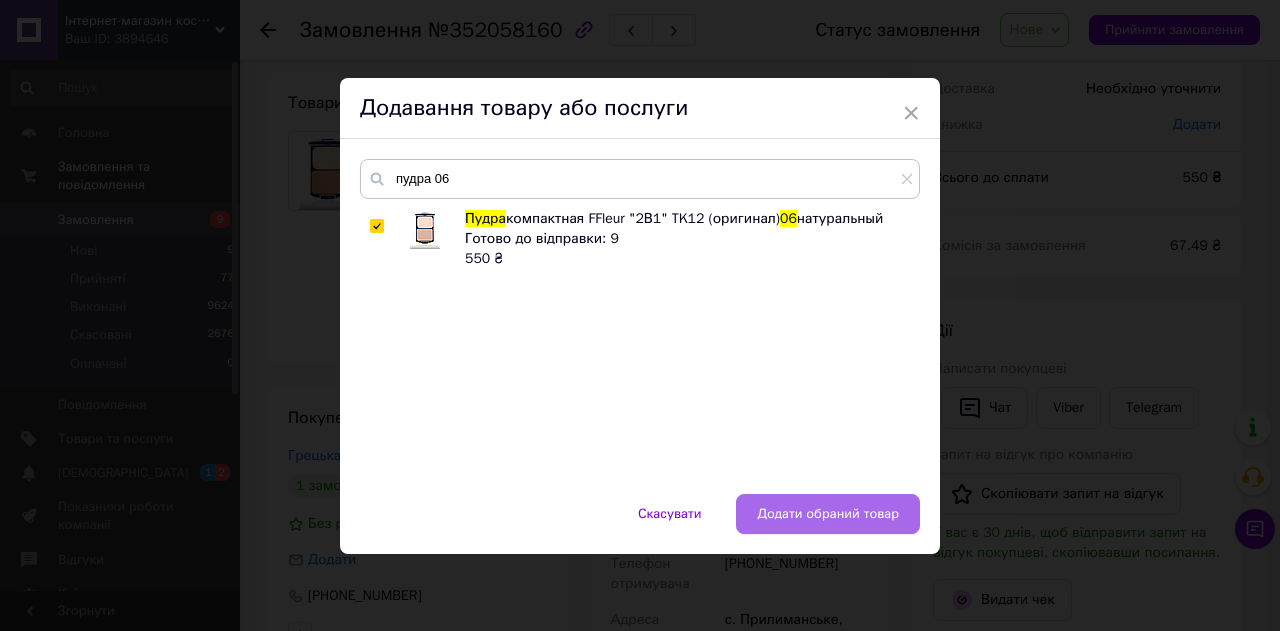 click on "Додати обраний товар" at bounding box center (828, 514) 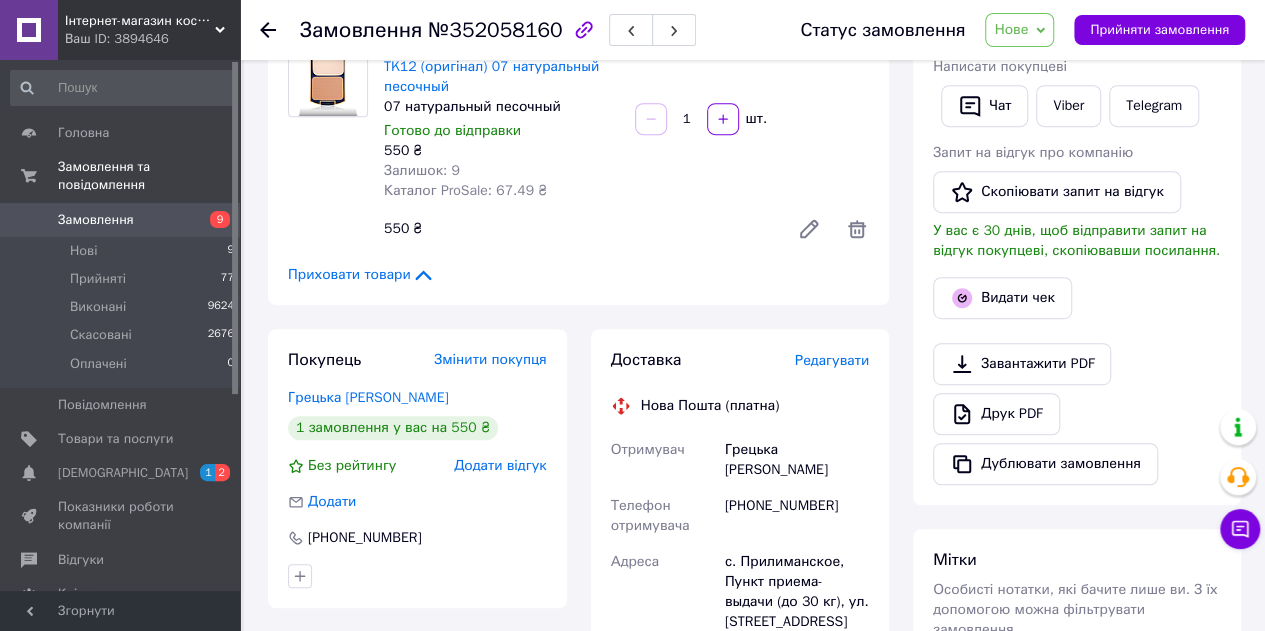 scroll, scrollTop: 200, scrollLeft: 0, axis: vertical 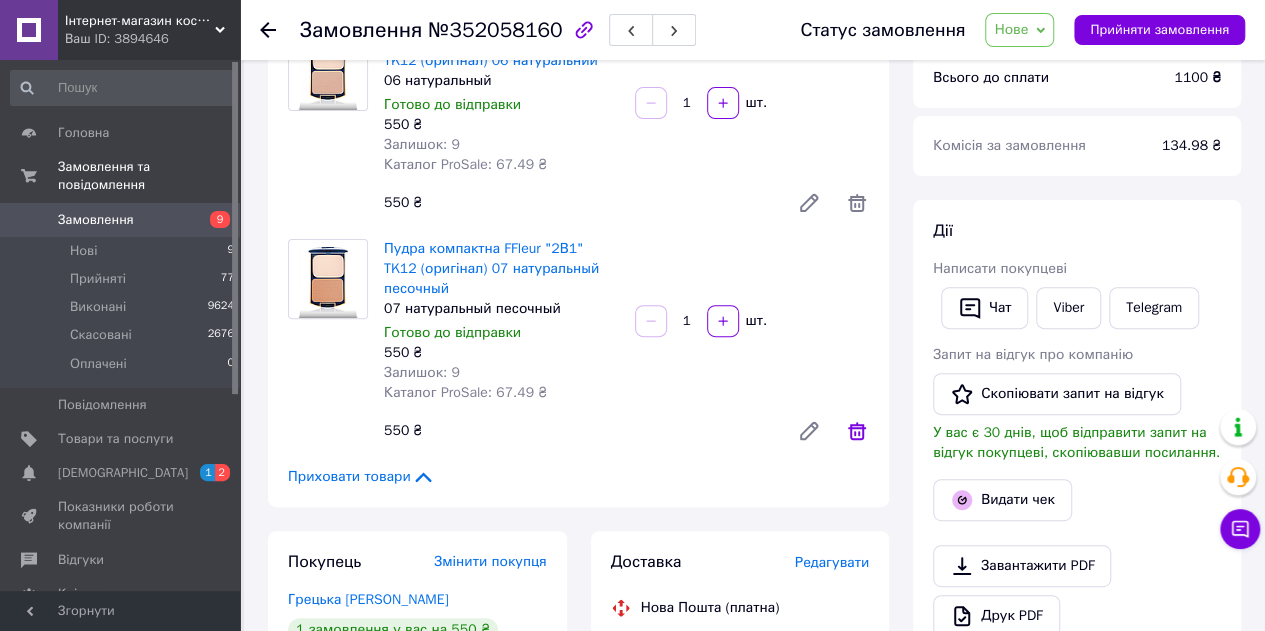click 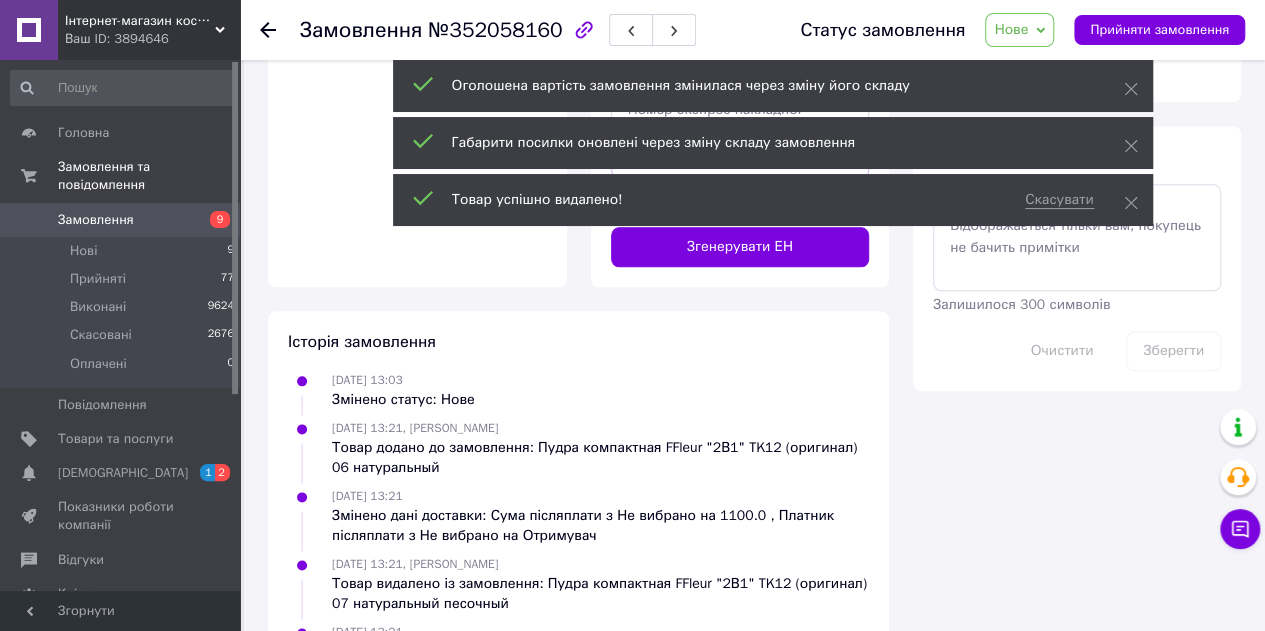 scroll, scrollTop: 600, scrollLeft: 0, axis: vertical 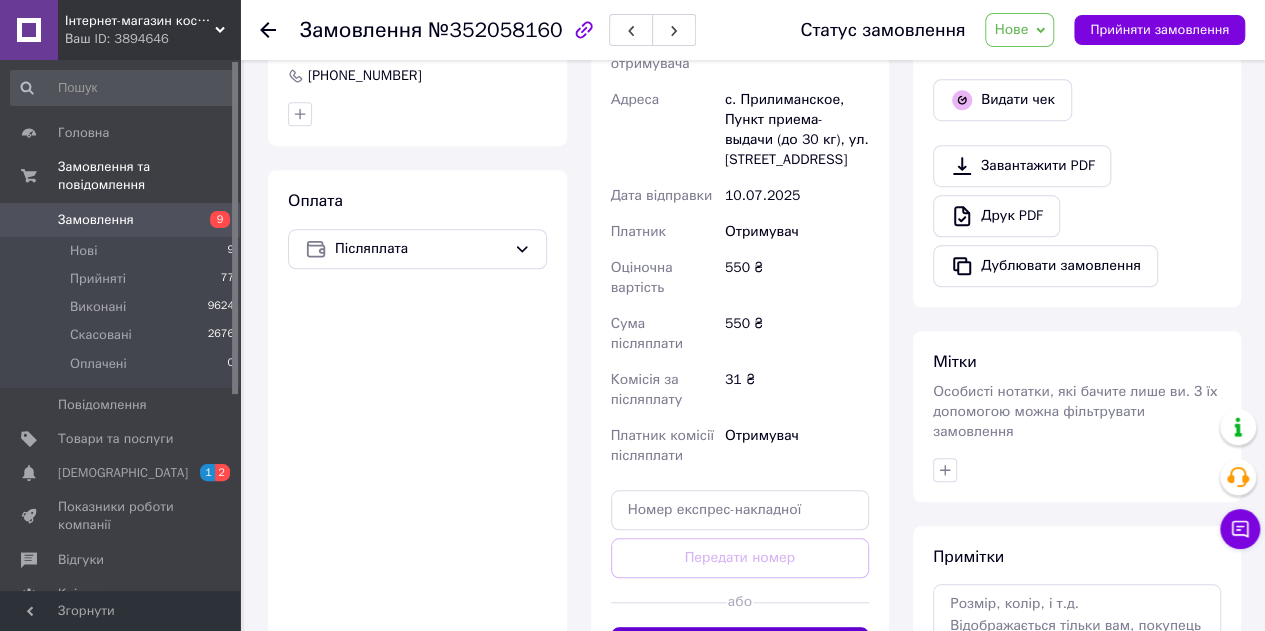 click on "Згенерувати ЕН" at bounding box center (740, 647) 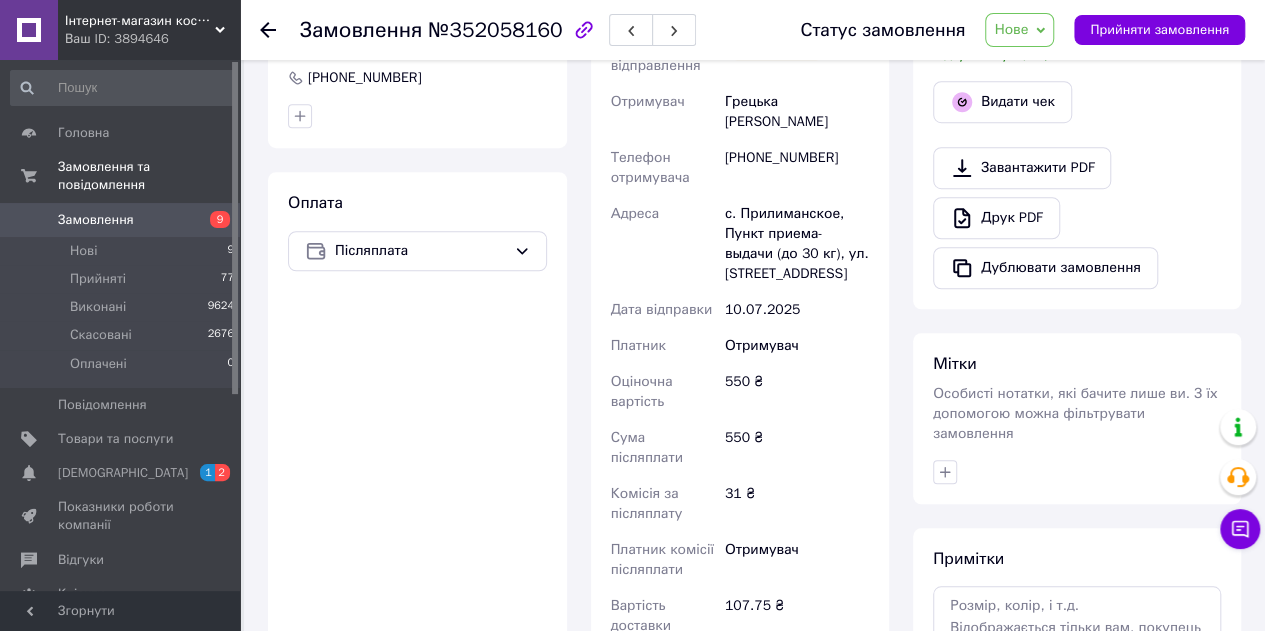 scroll, scrollTop: 800, scrollLeft: 0, axis: vertical 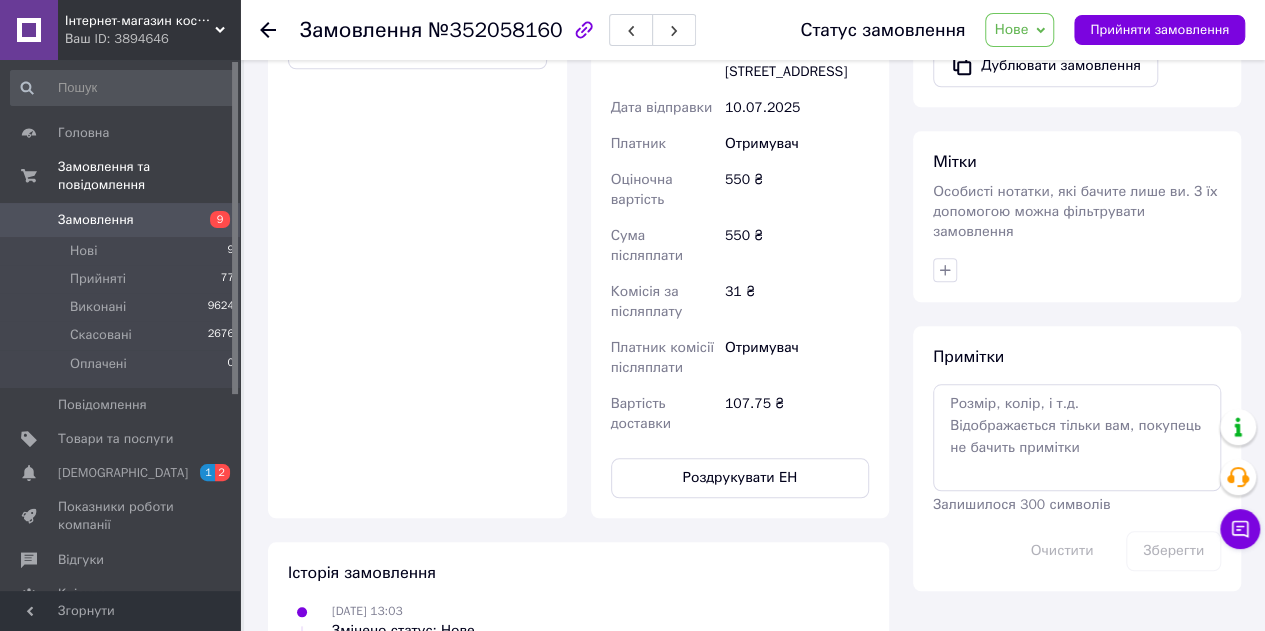 click on "Нове" at bounding box center [1019, 30] 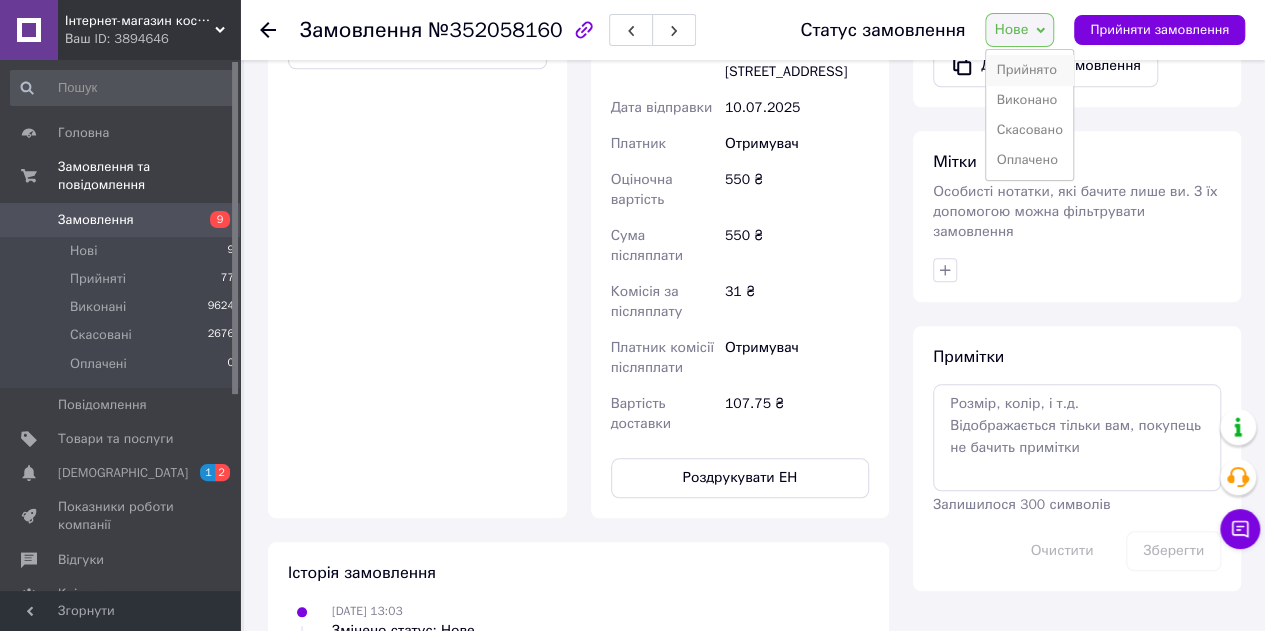 click on "Прийнято" at bounding box center (1029, 70) 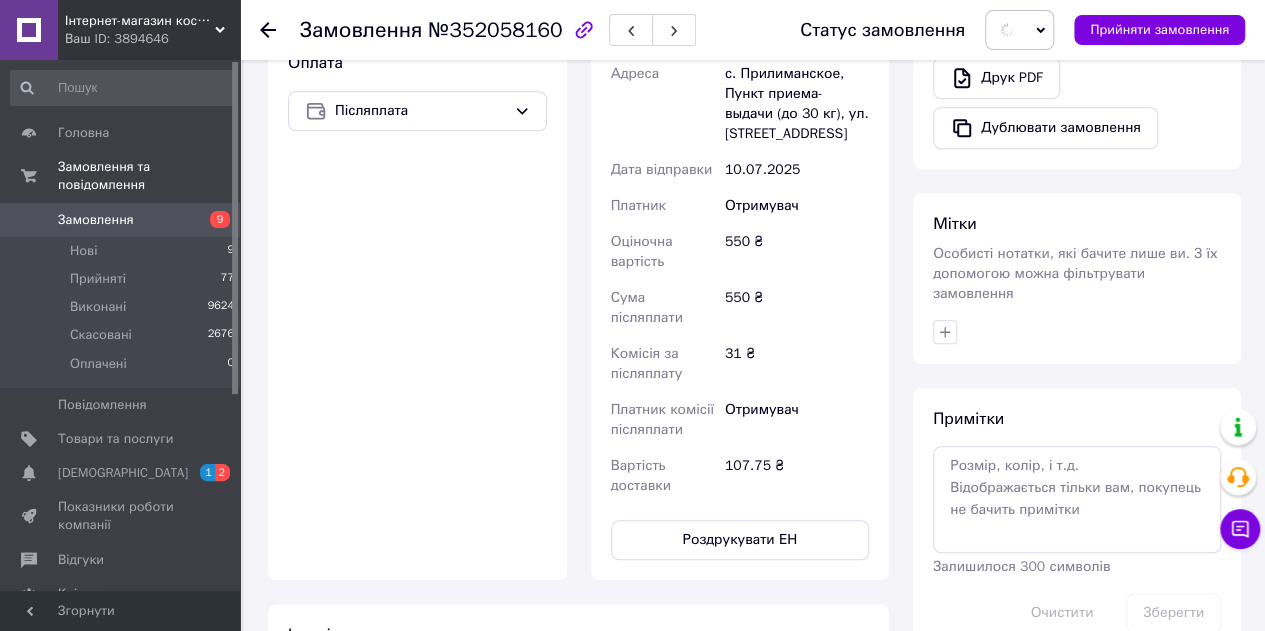 scroll, scrollTop: 200, scrollLeft: 0, axis: vertical 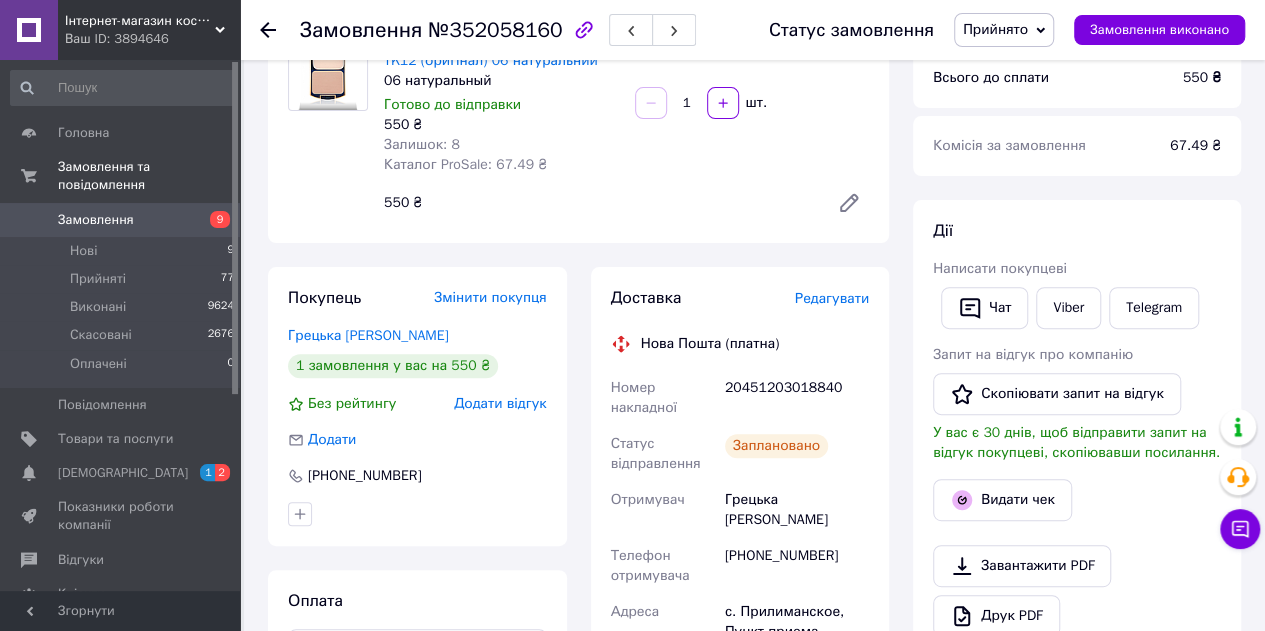 click on "Замовлення 9" at bounding box center (123, 220) 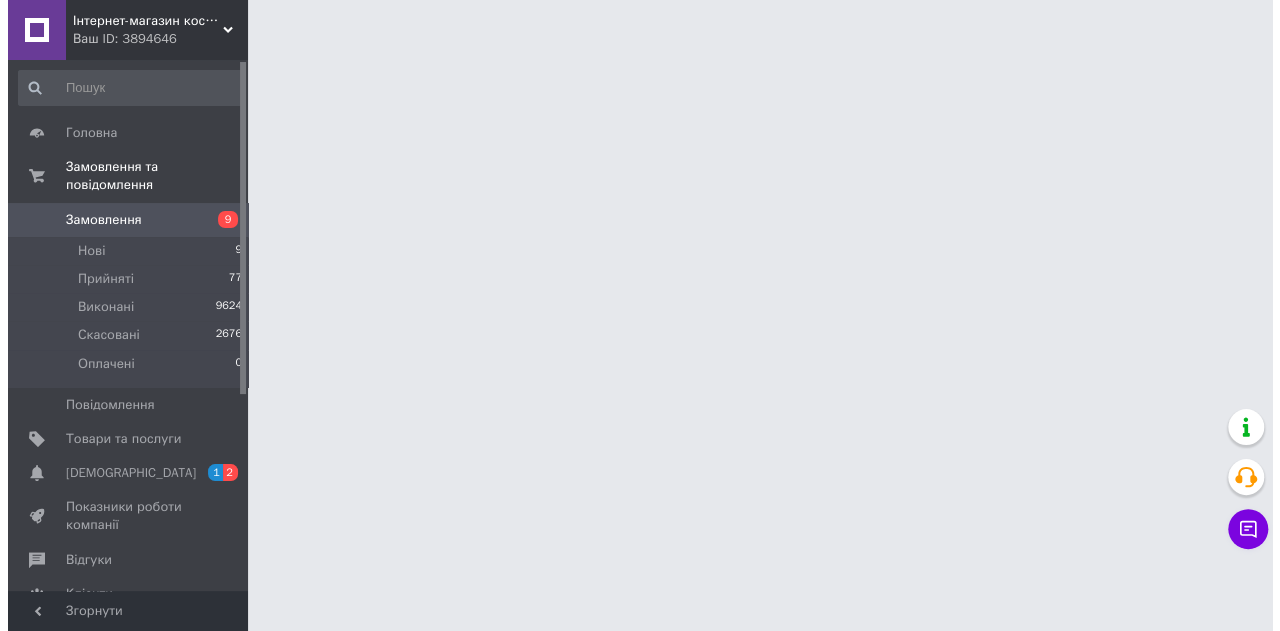 scroll, scrollTop: 0, scrollLeft: 0, axis: both 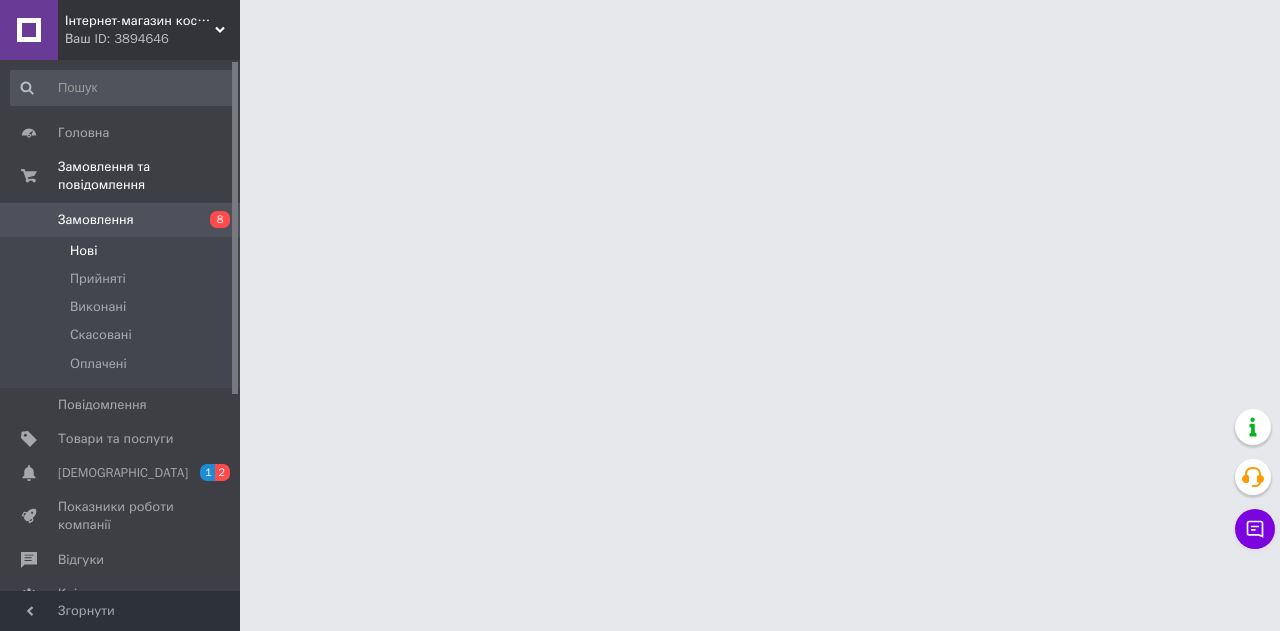 click on "Нові" at bounding box center (123, 251) 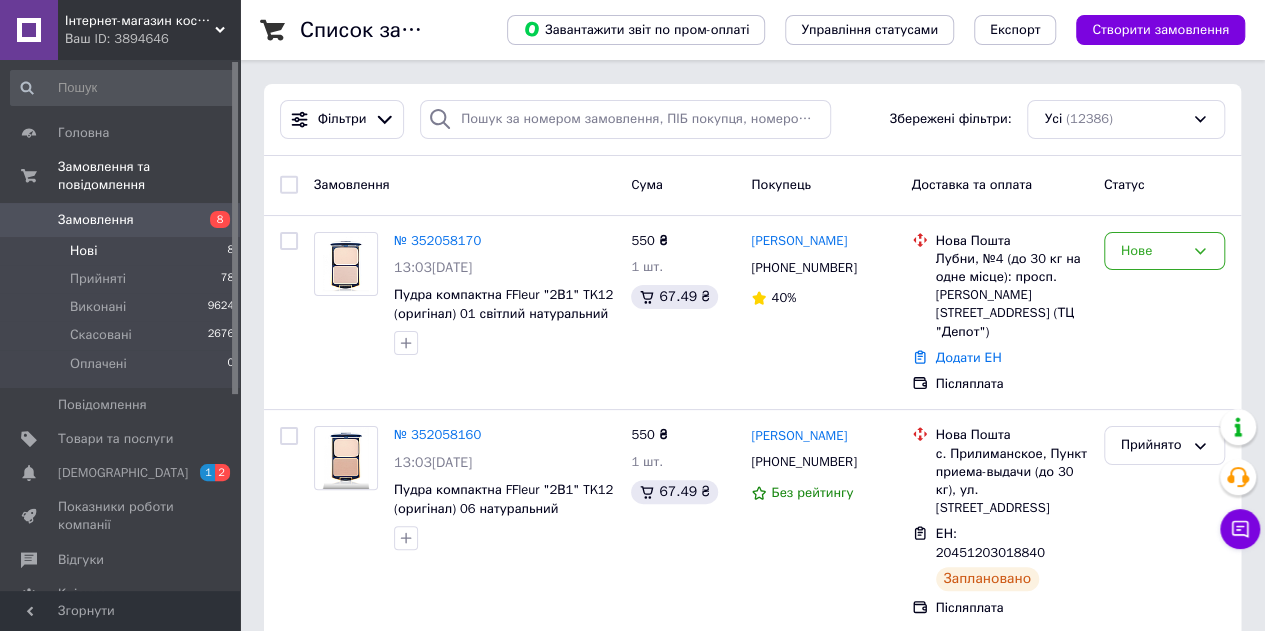 click on "Нові 8" at bounding box center (123, 251) 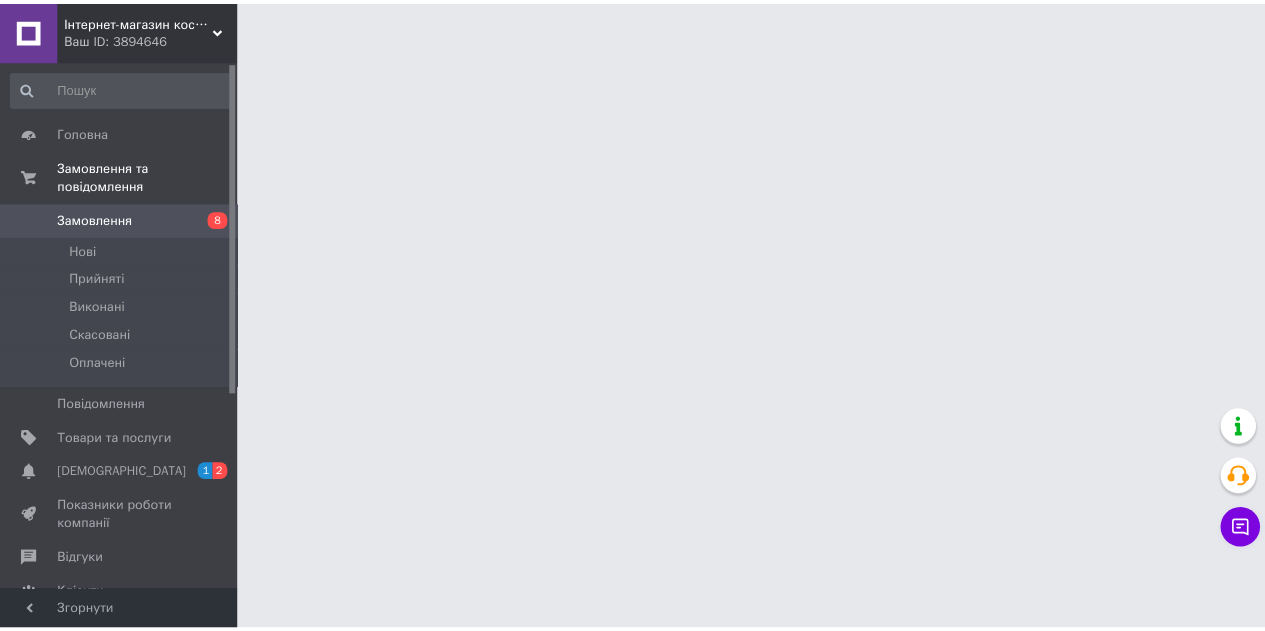 scroll, scrollTop: 0, scrollLeft: 0, axis: both 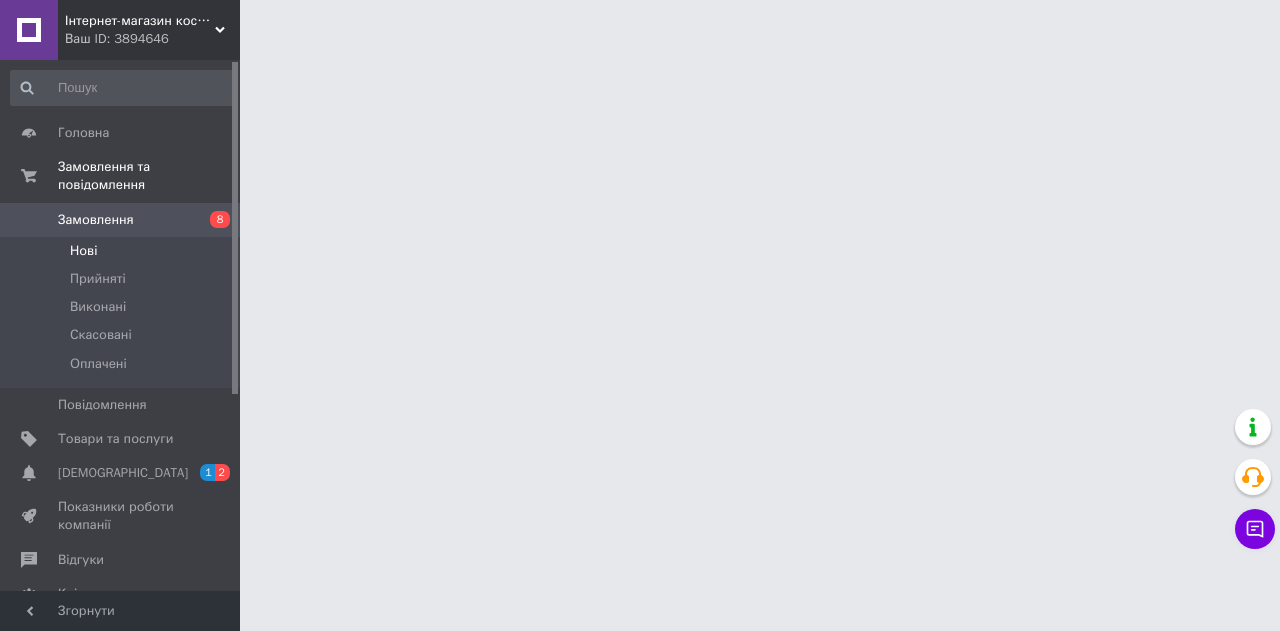 click on "Нові" at bounding box center (123, 251) 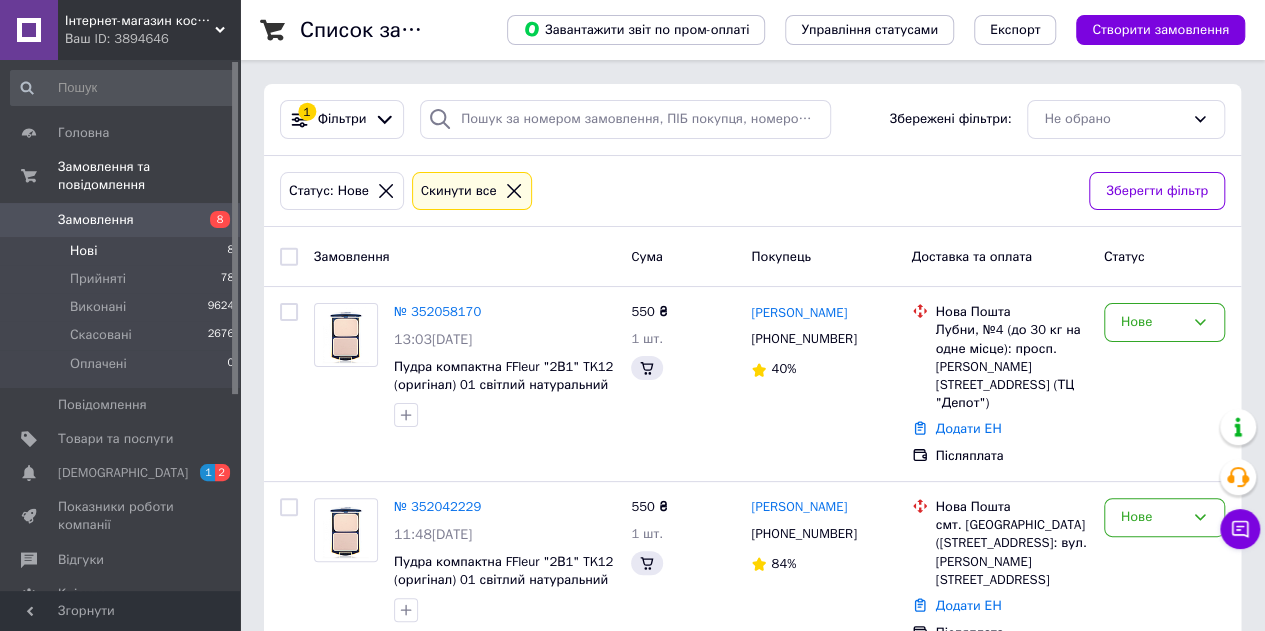 click on "Нові 8" at bounding box center [123, 251] 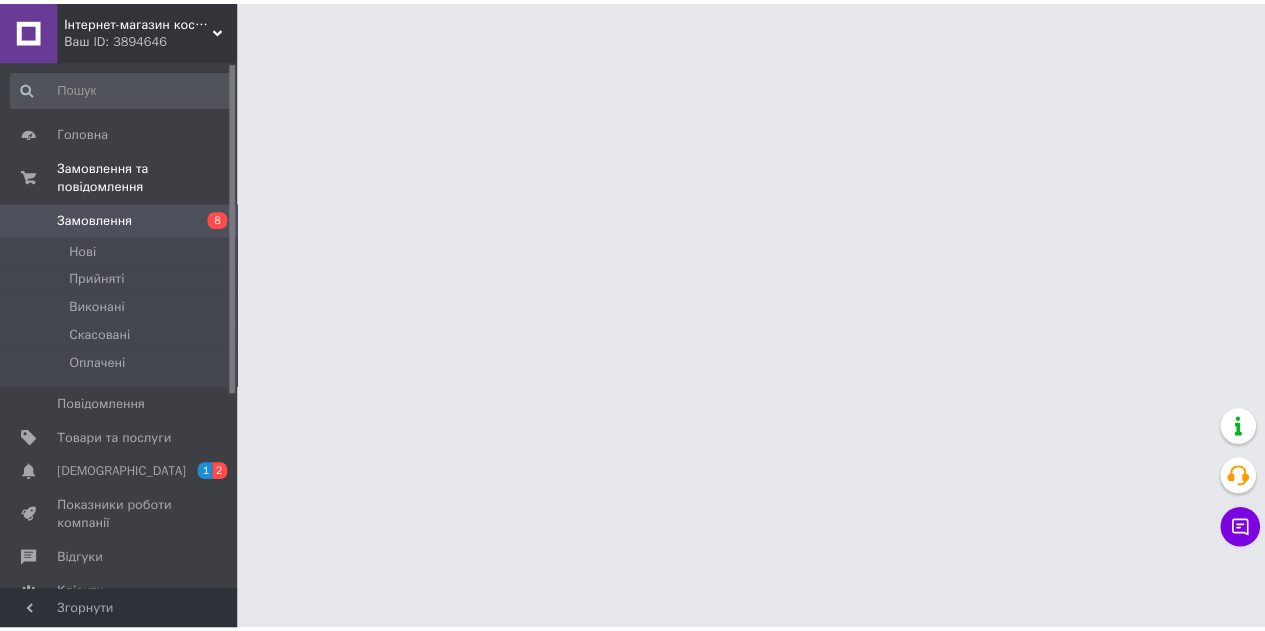 scroll, scrollTop: 0, scrollLeft: 0, axis: both 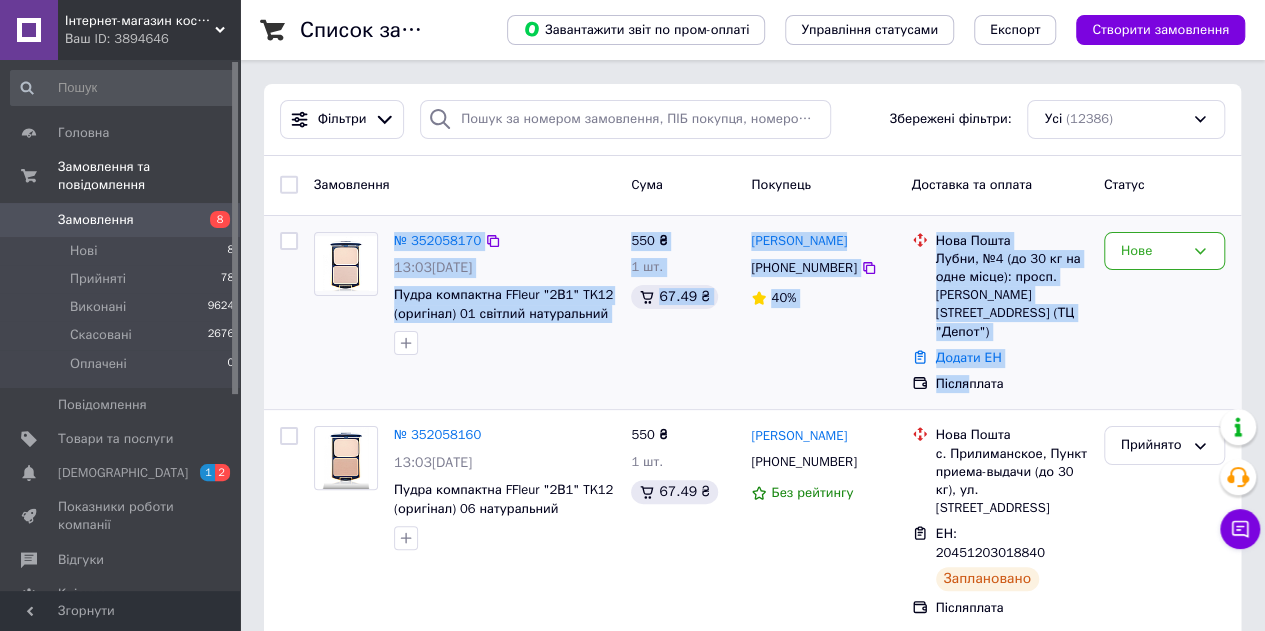 drag, startPoint x: 320, startPoint y: 220, endPoint x: 964, endPoint y: 386, distance: 665.05035 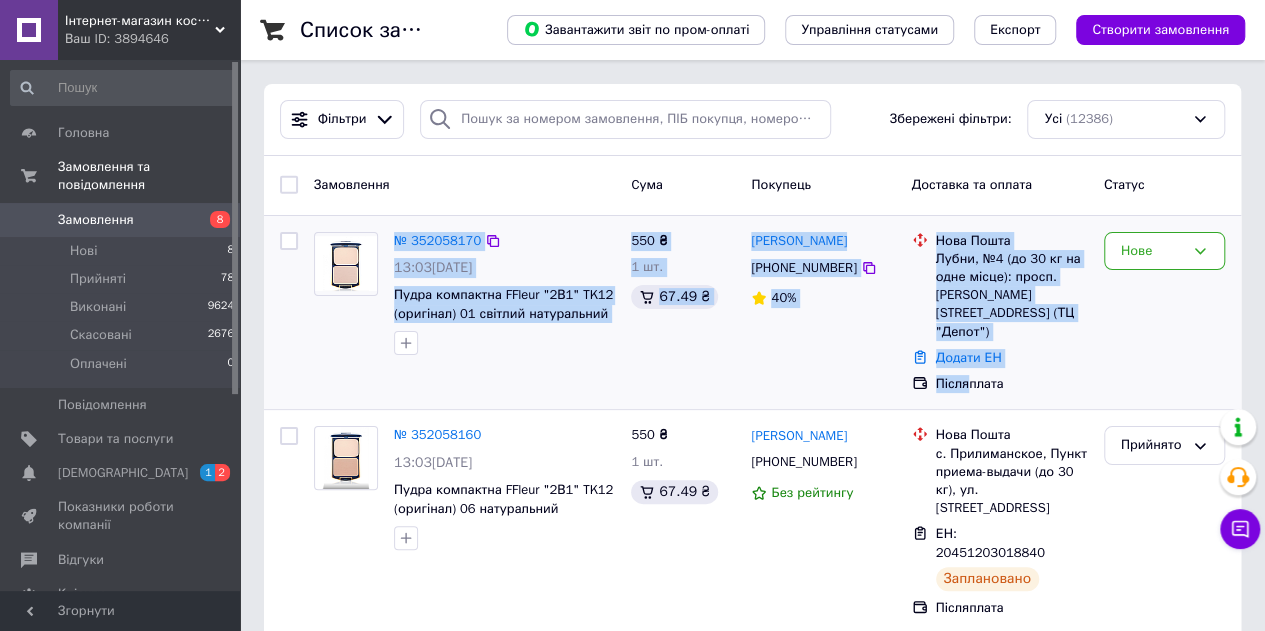click on "№ 352058170 13:03, 10.07.2025 Пудра компактна FFleur "2В1" TK12 (оригінал) 01 світлий натуральний 550 ₴ 1 шт. 67.49 ₴ Сергій Ка +380951600080 40% Нова Пошта Лубни, №4 (до 30 кг на одне місце): просп. Володимирський, 98 (ТЦ "Депот") Додати ЕН Післяплата Нове" at bounding box center [752, 313] 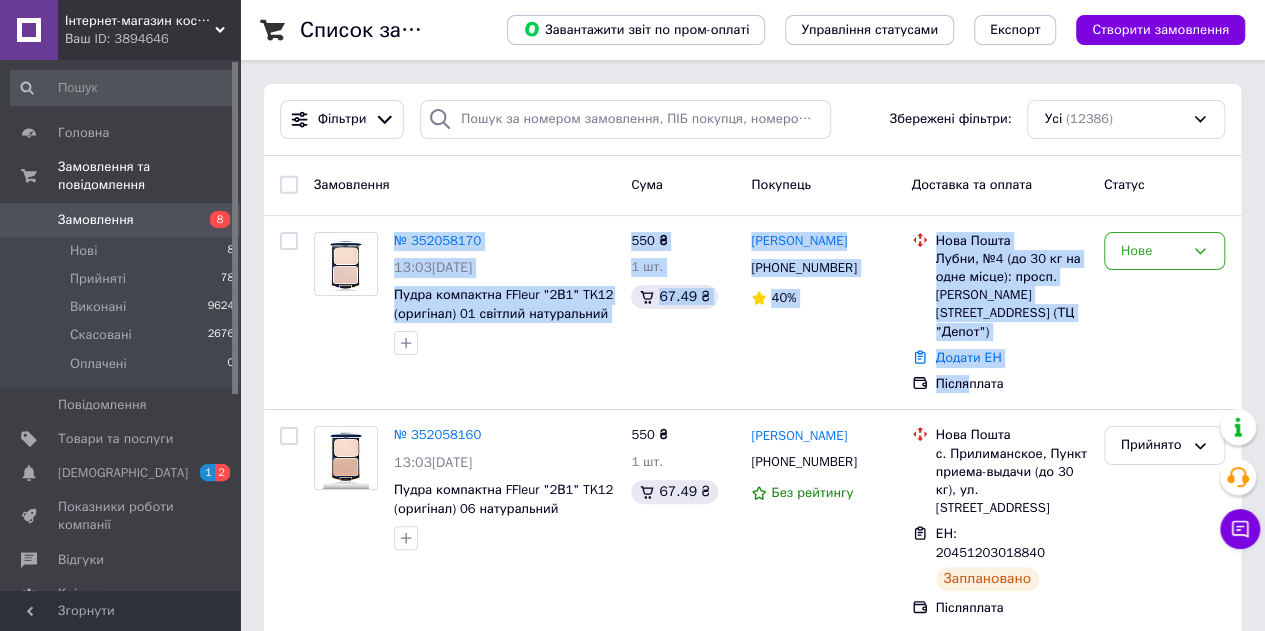 click on "[PERSON_NAME]" at bounding box center [799, 436] 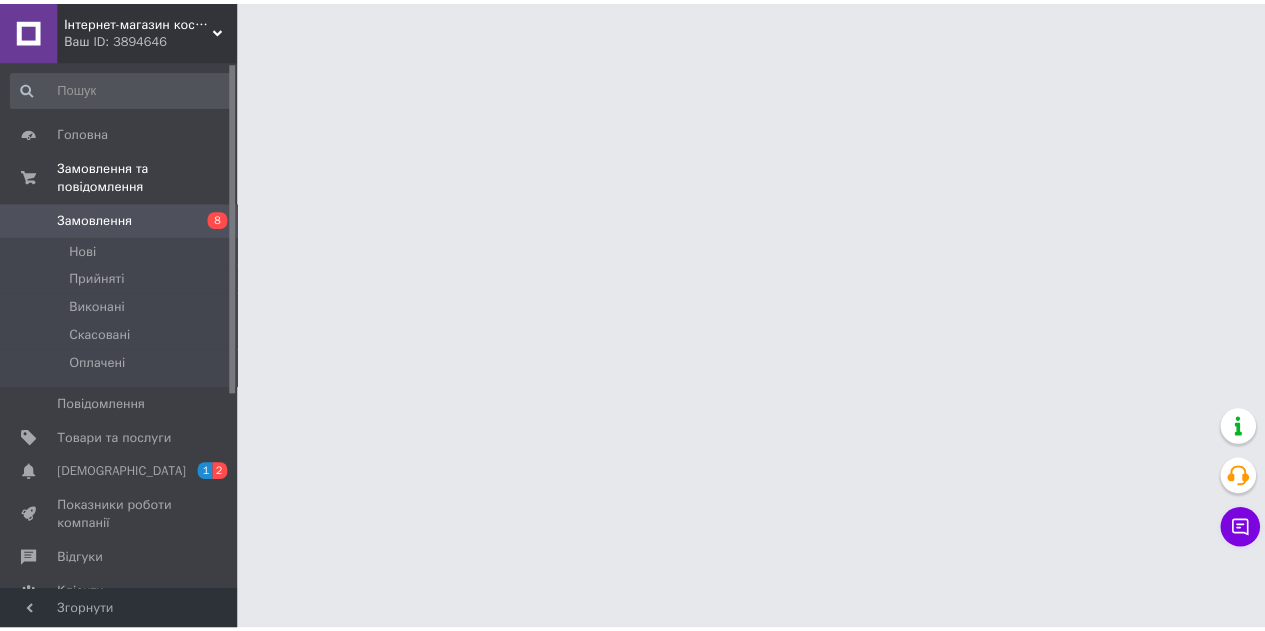 scroll, scrollTop: 0, scrollLeft: 0, axis: both 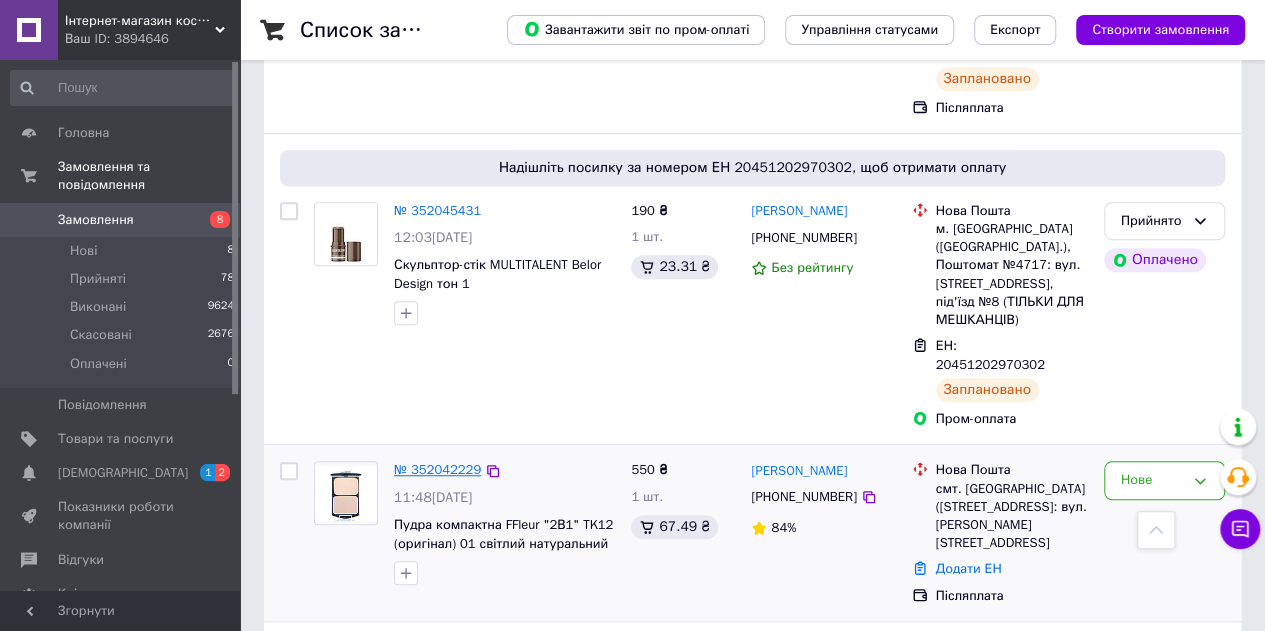click on "№ 352042229" at bounding box center [437, 469] 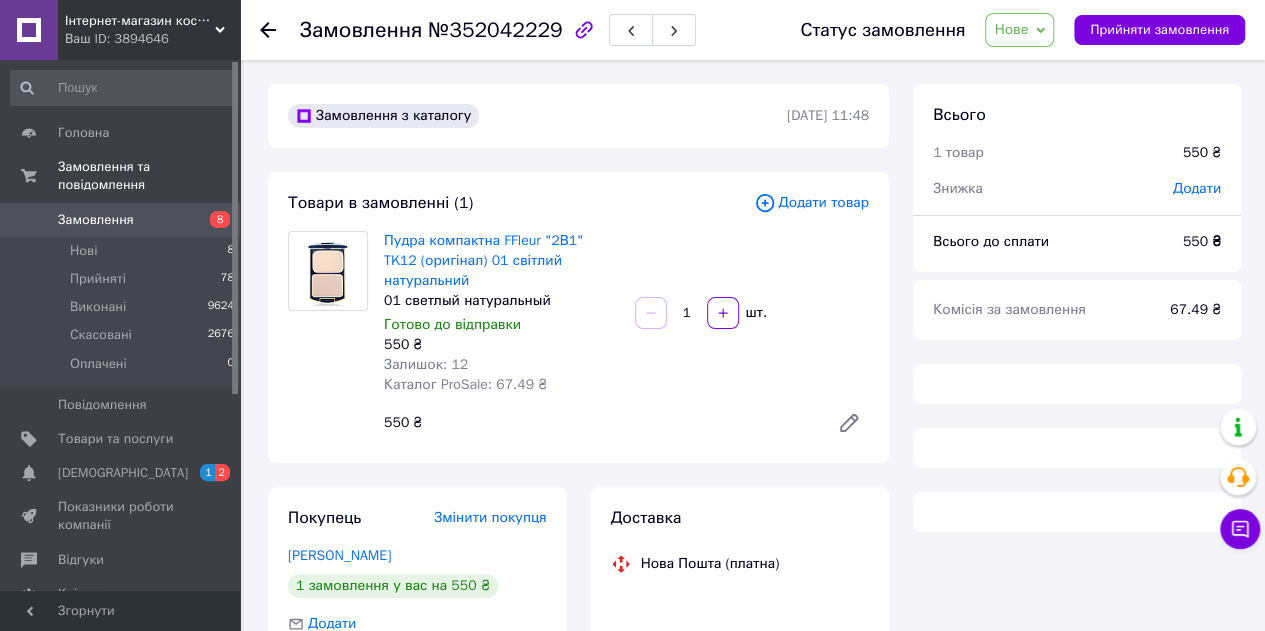 scroll, scrollTop: 300, scrollLeft: 0, axis: vertical 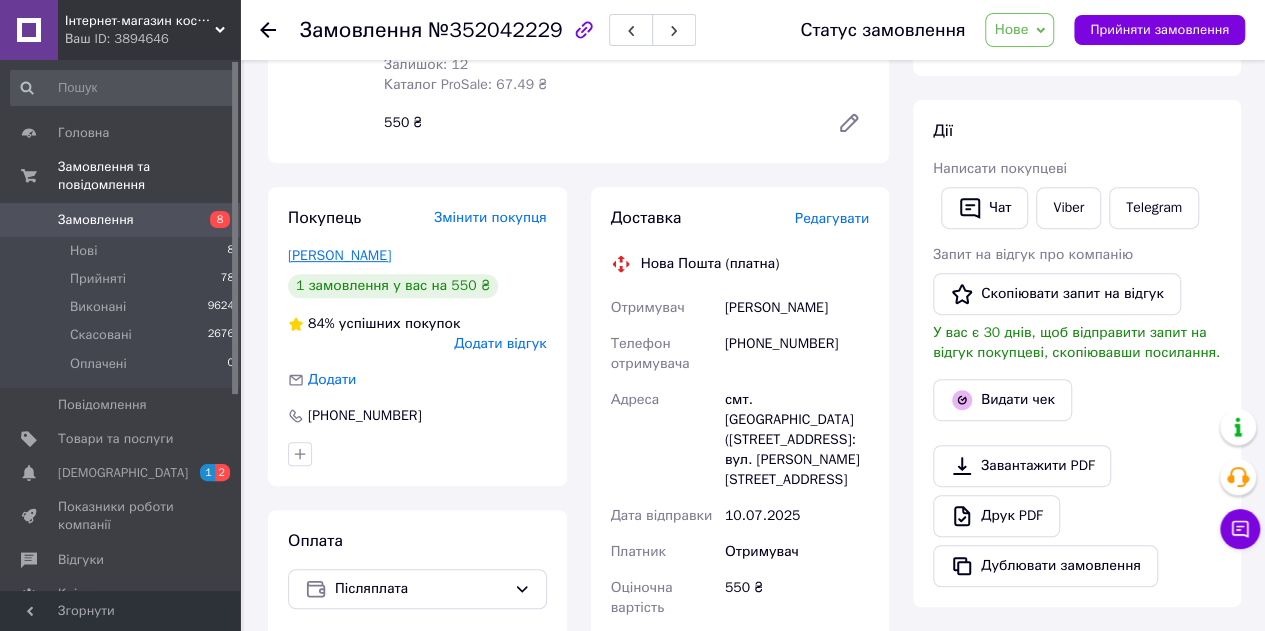 click on "[PERSON_NAME]" at bounding box center (339, 255) 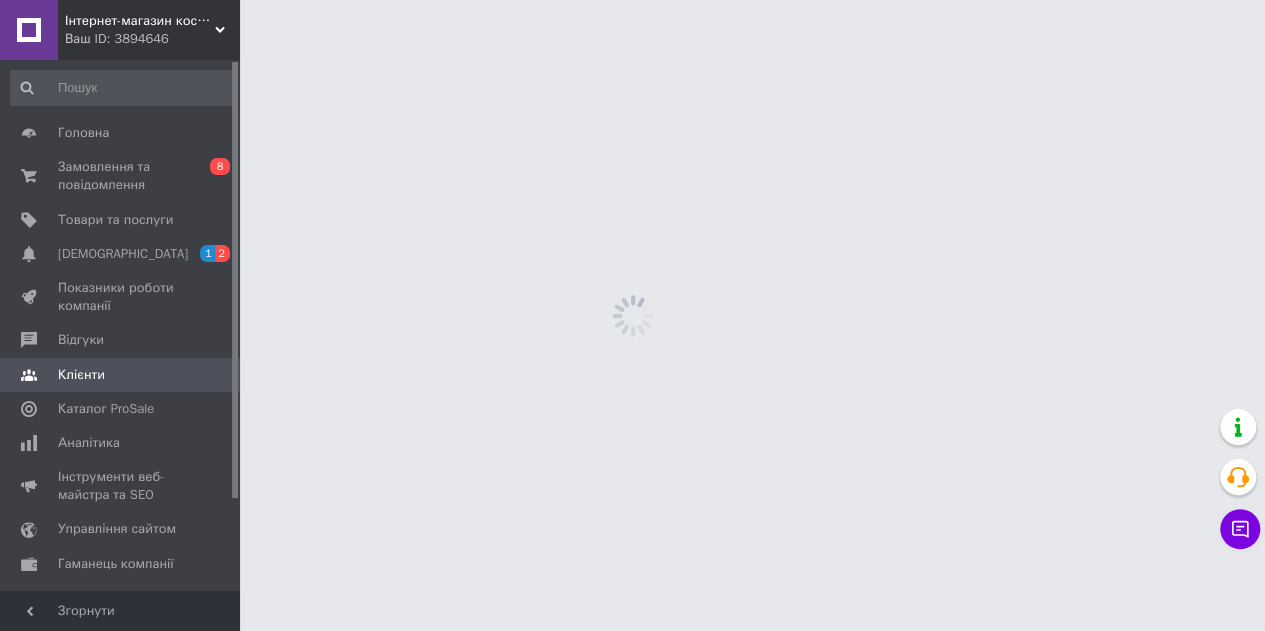 scroll, scrollTop: 0, scrollLeft: 0, axis: both 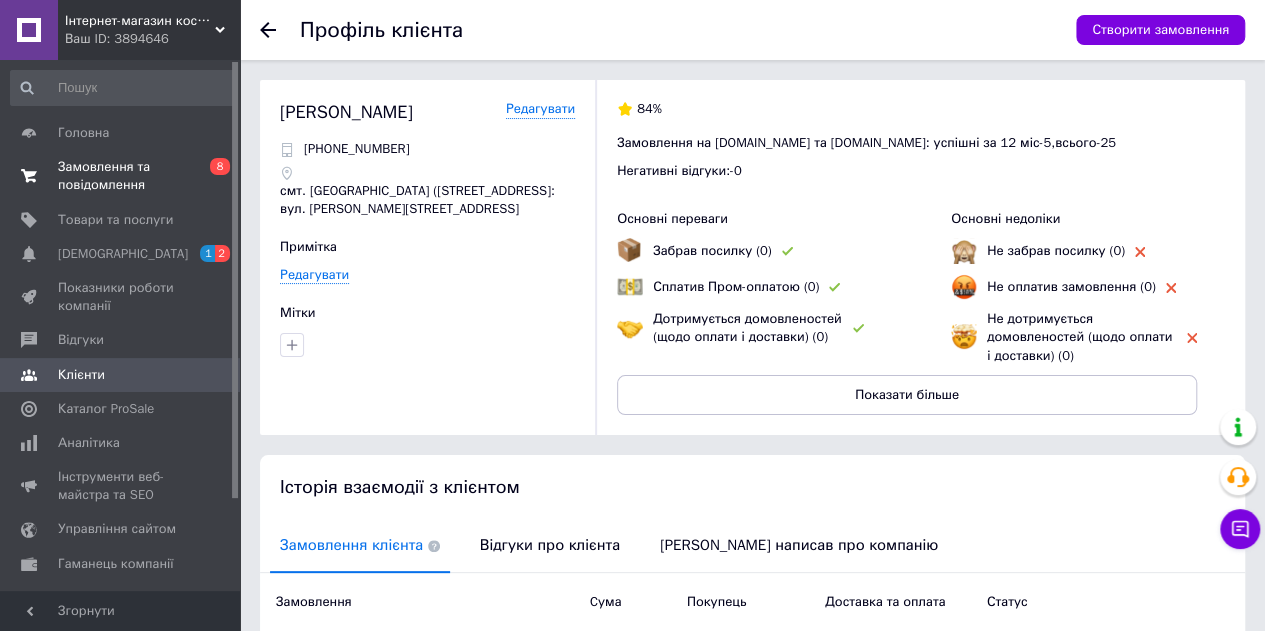 click on "Замовлення та повідомлення" at bounding box center [121, 176] 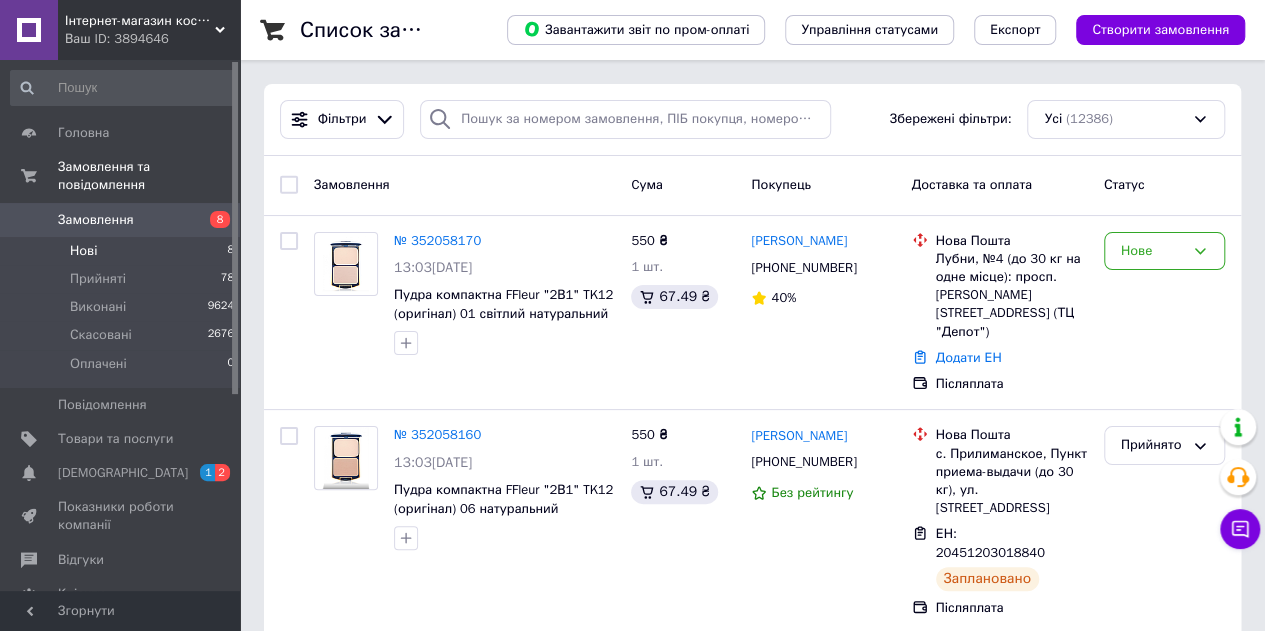 click on "Нові" at bounding box center (83, 251) 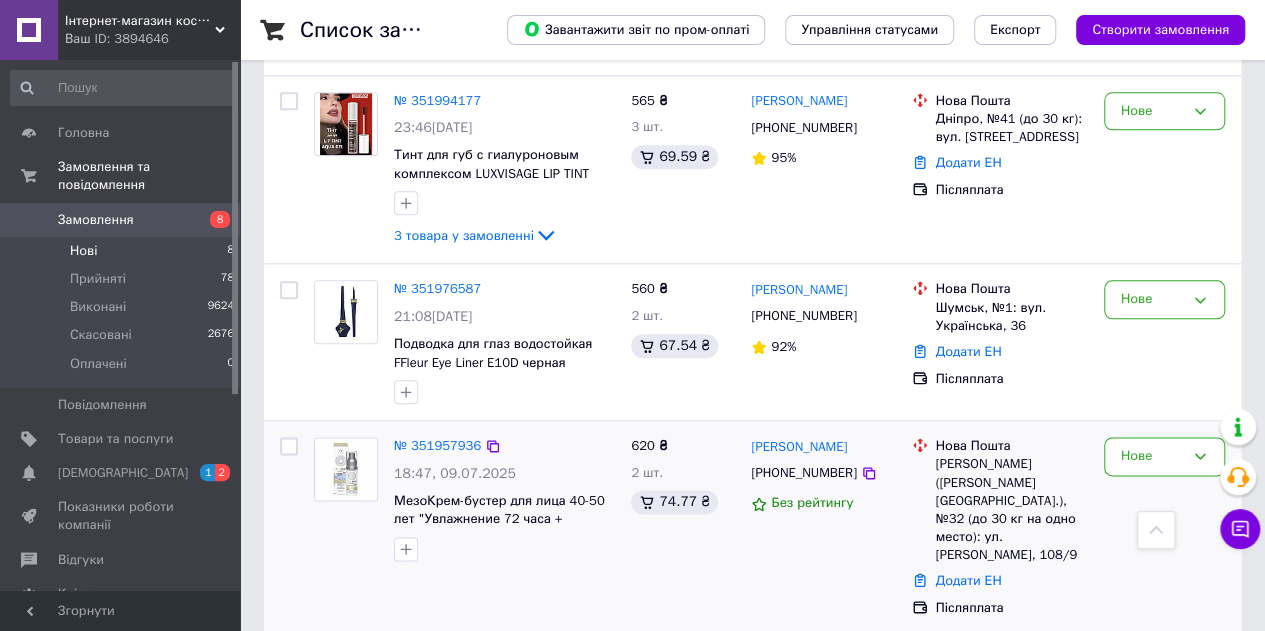 scroll, scrollTop: 1062, scrollLeft: 0, axis: vertical 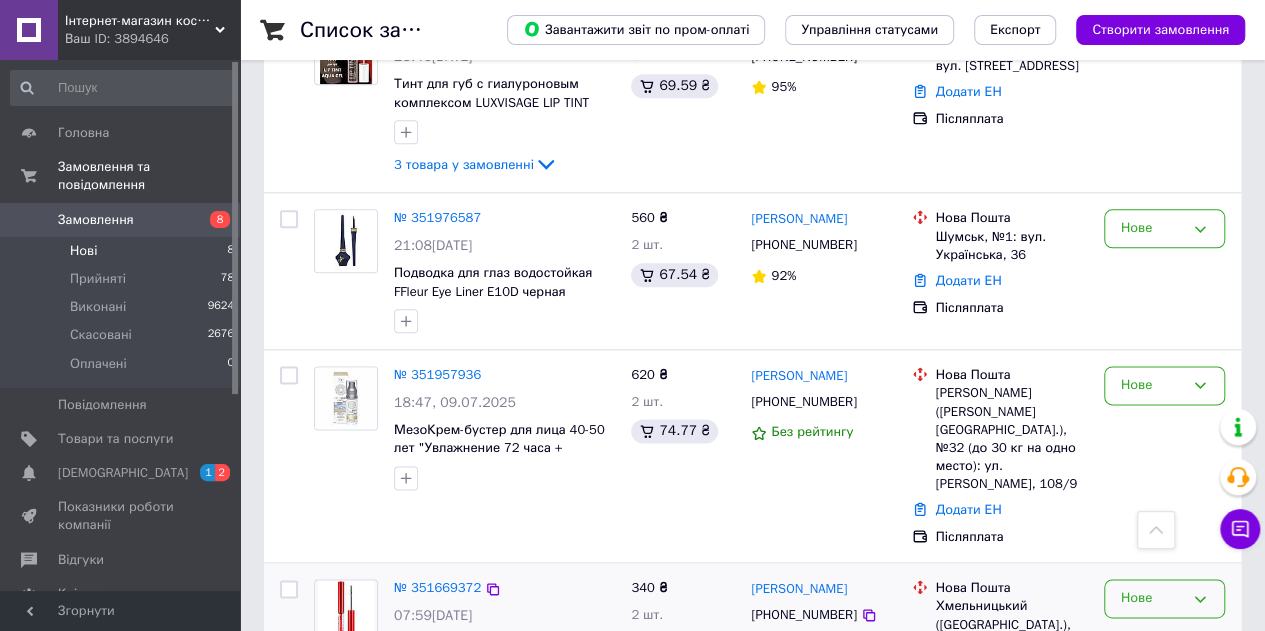 click on "Нове" at bounding box center (1152, 598) 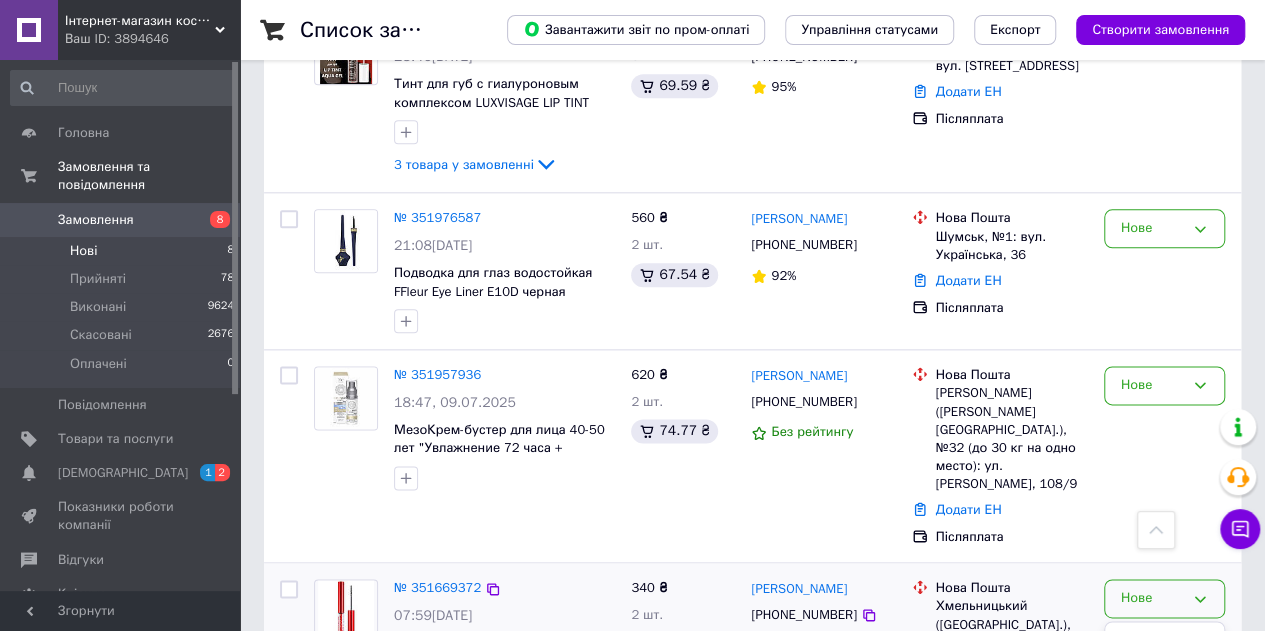 click on "Скасовано" at bounding box center [1164, 713] 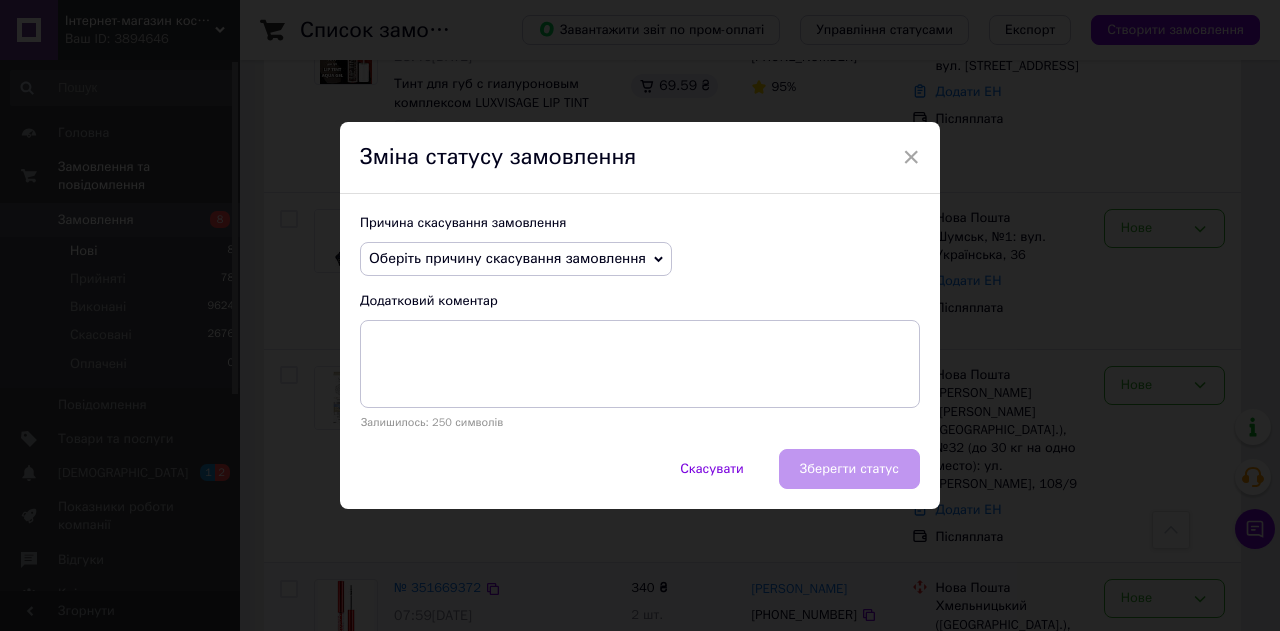 click on "Оберіть причину скасування замовлення" at bounding box center (507, 258) 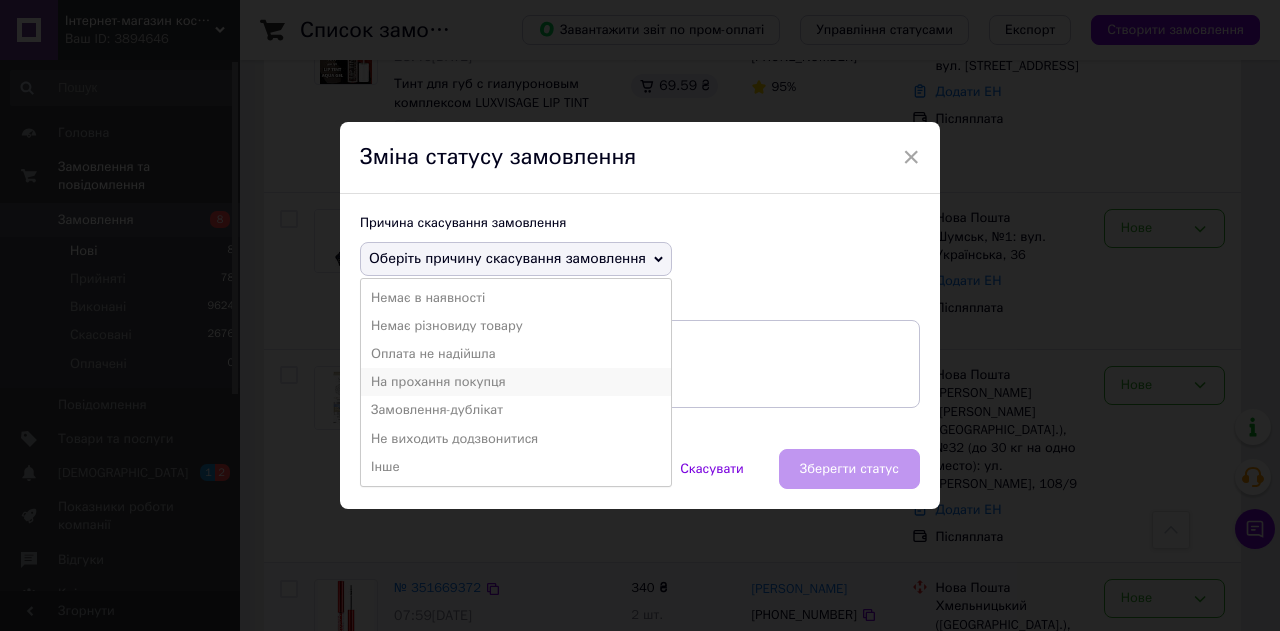 click on "На прохання покупця" at bounding box center (516, 382) 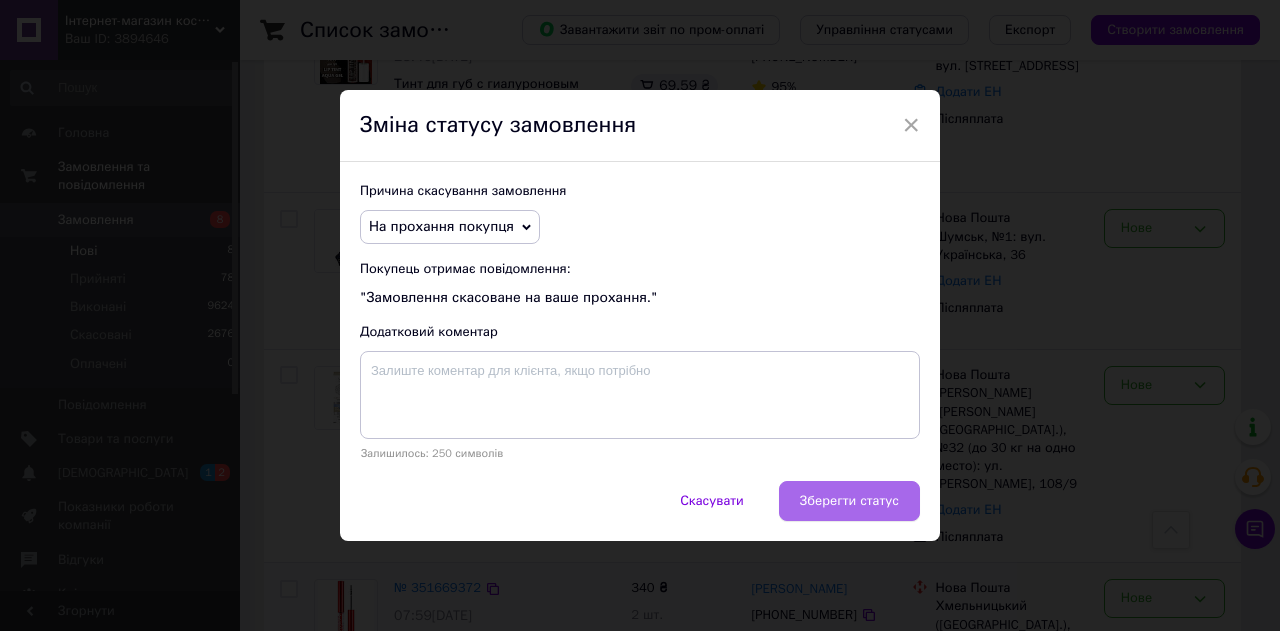 click on "Зберегти статус" at bounding box center (849, 501) 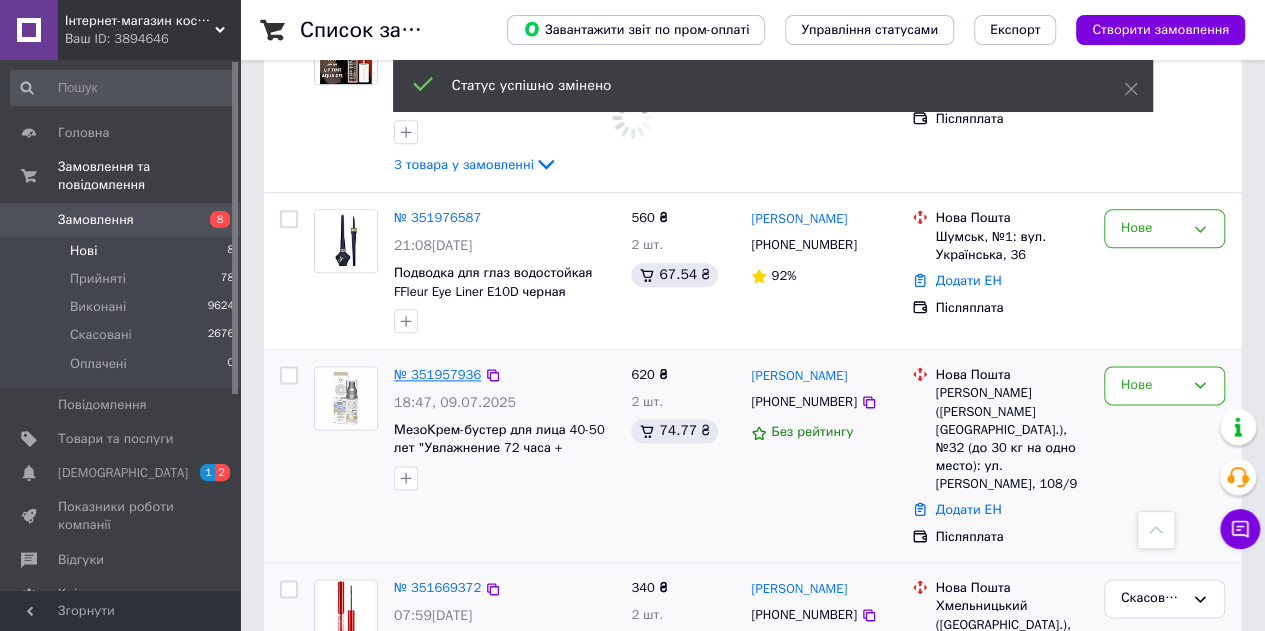 scroll, scrollTop: 1042, scrollLeft: 0, axis: vertical 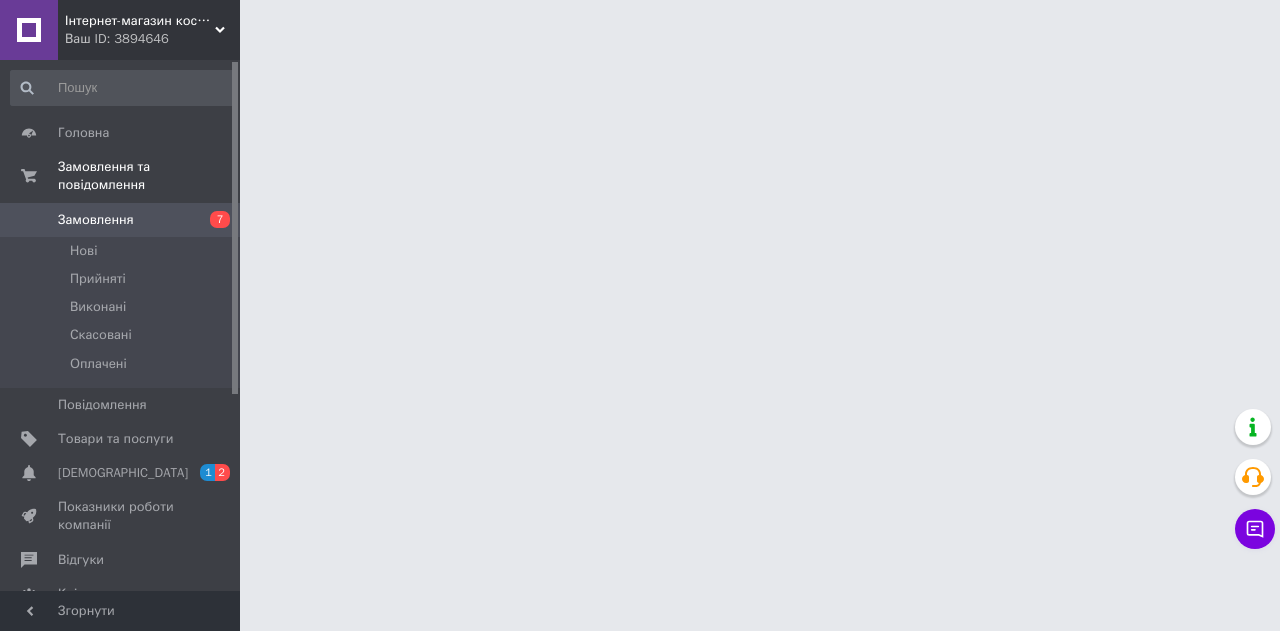click on "Чат з покупцем" at bounding box center (1255, 529) 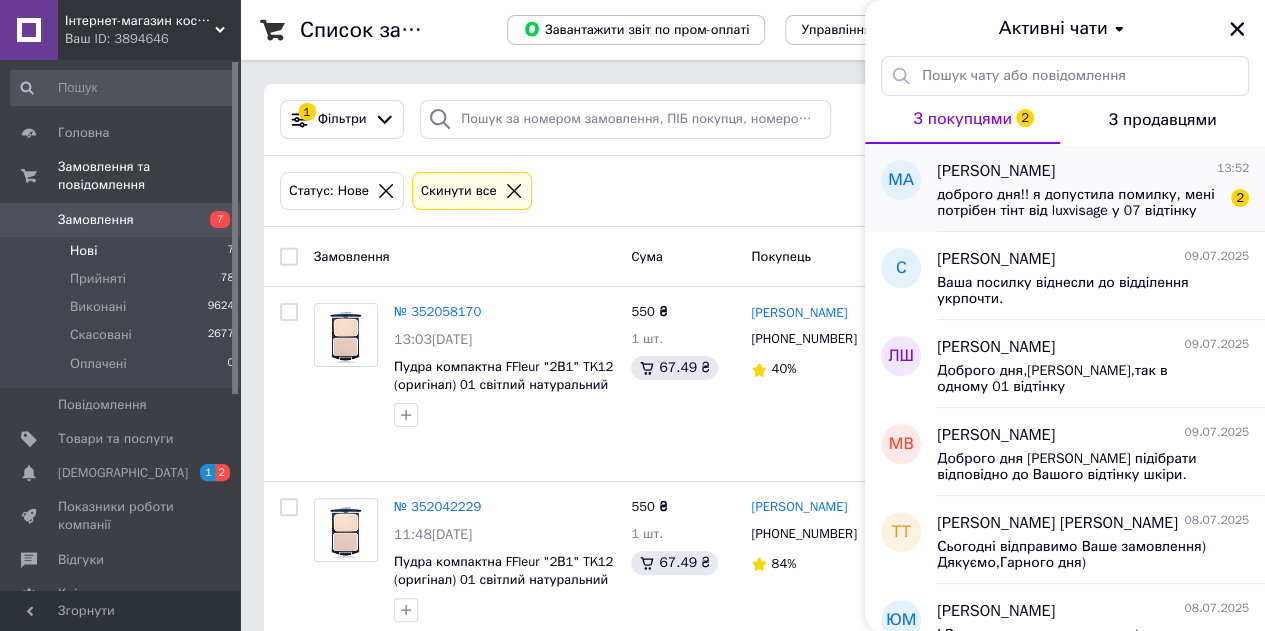 click on "Мирослава Андрєєва 13:52 доброго дня!! я допустила помилку, мені потрібен тінт від luxvisage у 07 відтінку 2" at bounding box center (1101, 188) 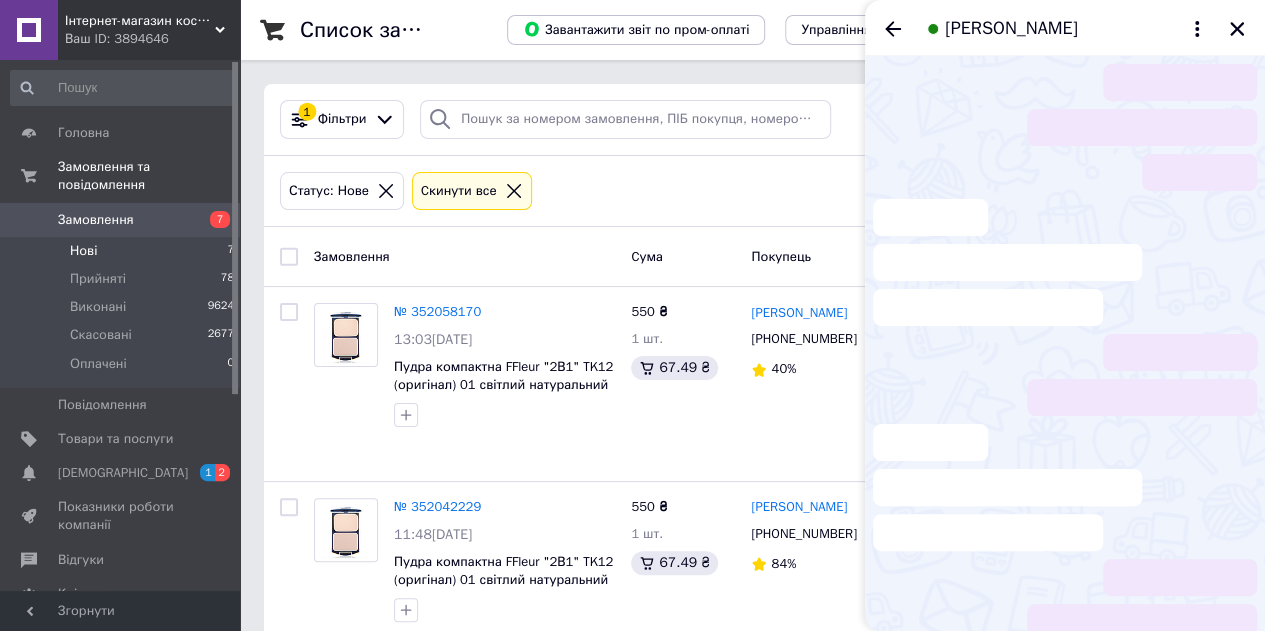 scroll, scrollTop: 94, scrollLeft: 0, axis: vertical 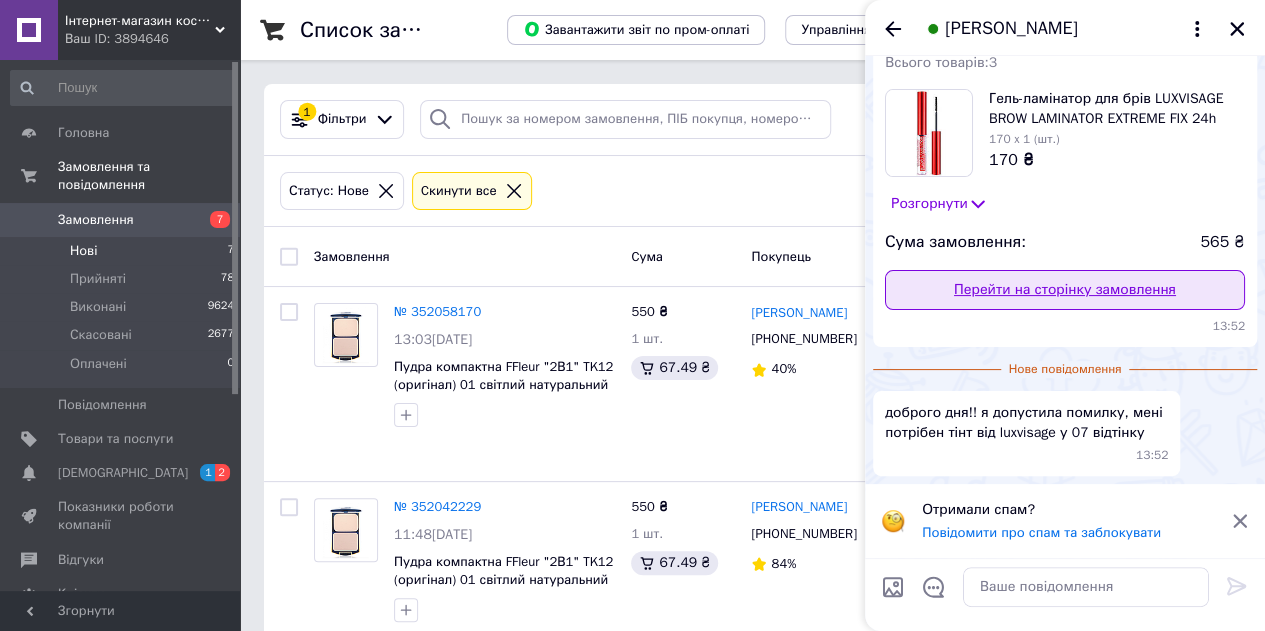click on "Перейти на сторінку замовлення" at bounding box center [1065, 290] 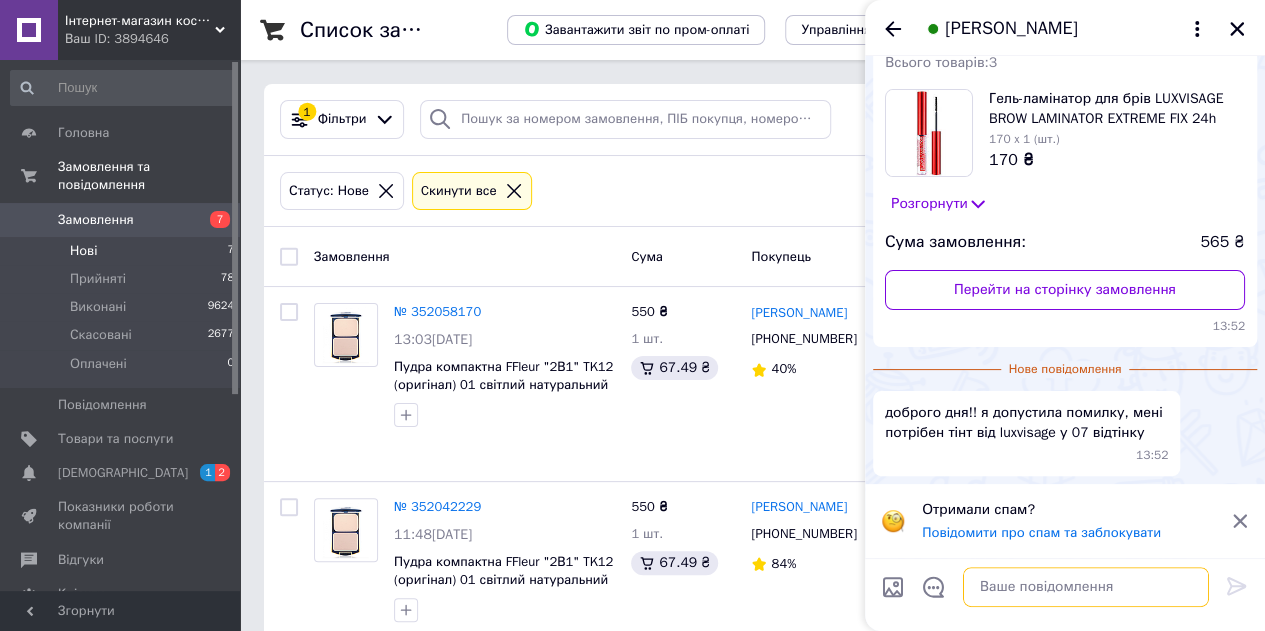 click at bounding box center [1086, 587] 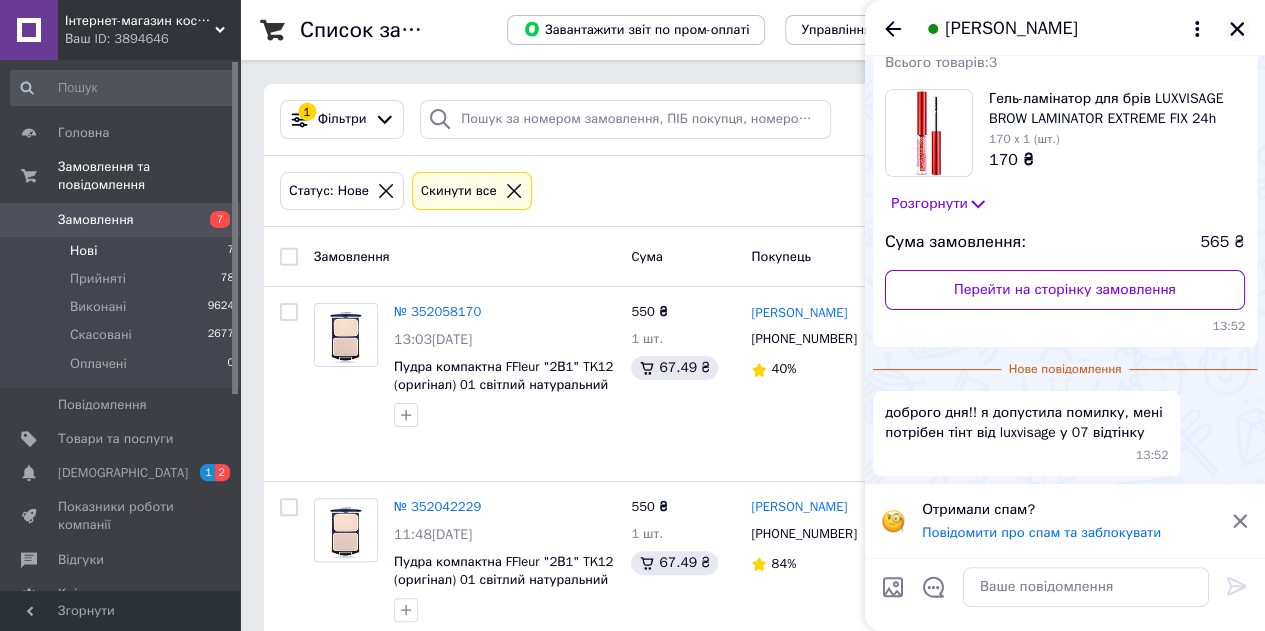 click 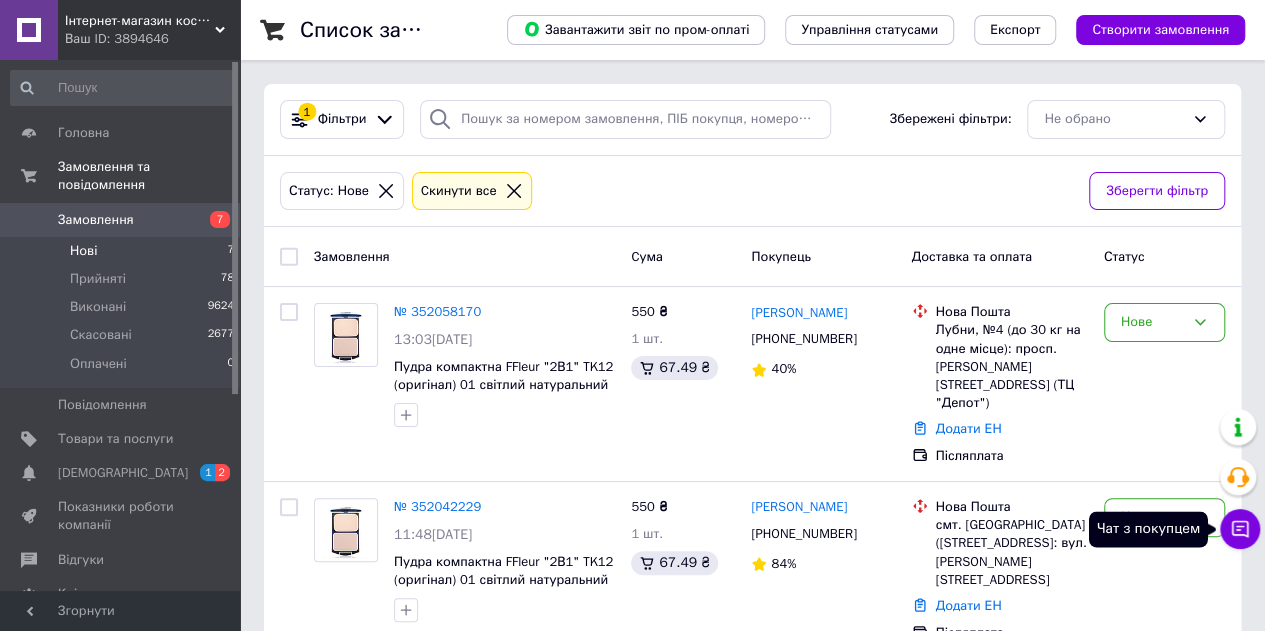 click 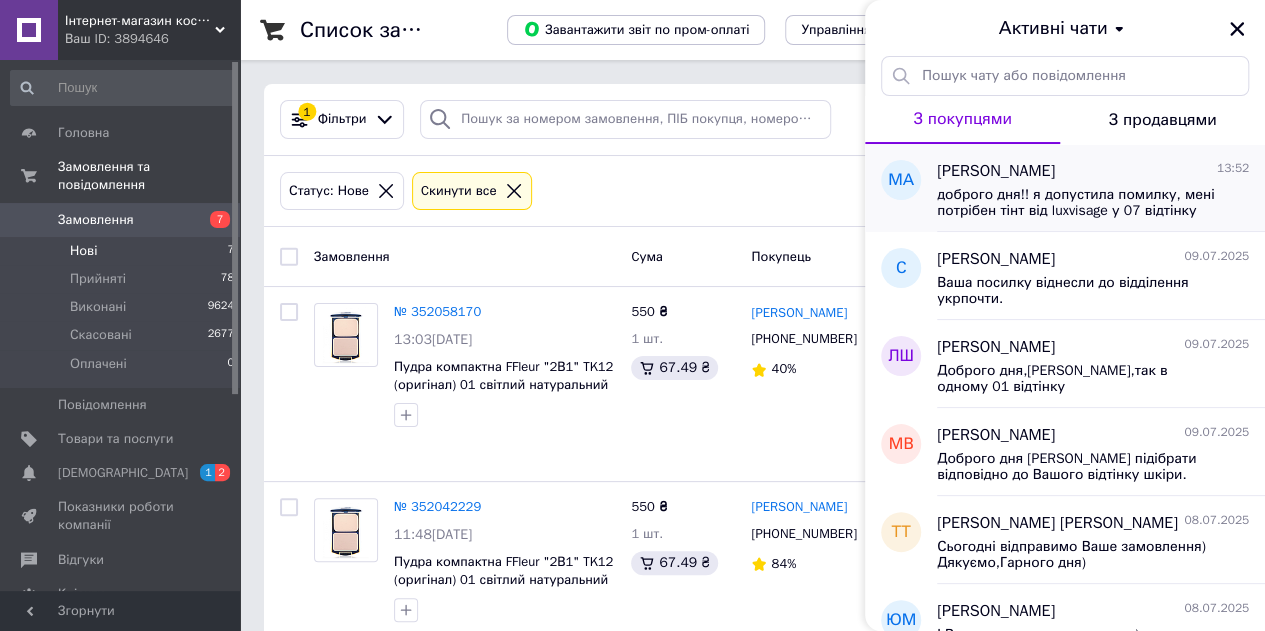 click on "[PERSON_NAME]" at bounding box center (996, 171) 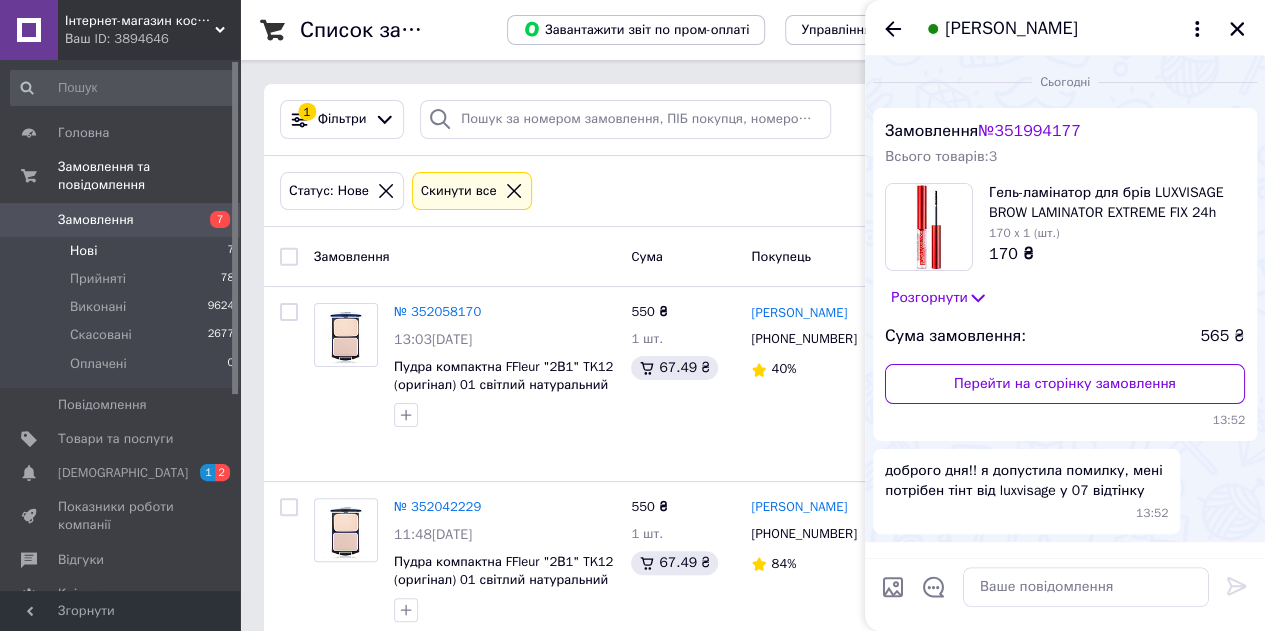 scroll, scrollTop: 57, scrollLeft: 0, axis: vertical 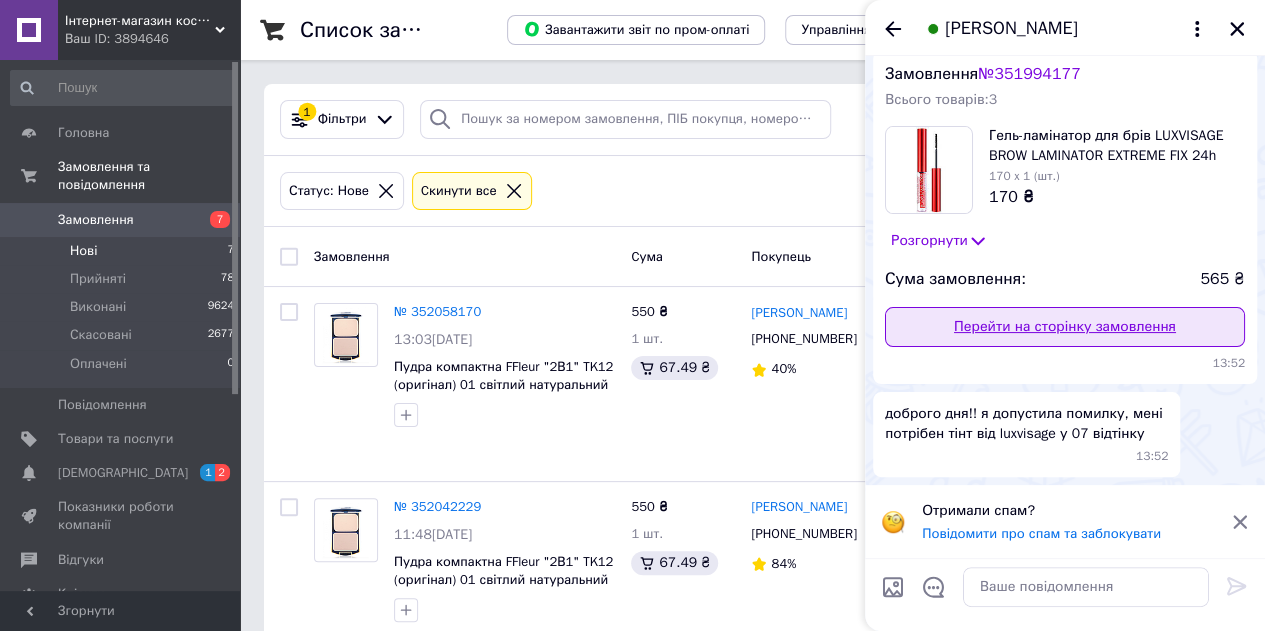click on "Перейти на сторінку замовлення" at bounding box center [1065, 327] 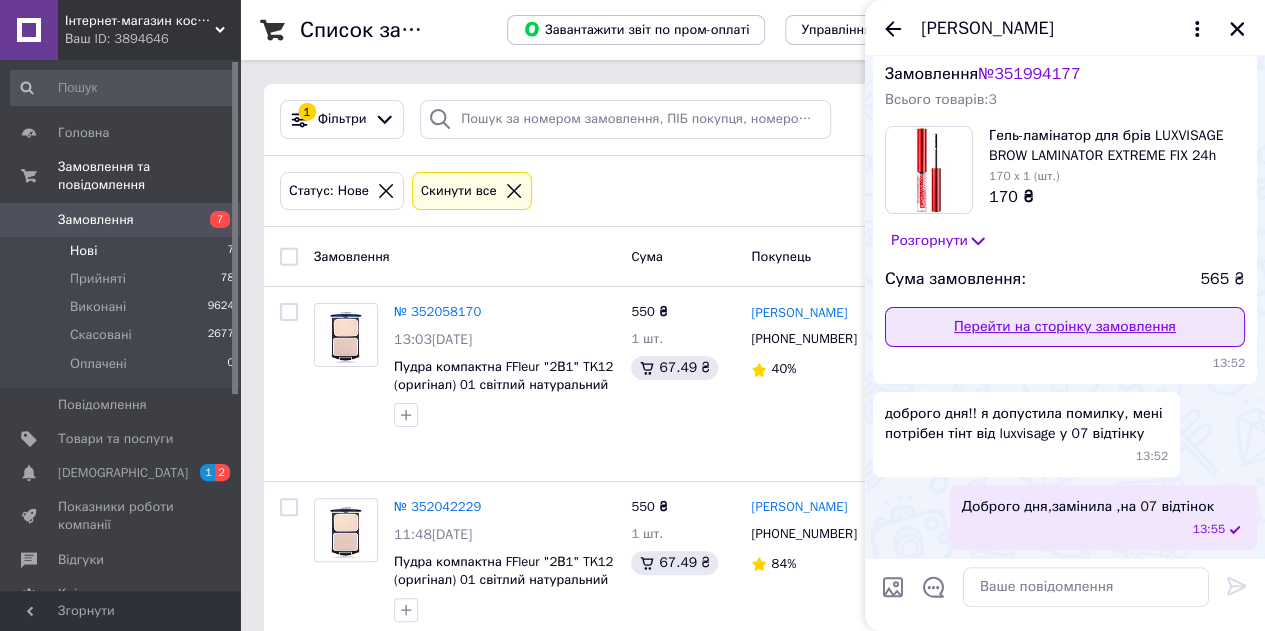 scroll, scrollTop: 56, scrollLeft: 0, axis: vertical 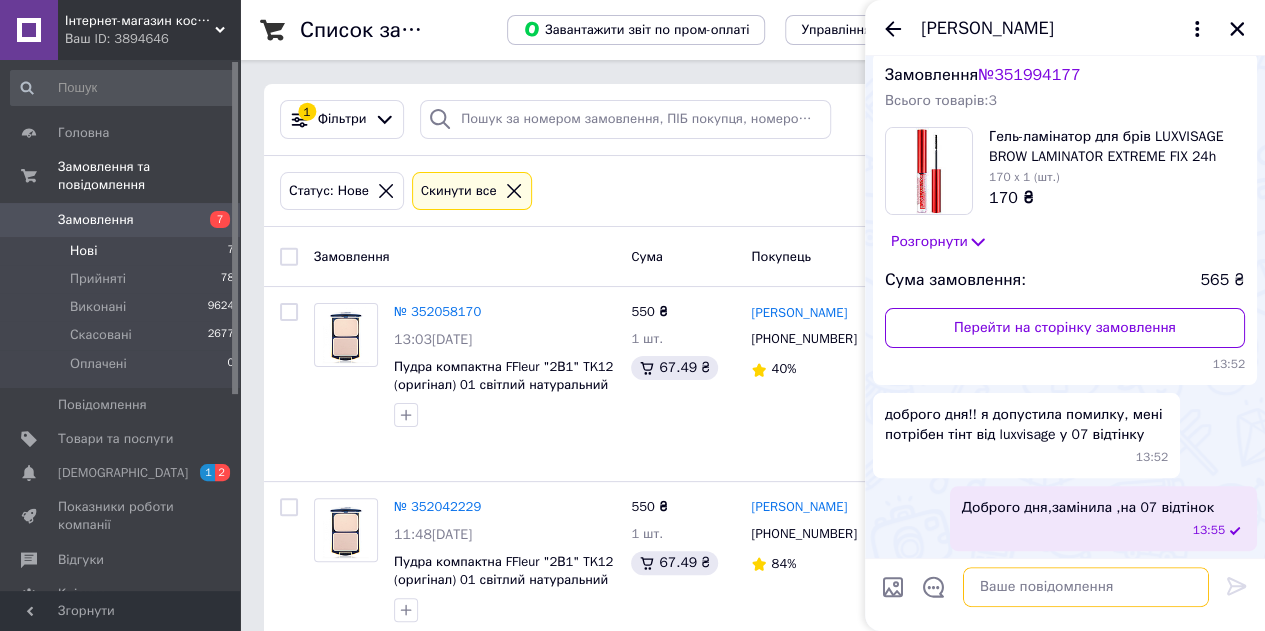 drag, startPoint x: 1060, startPoint y: 593, endPoint x: 1026, endPoint y: 596, distance: 34.132095 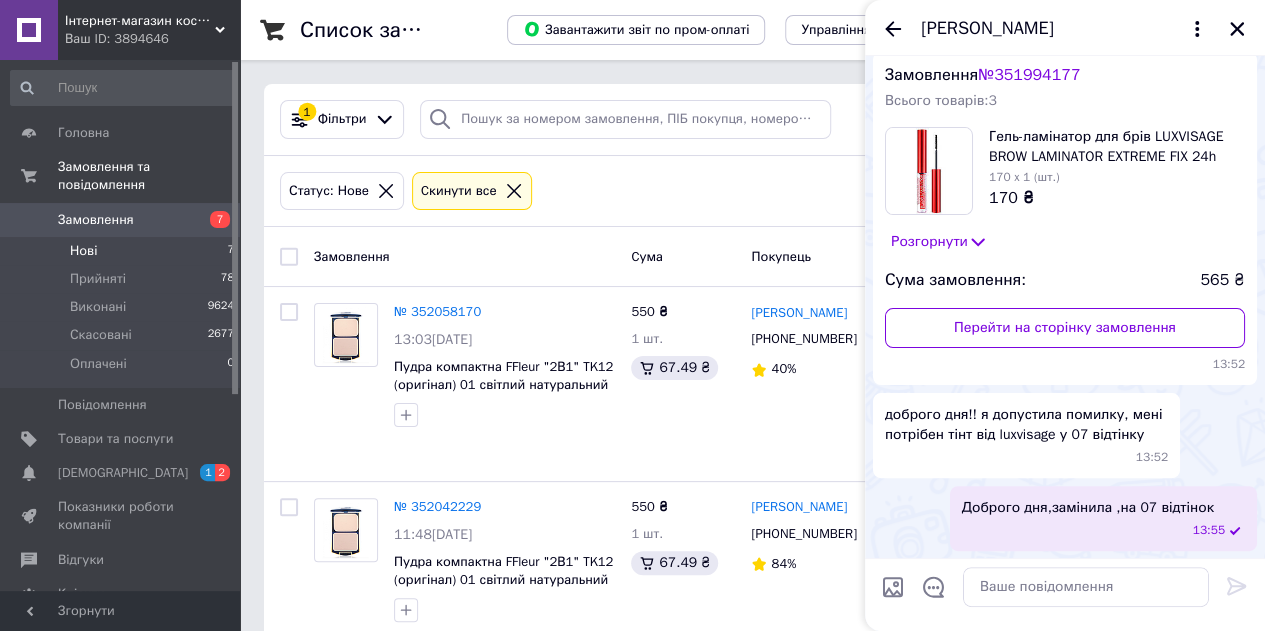 click at bounding box center [893, 587] 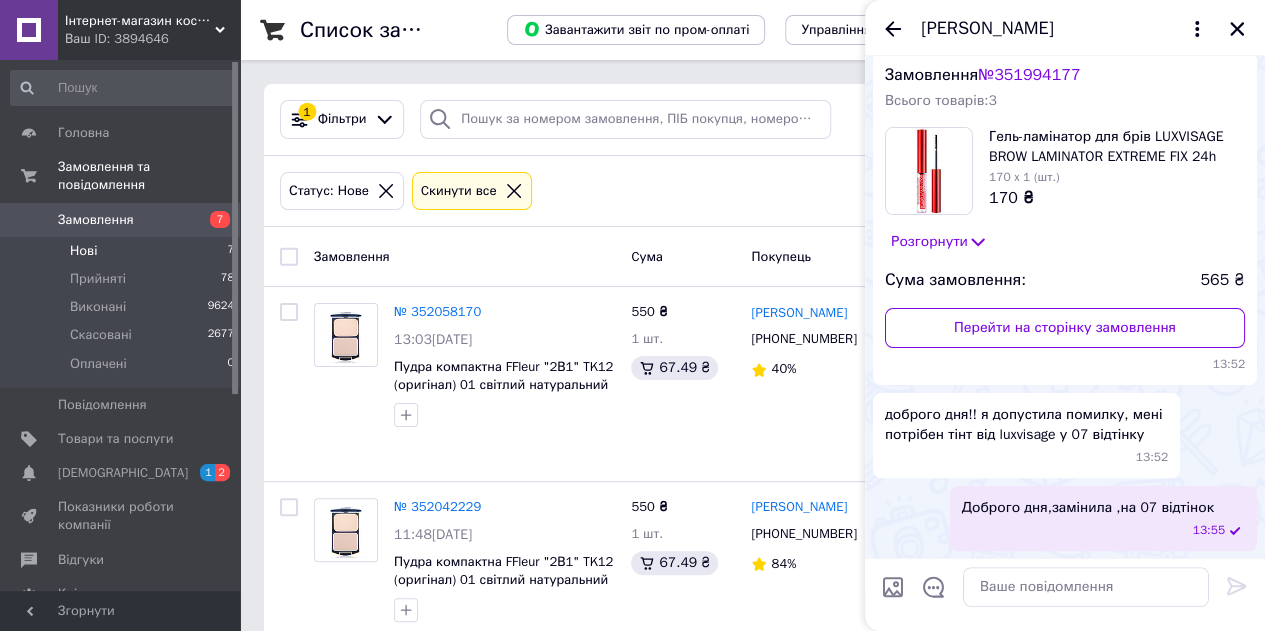 type on "C:\fakepath\Снимок экрана 2025-07-10 140305.png" 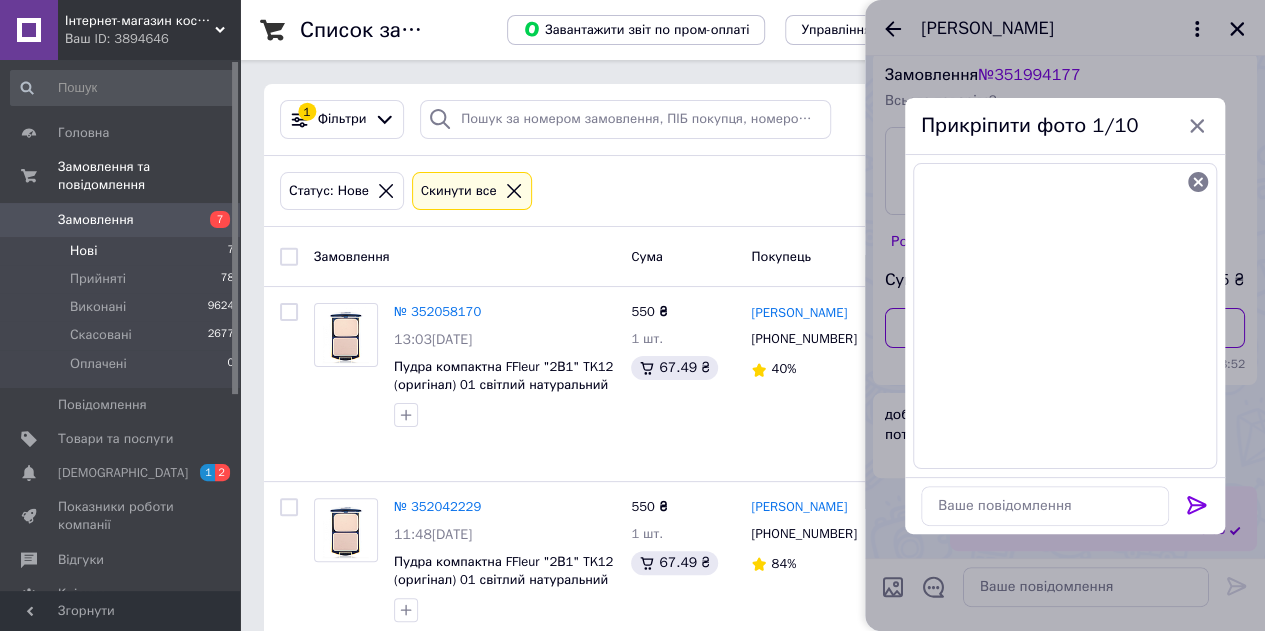 click 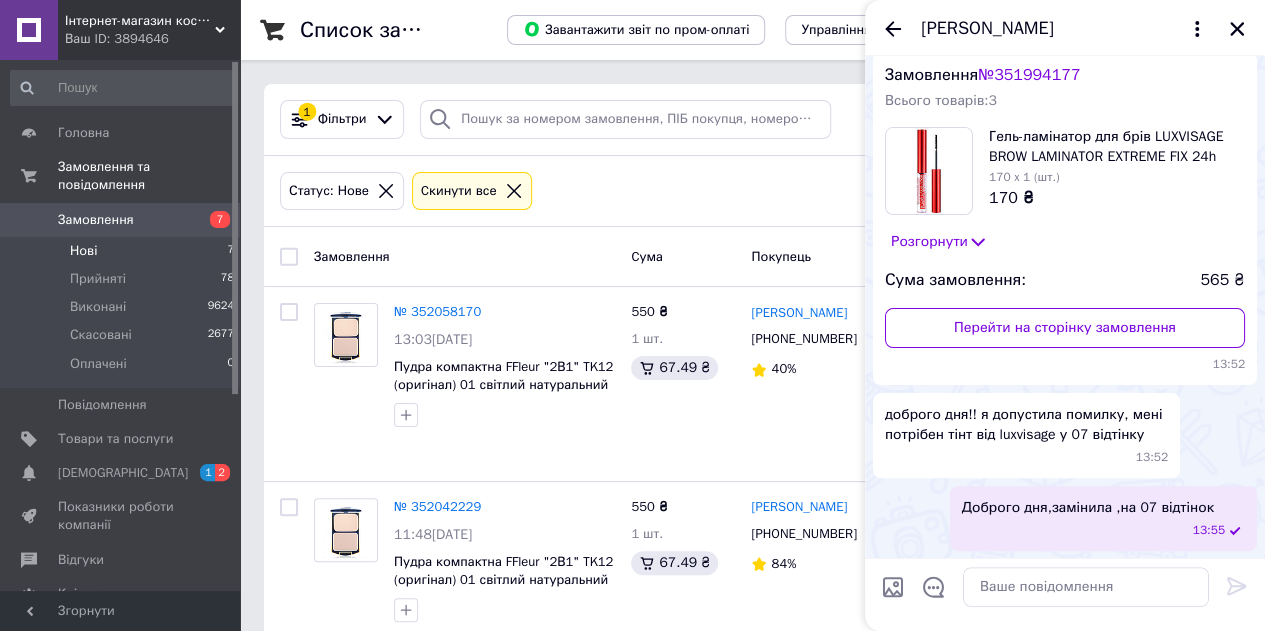 scroll, scrollTop: 239, scrollLeft: 0, axis: vertical 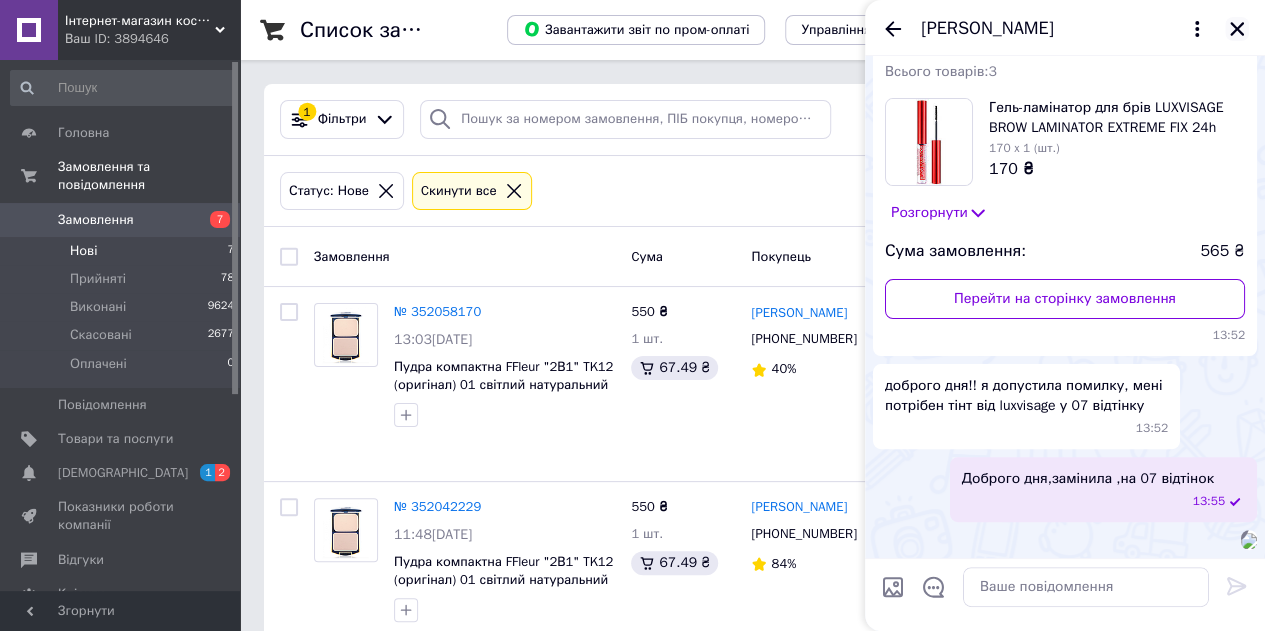 click 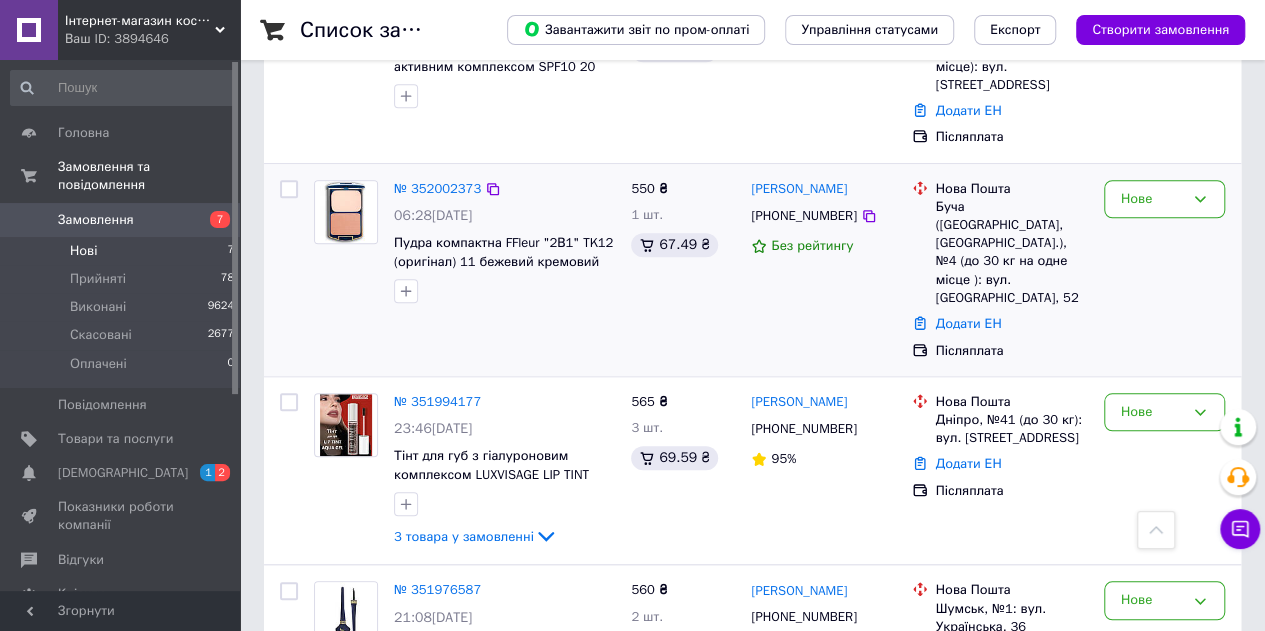 scroll, scrollTop: 700, scrollLeft: 0, axis: vertical 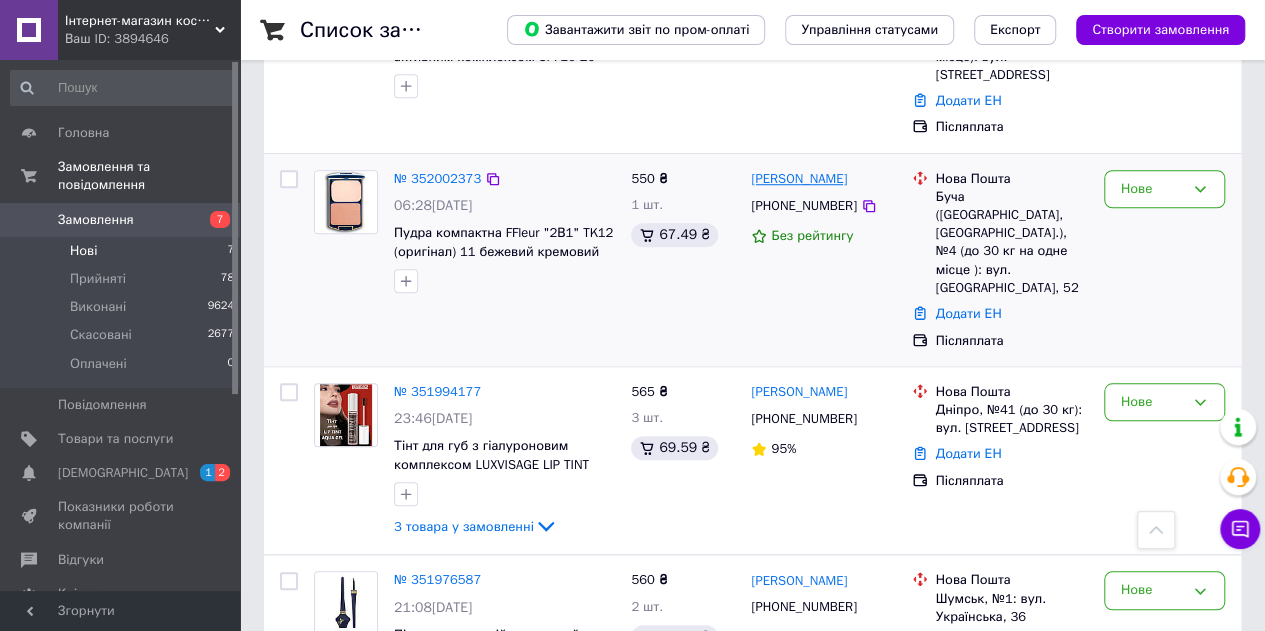 click on "[PERSON_NAME]" at bounding box center [799, 179] 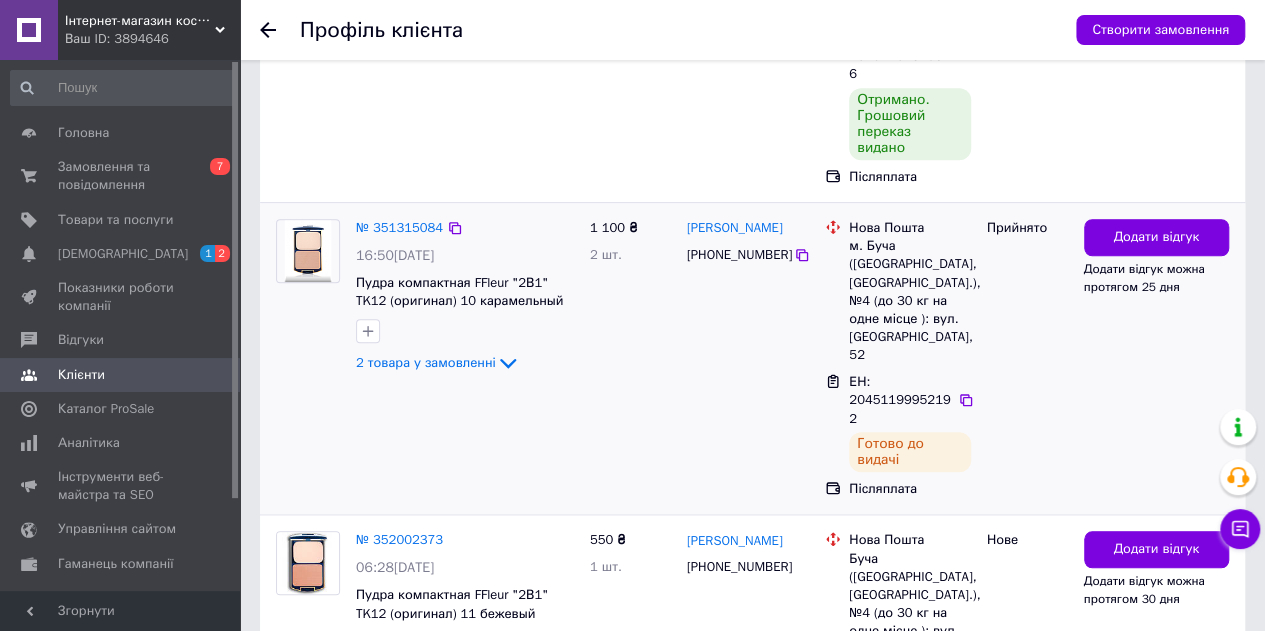 scroll, scrollTop: 800, scrollLeft: 0, axis: vertical 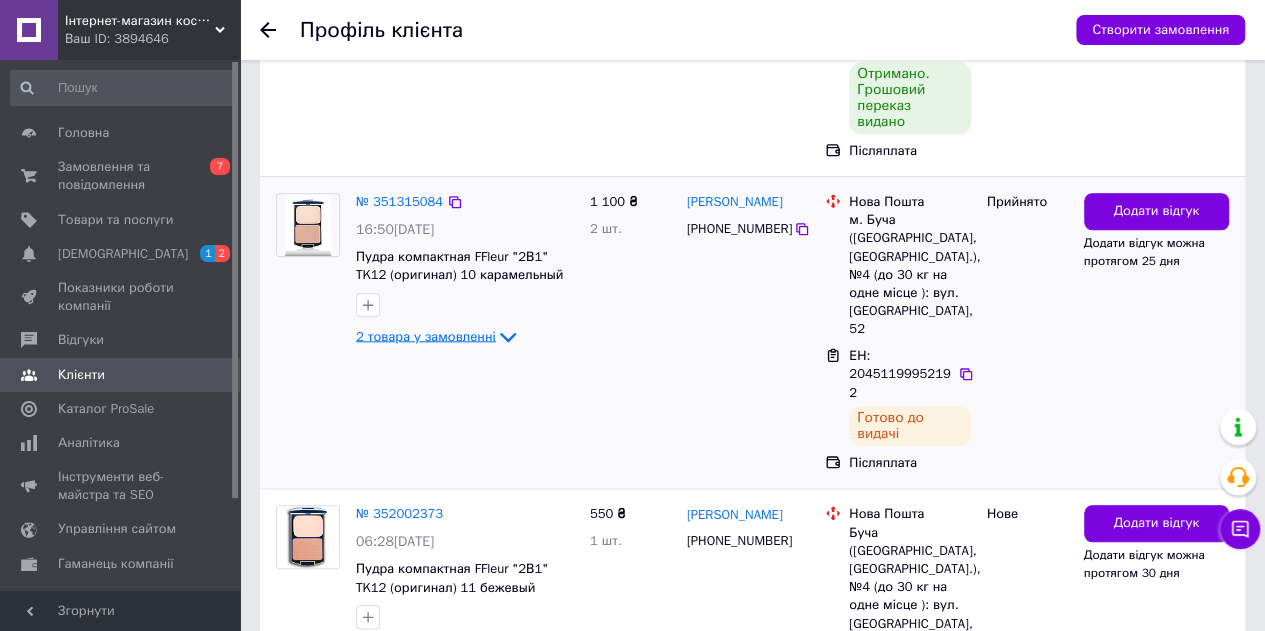 click on "2 товара у замовленні" at bounding box center [426, 335] 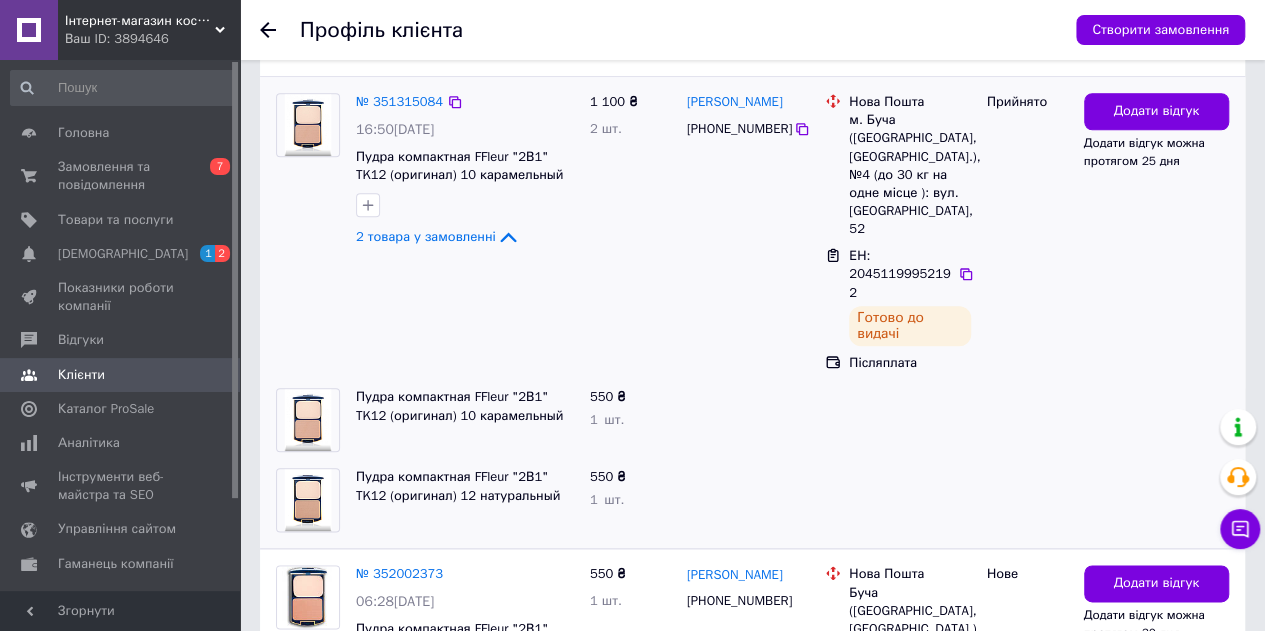 scroll, scrollTop: 800, scrollLeft: 0, axis: vertical 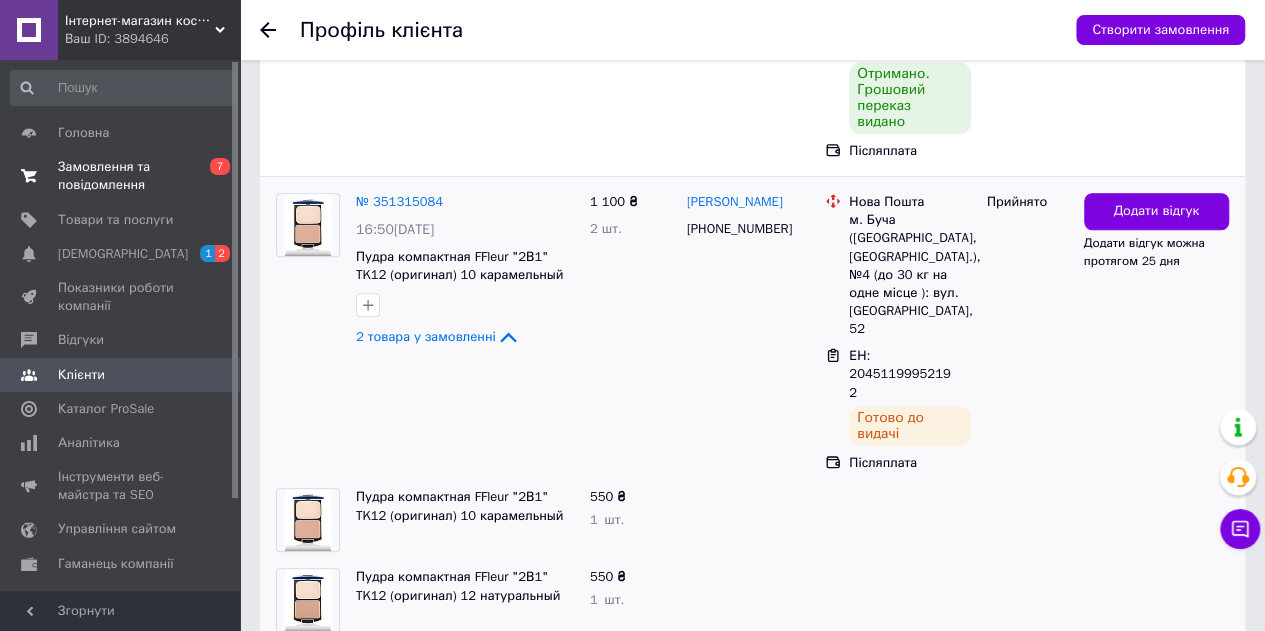 click on "Замовлення та повідомлення" at bounding box center (121, 176) 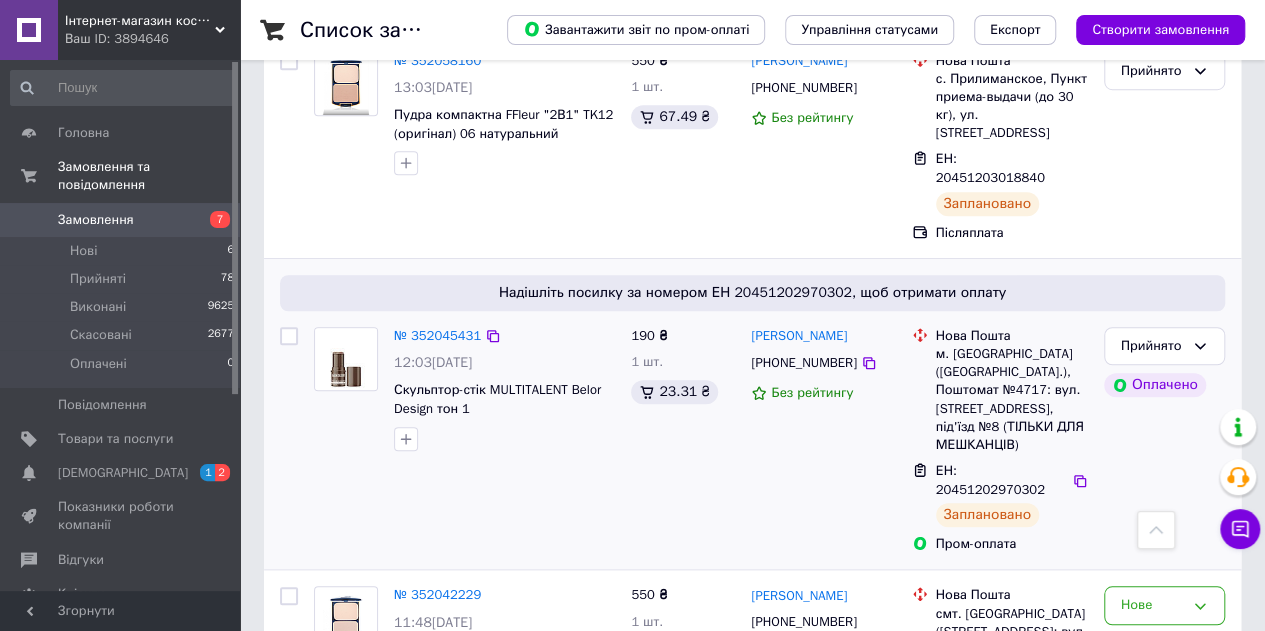 scroll, scrollTop: 700, scrollLeft: 0, axis: vertical 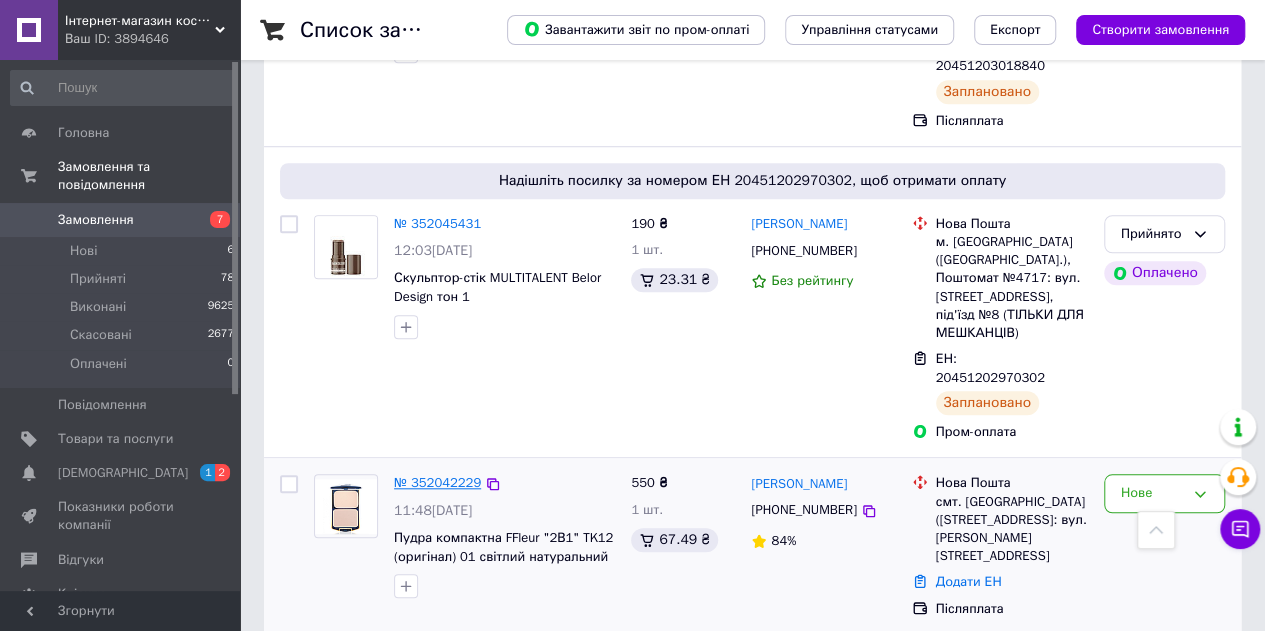 click on "№ 352042229" at bounding box center (437, 482) 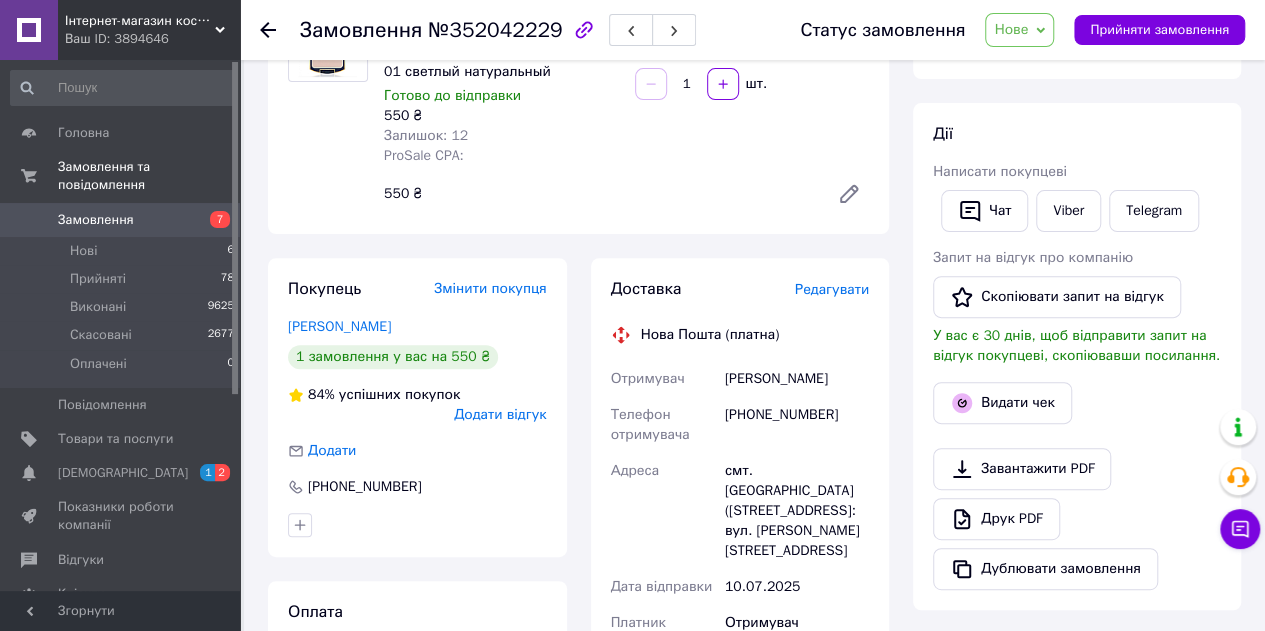 scroll, scrollTop: 600, scrollLeft: 0, axis: vertical 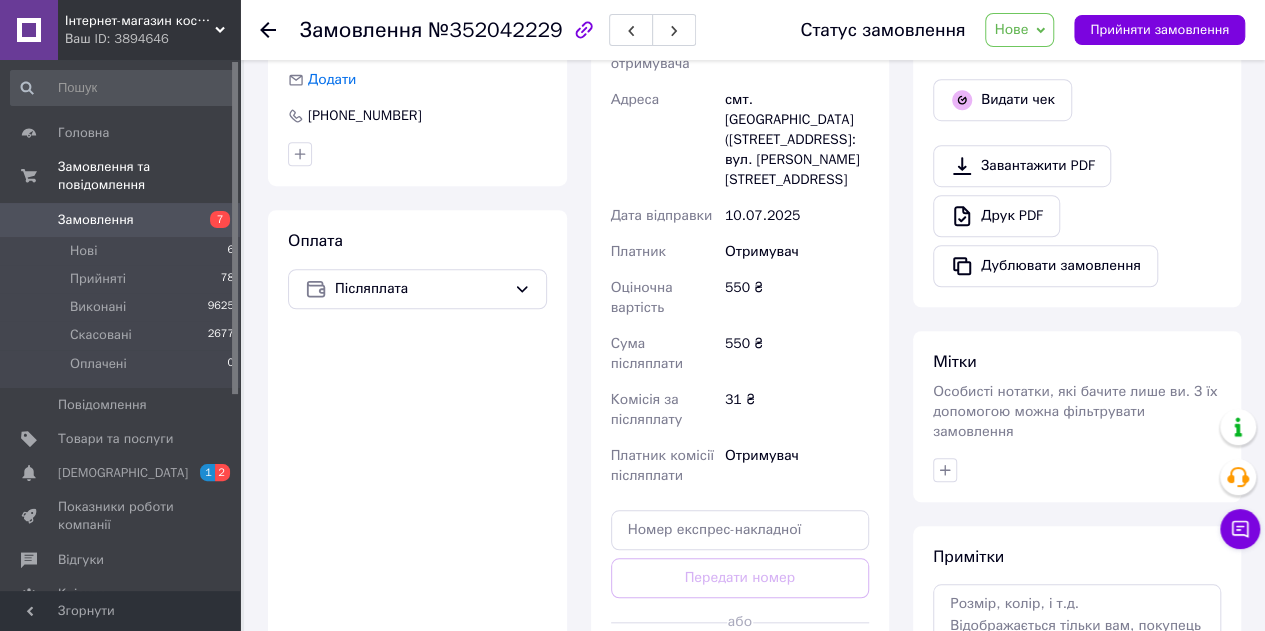 click on "Згенерувати ЕН" at bounding box center [740, 667] 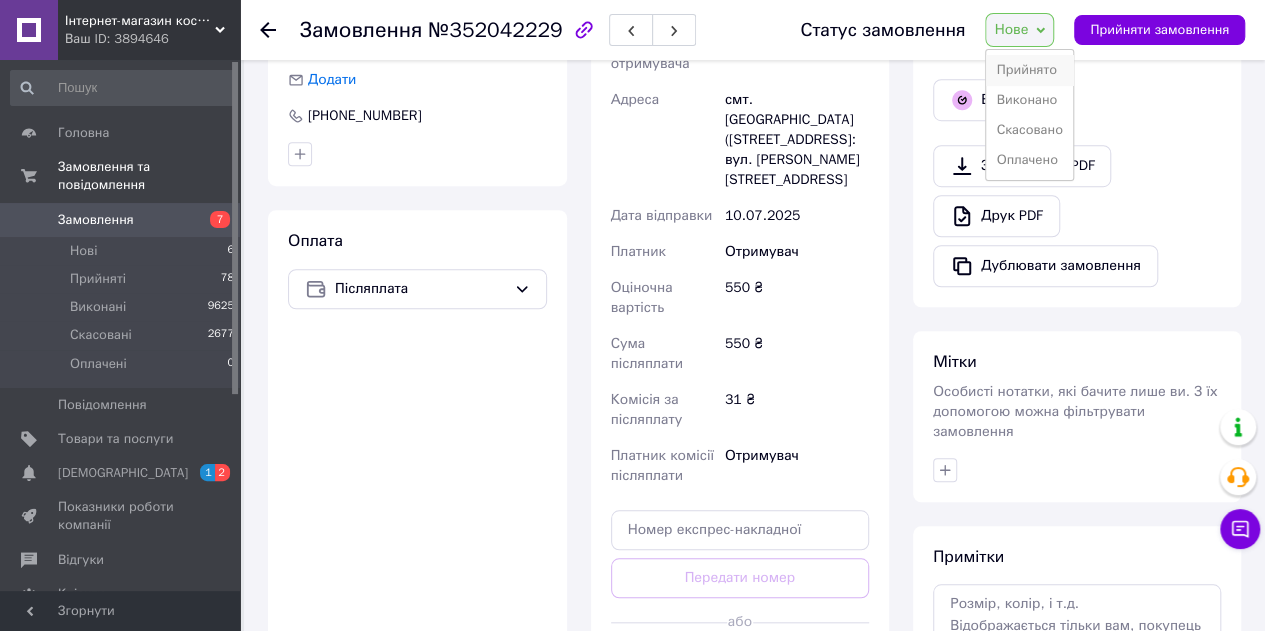 click on "Прийнято" at bounding box center [1029, 70] 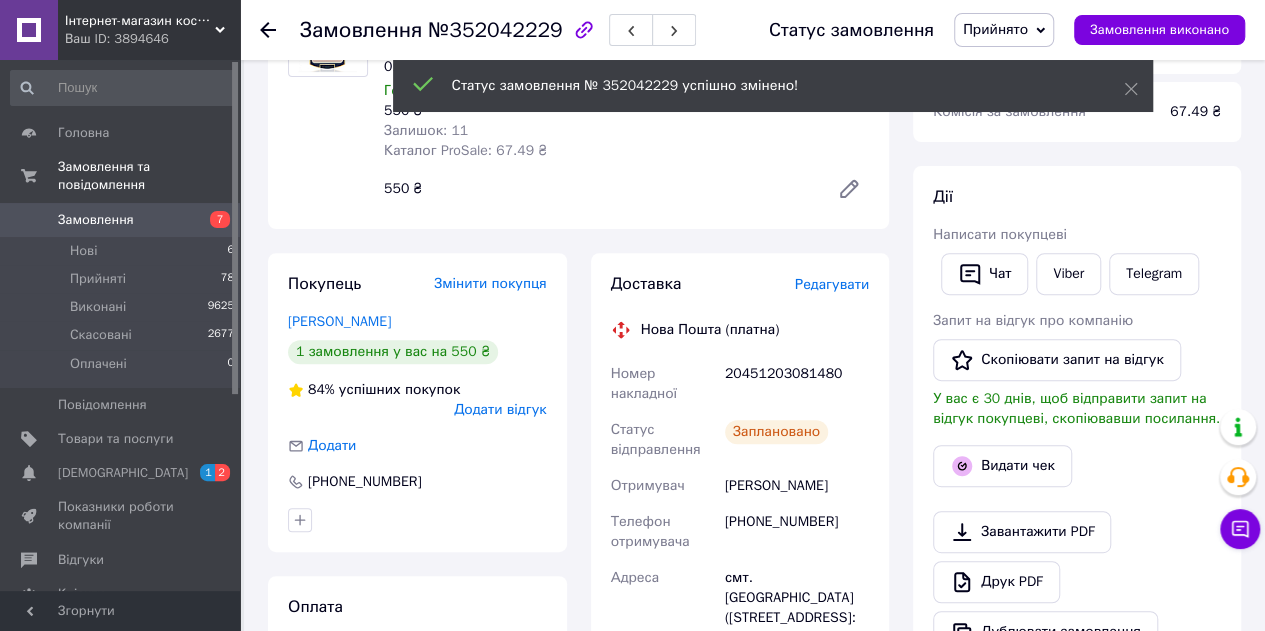 scroll, scrollTop: 400, scrollLeft: 0, axis: vertical 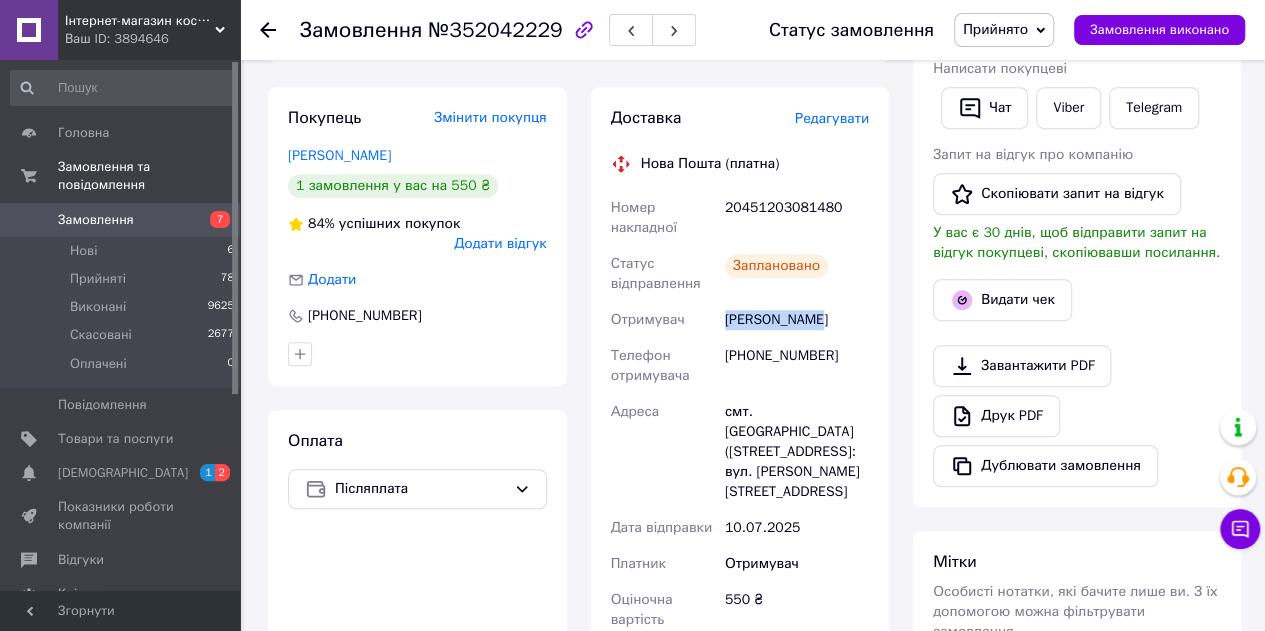 copy on "Отримувач Глиняна Юлия" 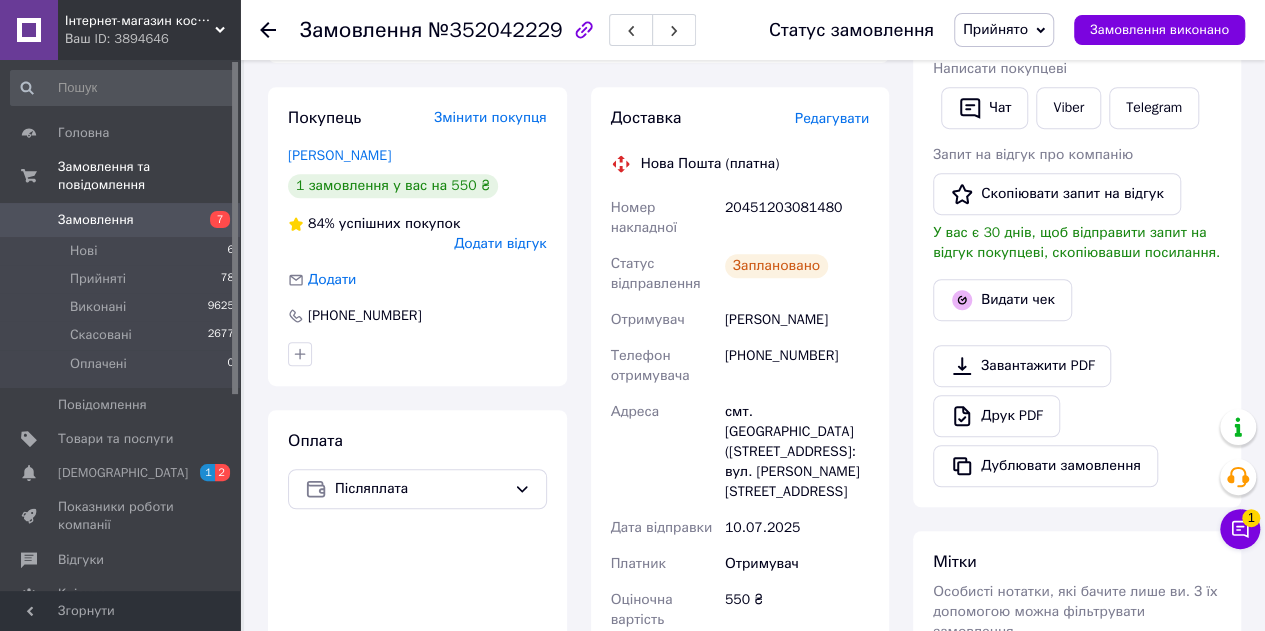 drag, startPoint x: 1224, startPoint y: 513, endPoint x: 1231, endPoint y: 521, distance: 10.630146 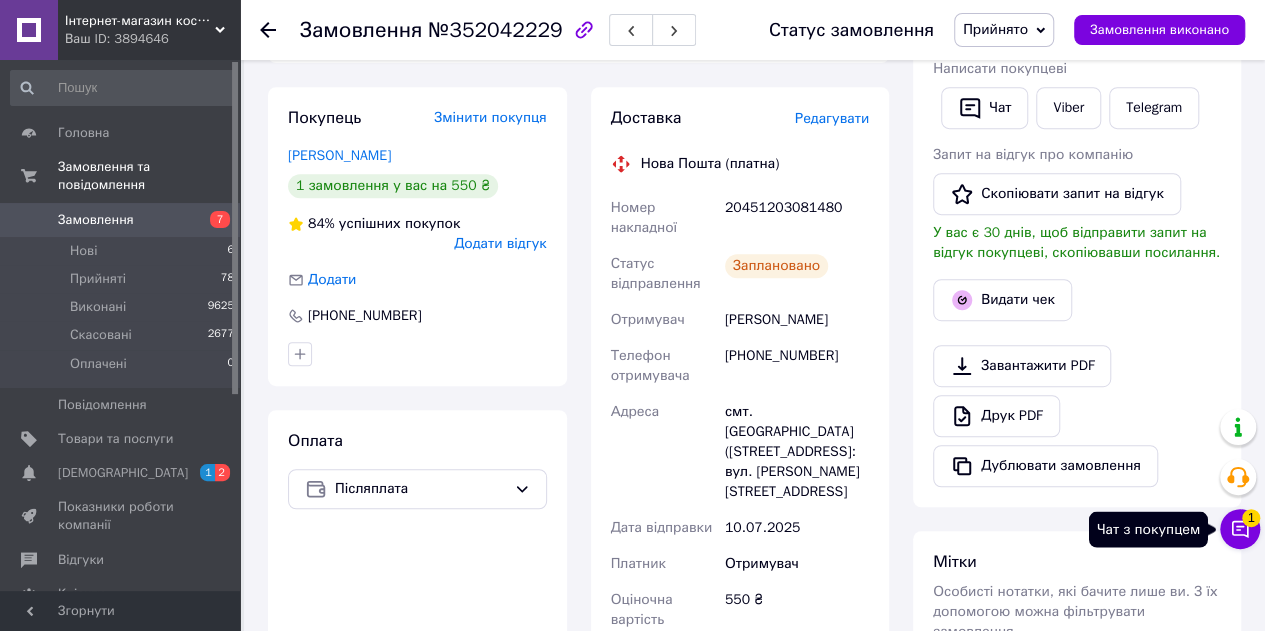 click 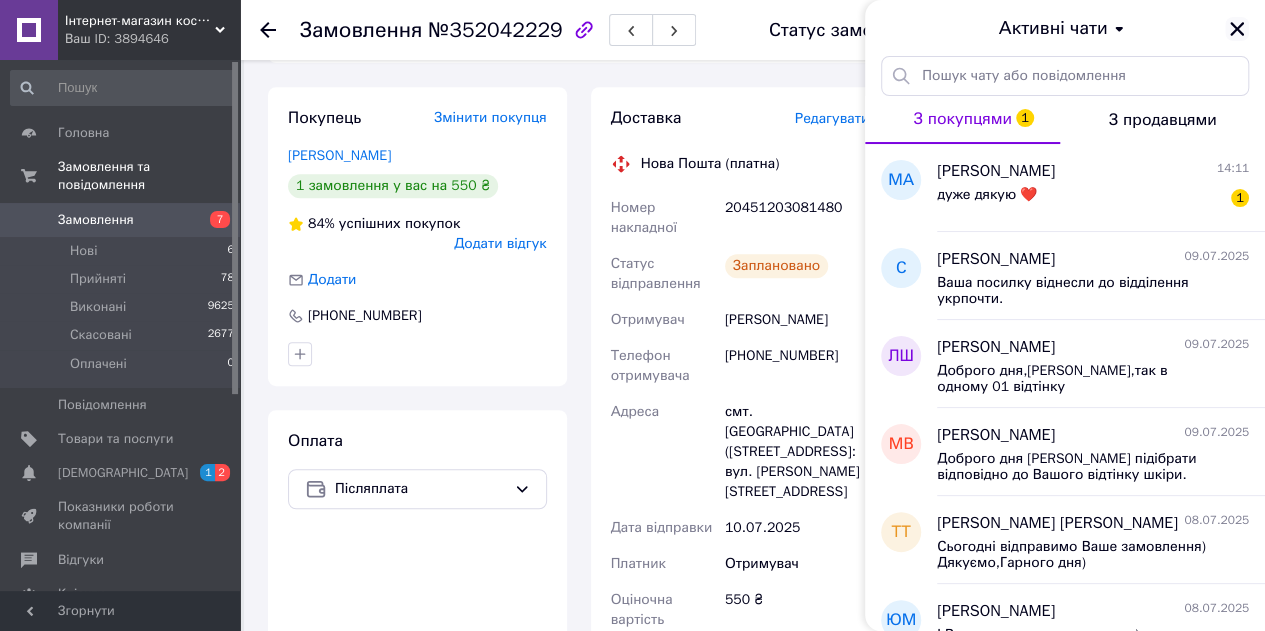 click 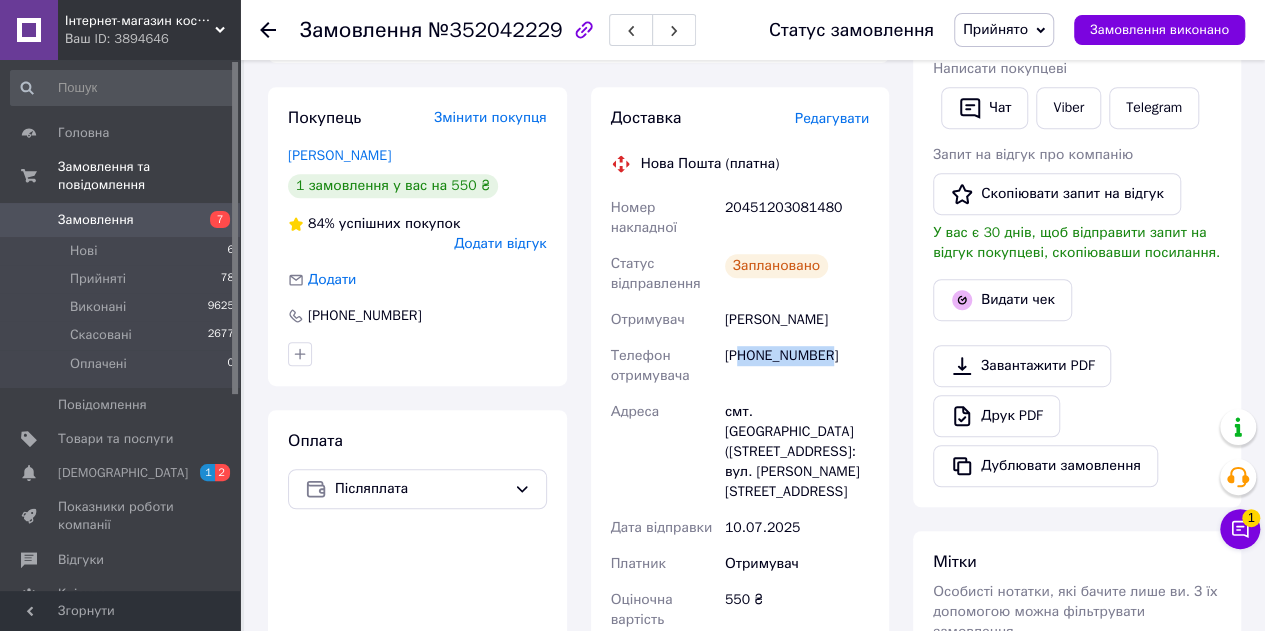 copy on "80977510883" 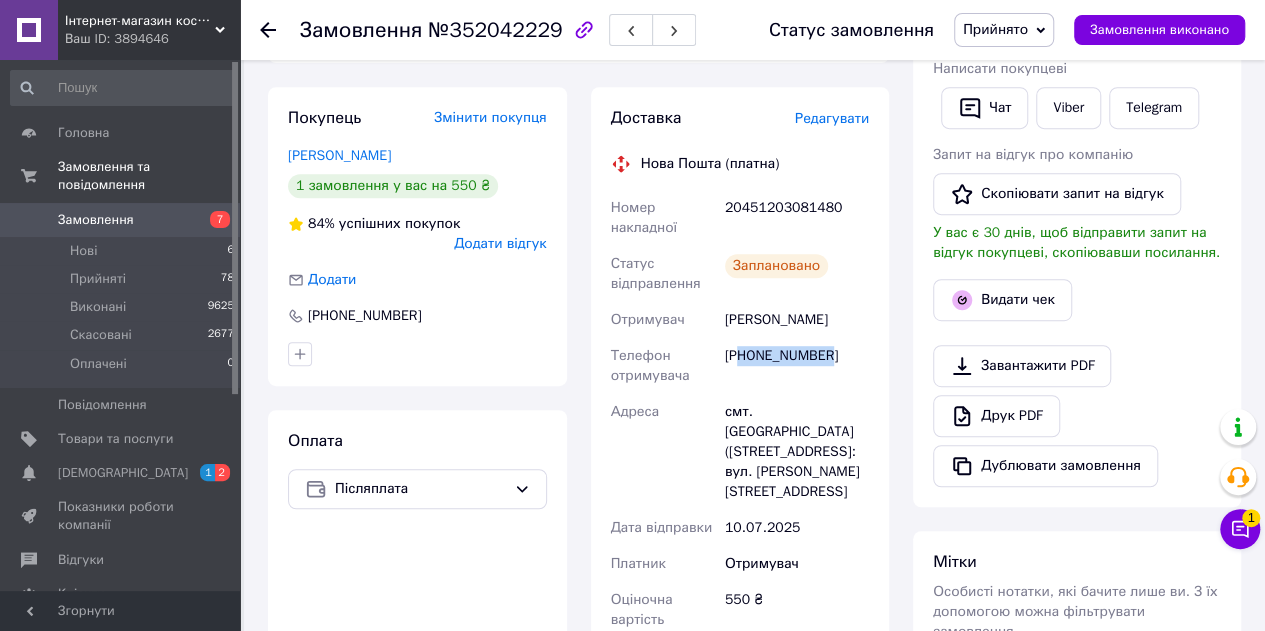 drag, startPoint x: 738, startPoint y: 345, endPoint x: 838, endPoint y: 345, distance: 100 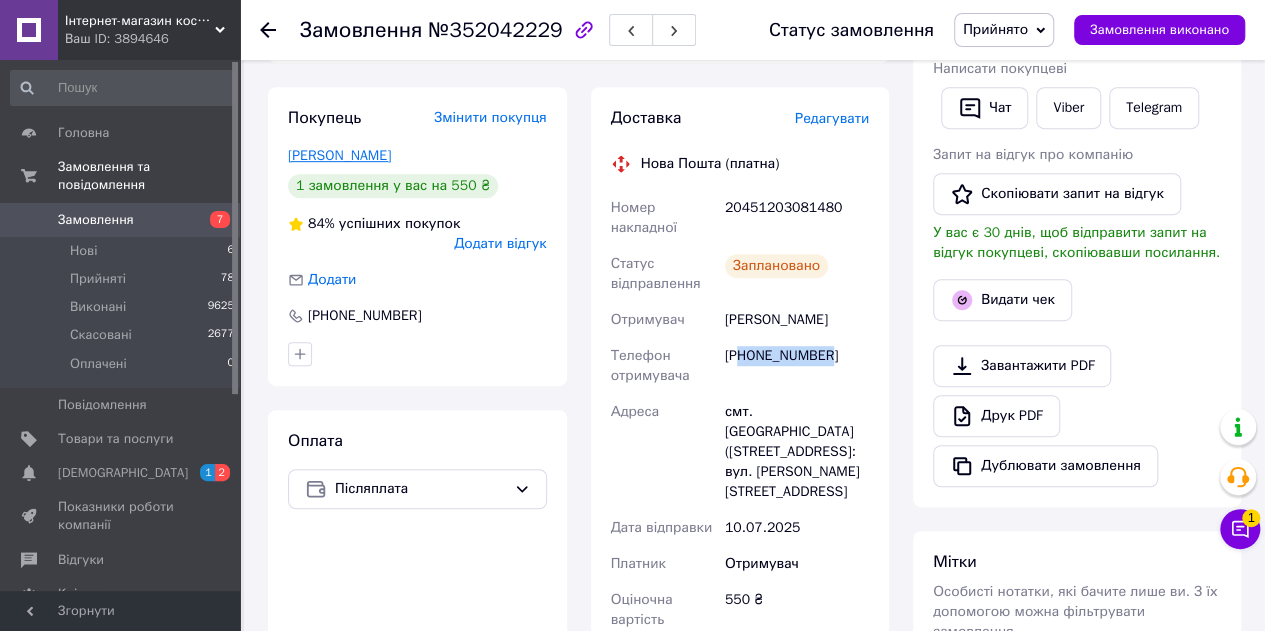 click on "Глиняна Юлия" at bounding box center (339, 155) 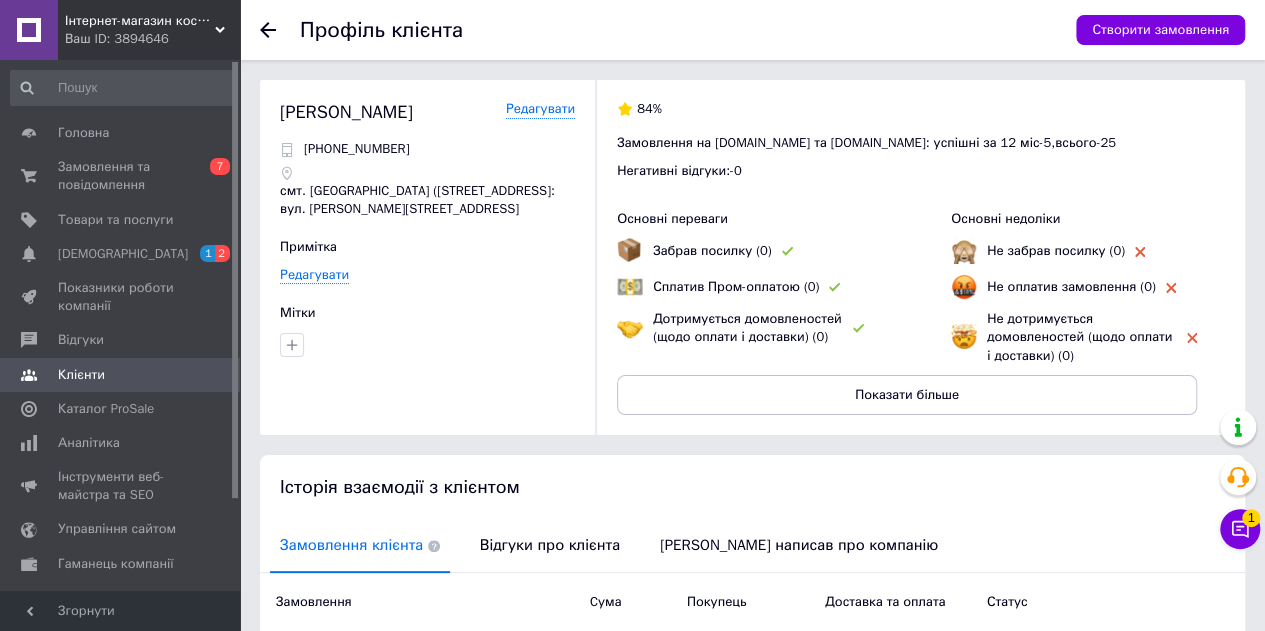 click on "Профіль клієнта" at bounding box center [678, 30] 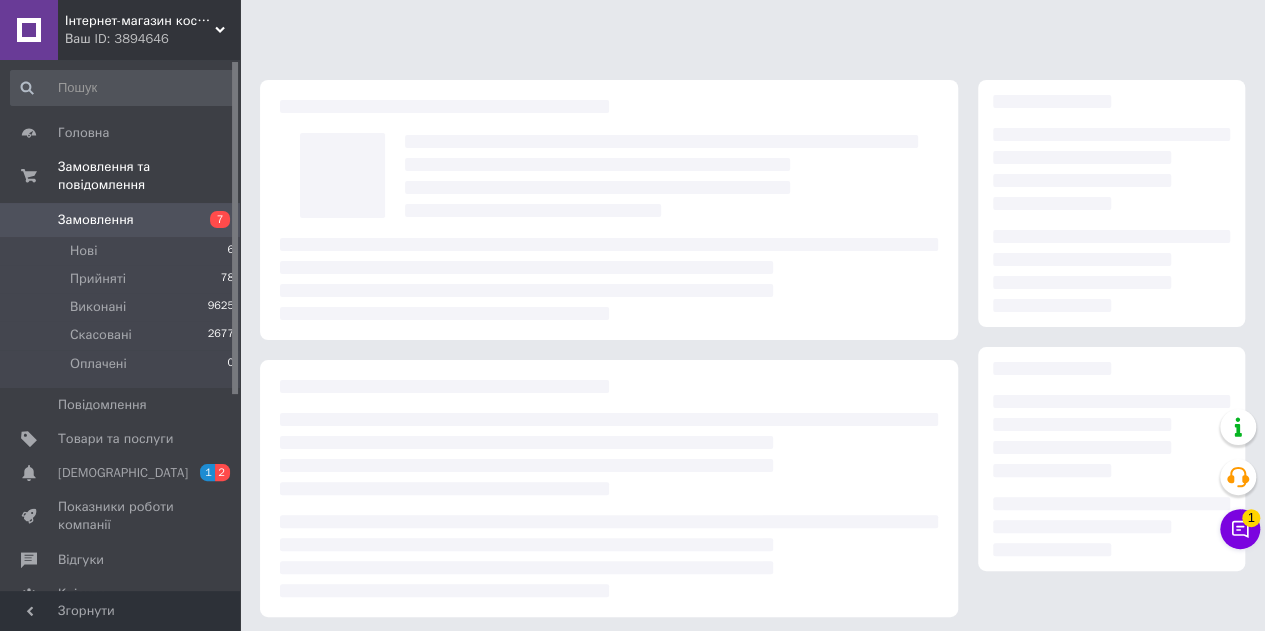 scroll, scrollTop: 282, scrollLeft: 0, axis: vertical 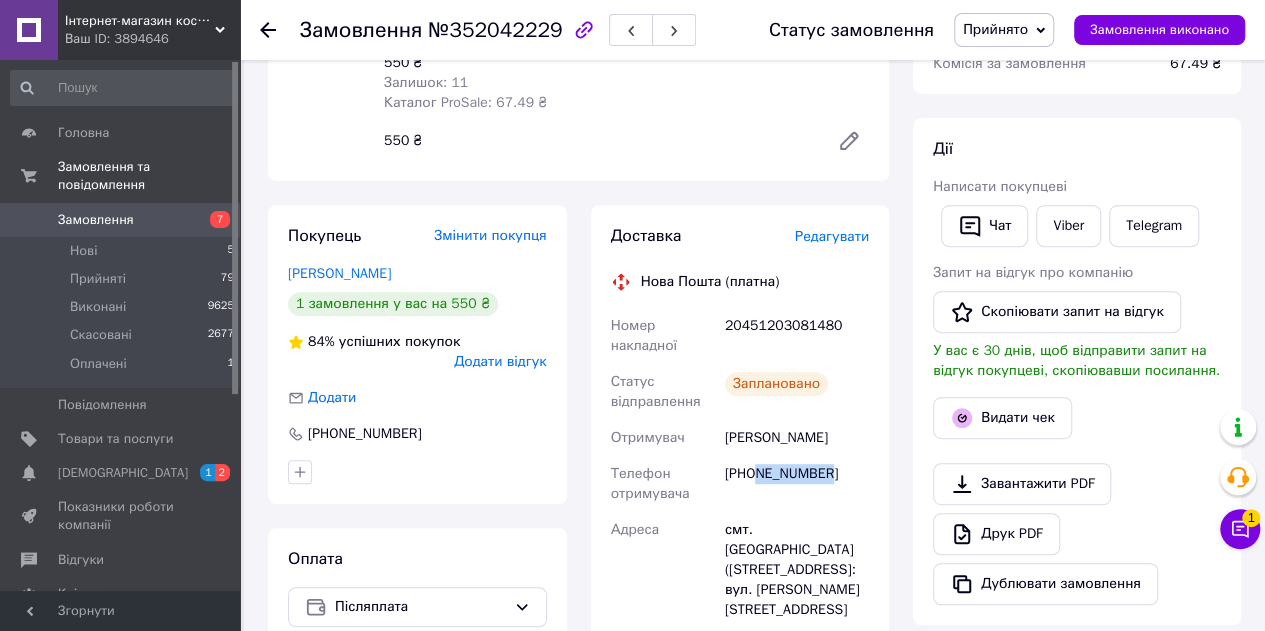 drag, startPoint x: 760, startPoint y: 451, endPoint x: 830, endPoint y: 451, distance: 70 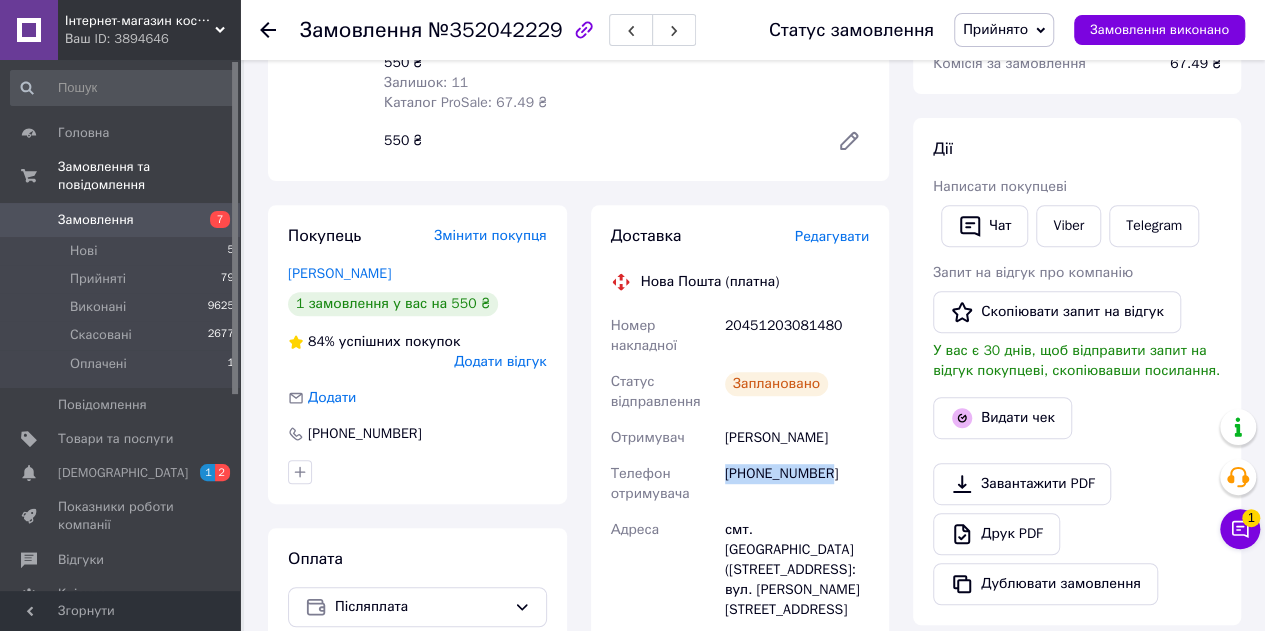 copy on "[PHONE_NUMBER]" 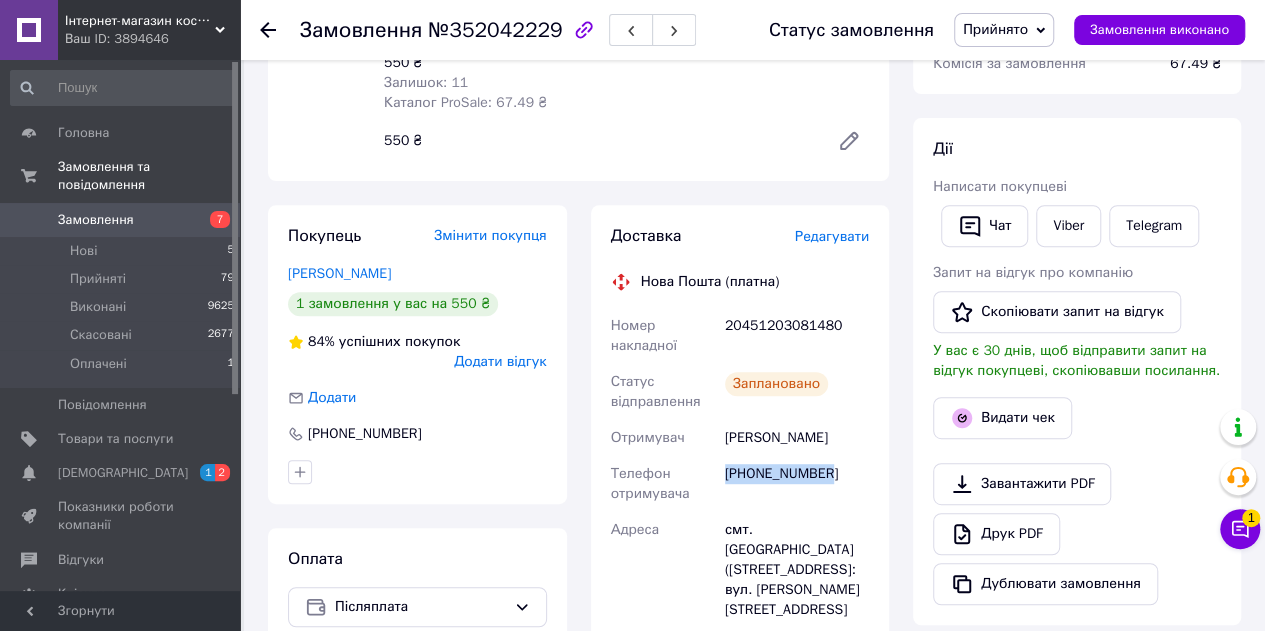 drag, startPoint x: 780, startPoint y: 445, endPoint x: 754, endPoint y: 465, distance: 32.80244 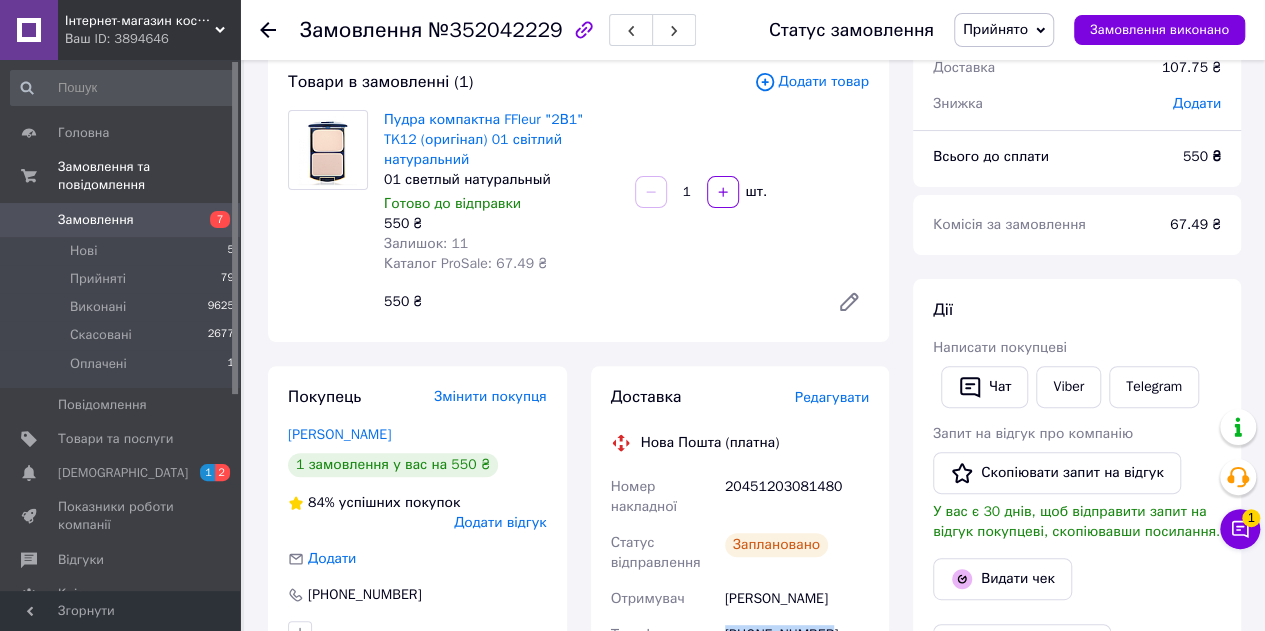 scroll, scrollTop: 0, scrollLeft: 0, axis: both 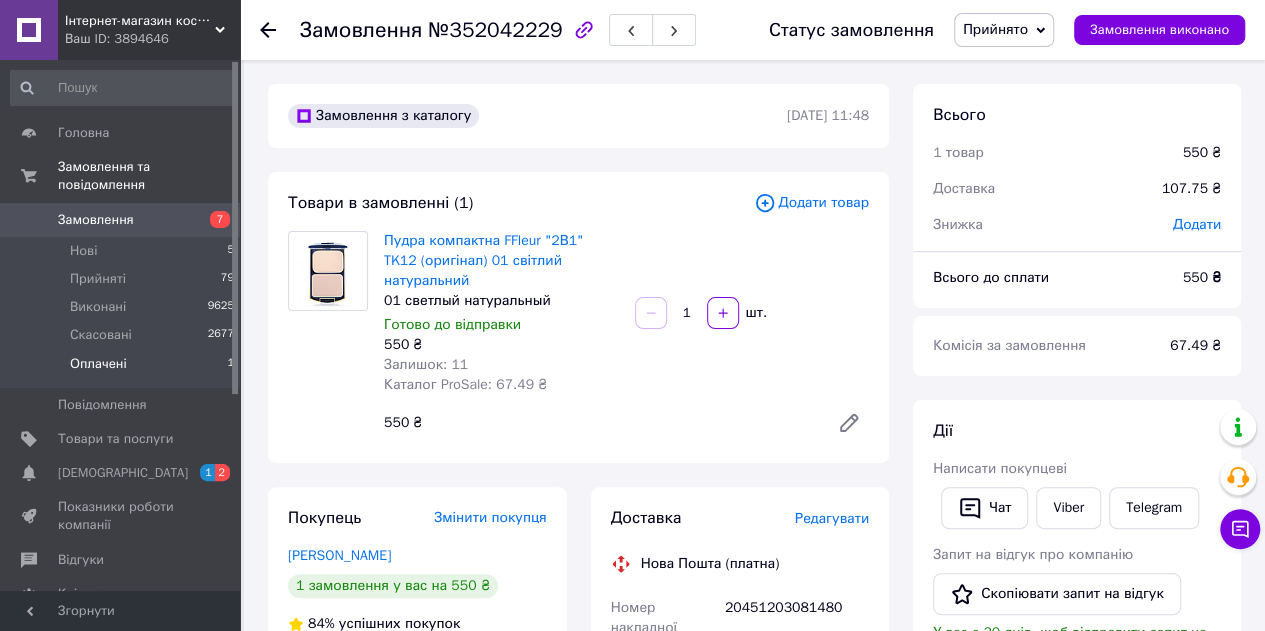 click on "Оплачені 1" at bounding box center [123, 369] 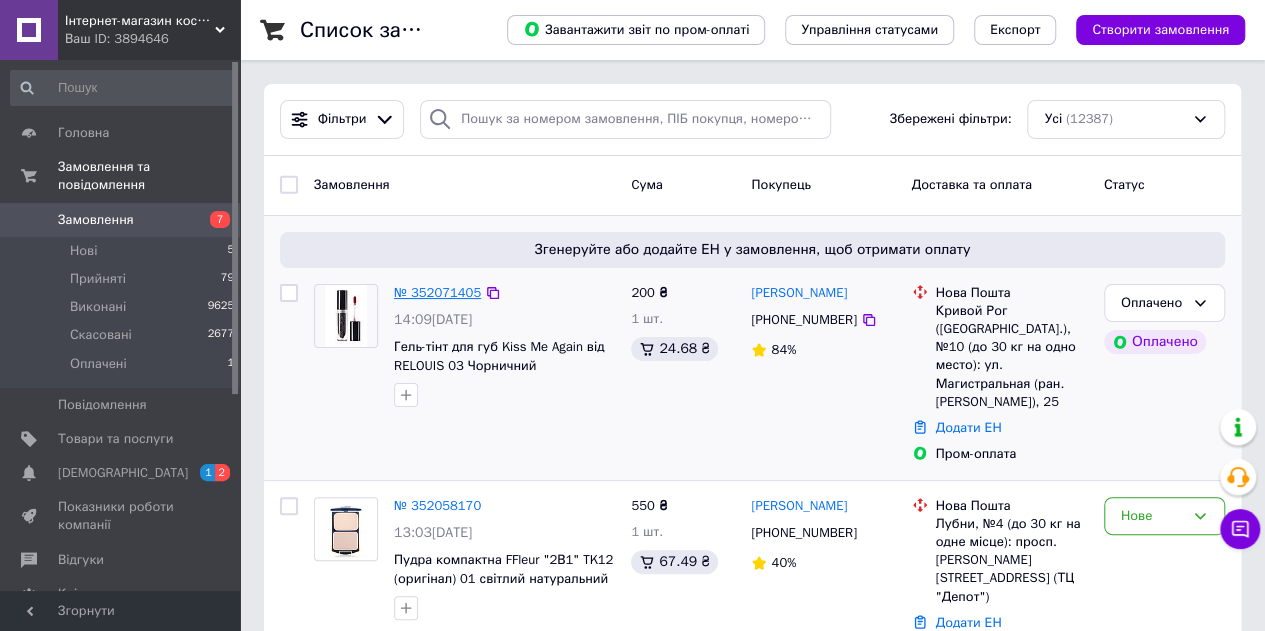 click on "№ 352071405" at bounding box center (437, 292) 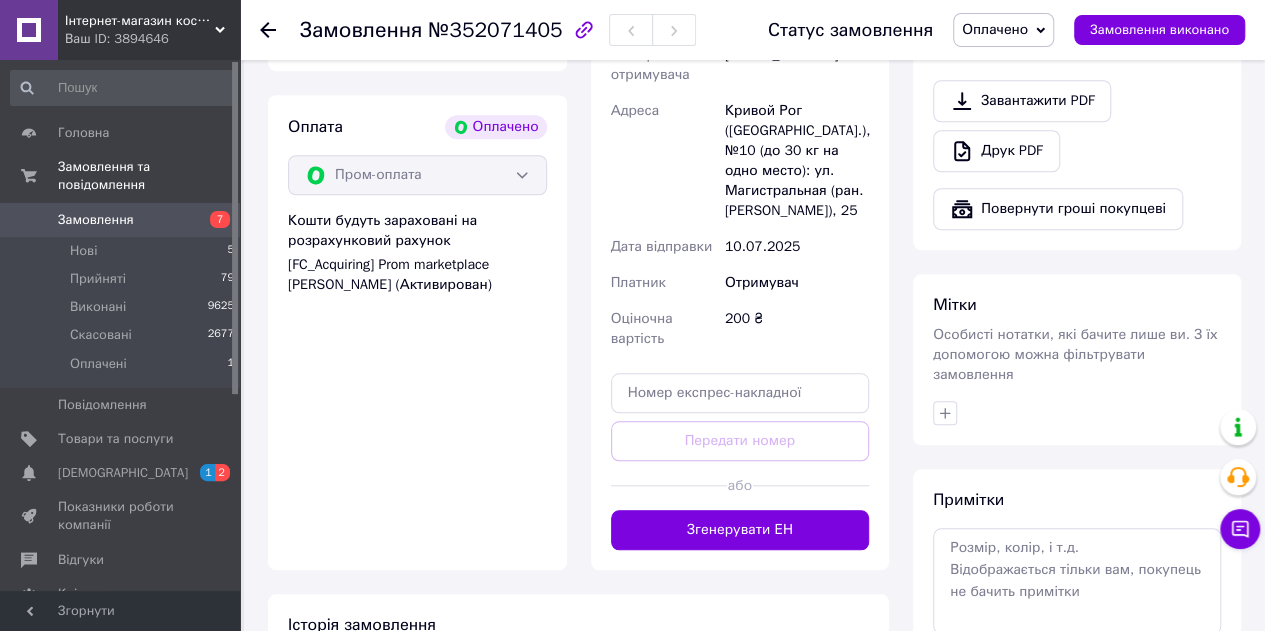 scroll, scrollTop: 943, scrollLeft: 0, axis: vertical 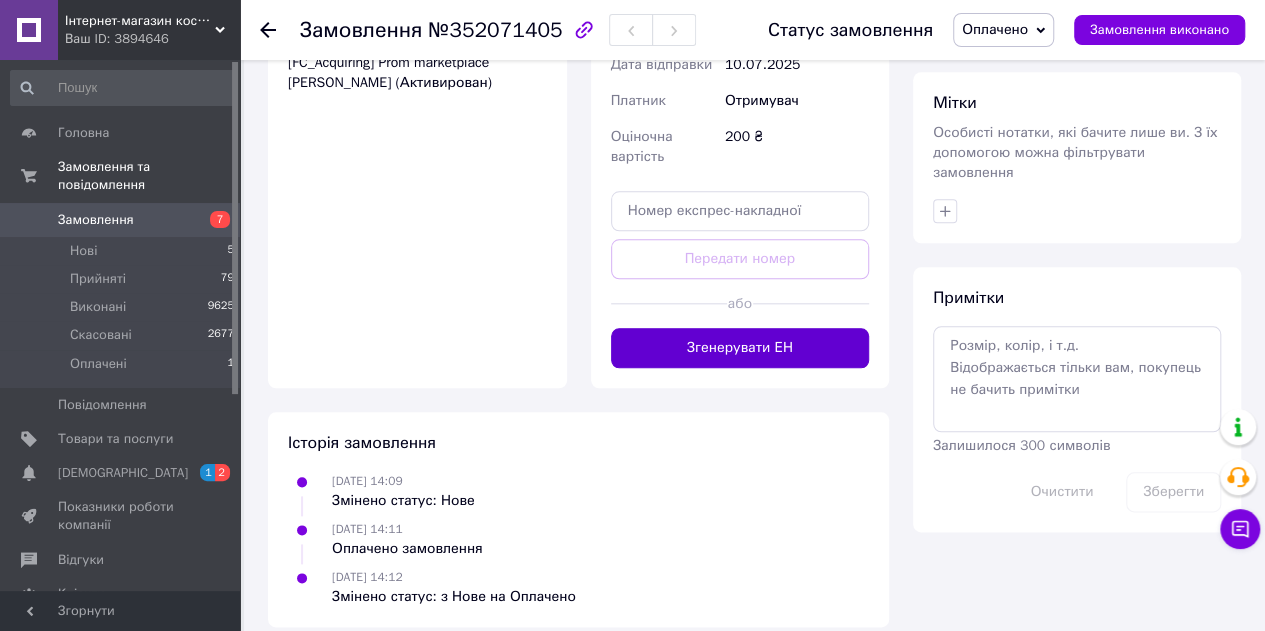 click on "Згенерувати ЕН" at bounding box center (740, 348) 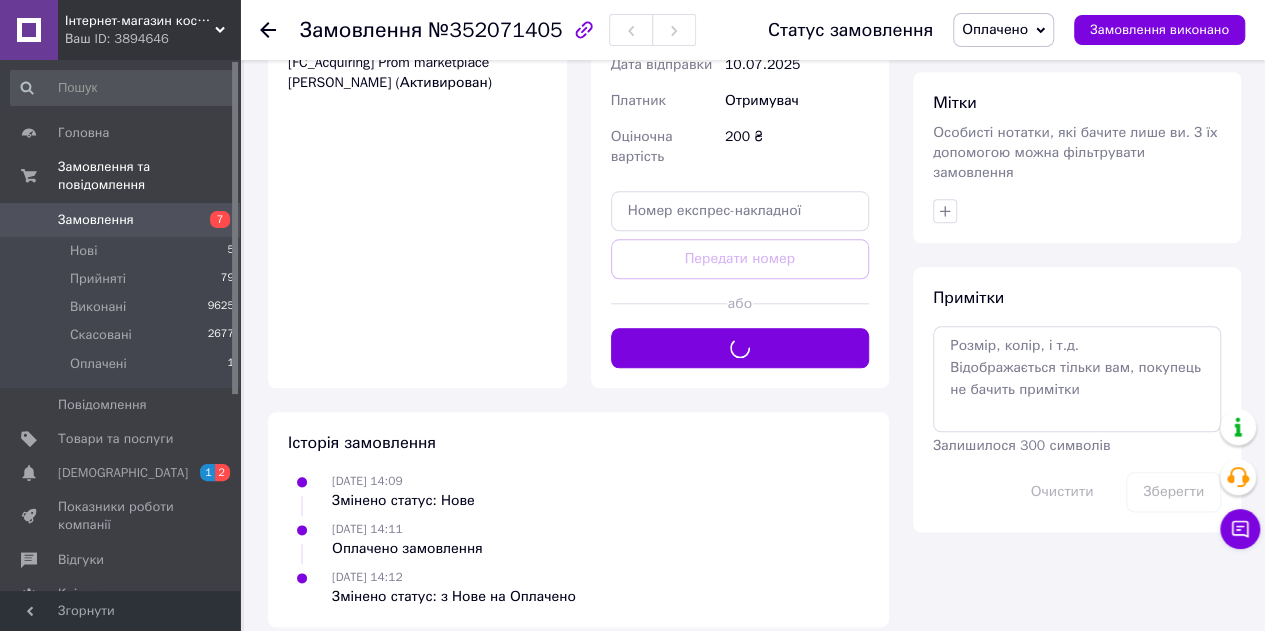 click on "Оплачено" at bounding box center (995, 29) 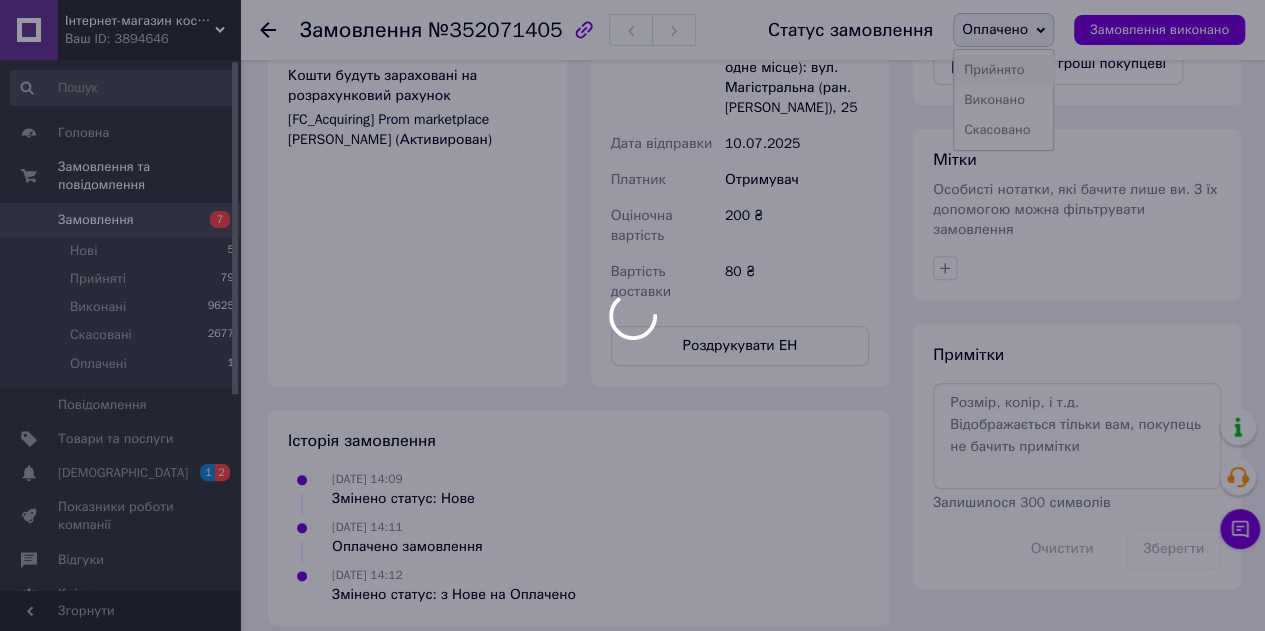 click on "Прийнято" at bounding box center (1003, 70) 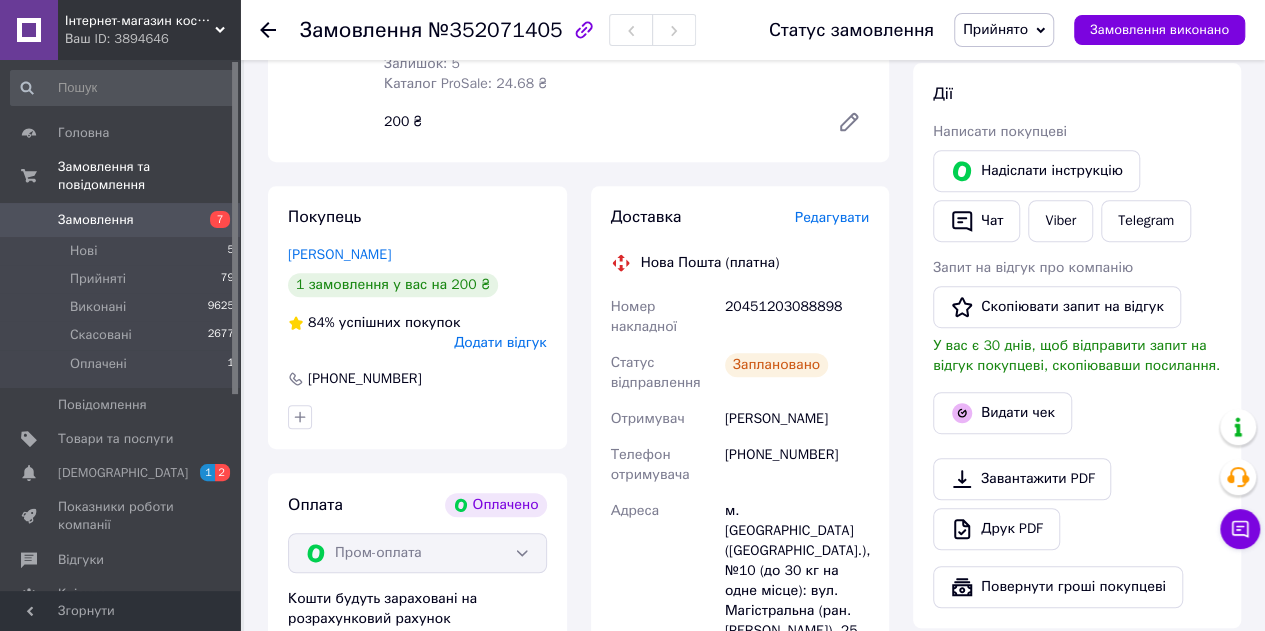 scroll, scrollTop: 400, scrollLeft: 0, axis: vertical 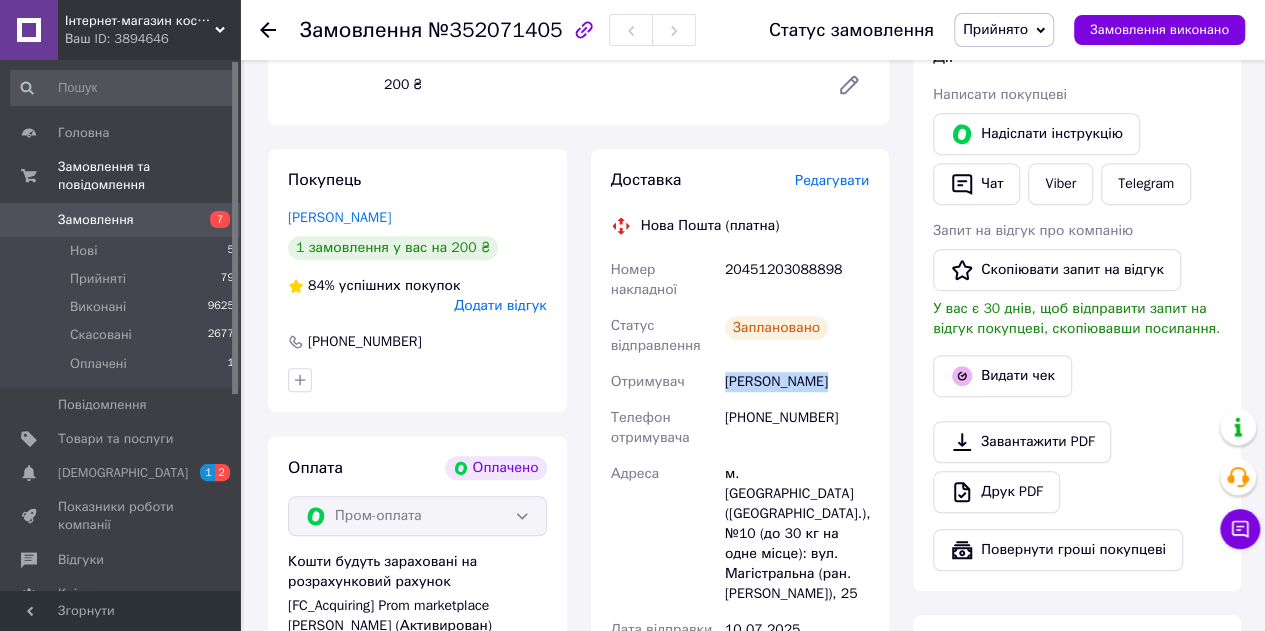 copy on "Замицька Юлія" 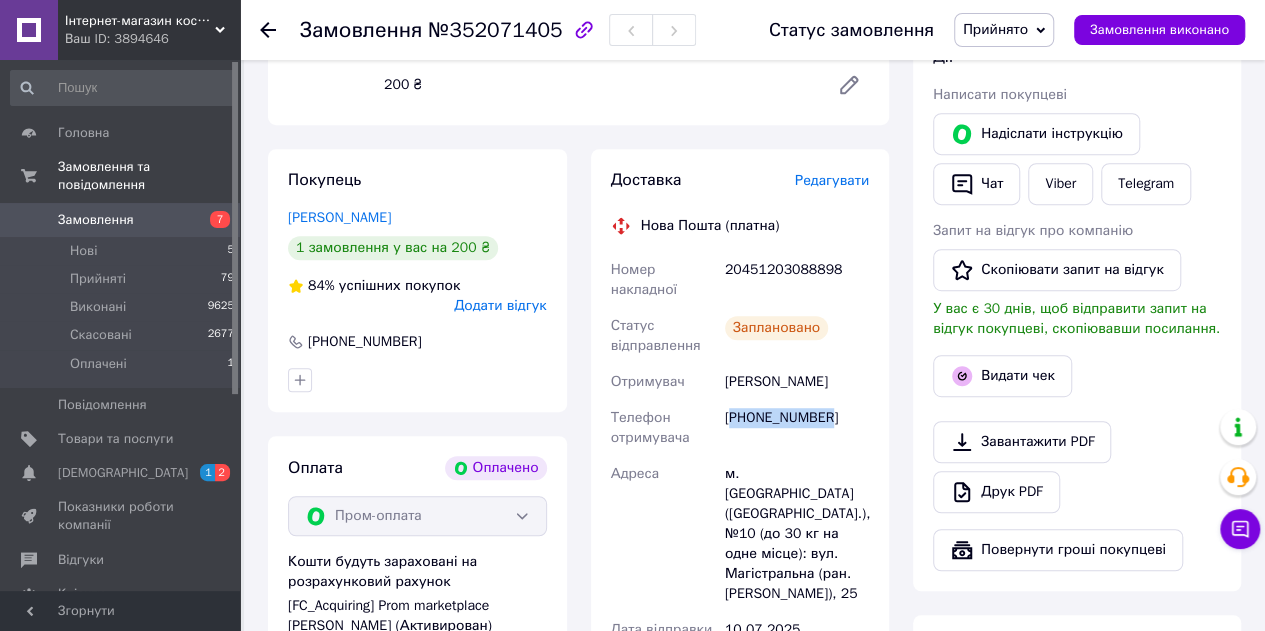 copy on "380637380305" 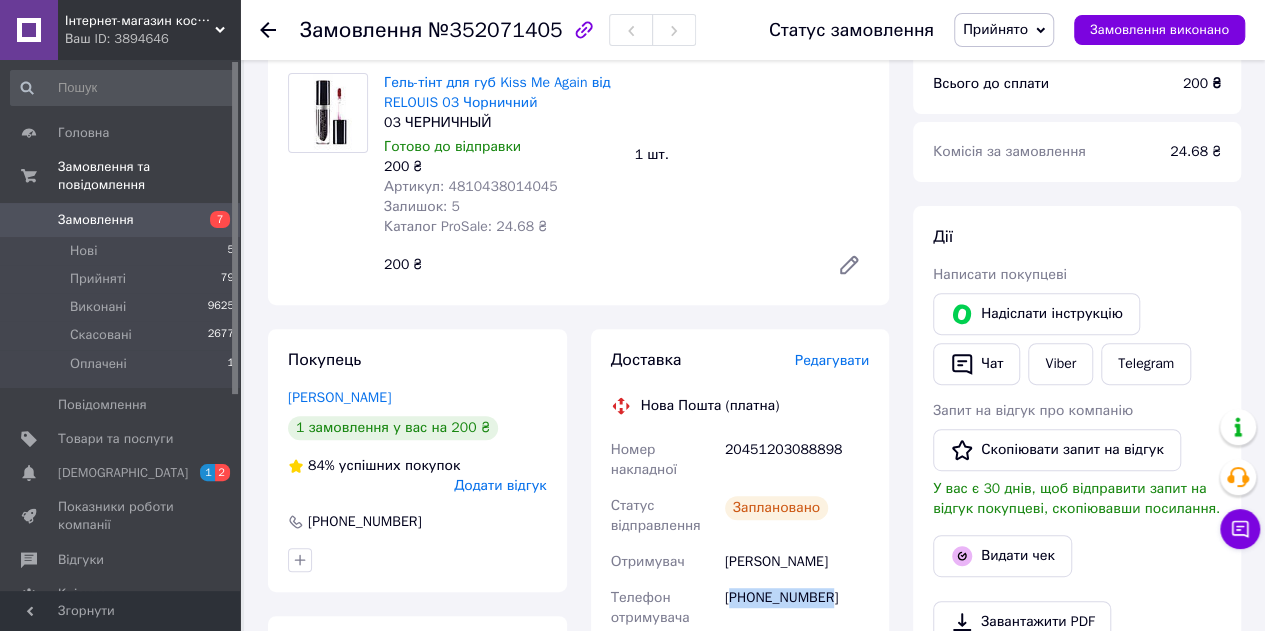 scroll, scrollTop: 300, scrollLeft: 0, axis: vertical 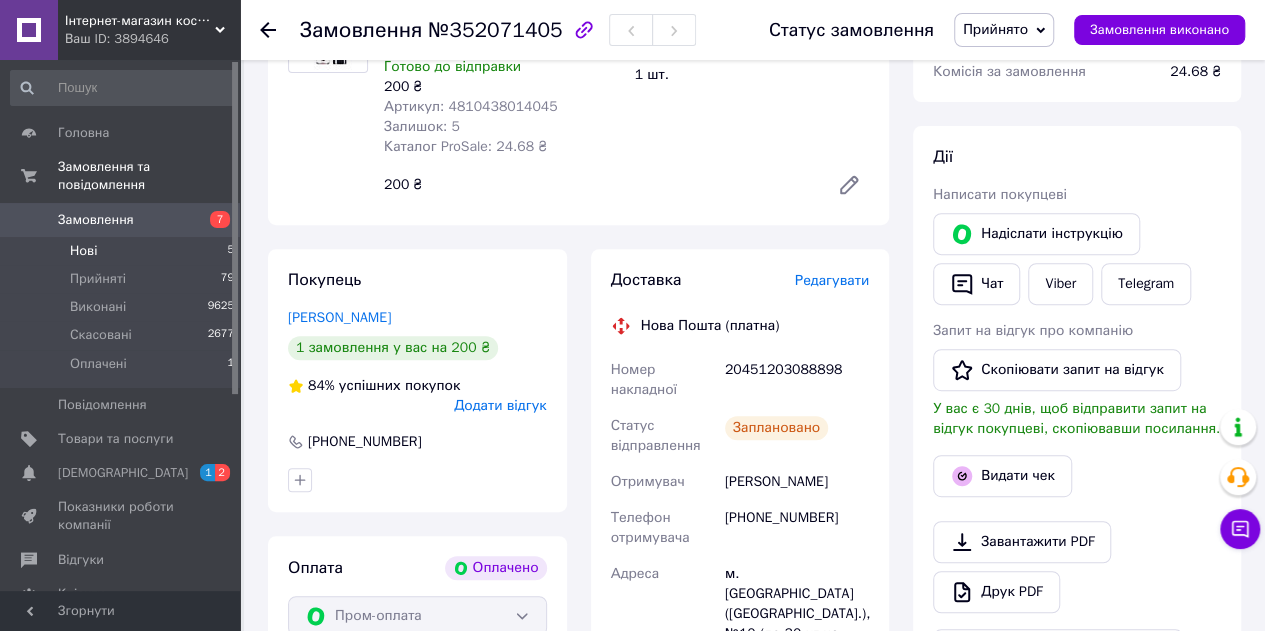 click on "Нові 5" at bounding box center (123, 251) 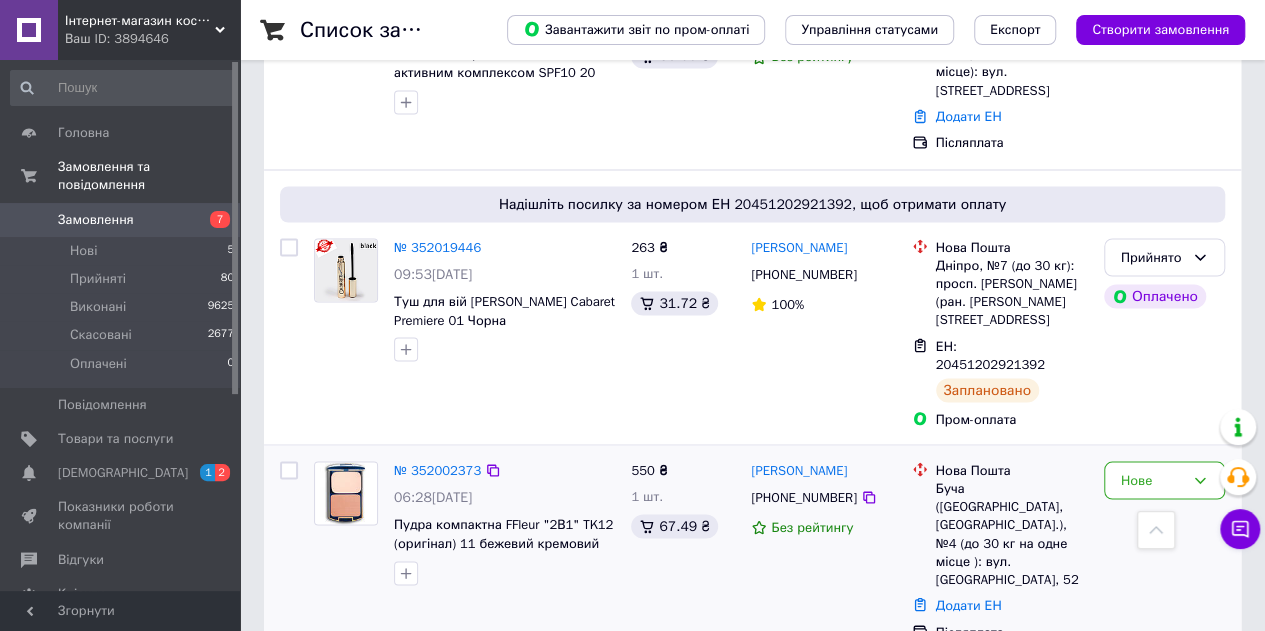 scroll, scrollTop: 1800, scrollLeft: 0, axis: vertical 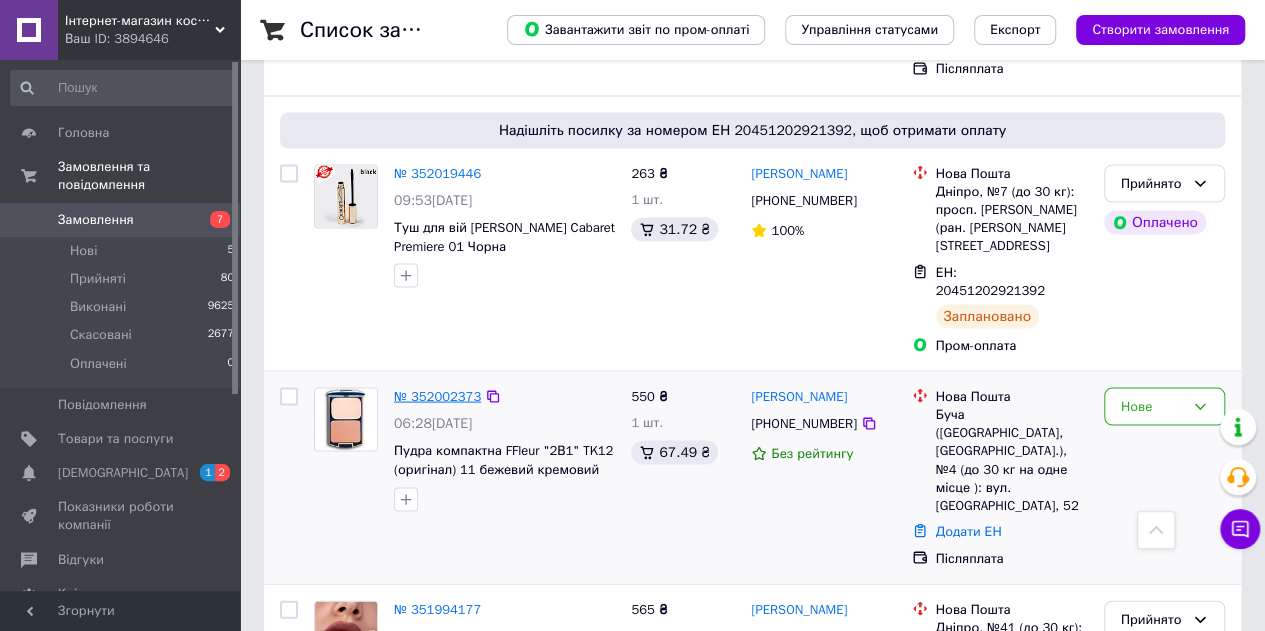 click on "№ 352002373" at bounding box center (437, 395) 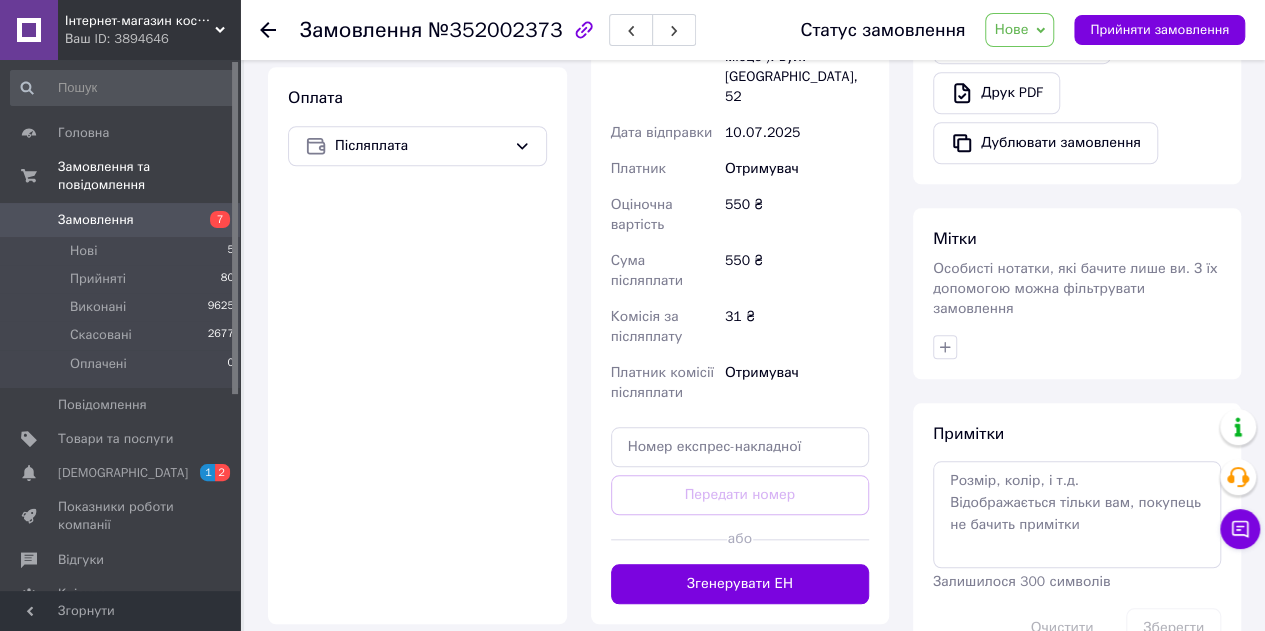scroll, scrollTop: 801, scrollLeft: 0, axis: vertical 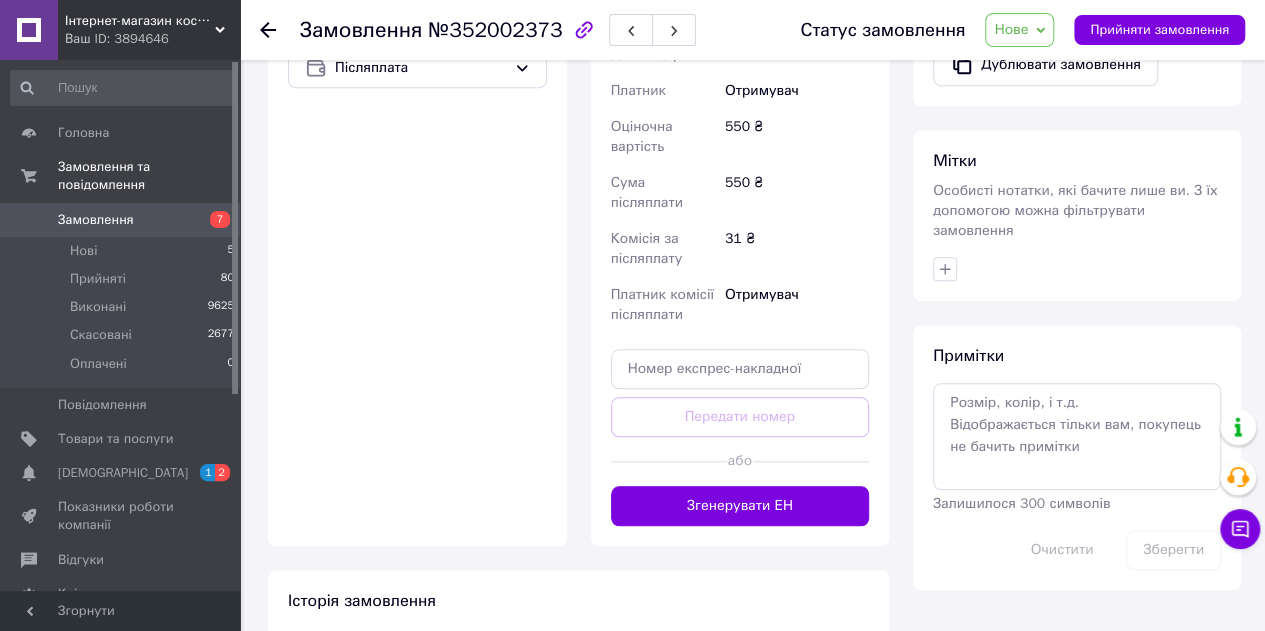 drag, startPoint x: 796, startPoint y: 426, endPoint x: 972, endPoint y: 22, distance: 440.6722 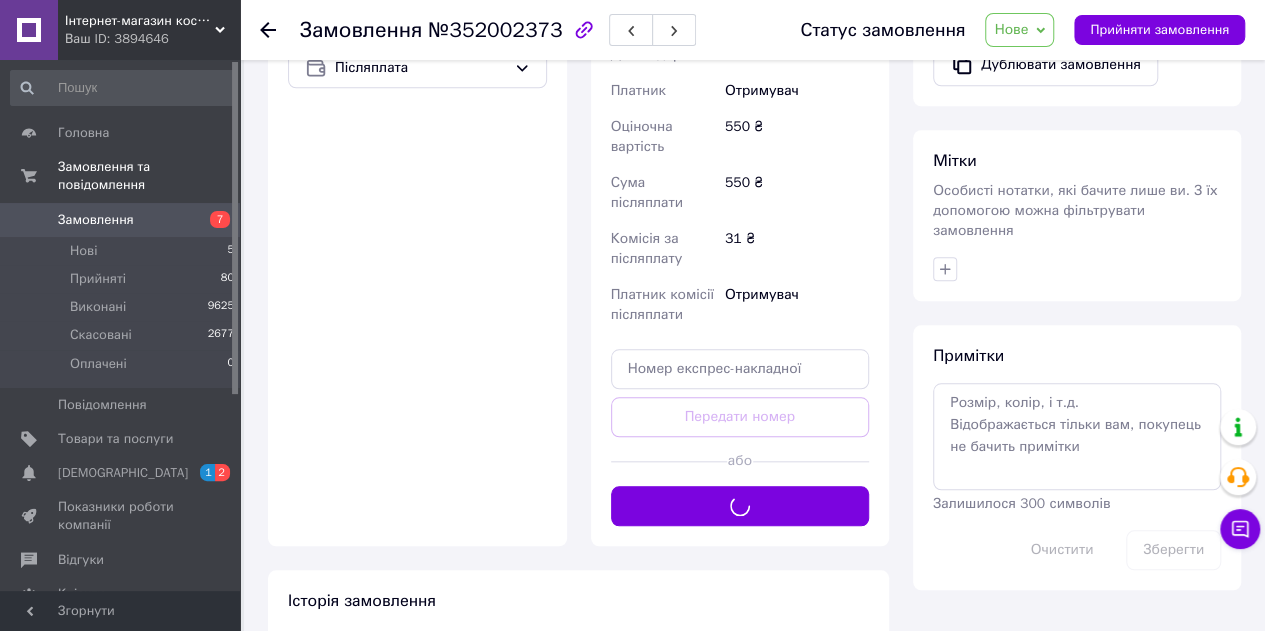 click on "Нове" at bounding box center (1019, 30) 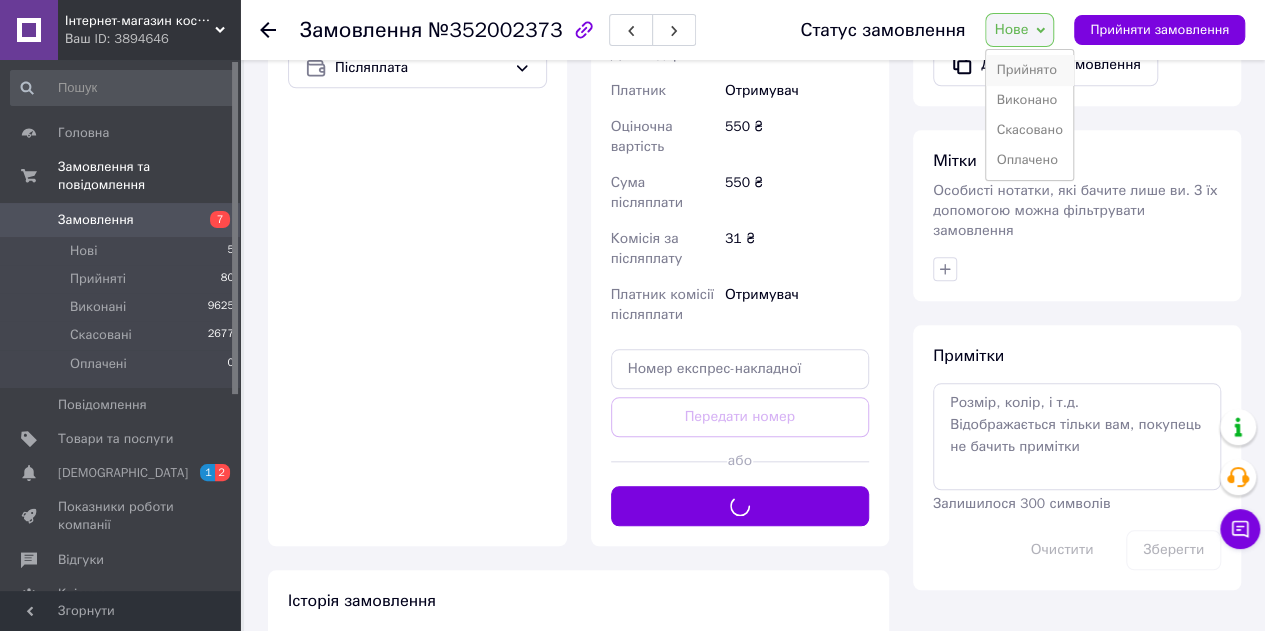 click on "Прийнято" at bounding box center [1029, 70] 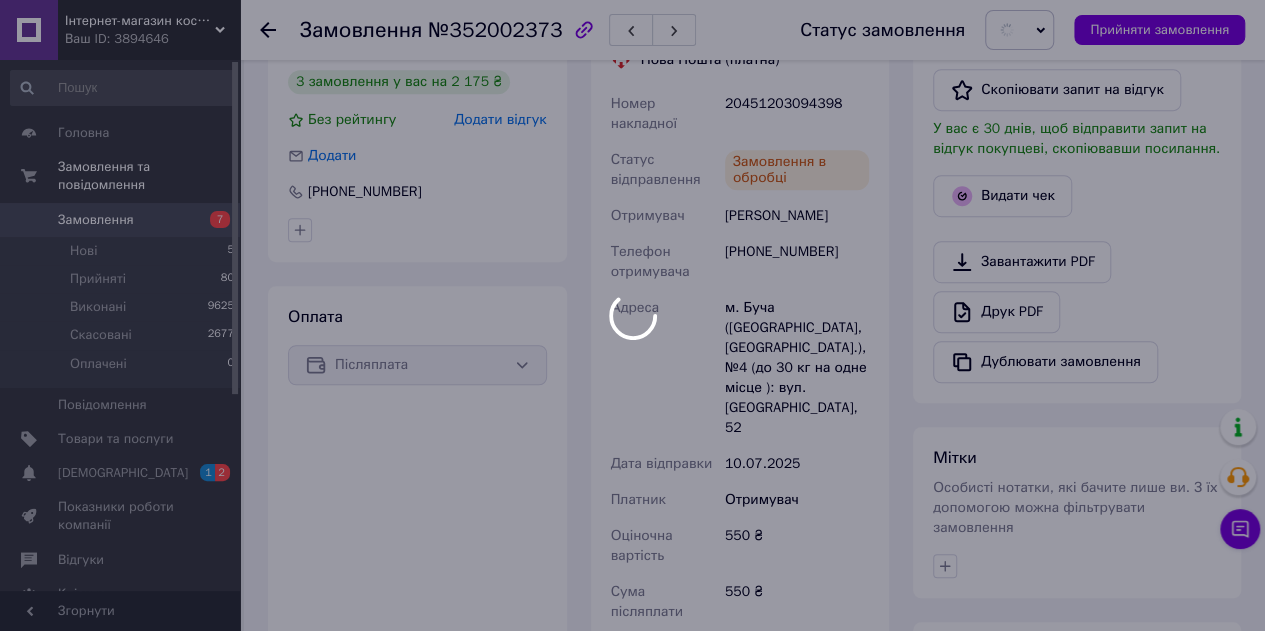 scroll, scrollTop: 401, scrollLeft: 0, axis: vertical 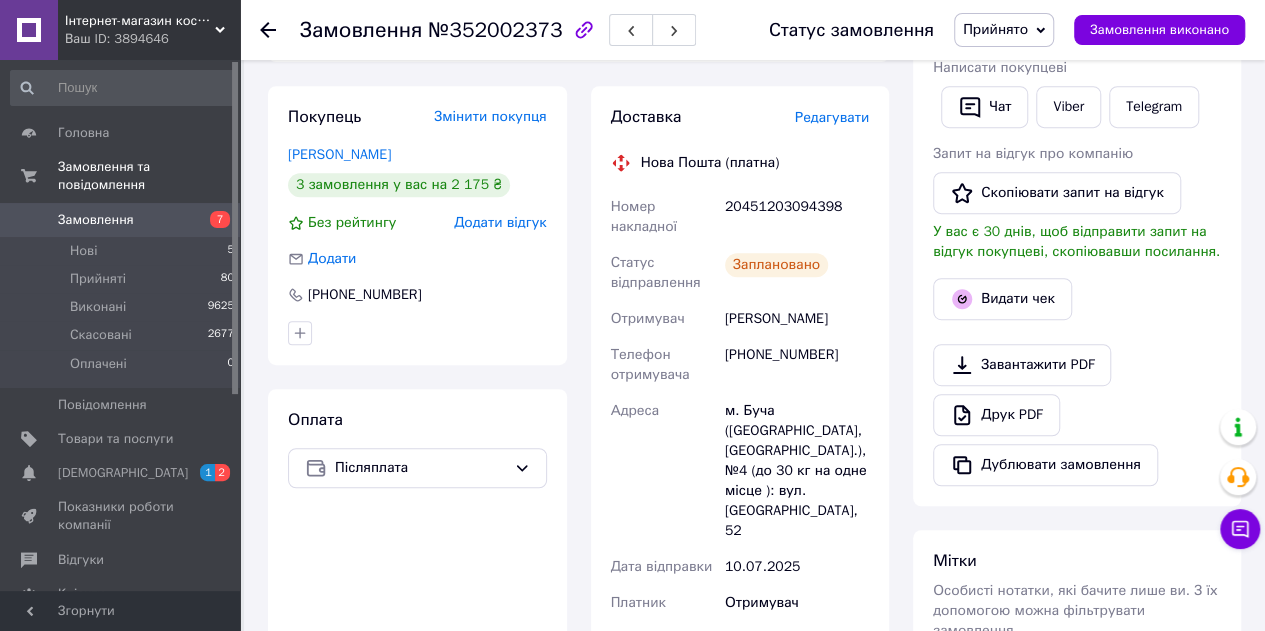 copy on "Отримувач Музюкіна Лариса" 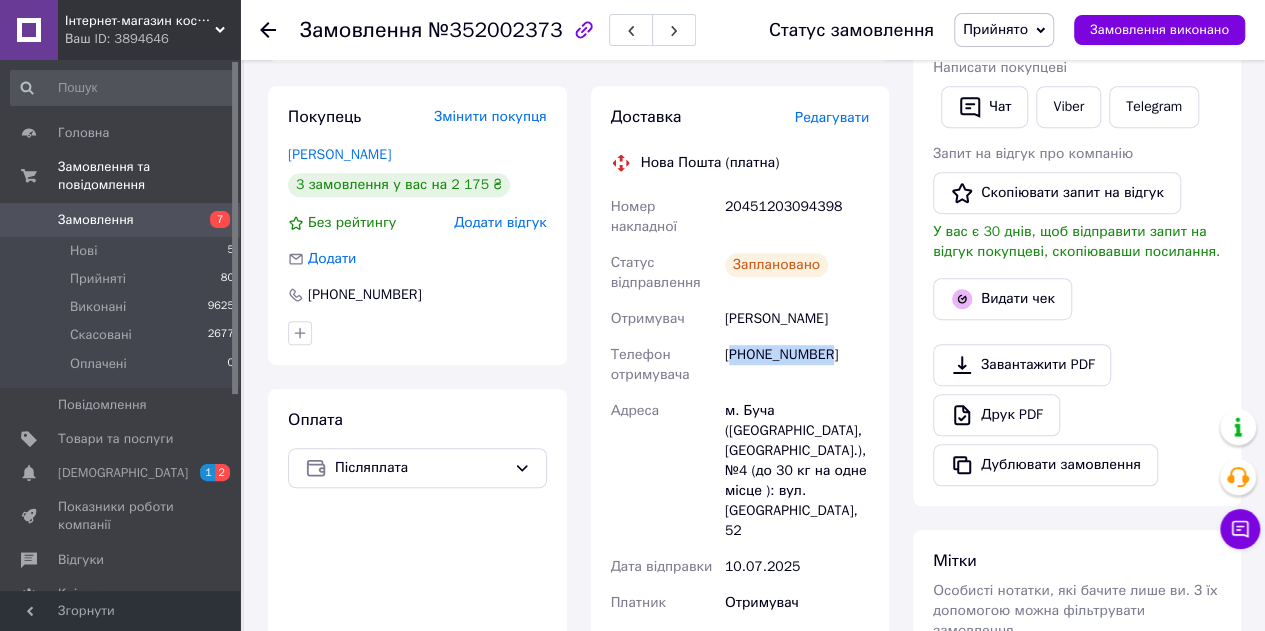 copy on "380995610467" 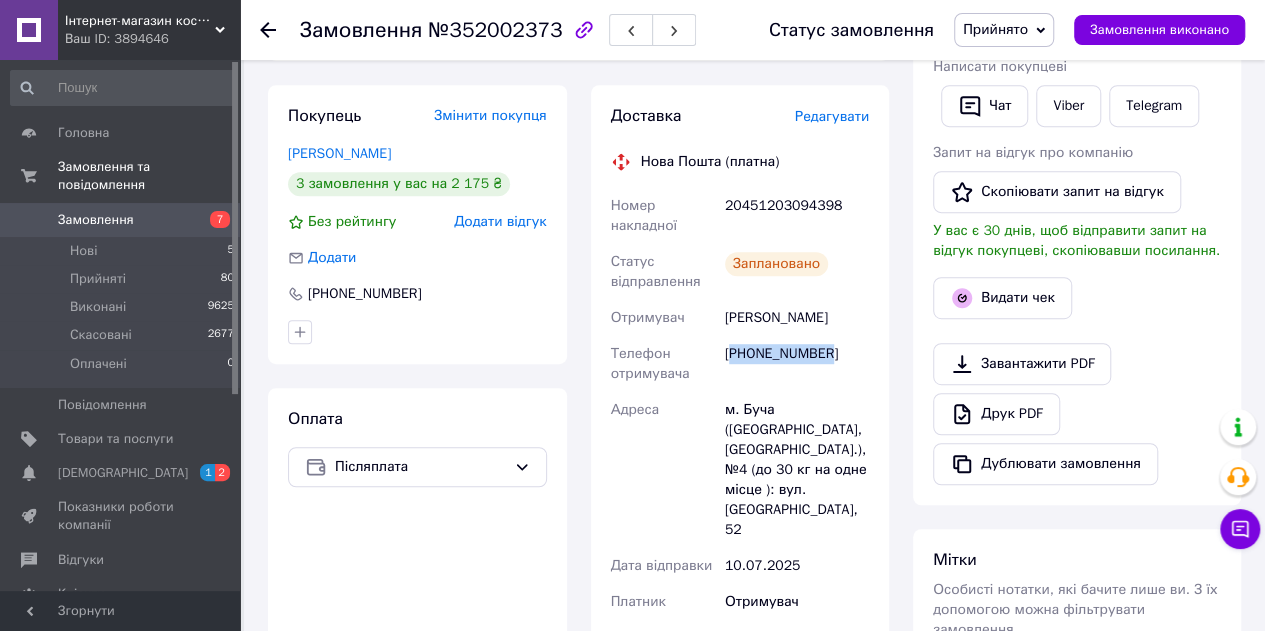 scroll, scrollTop: 401, scrollLeft: 0, axis: vertical 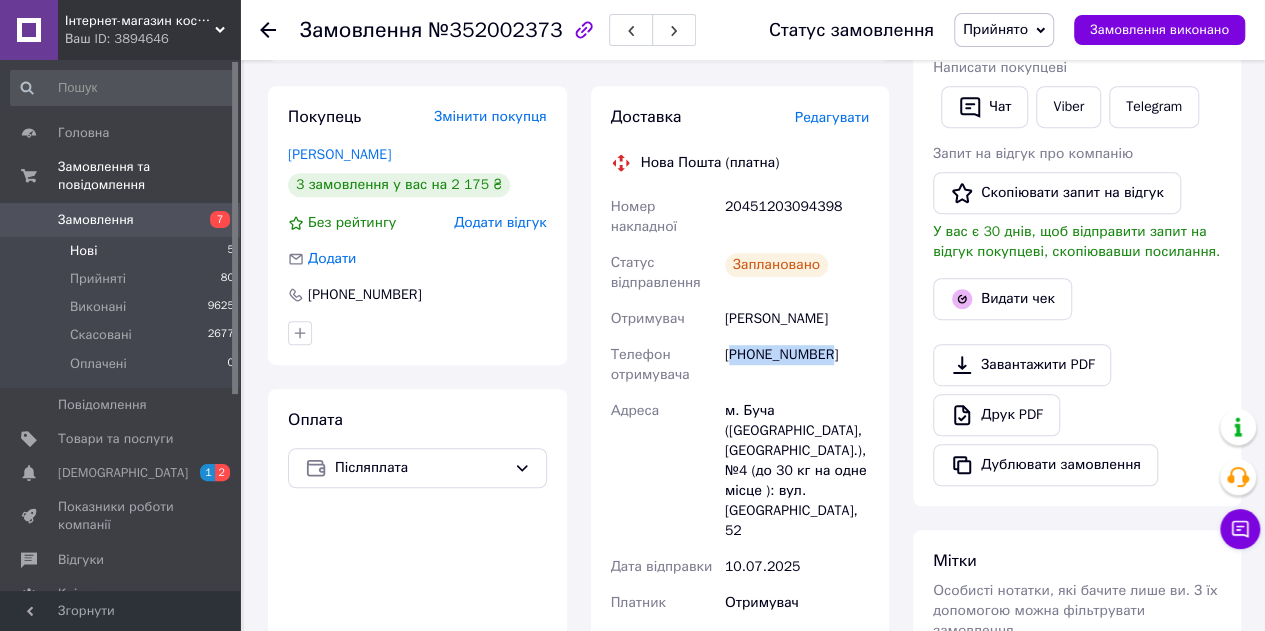 drag, startPoint x: 91, startPoint y: 215, endPoint x: 94, endPoint y: 225, distance: 10.440307 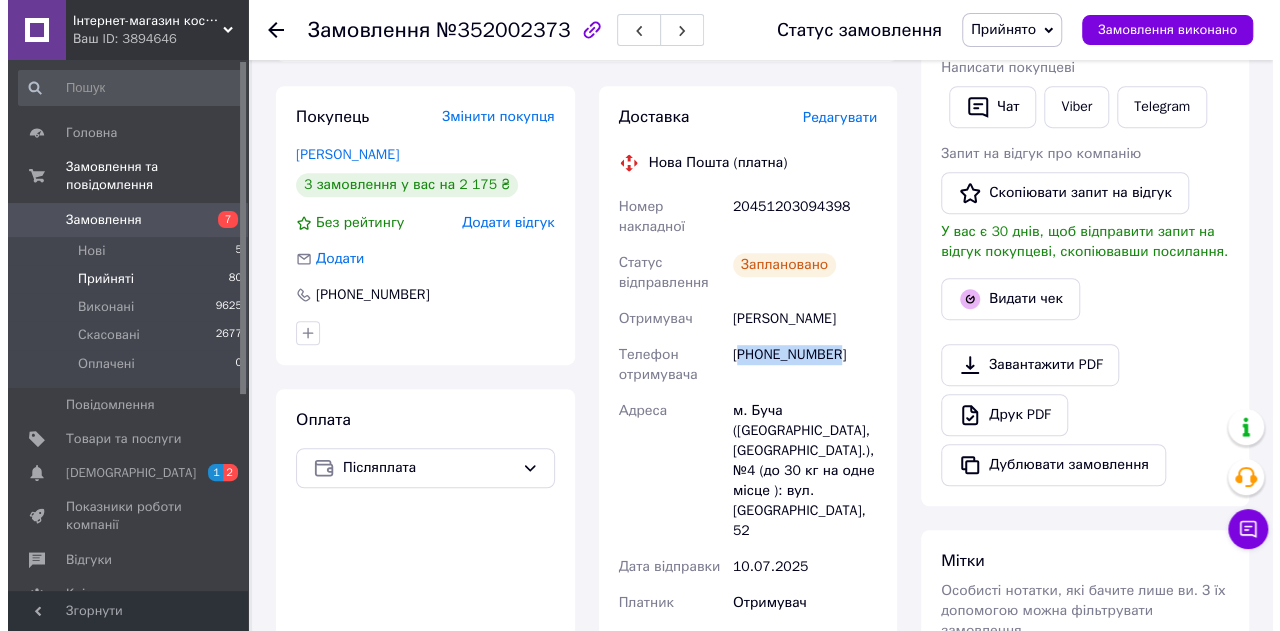 scroll, scrollTop: 0, scrollLeft: 0, axis: both 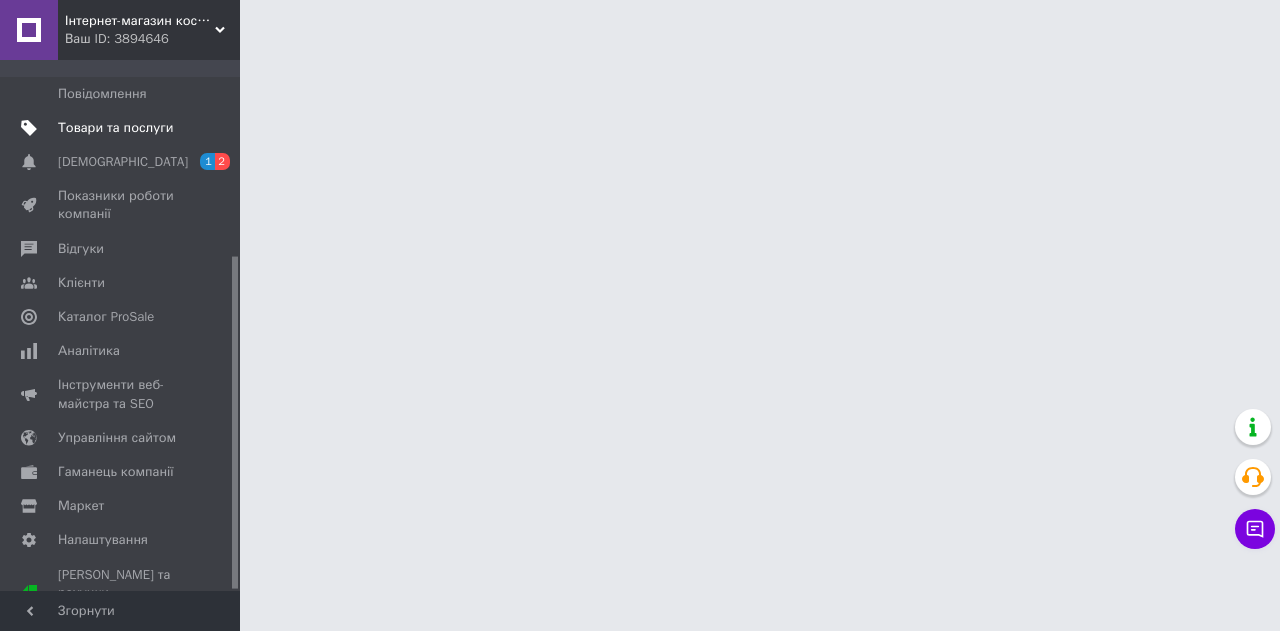 click on "Товари та послуги" at bounding box center (123, 128) 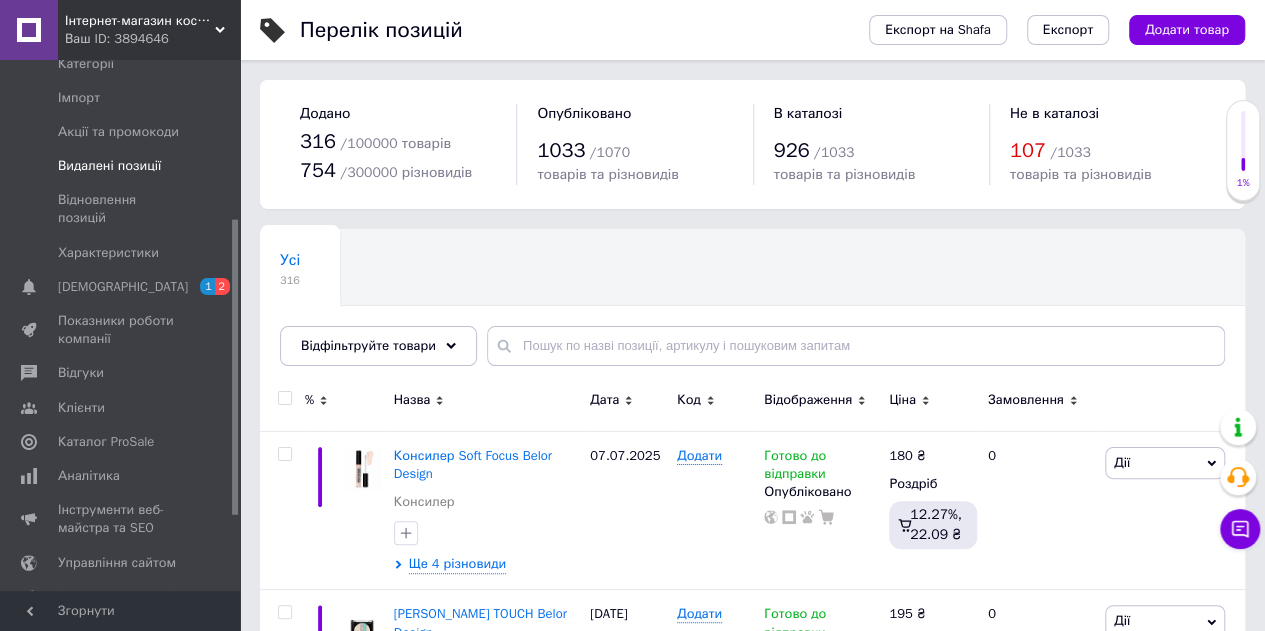 scroll, scrollTop: 0, scrollLeft: 0, axis: both 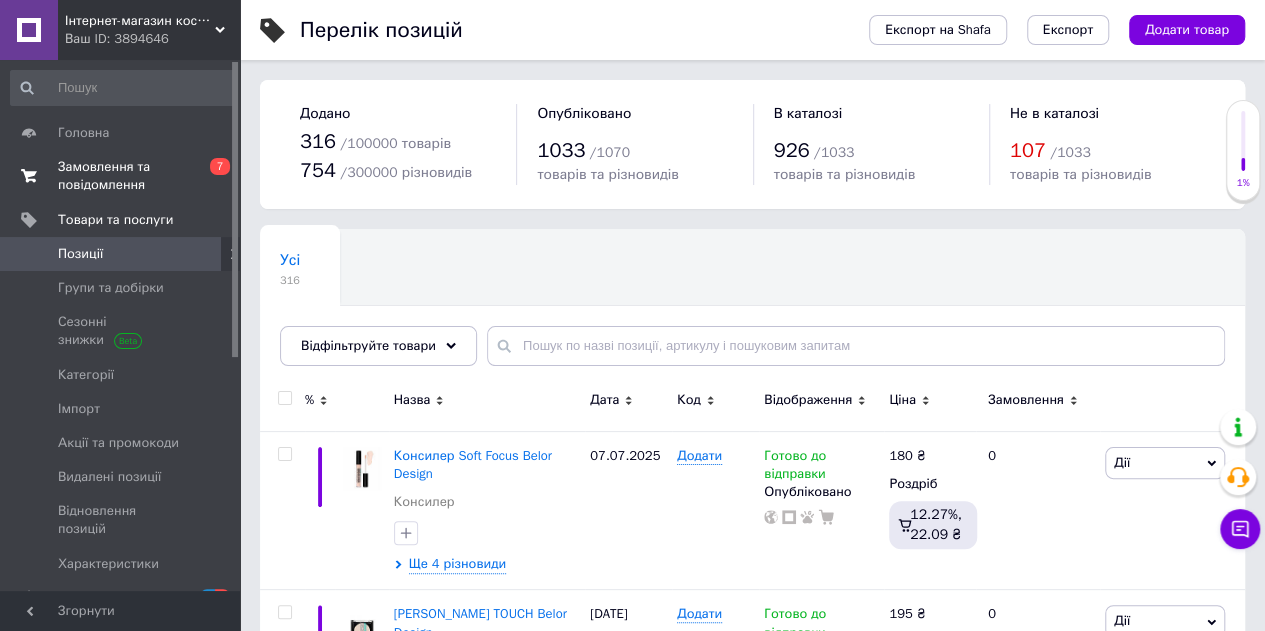 click on "Замовлення та повідомлення" at bounding box center [121, 176] 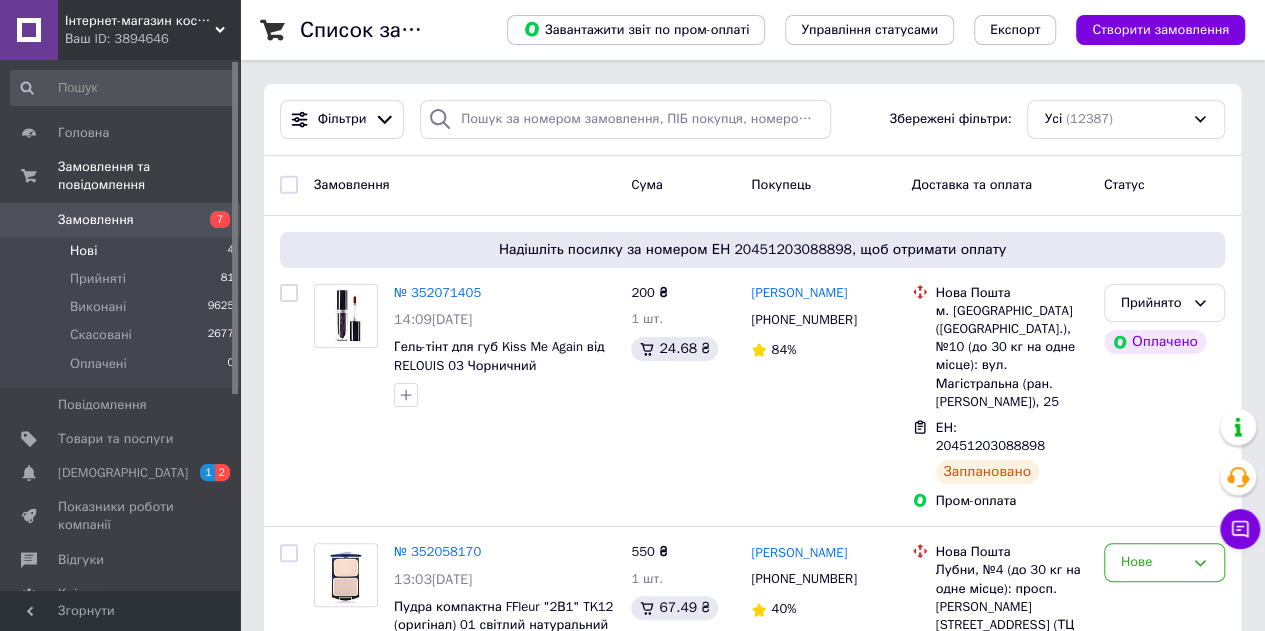 click on "Нові" at bounding box center (83, 251) 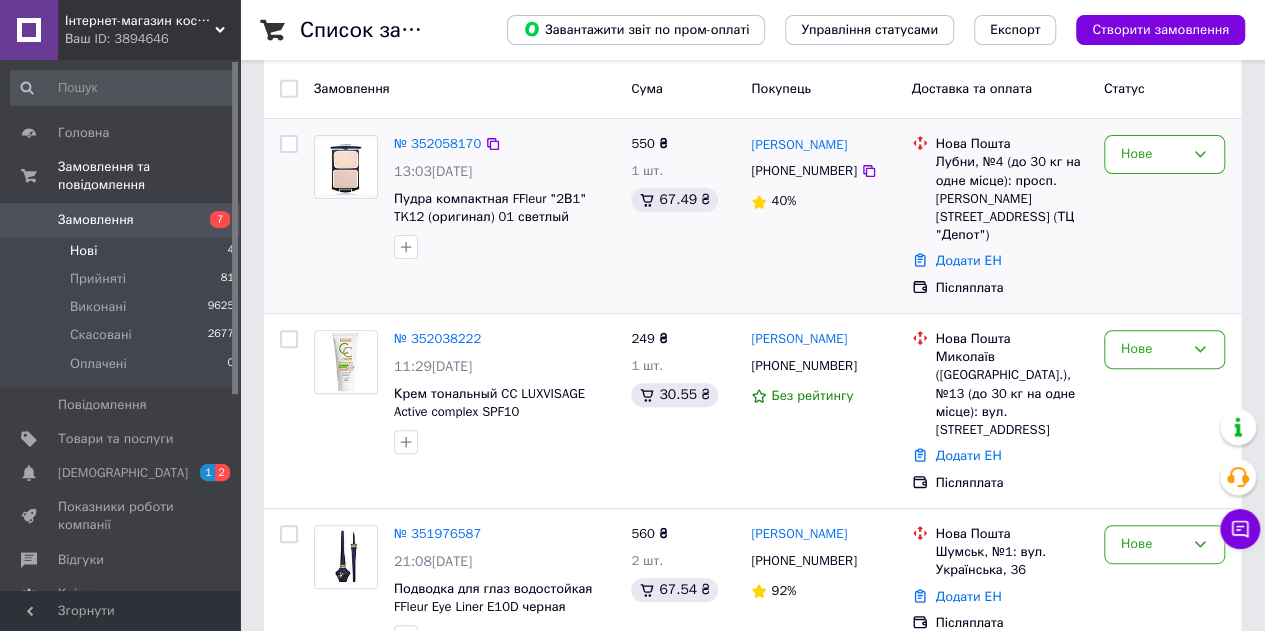 scroll, scrollTop: 200, scrollLeft: 0, axis: vertical 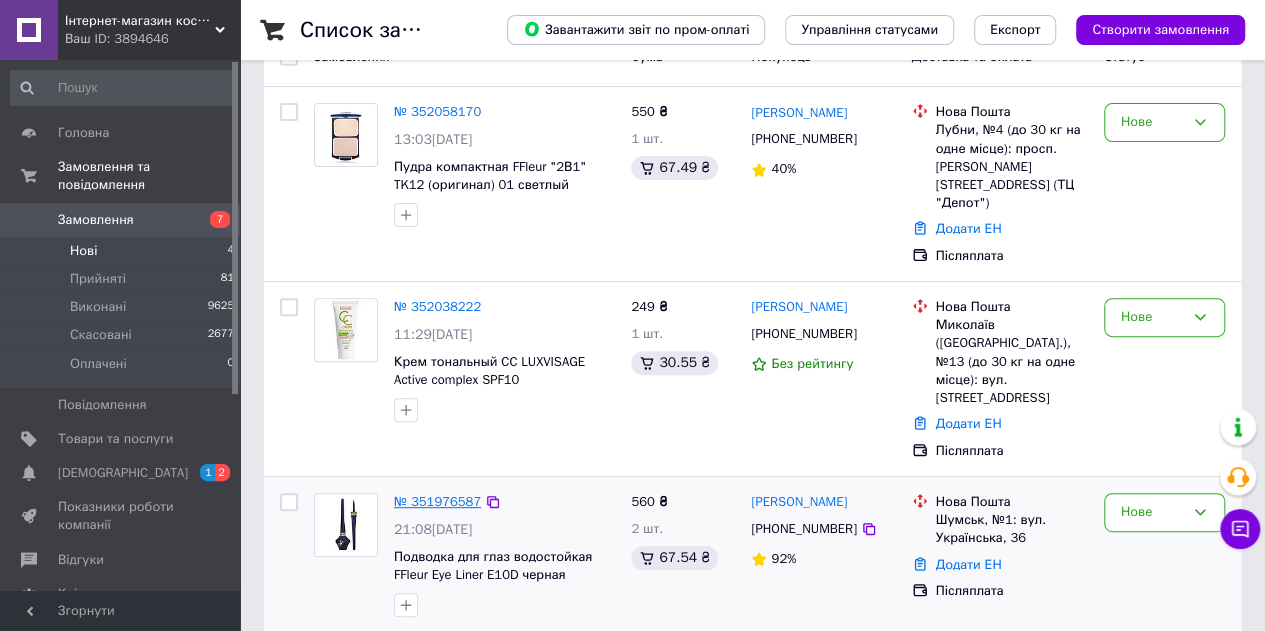 click on "№ 351976587" at bounding box center [437, 501] 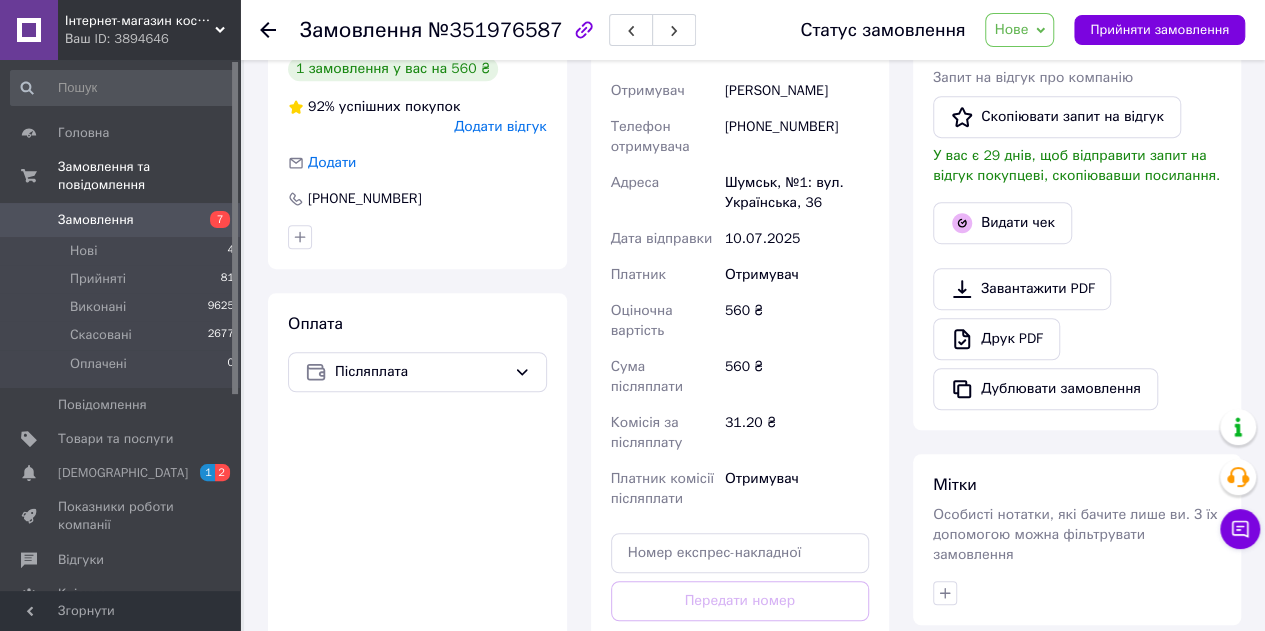 scroll, scrollTop: 759, scrollLeft: 0, axis: vertical 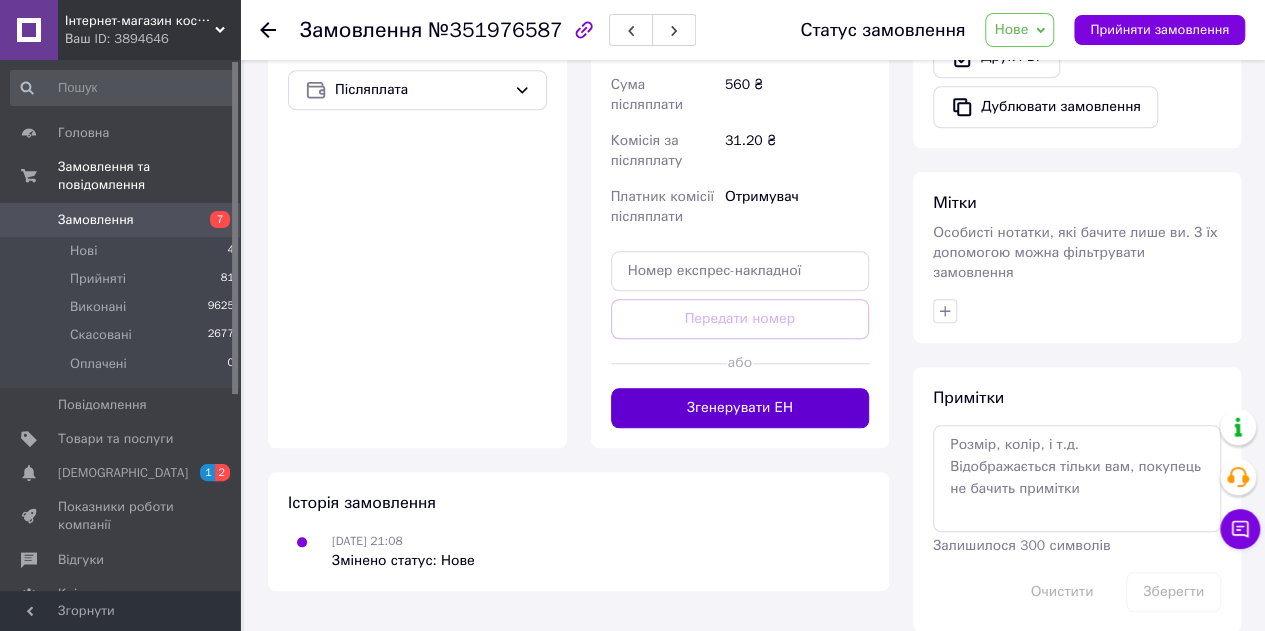 click on "Згенерувати ЕН" at bounding box center [740, 408] 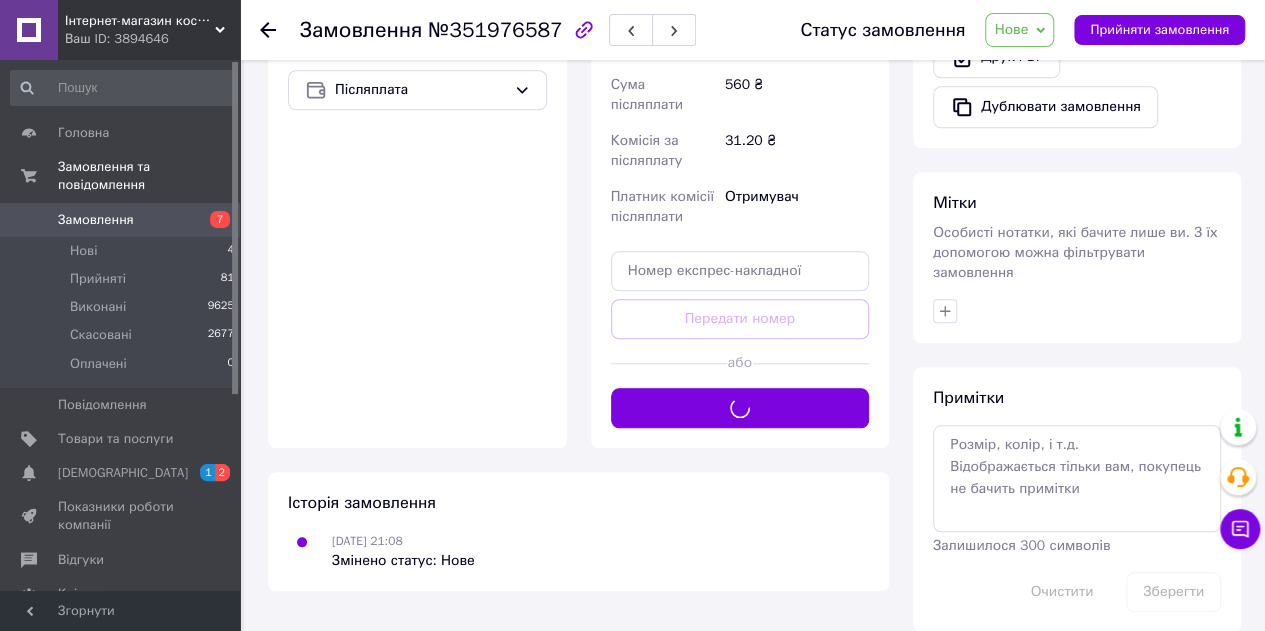 click on "Нове" at bounding box center (1019, 30) 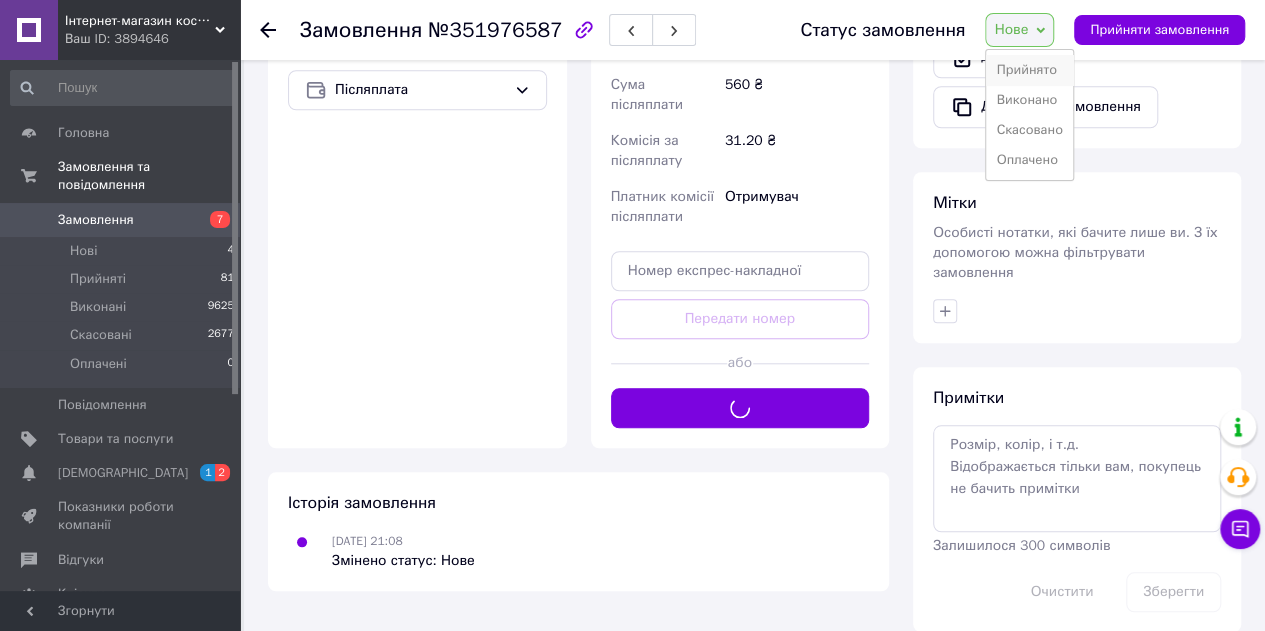 click on "Прийнято" at bounding box center [1029, 70] 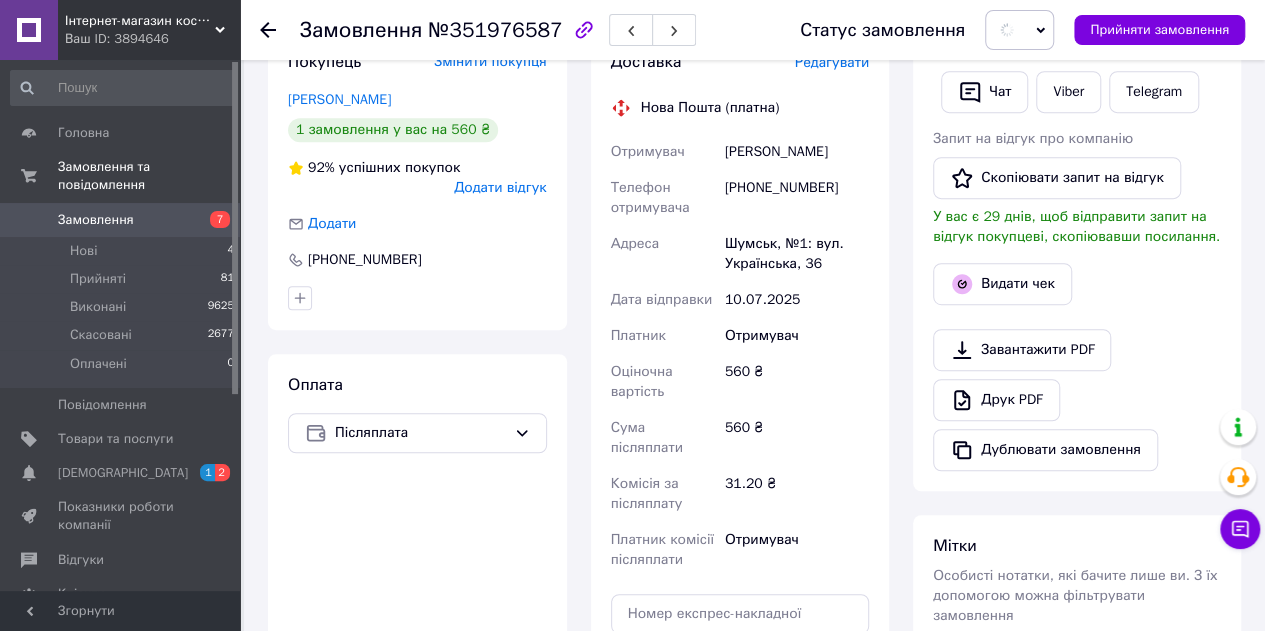 scroll, scrollTop: 159, scrollLeft: 0, axis: vertical 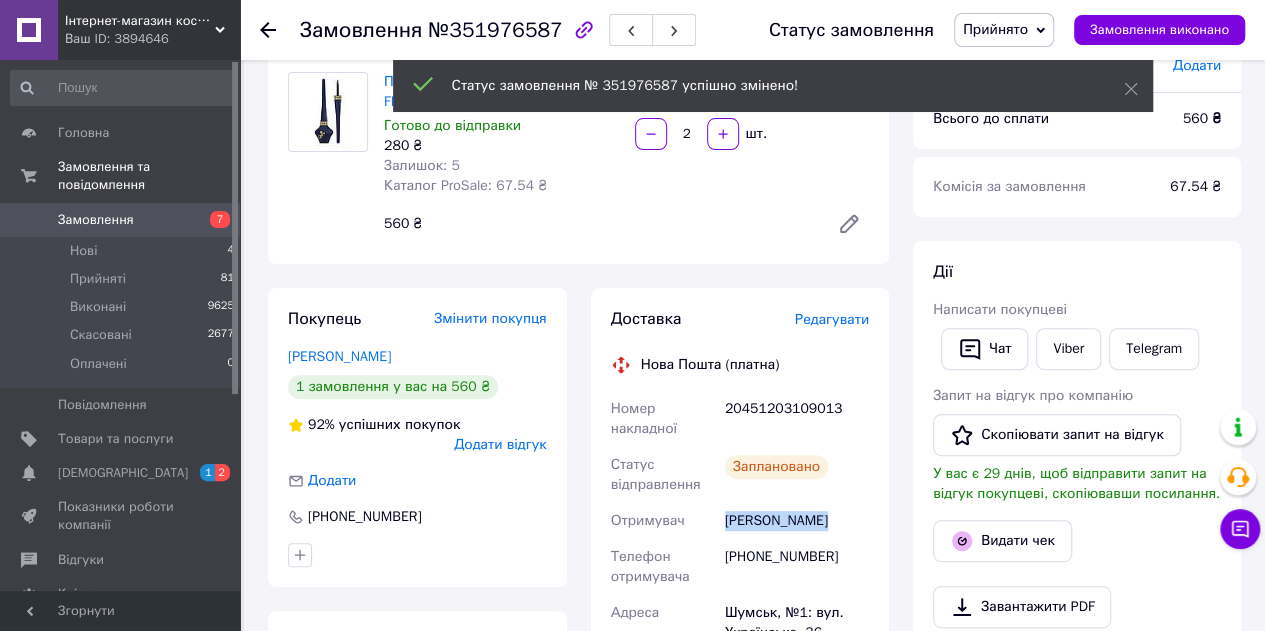 copy on "Отримувач Ірина Денисюк" 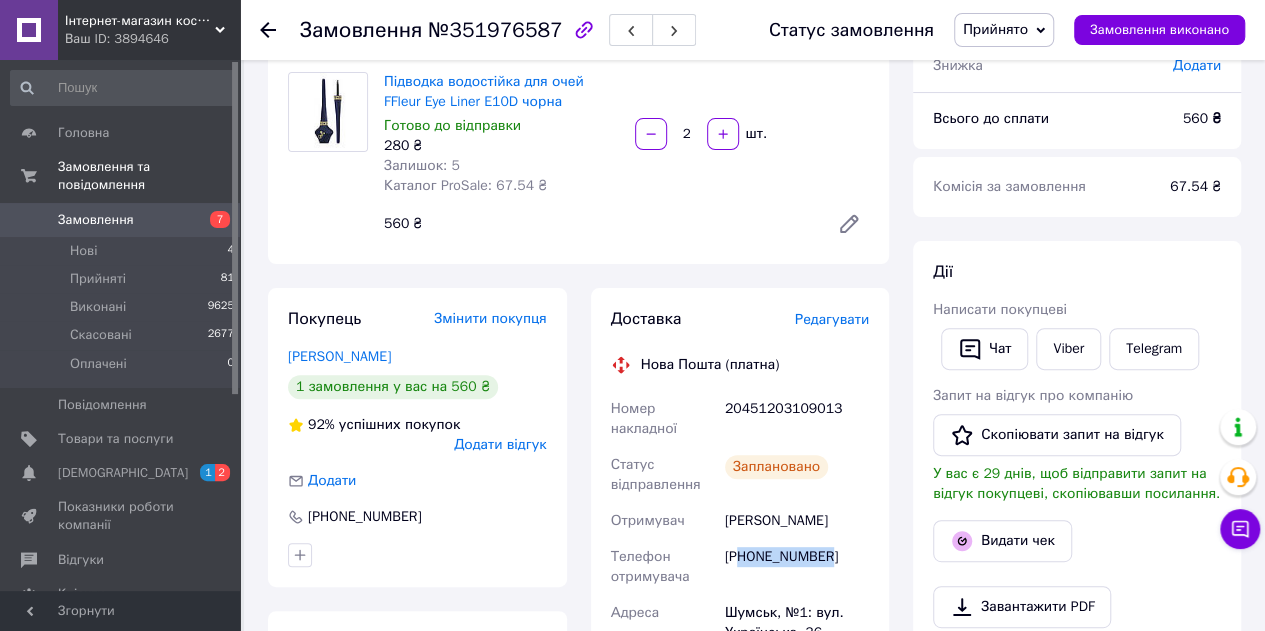 copy on "80961576739" 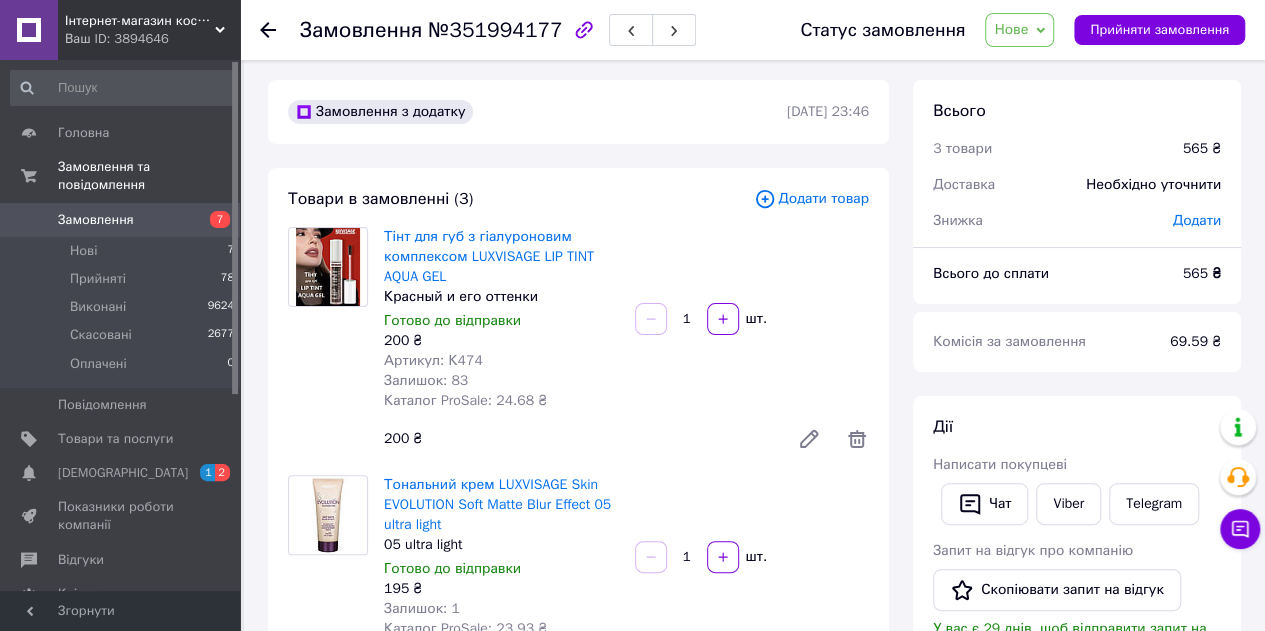 scroll, scrollTop: 0, scrollLeft: 0, axis: both 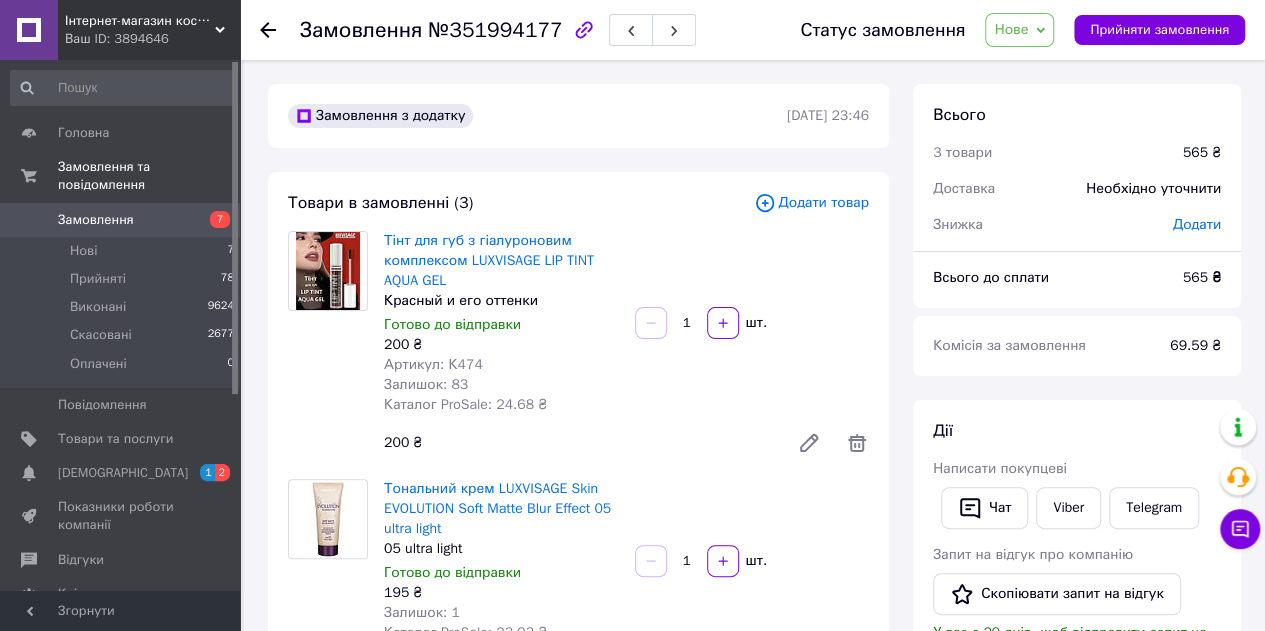 click on "Додати товар" at bounding box center (811, 203) 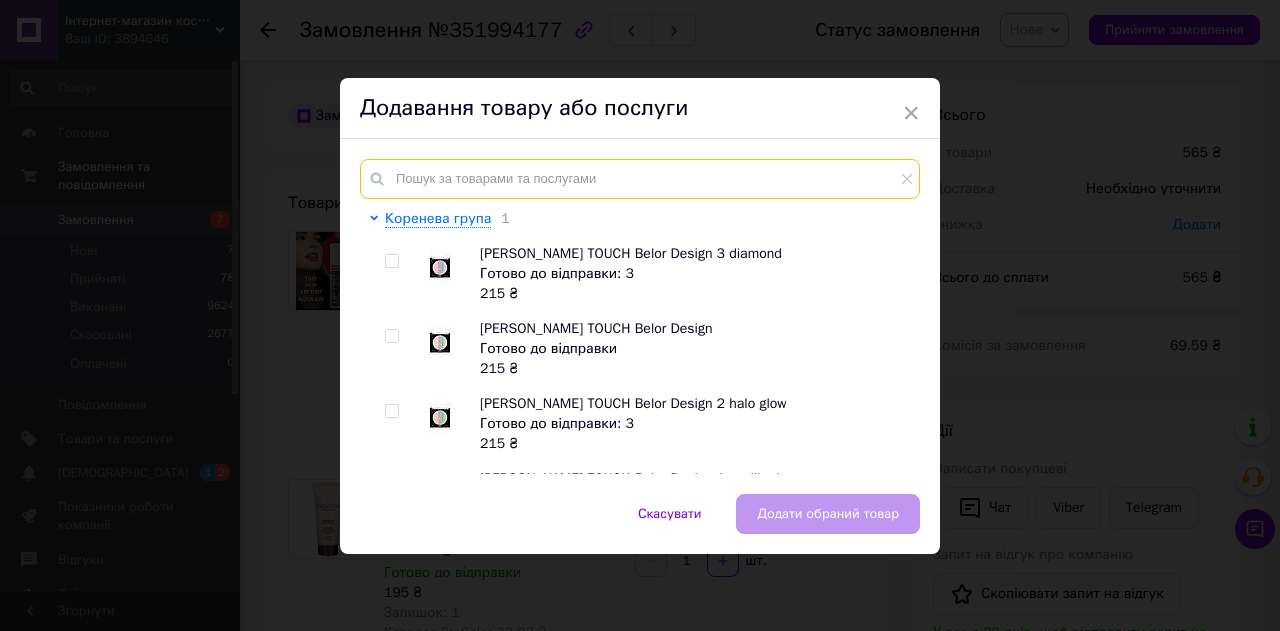 click at bounding box center [640, 179] 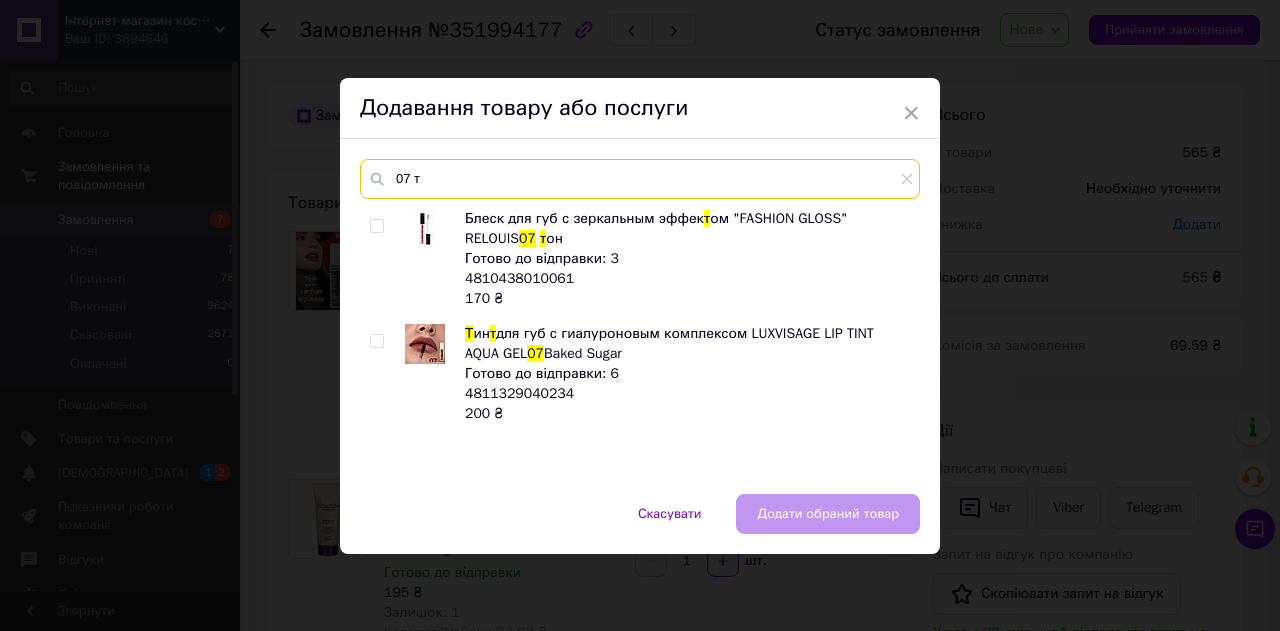 type on "07 т" 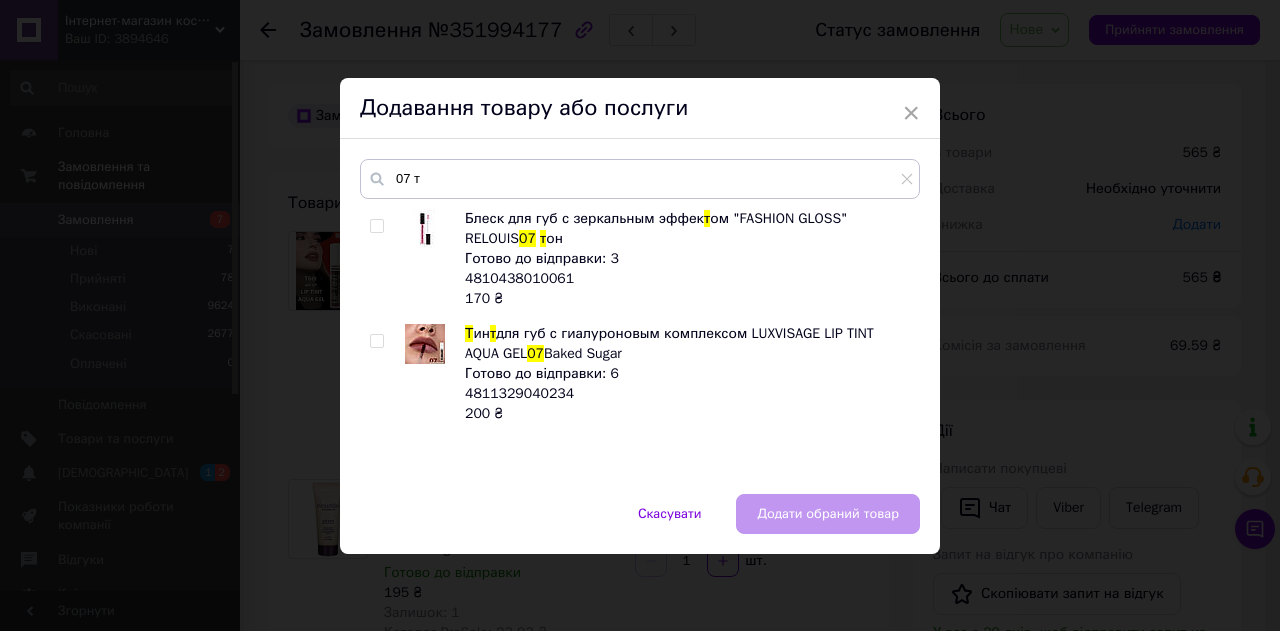 click at bounding box center (376, 341) 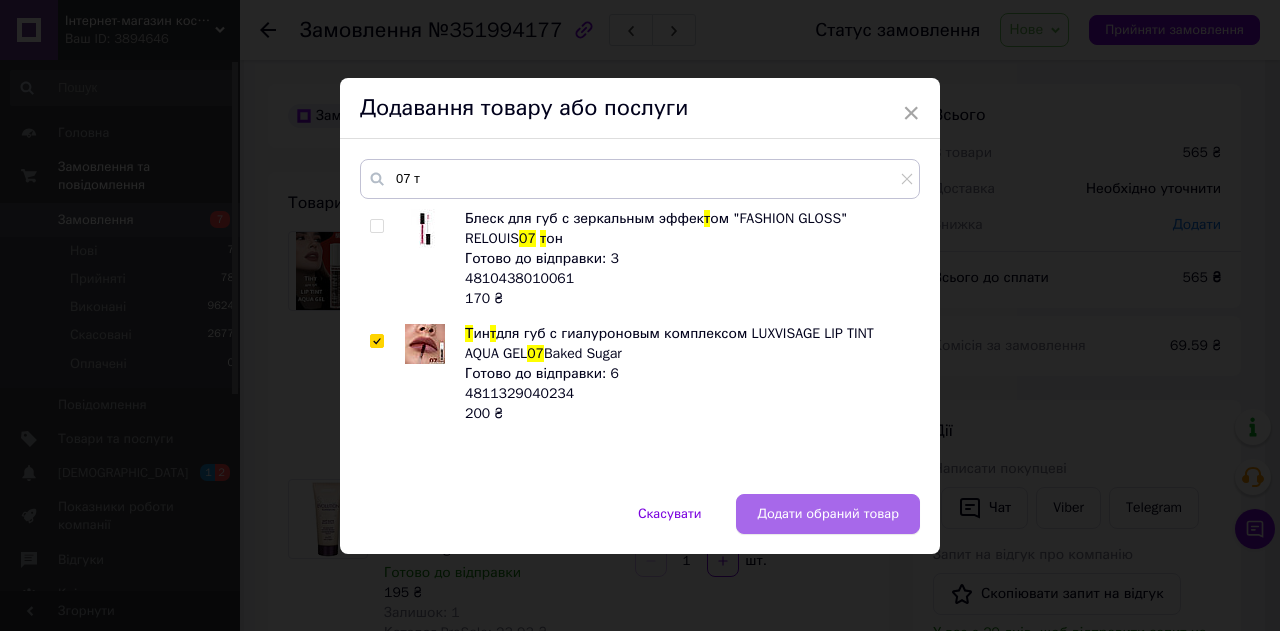 click on "Додати обраний товар" at bounding box center (828, 514) 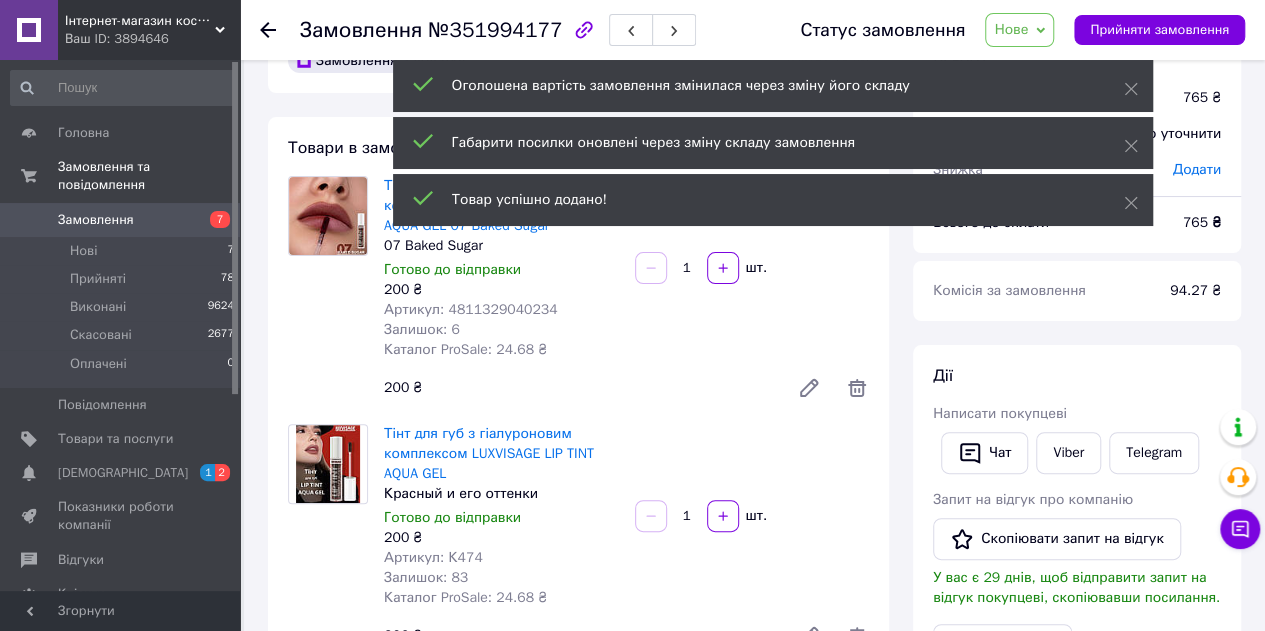 scroll, scrollTop: 100, scrollLeft: 0, axis: vertical 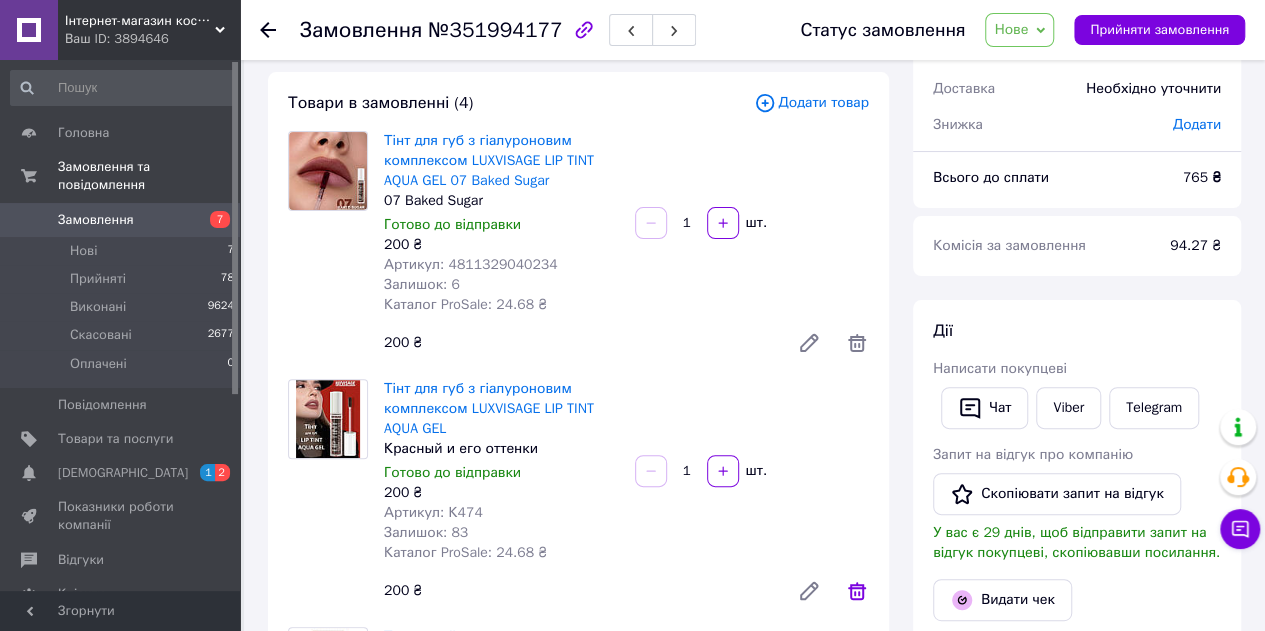 click 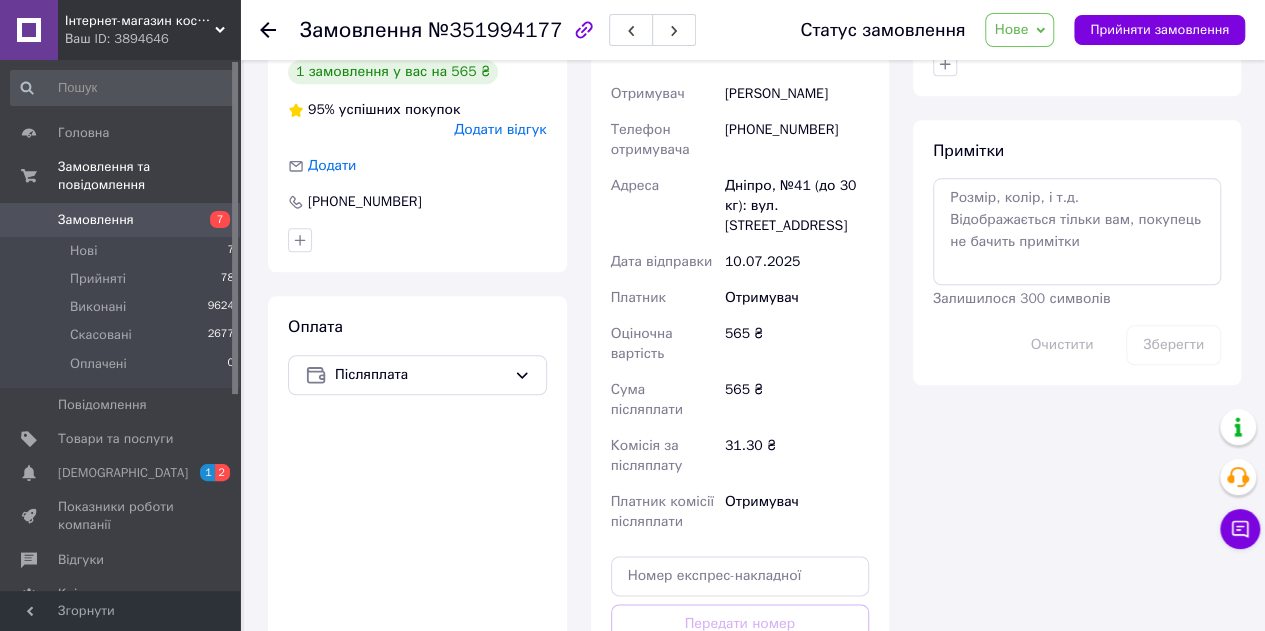 scroll, scrollTop: 1100, scrollLeft: 0, axis: vertical 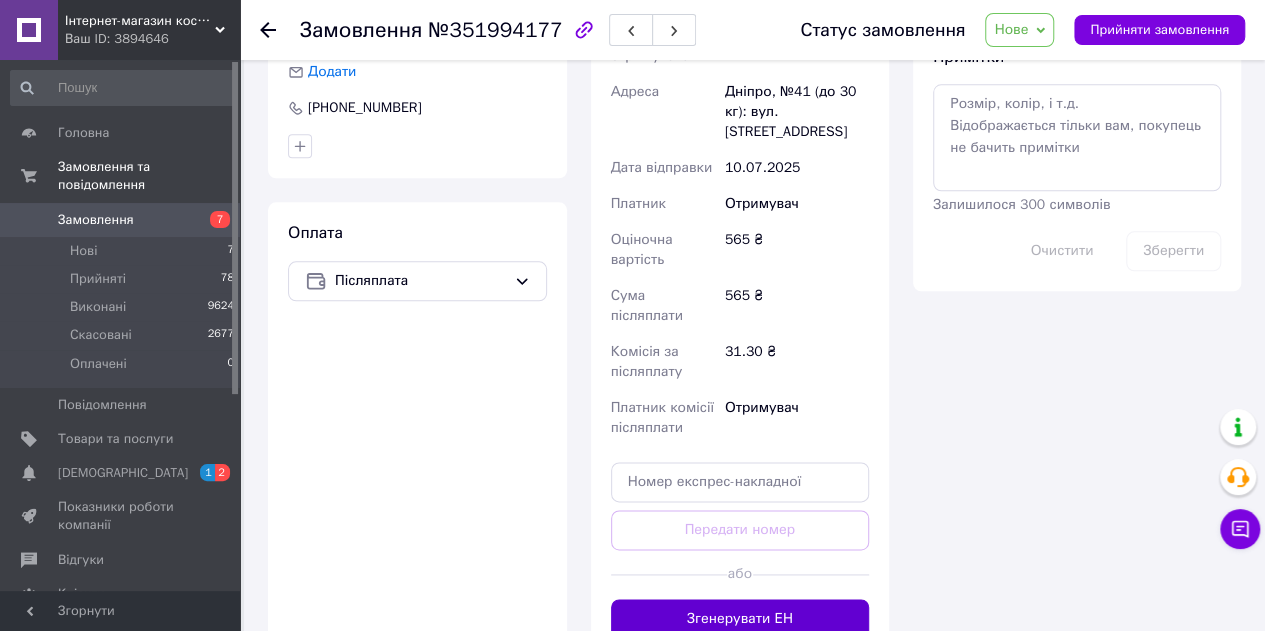 click on "Згенерувати ЕН" at bounding box center [740, 619] 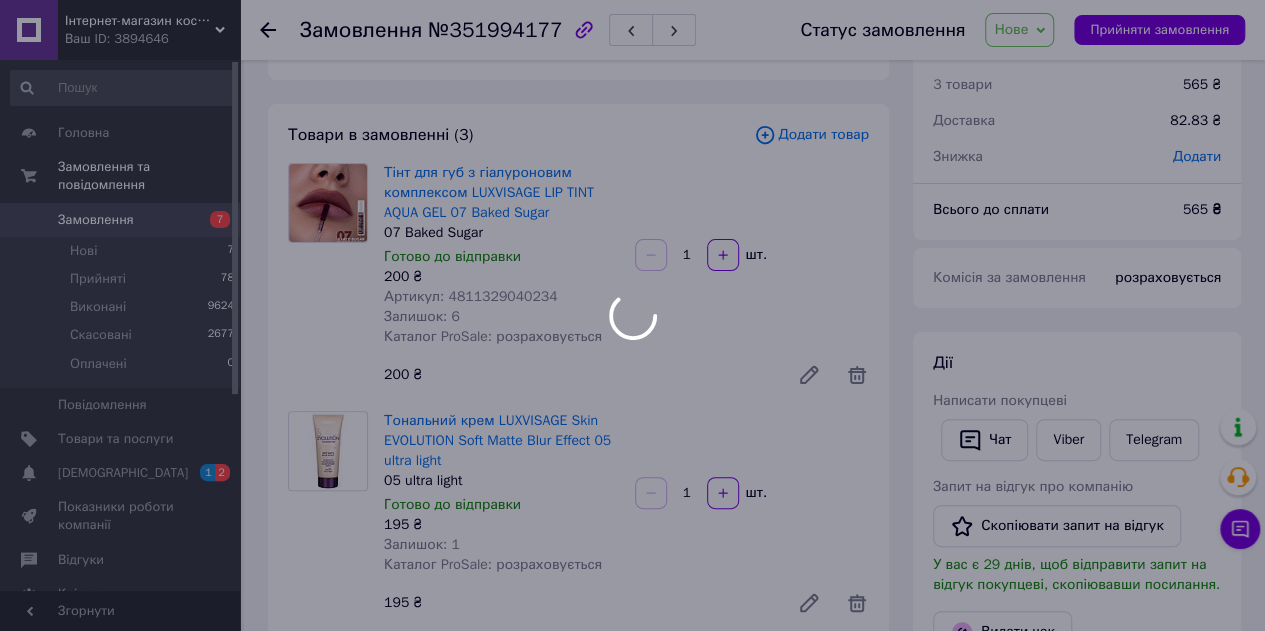 scroll, scrollTop: 100, scrollLeft: 0, axis: vertical 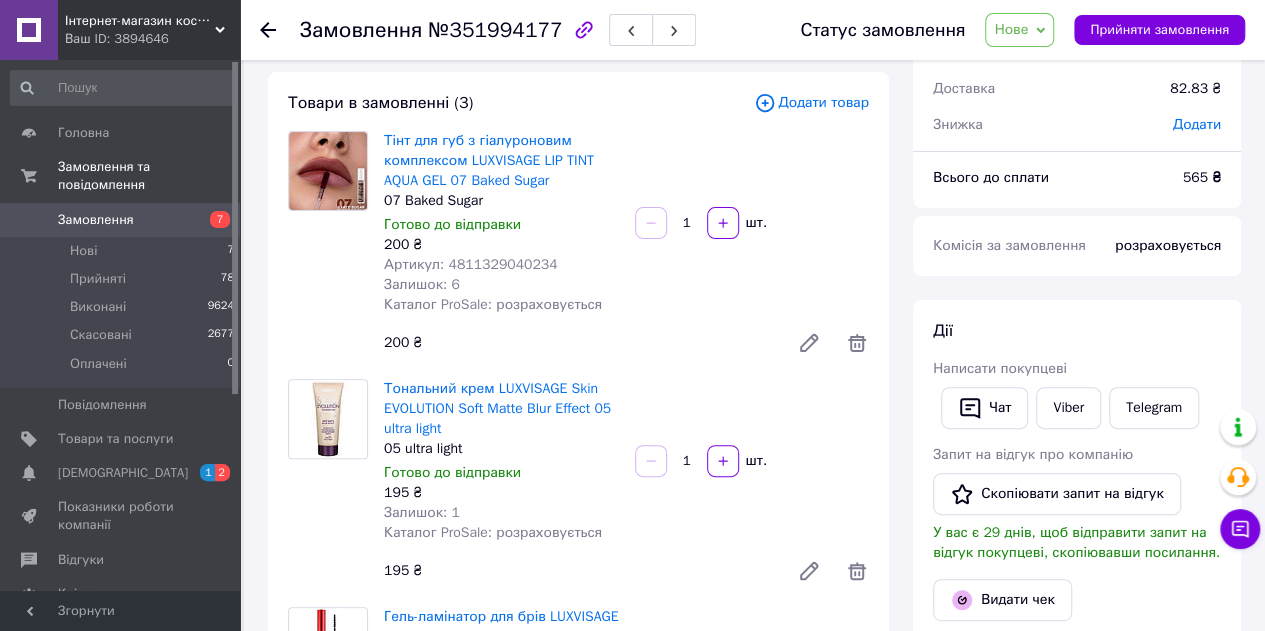 click 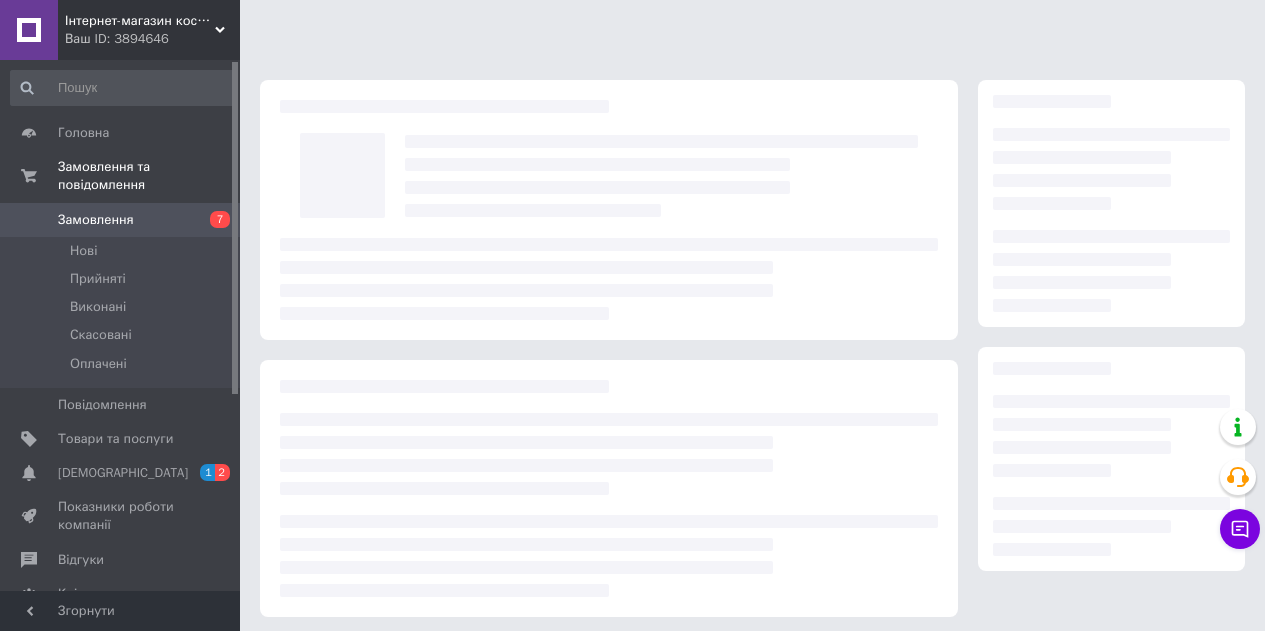 scroll, scrollTop: 0, scrollLeft: 0, axis: both 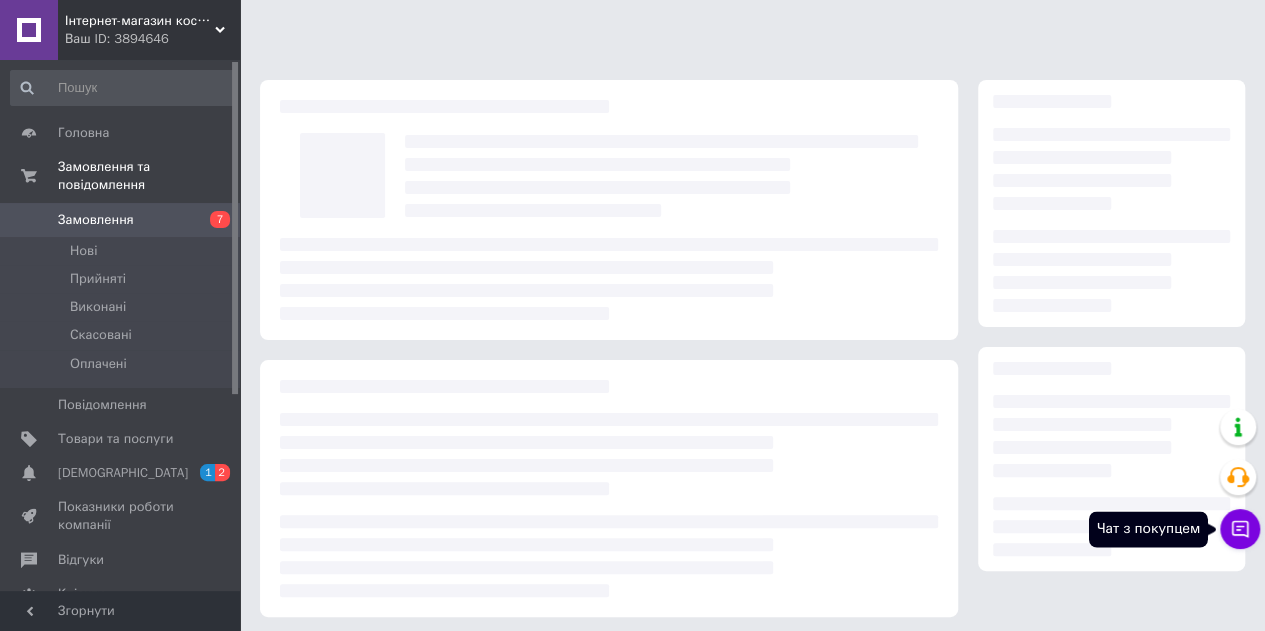 click 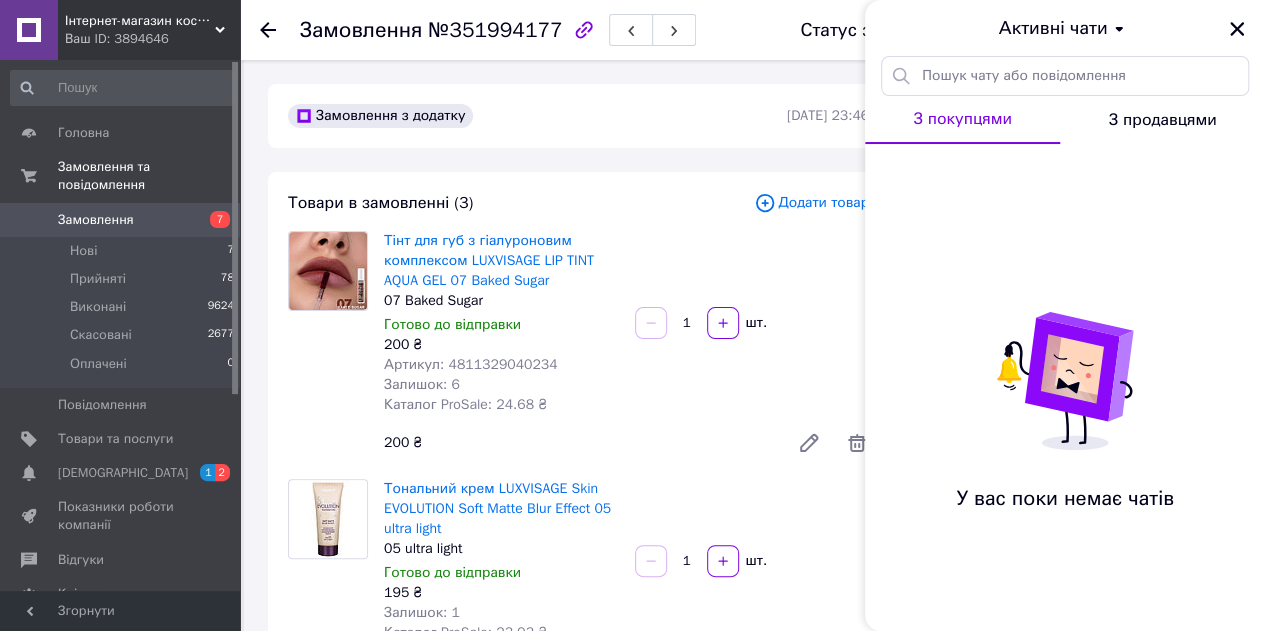 drag, startPoint x: 1038, startPoint y: 130, endPoint x: 1172, endPoint y: 113, distance: 135.07405 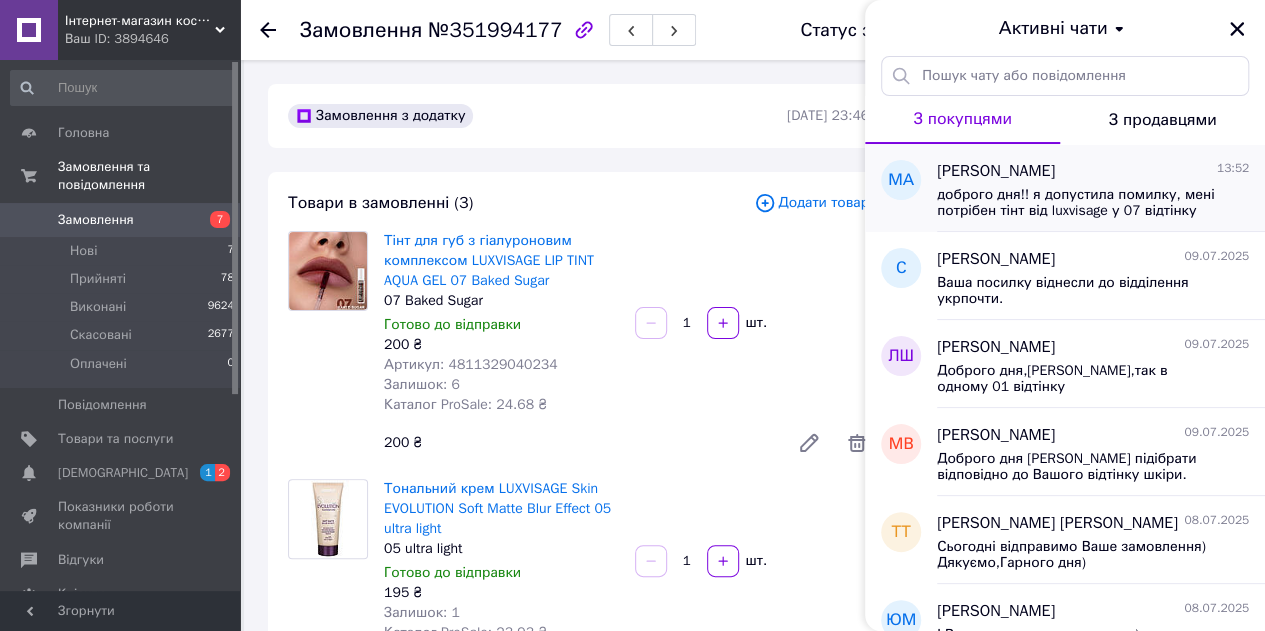 click on "доброго дня!! я допустила помилку, мені потрібен тінт від luxvisage у 07 відтінку" at bounding box center (1079, 203) 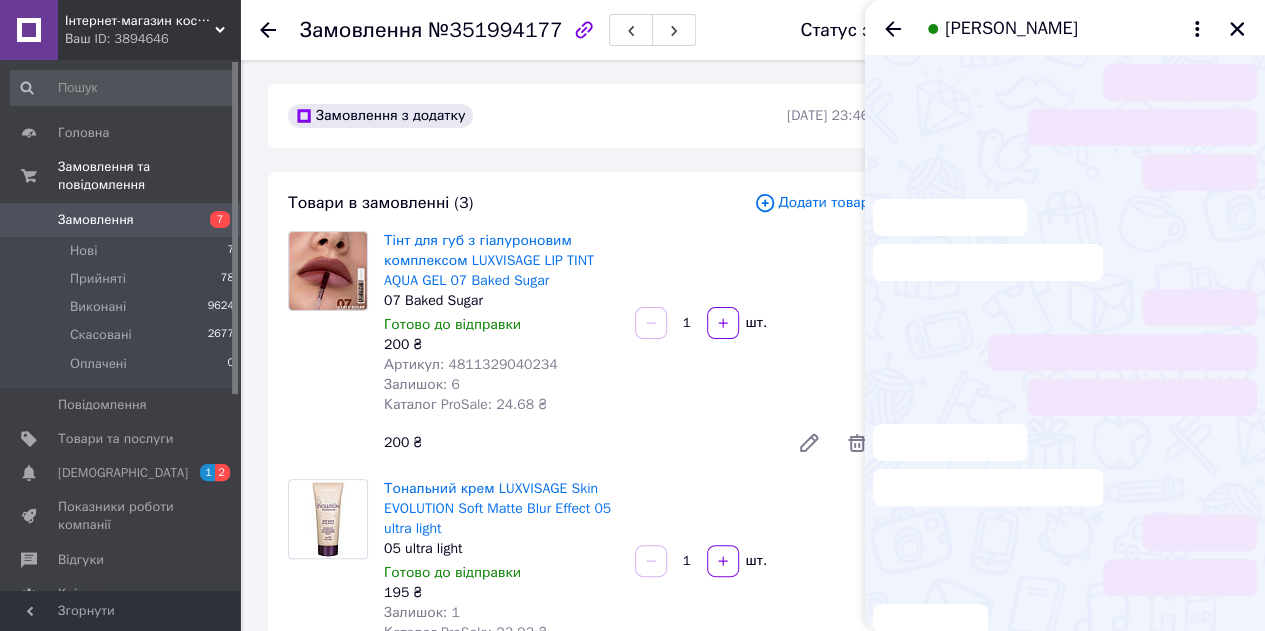 scroll, scrollTop: 57, scrollLeft: 0, axis: vertical 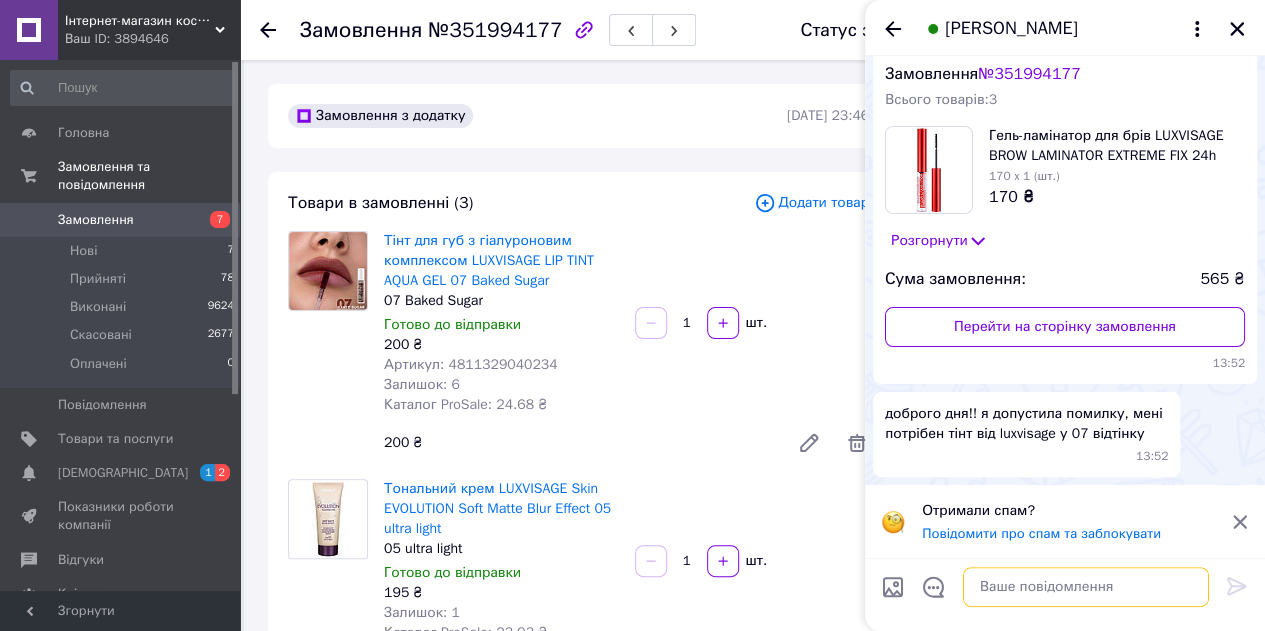 click at bounding box center [1086, 587] 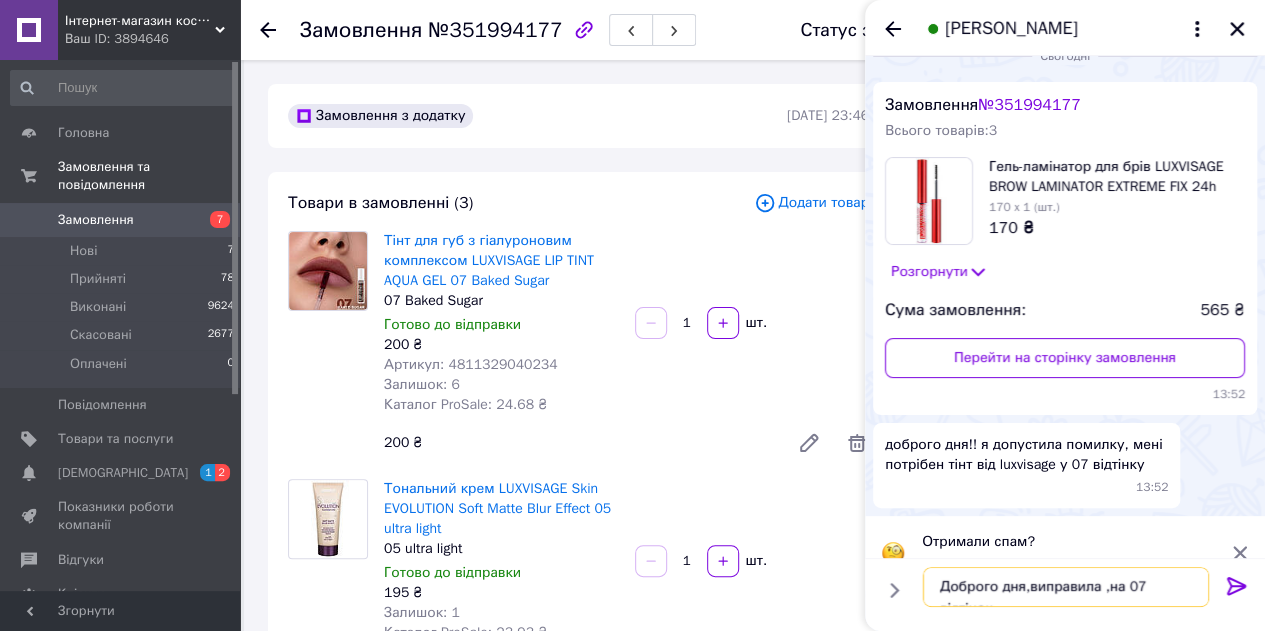 scroll, scrollTop: 0, scrollLeft: 0, axis: both 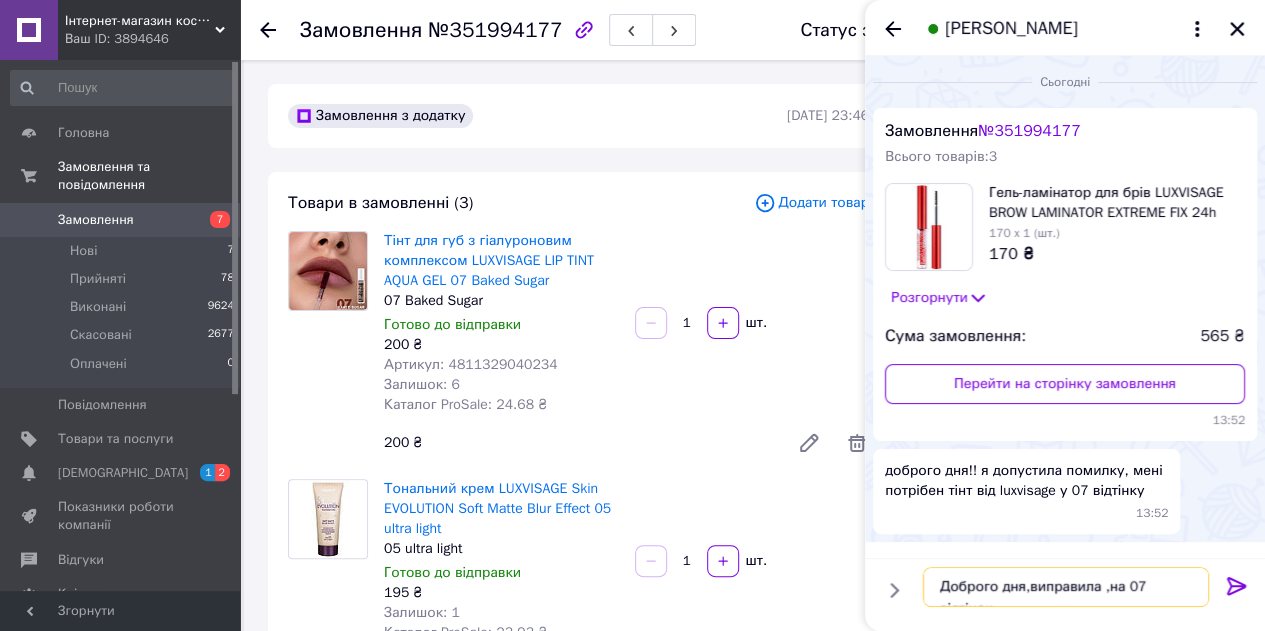 click on "Доброго дня,виправила ,на 07 відтінок" at bounding box center (1066, 587) 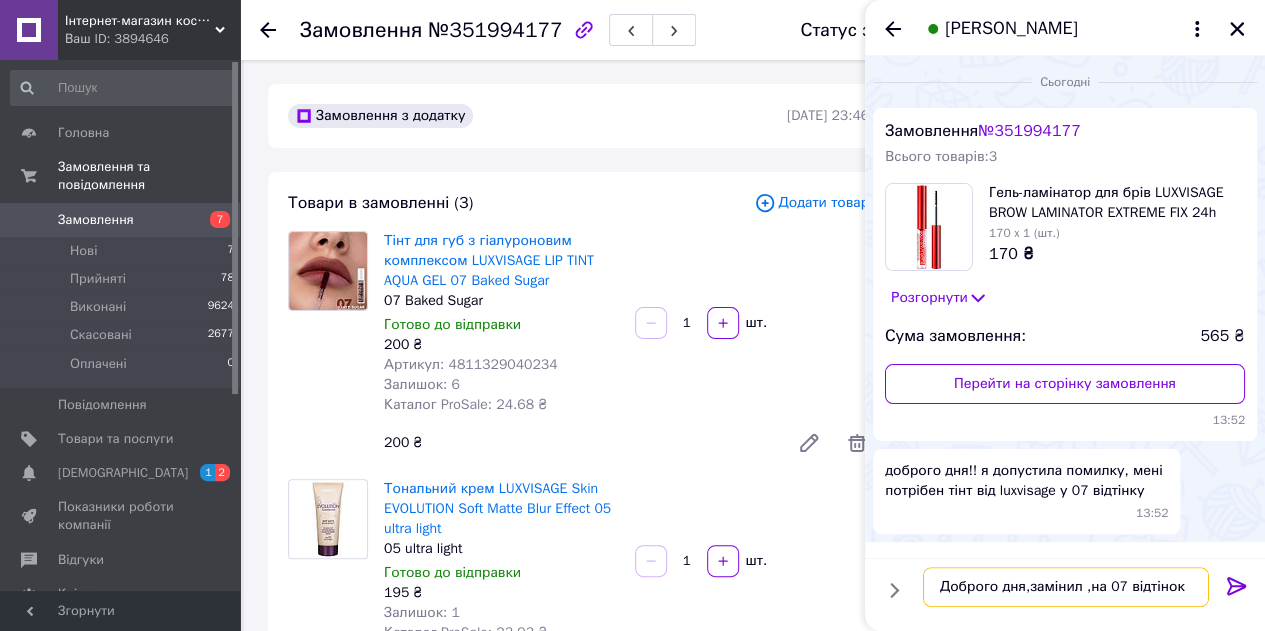 type on "Доброго дня,замінила ,на 07 відтінок" 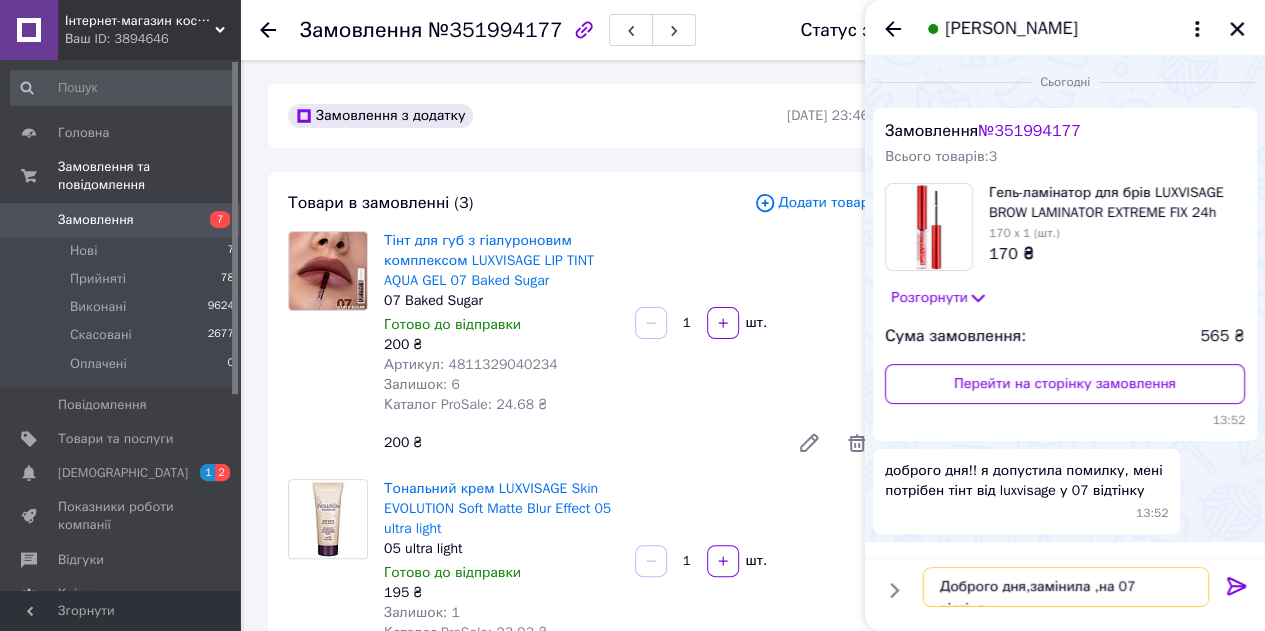 type 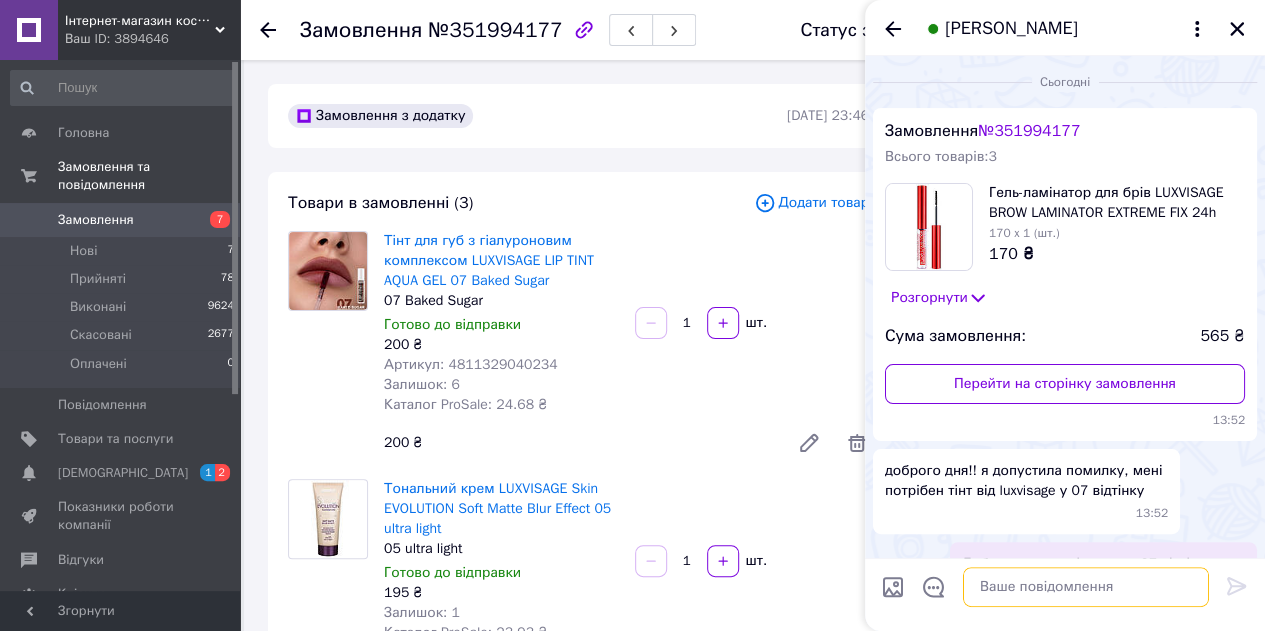 scroll, scrollTop: 56, scrollLeft: 0, axis: vertical 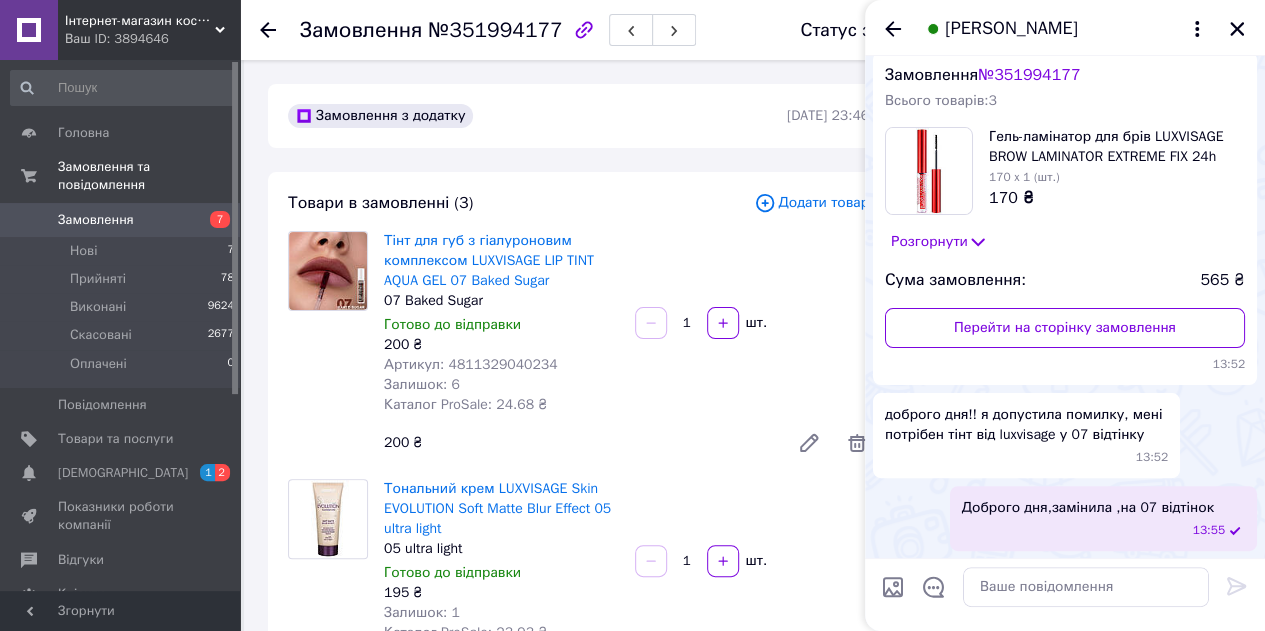 click on "Тінт для губ з гіалуроновим комплексом LUXVISAGE LIP TINT AQUA GEL 07 Baked Sugar 07 Baked Sugar Готово до відправки 200 ₴ Артикул: 4811329040234 Залишок: 6 Каталог ProSale: 24.68 ₴  1   шт. 200 ₴" at bounding box center (626, 347) 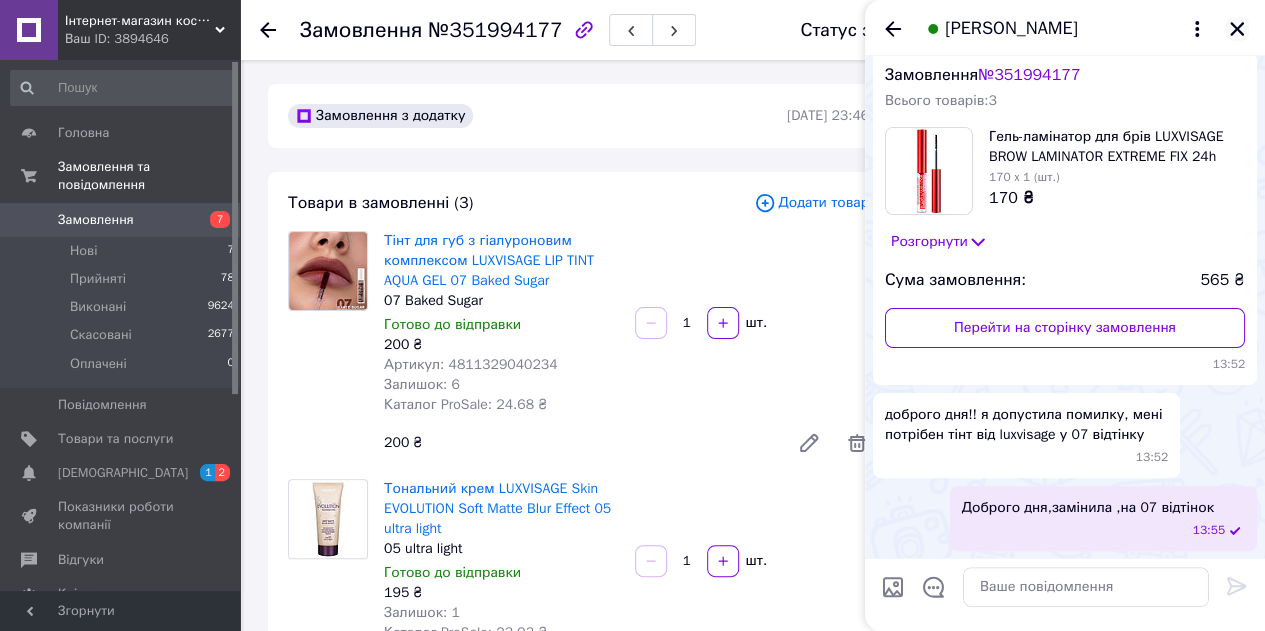 click 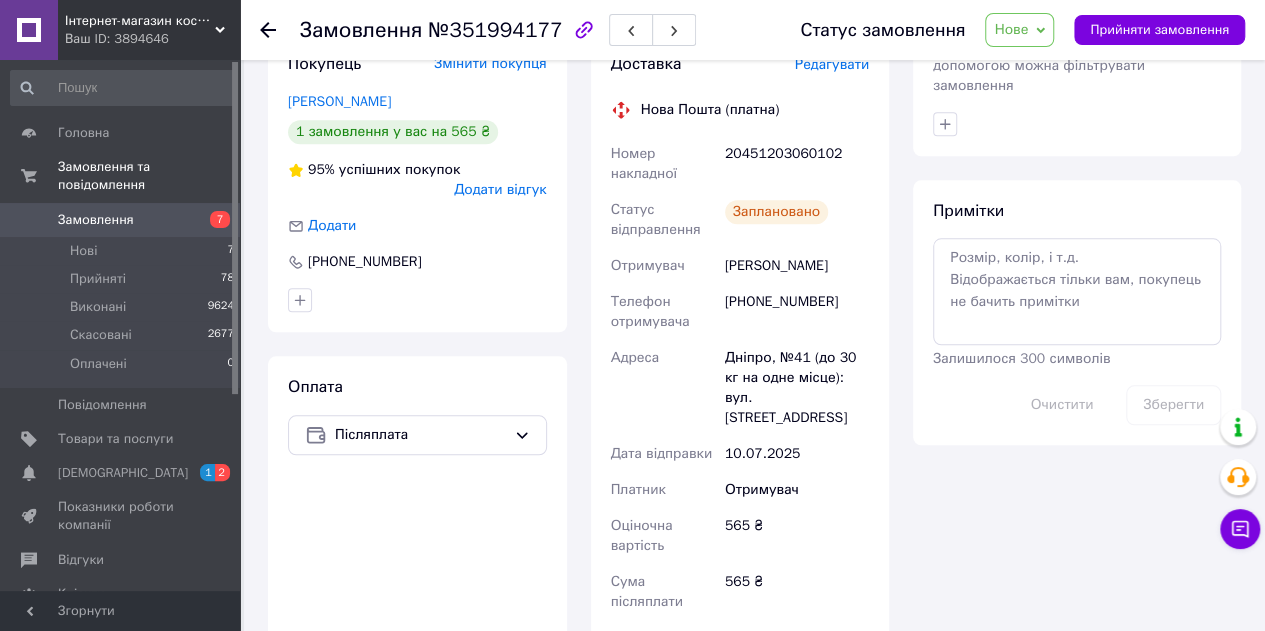 scroll, scrollTop: 1000, scrollLeft: 0, axis: vertical 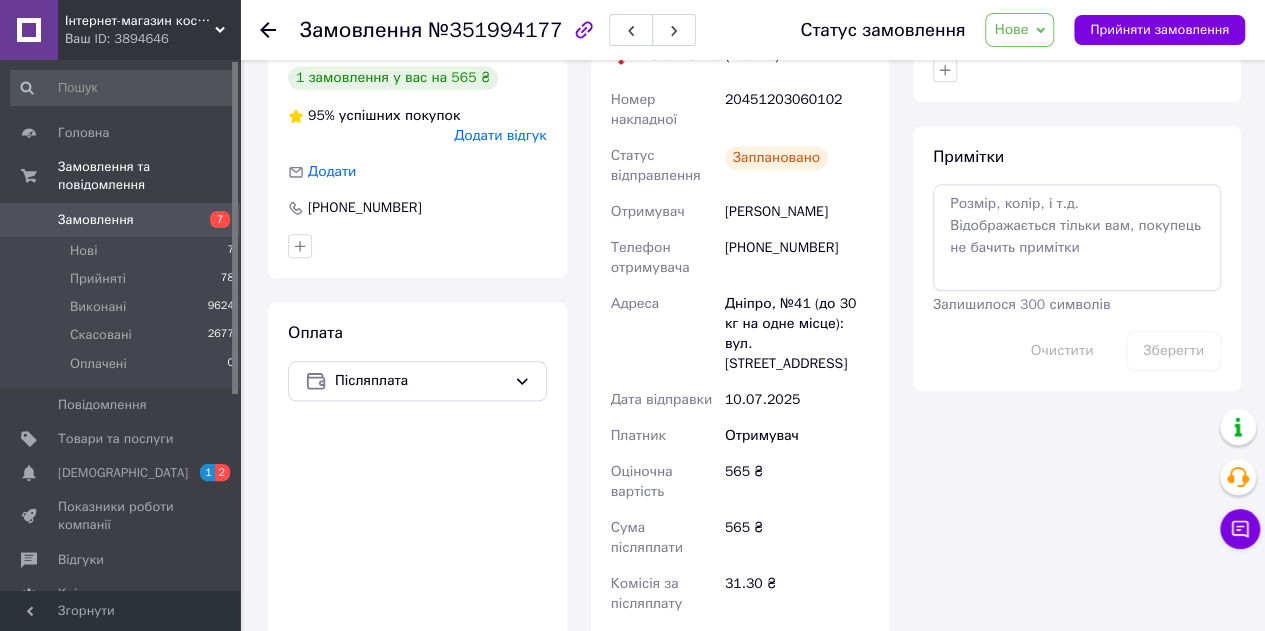 click on "Нове" at bounding box center (1011, 29) 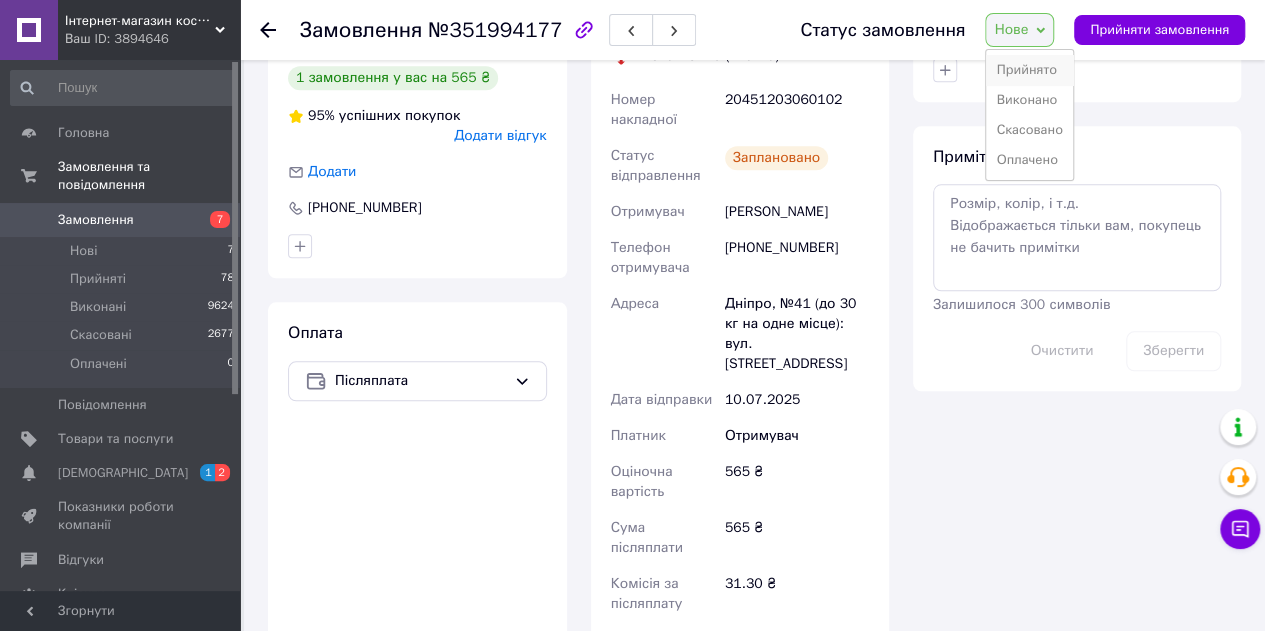 click on "Прийнято" at bounding box center [1029, 70] 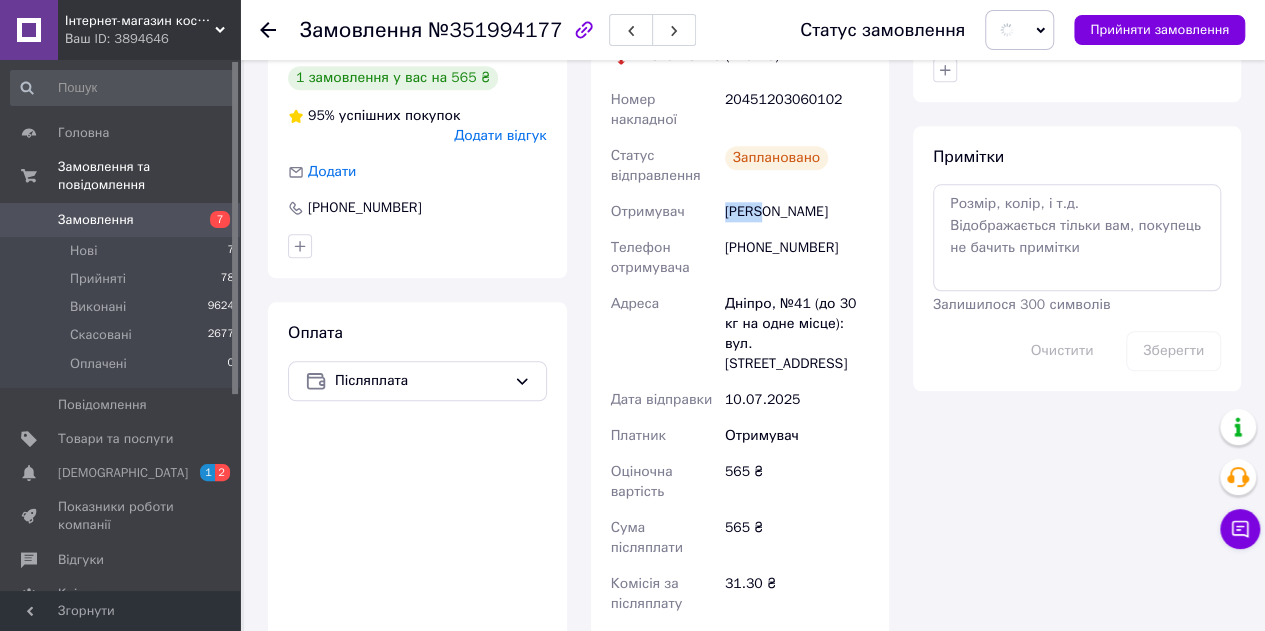 drag, startPoint x: 697, startPoint y: 218, endPoint x: 762, endPoint y: 220, distance: 65.03076 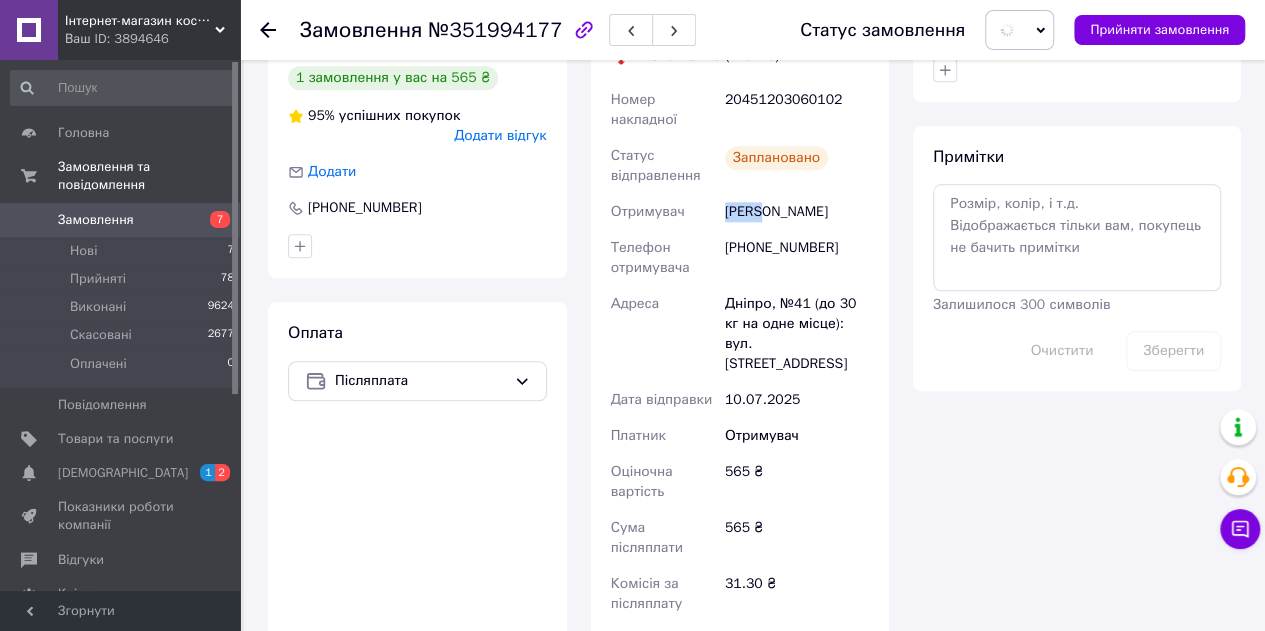 click on "Номер накладної 20451203060102 Статус відправлення Заплановано Отримувач Андрєєва Мирослава Телефон отримувача +380636521243 Адреса Дніпро, №41 (до 30 кг на одне місце): вул. Північнодонецька, 2 Дата відправки 10.07.2025 Платник Отримувач Оціночна вартість 565 ₴ Сума післяплати 565 ₴ Комісія за післяплату 31.30 ₴ Платник комісії післяплати Отримувач Вартість доставки 82.83 ₴" at bounding box center [740, 408] 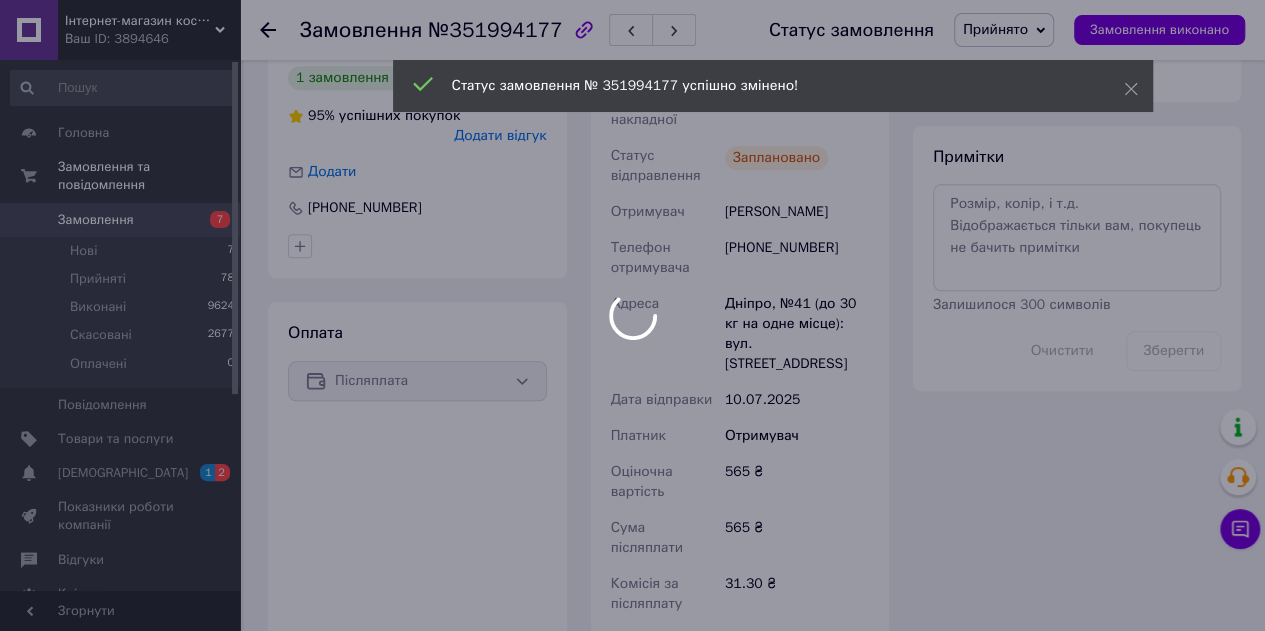 click at bounding box center [632, 315] 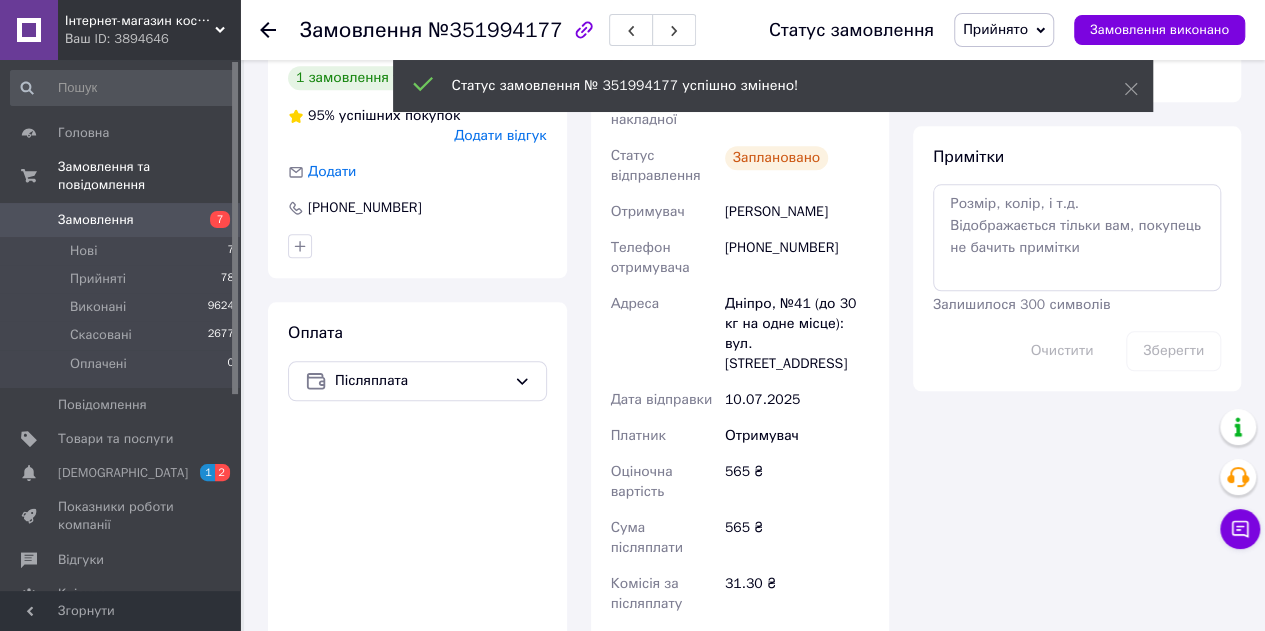 click on "Андрєєва Мирослава" at bounding box center [797, 212] 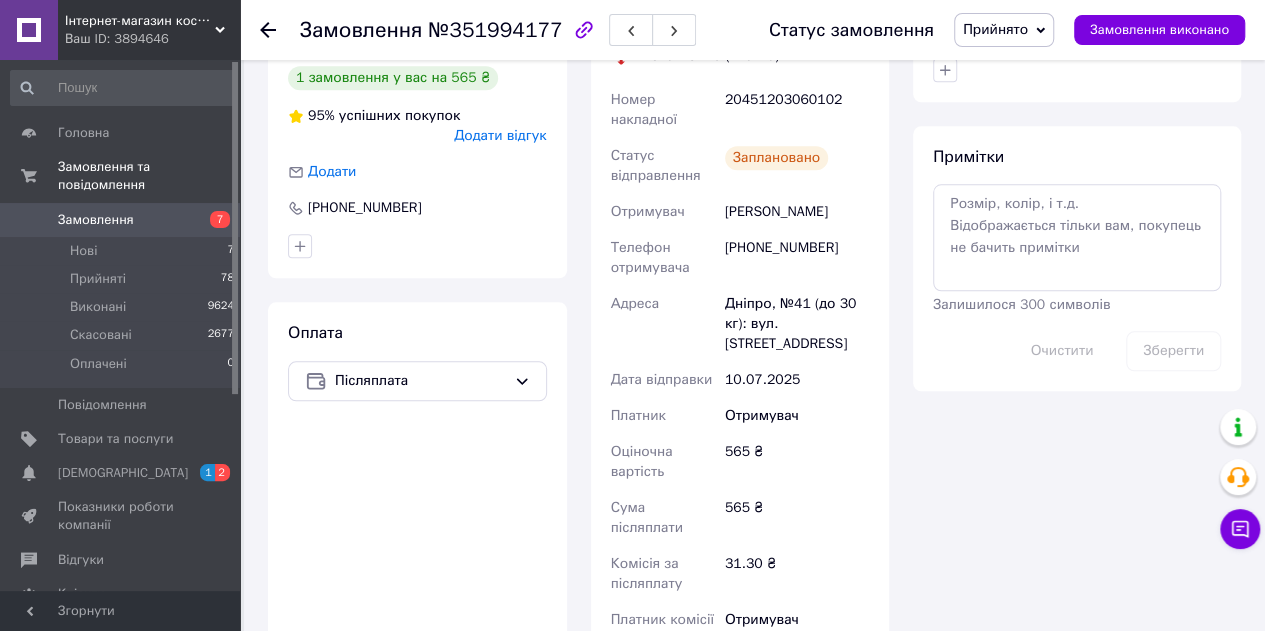 drag, startPoint x: 718, startPoint y: 203, endPoint x: 884, endPoint y: 228, distance: 167.87198 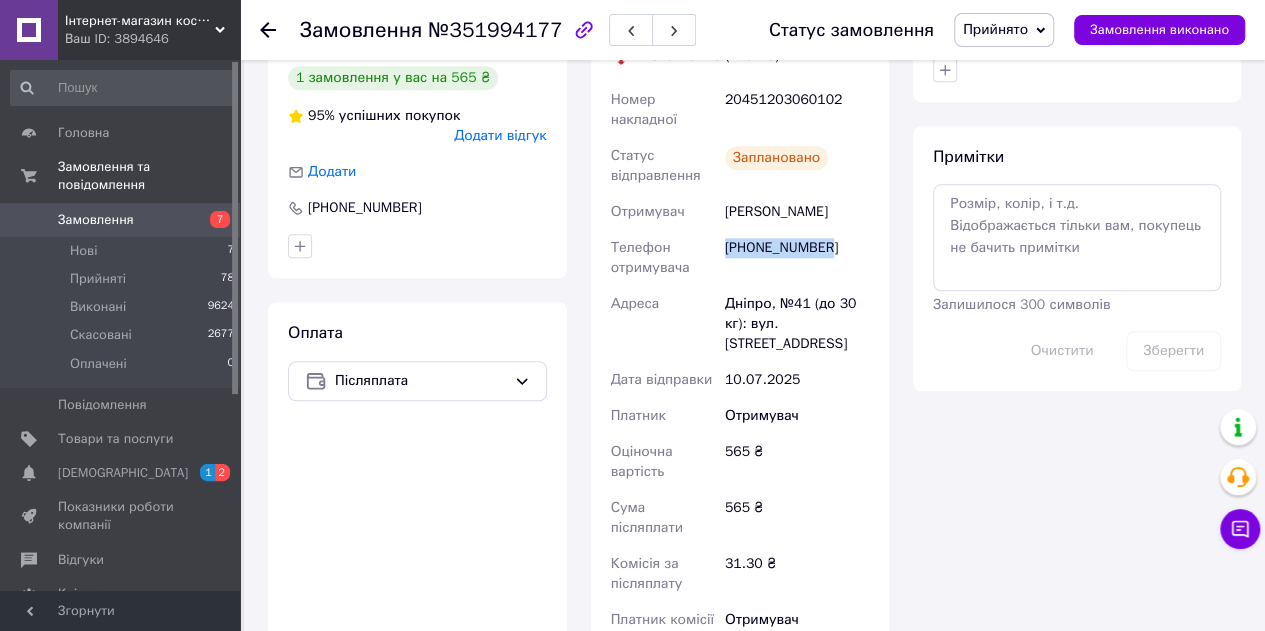 copy on "[PHONE_NUMBER]" 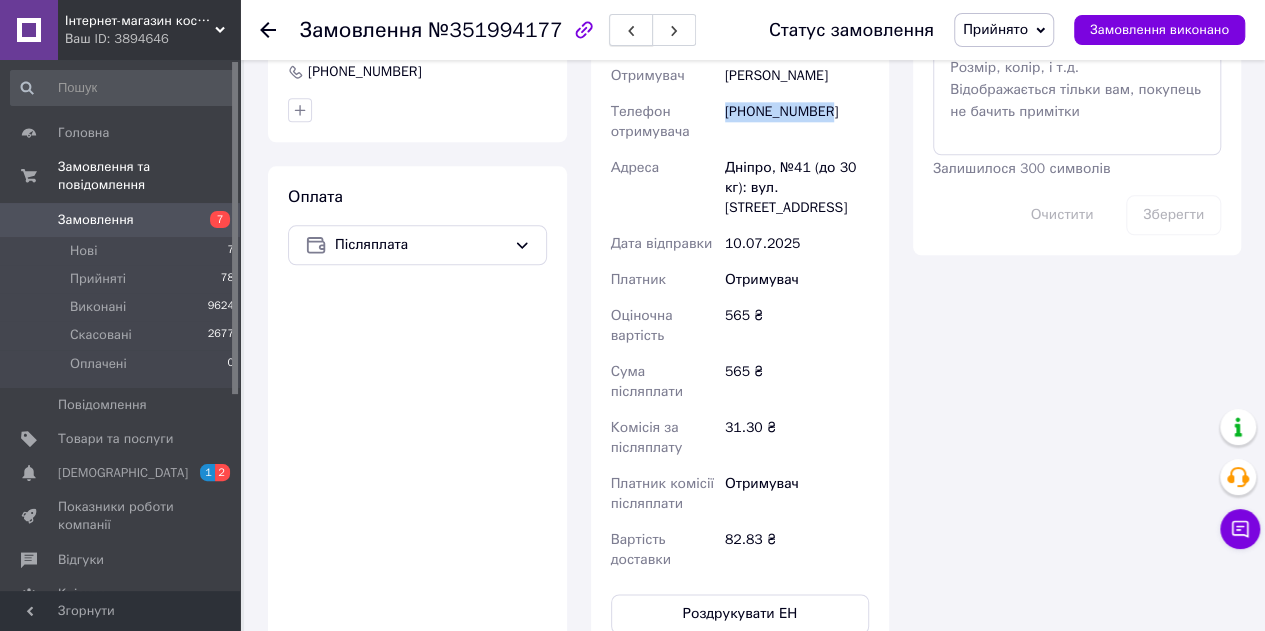 scroll, scrollTop: 1400, scrollLeft: 0, axis: vertical 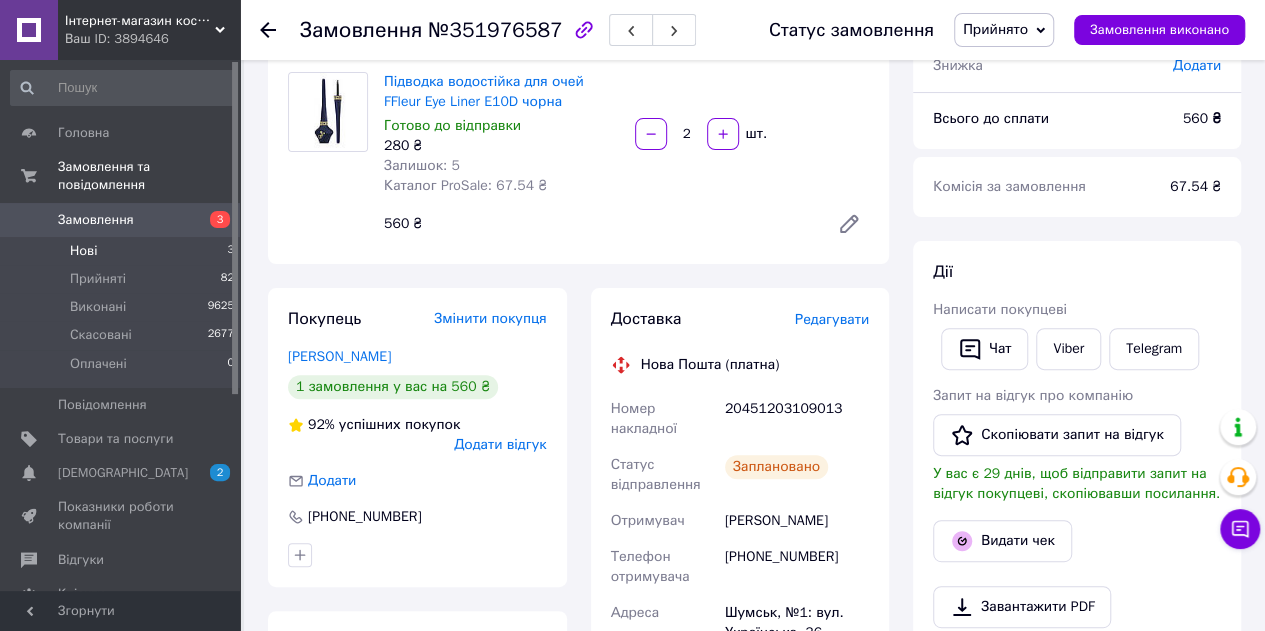 click on "Нові 3" at bounding box center [123, 251] 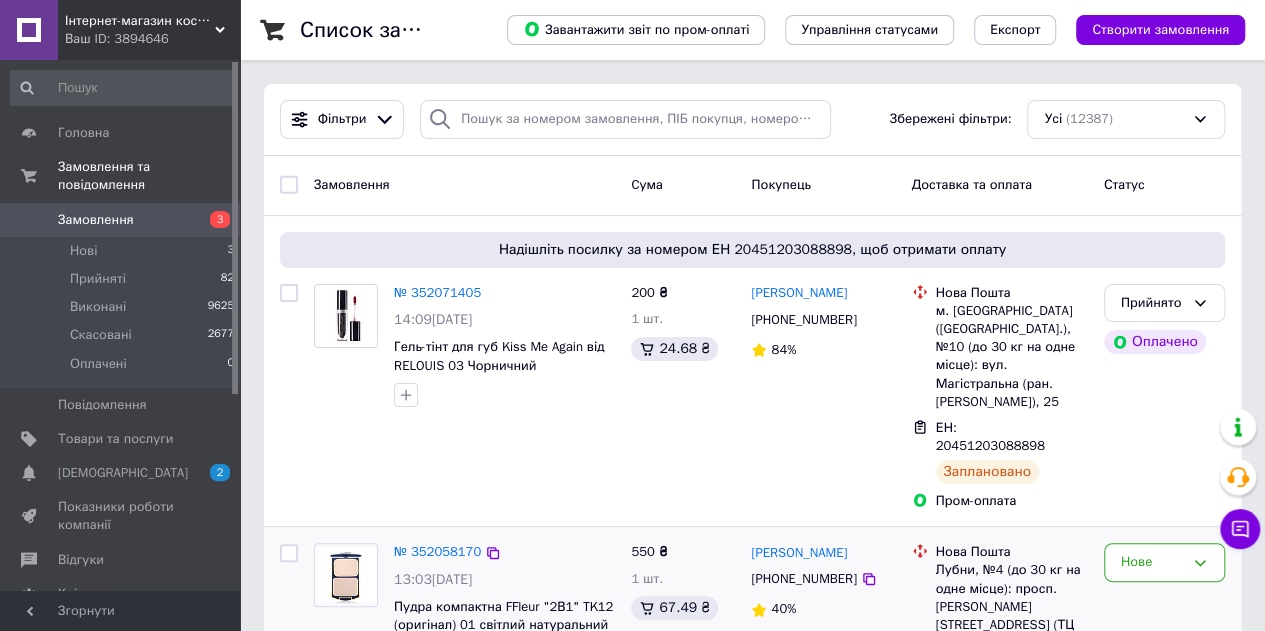 click on "№ 352058170 13:03[DATE] Пудра компактна FFleur "2В1" TK12 (оригінал) 01 світлий натуральний" at bounding box center [504, 605] 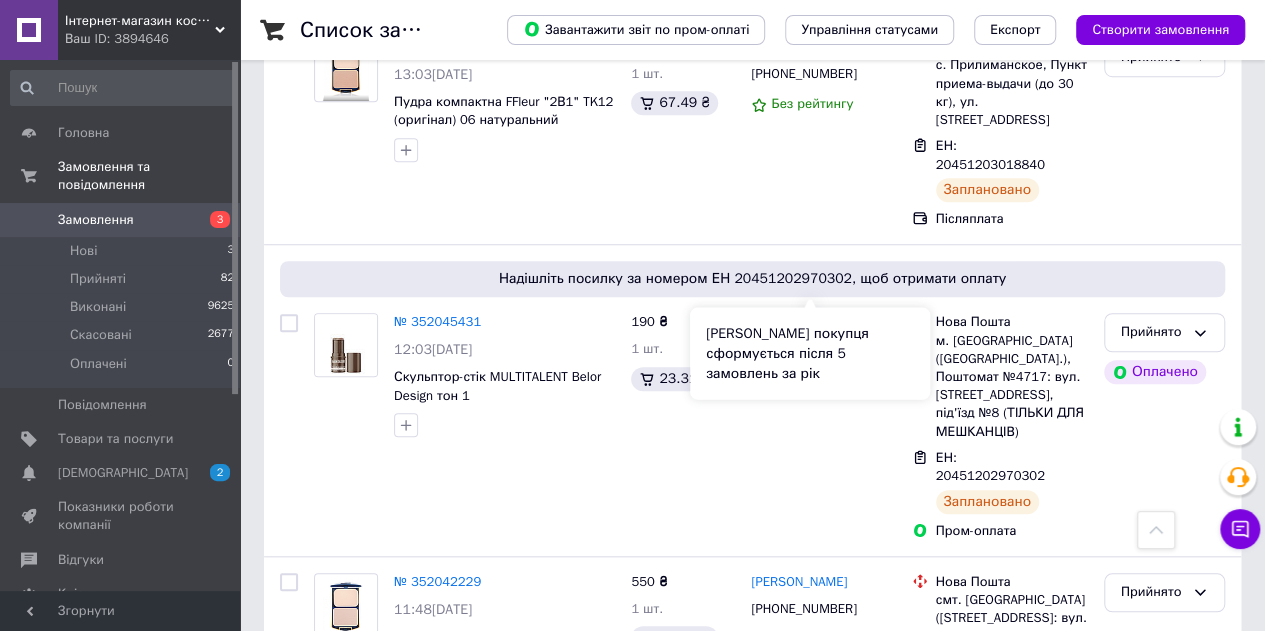 scroll, scrollTop: 800, scrollLeft: 0, axis: vertical 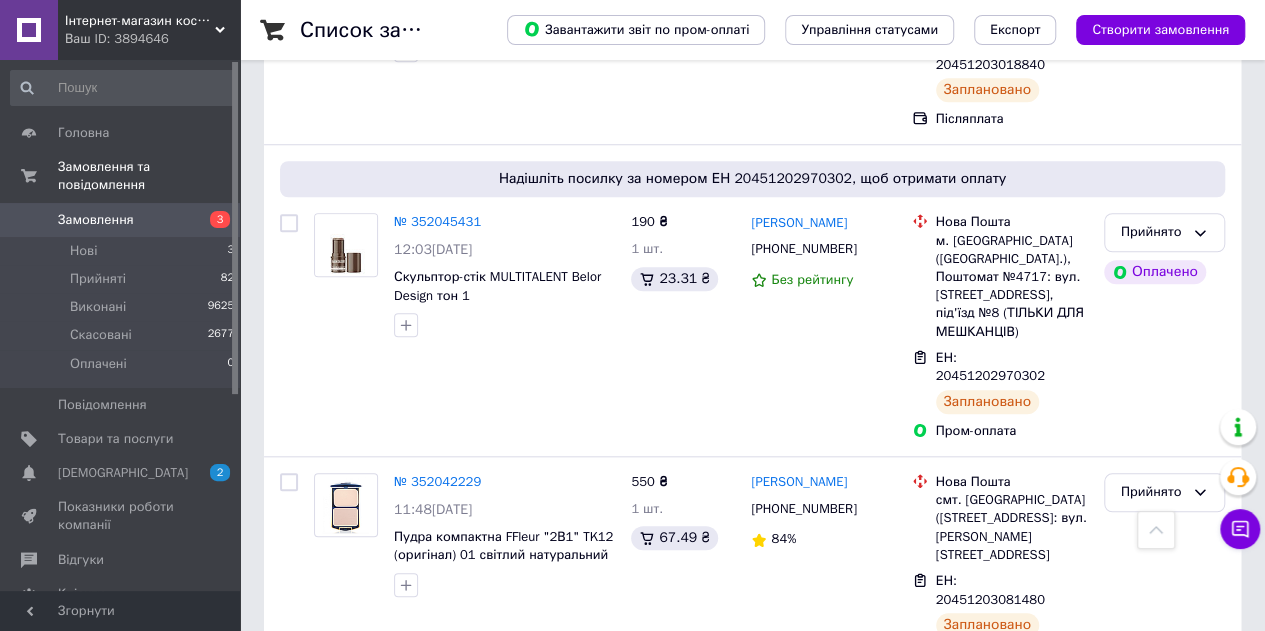 click on "Замовлення 3" at bounding box center [123, 220] 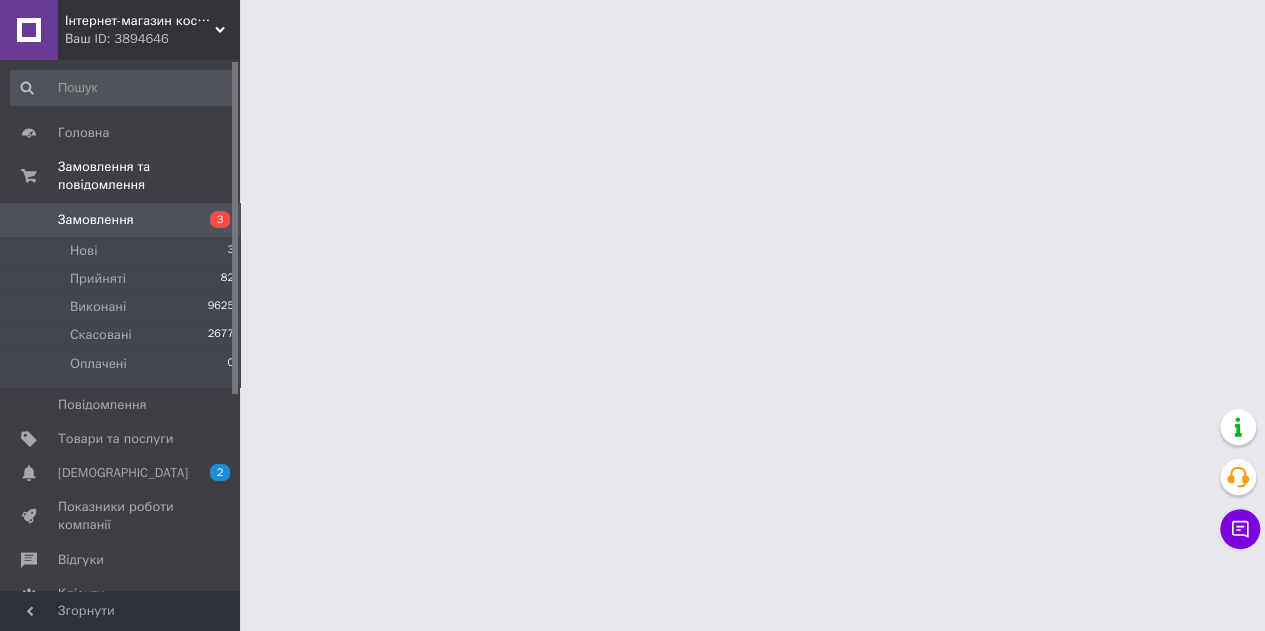 scroll, scrollTop: 0, scrollLeft: 0, axis: both 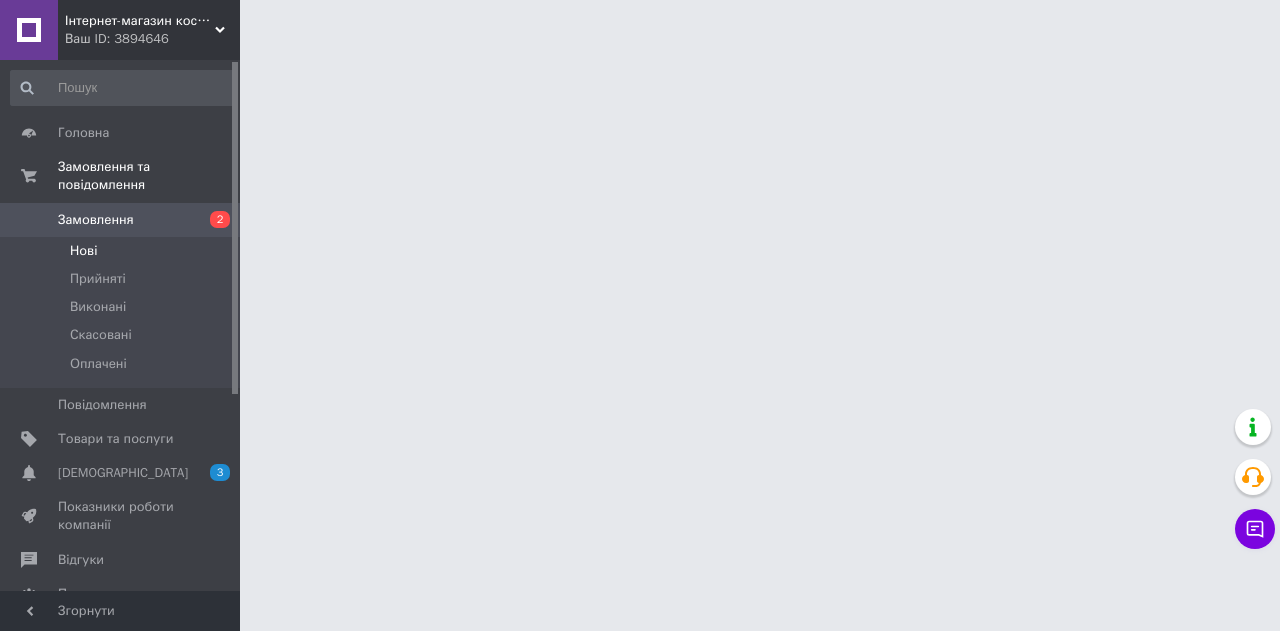 click on "Нові" at bounding box center [123, 251] 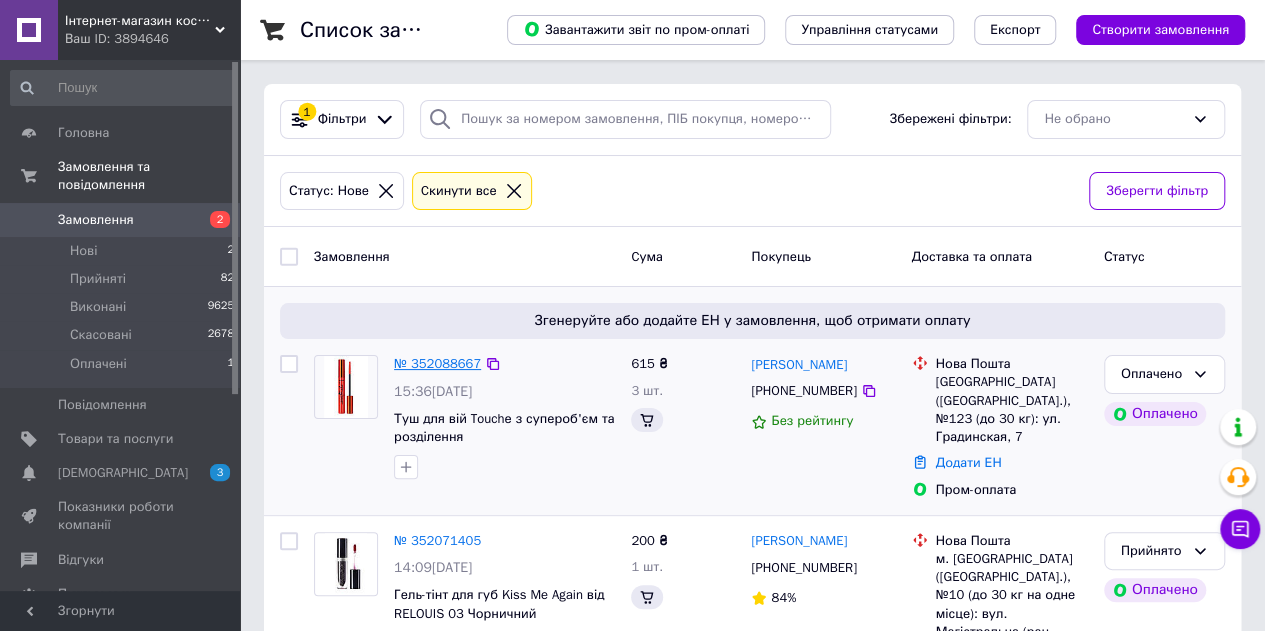 click on "№ 352088667" at bounding box center [437, 363] 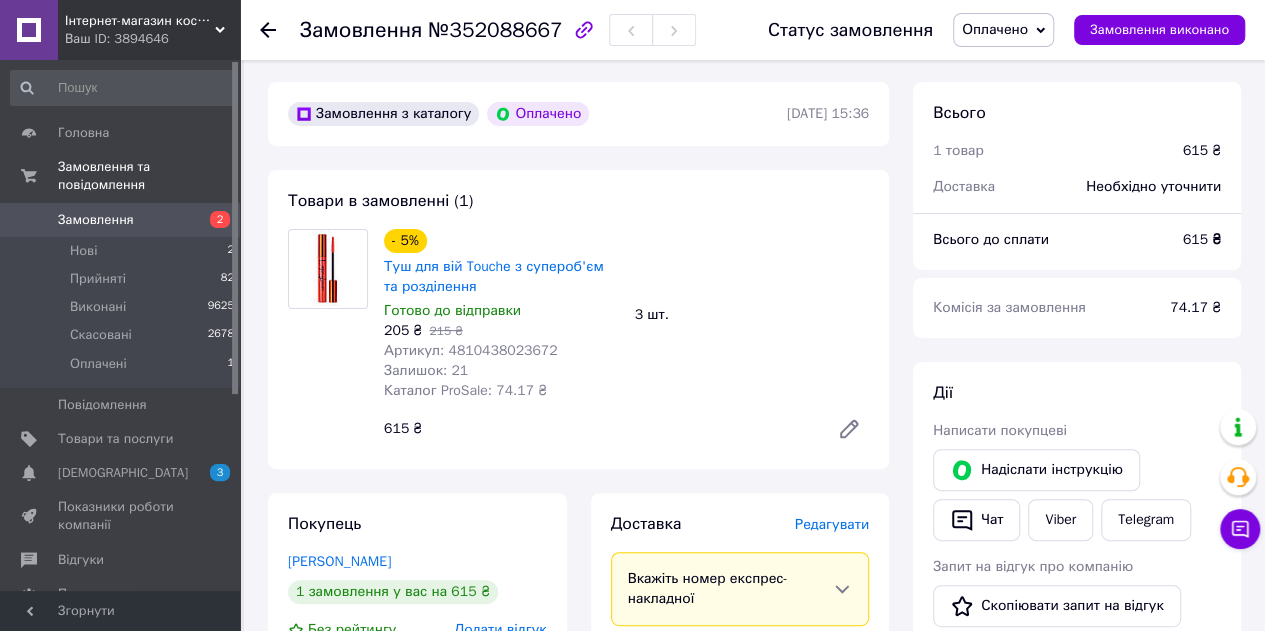 scroll, scrollTop: 700, scrollLeft: 0, axis: vertical 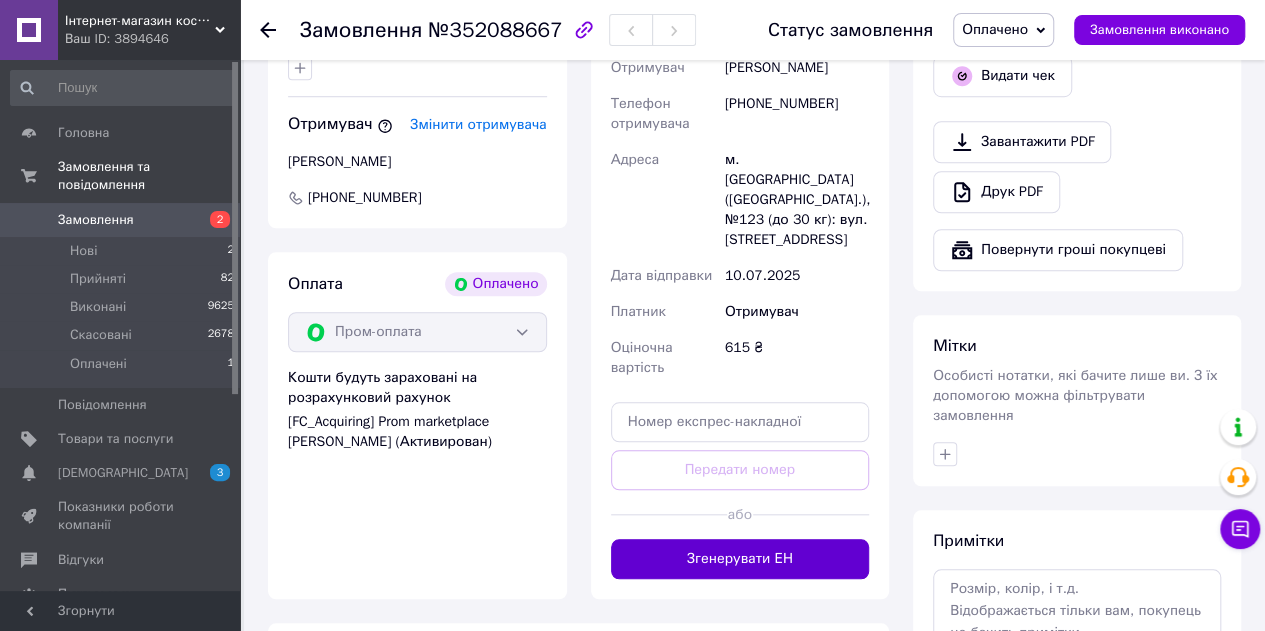 click on "Згенерувати ЕН" at bounding box center (740, 559) 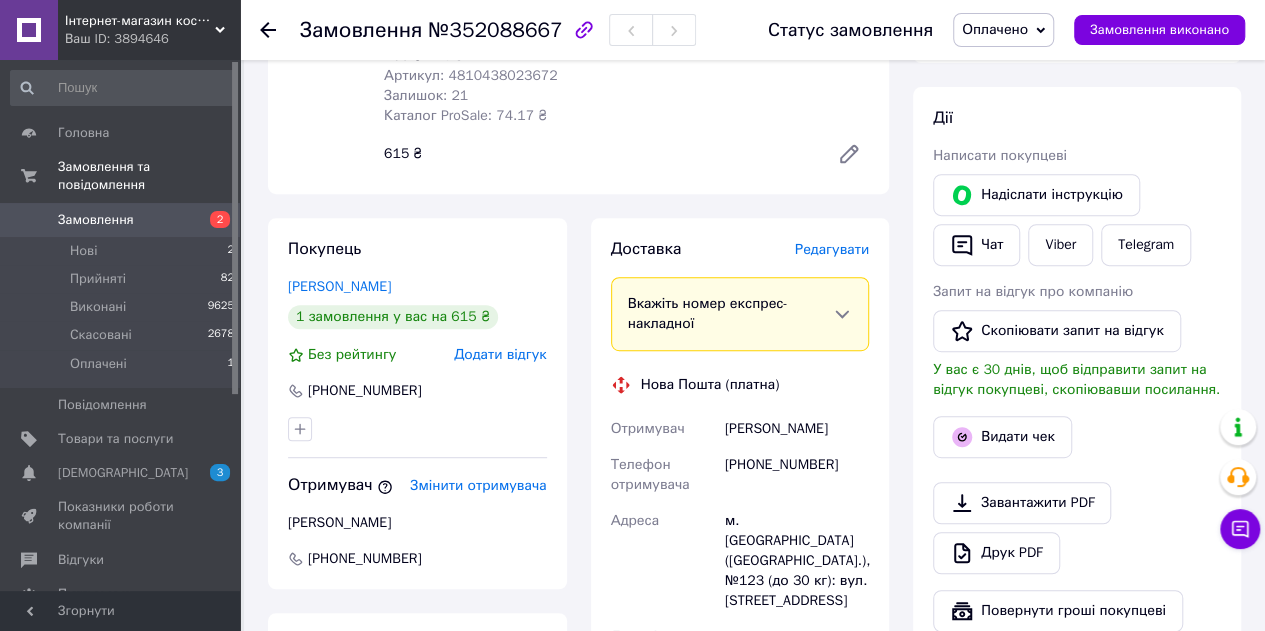 scroll, scrollTop: 200, scrollLeft: 0, axis: vertical 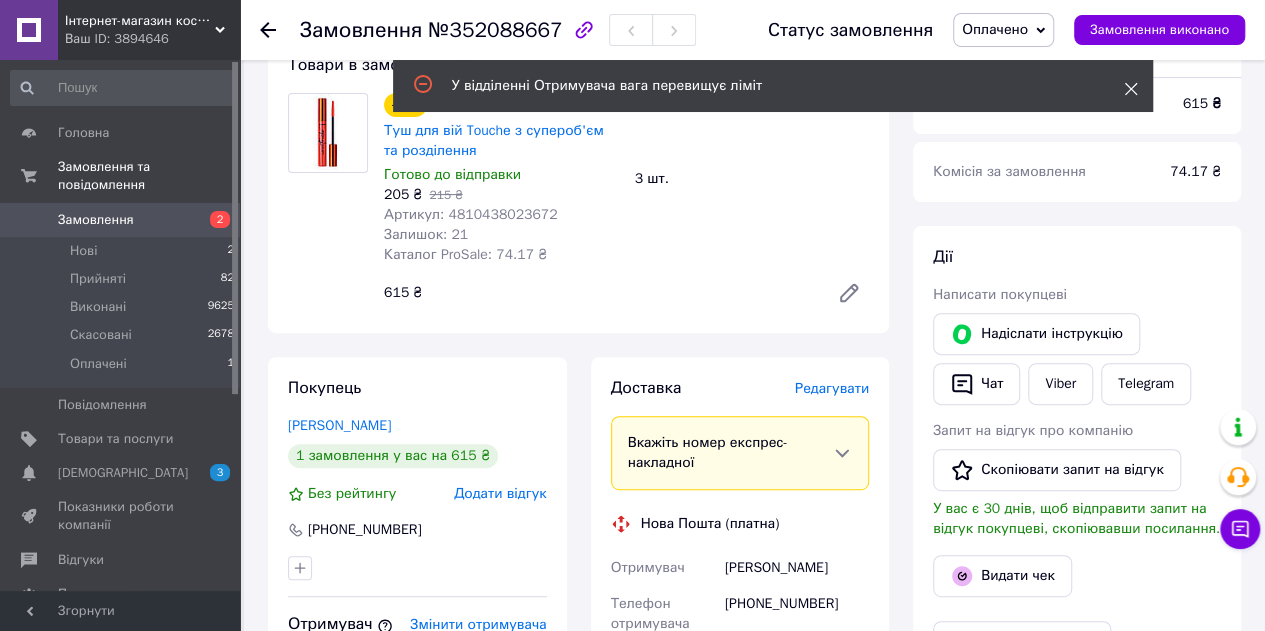 click 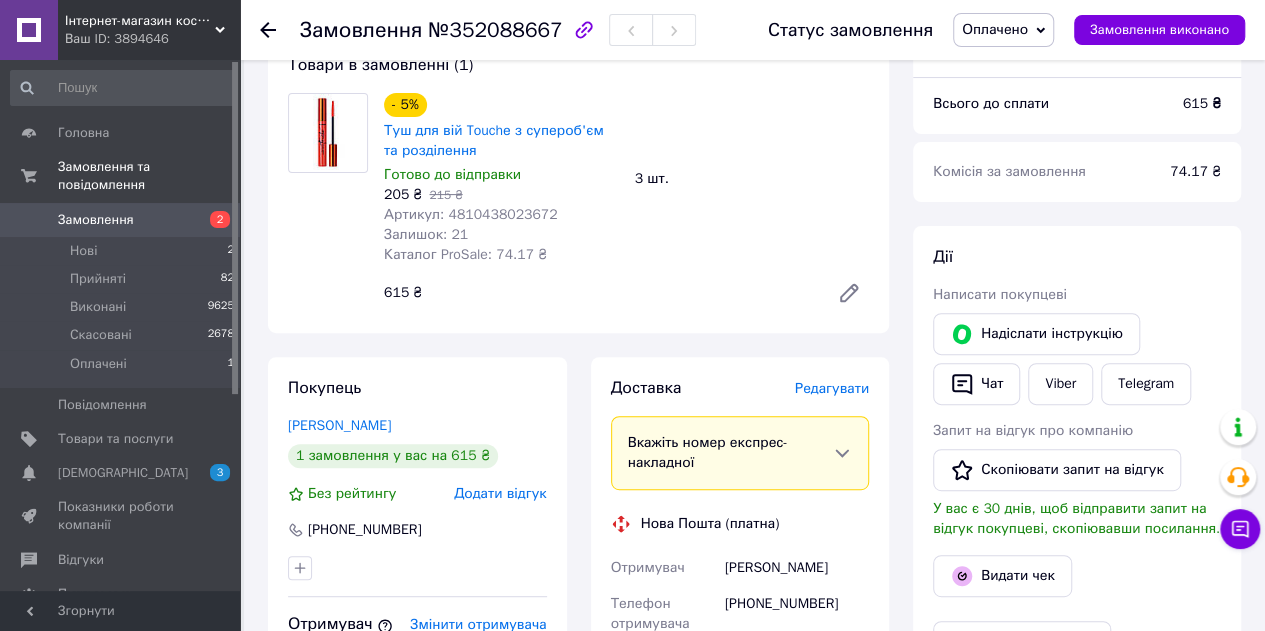 click on "Оплачено" at bounding box center [995, 29] 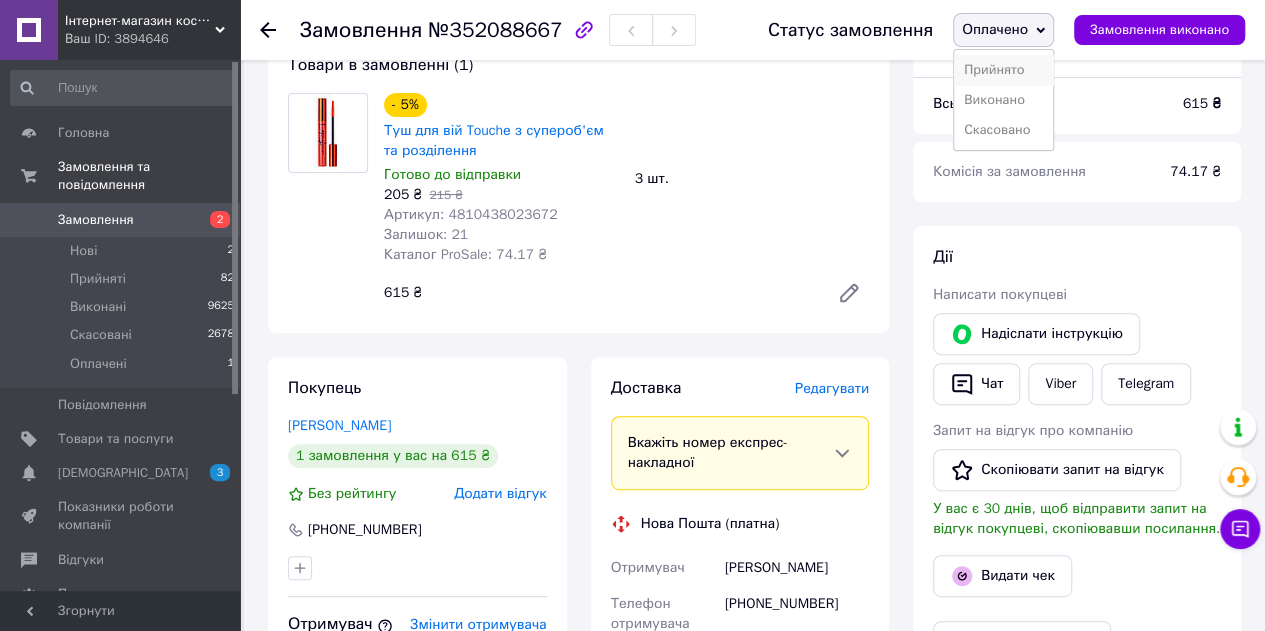 click on "Прийнято" at bounding box center (1003, 70) 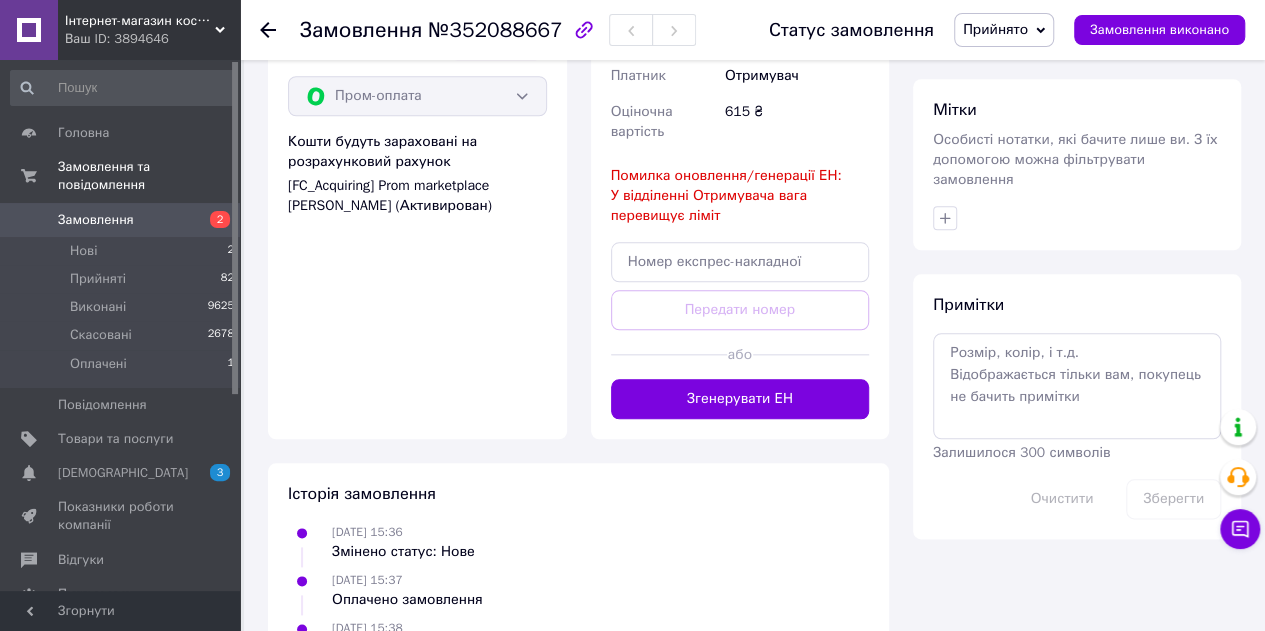 scroll, scrollTop: 1000, scrollLeft: 0, axis: vertical 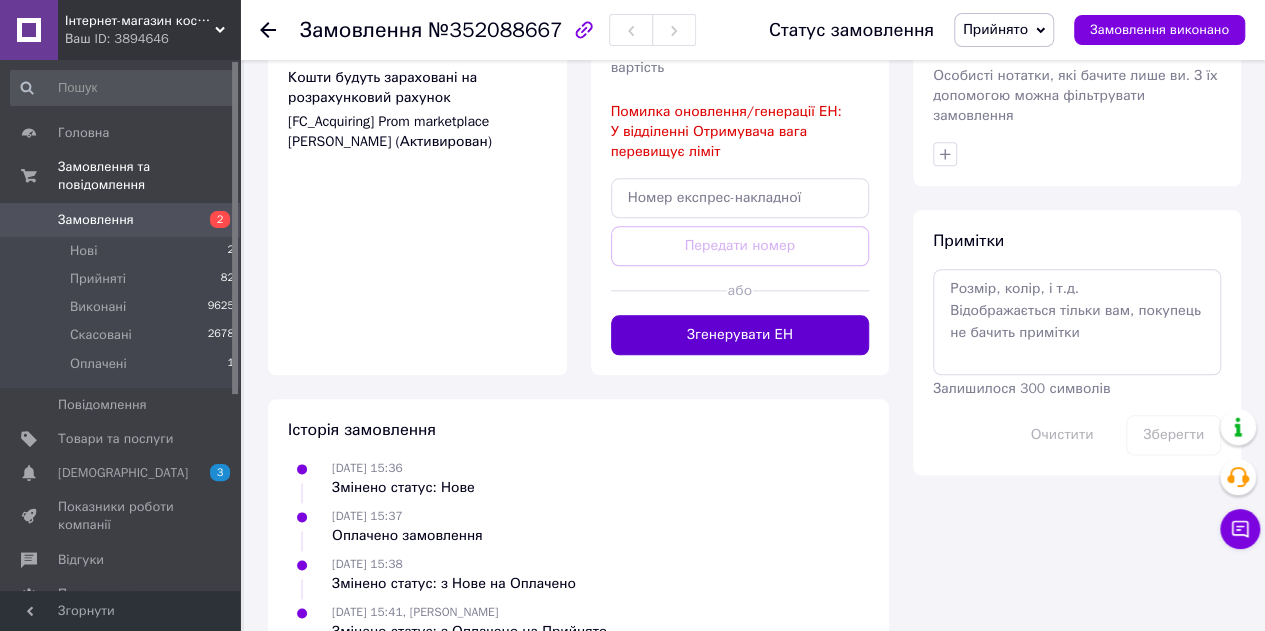 click on "Згенерувати ЕН" at bounding box center [740, 335] 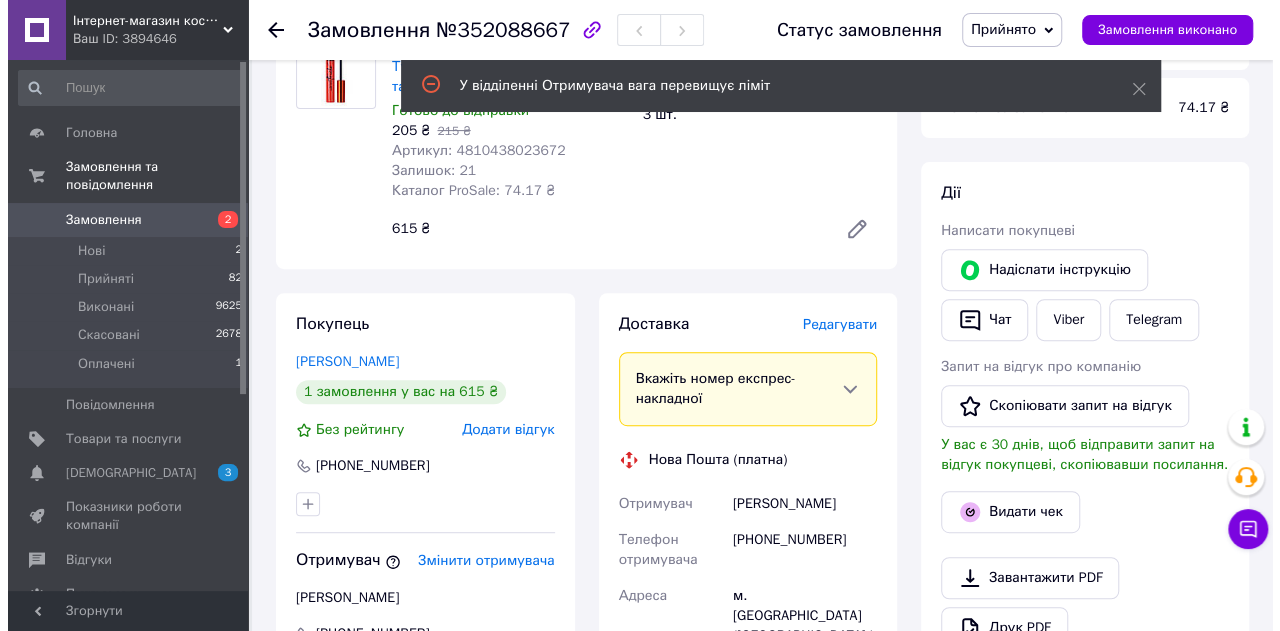 scroll, scrollTop: 100, scrollLeft: 0, axis: vertical 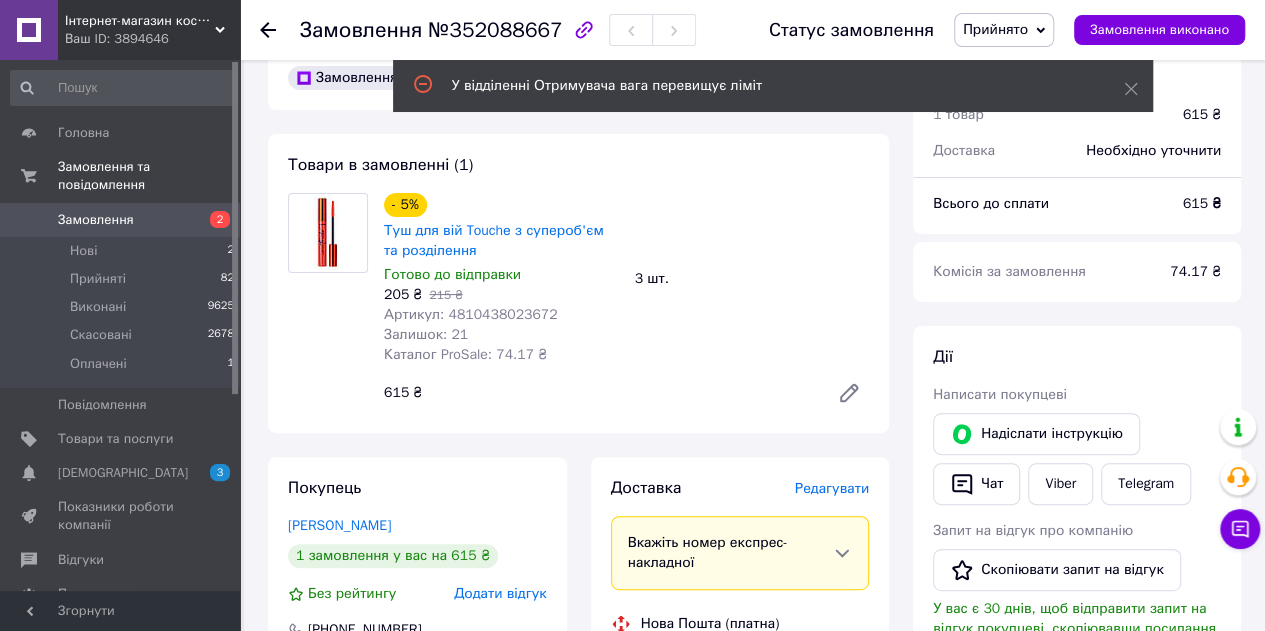 click on "Редагувати" at bounding box center [832, 488] 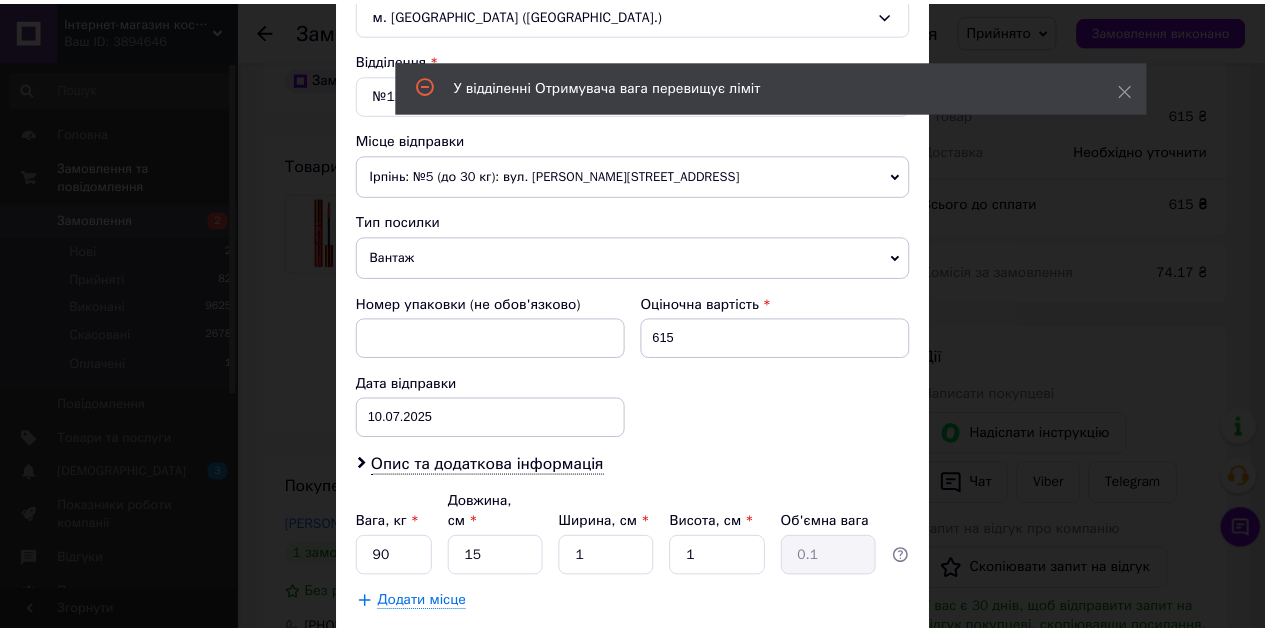 scroll, scrollTop: 688, scrollLeft: 0, axis: vertical 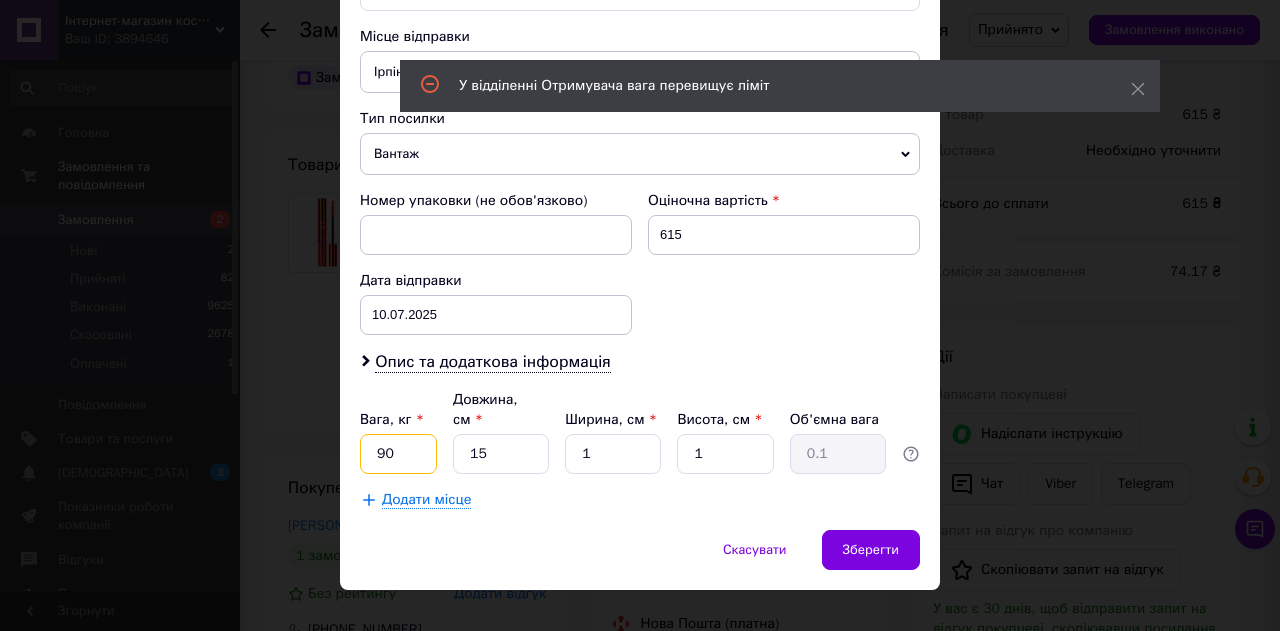 click on "90" at bounding box center (398, 454) 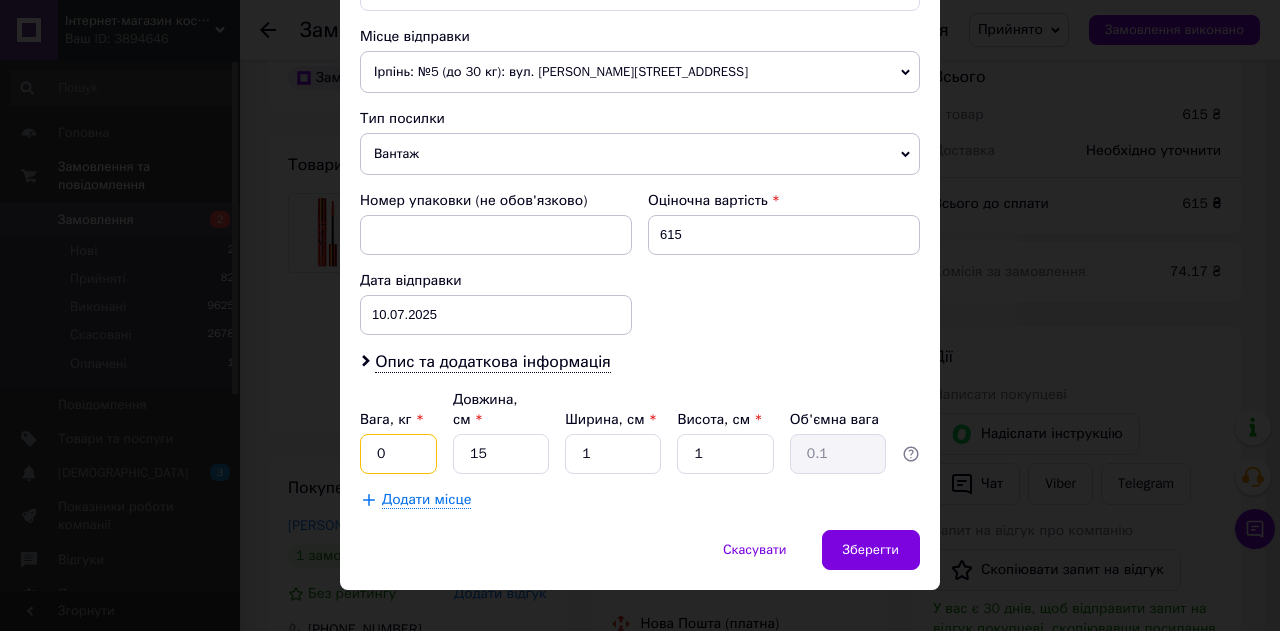 type on "0.2" 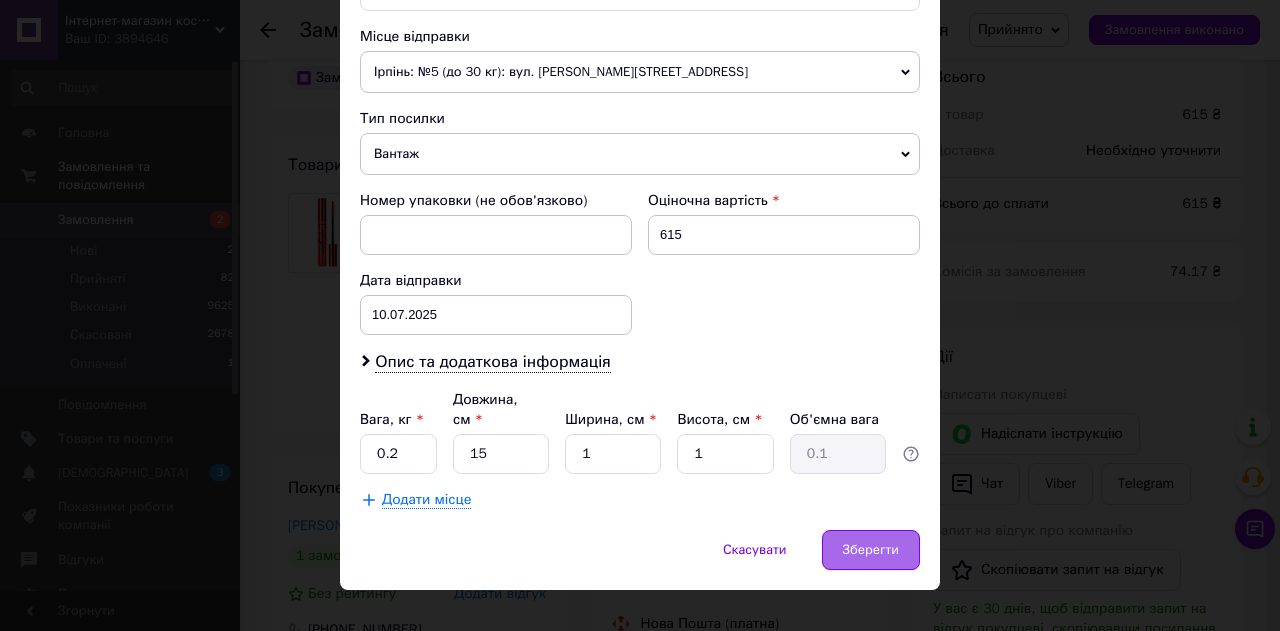 click on "Зберегти" at bounding box center (871, 550) 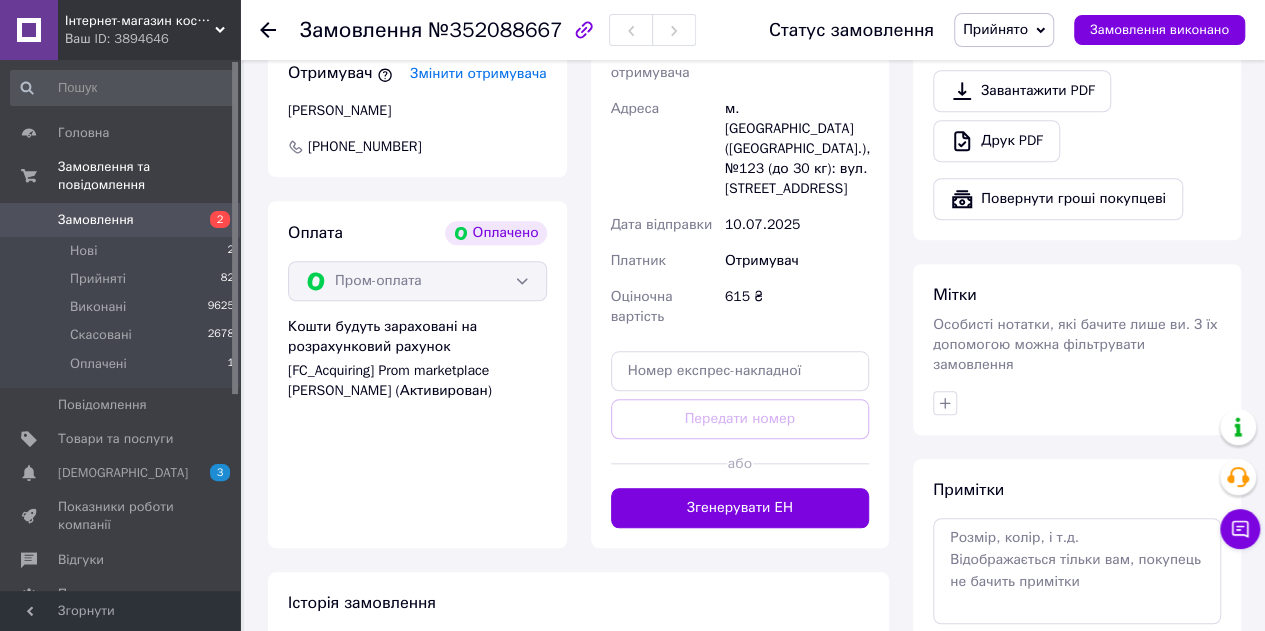 scroll, scrollTop: 989, scrollLeft: 0, axis: vertical 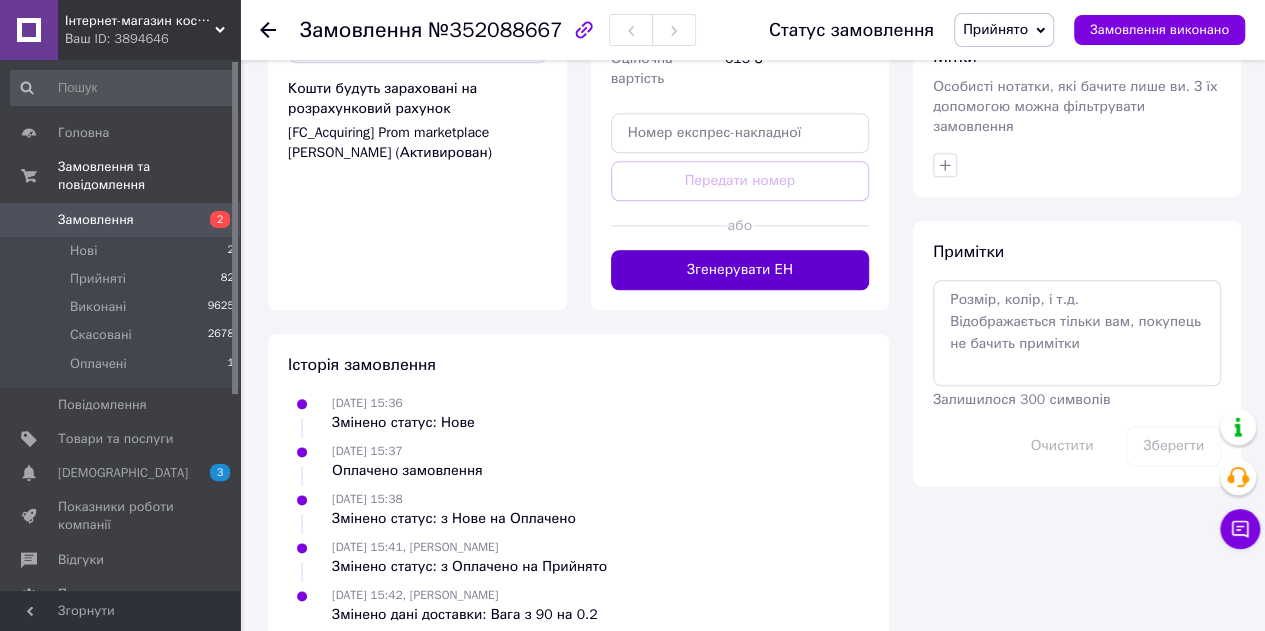 click on "Згенерувати ЕН" at bounding box center [740, 270] 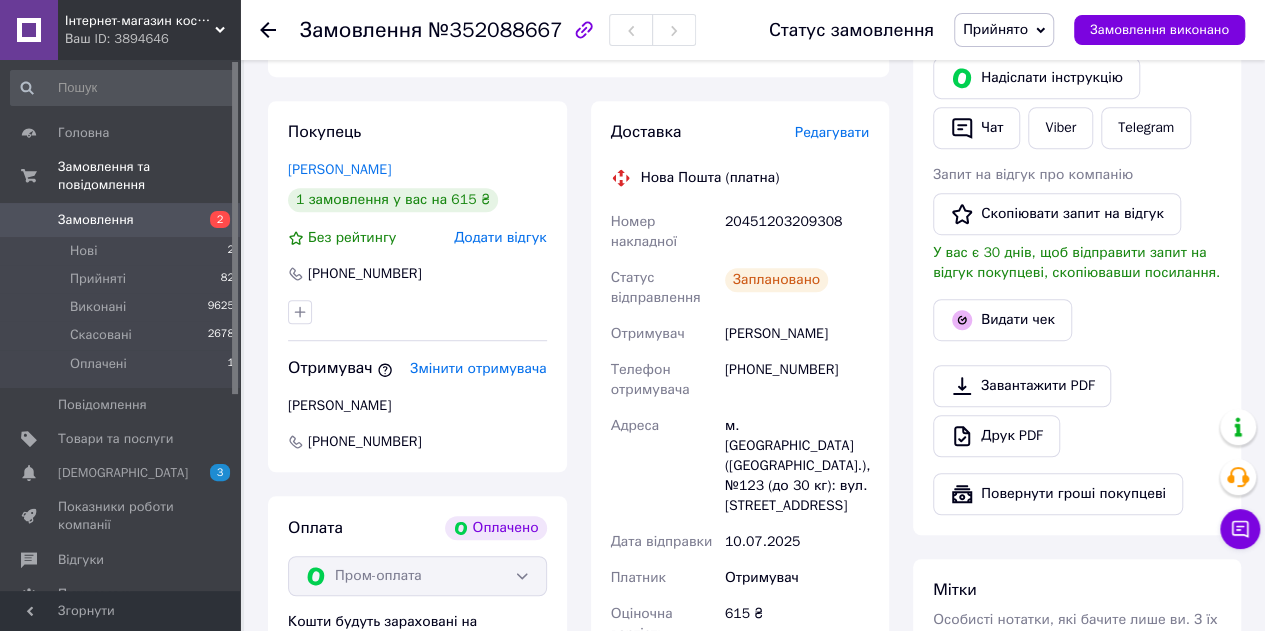 scroll, scrollTop: 562, scrollLeft: 0, axis: vertical 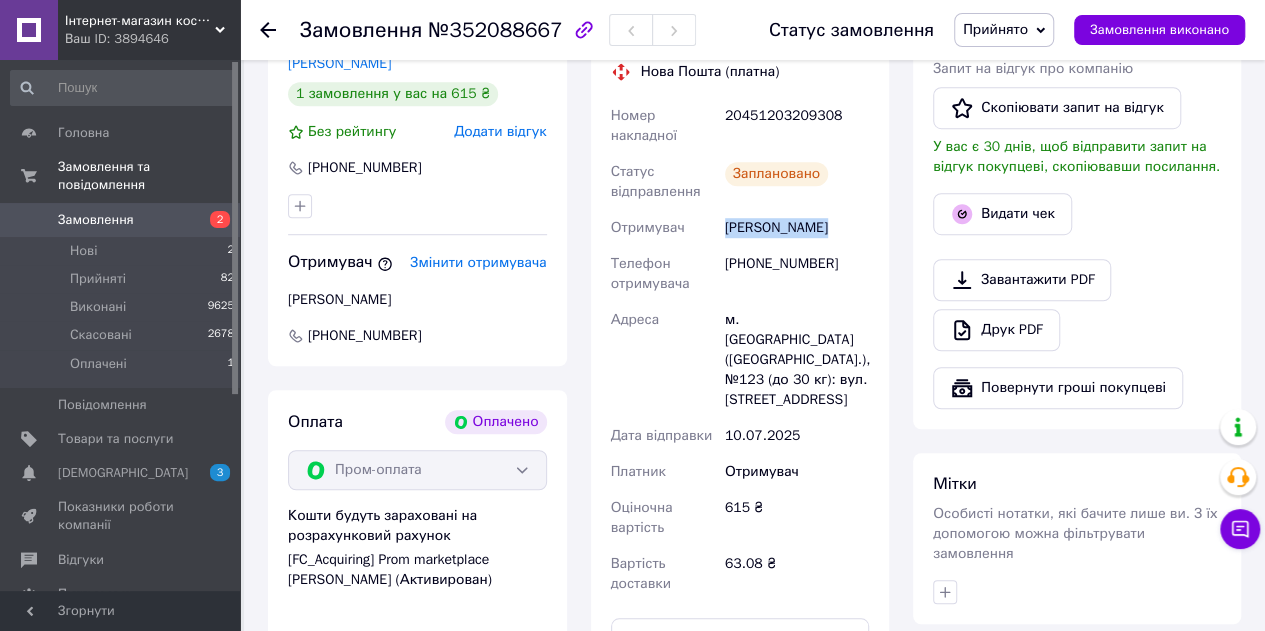 drag, startPoint x: 706, startPoint y: 223, endPoint x: 810, endPoint y: 254, distance: 108.52189 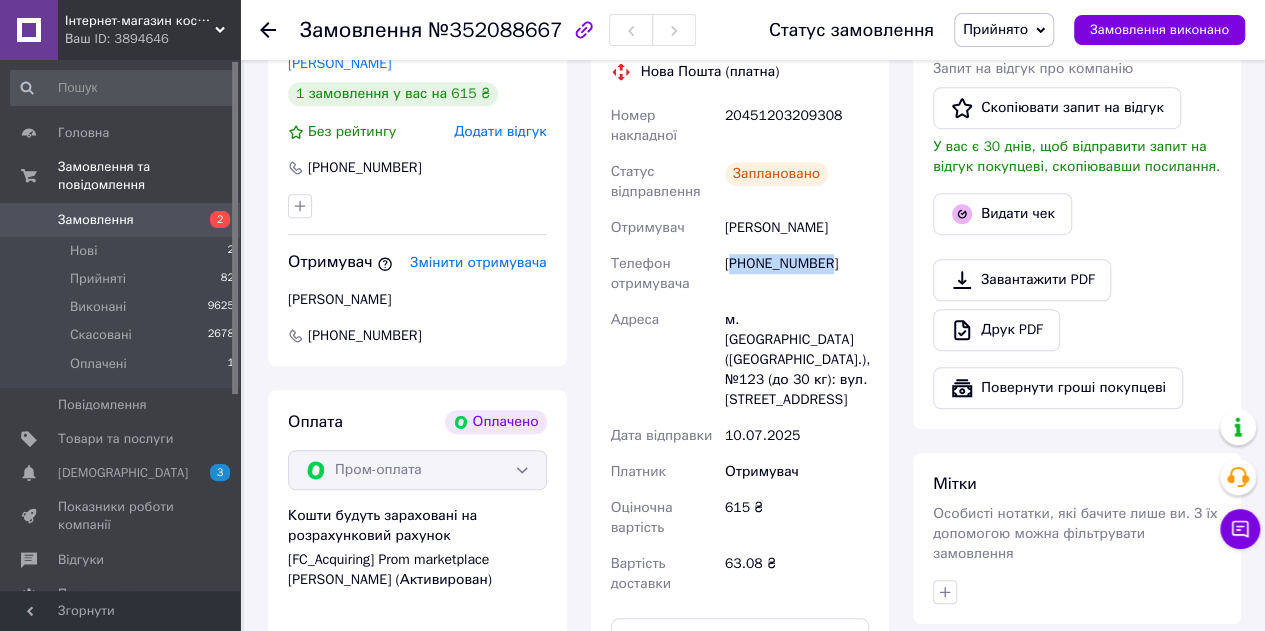 drag, startPoint x: 730, startPoint y: 263, endPoint x: 850, endPoint y: 267, distance: 120.06665 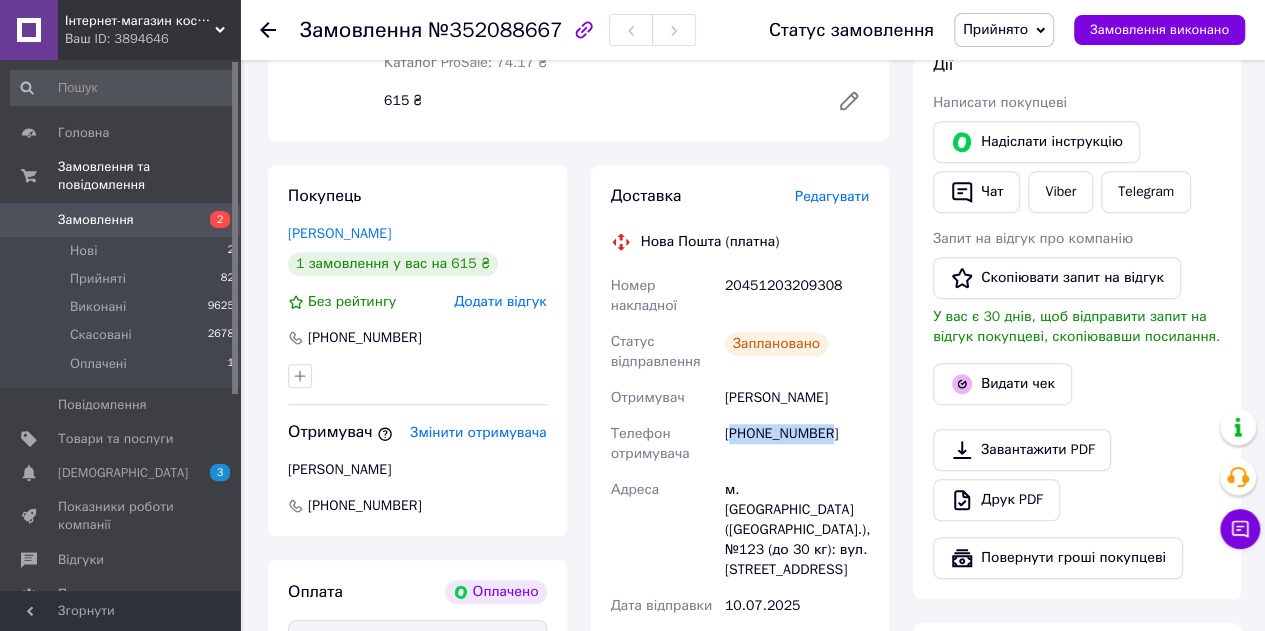 scroll, scrollTop: 162, scrollLeft: 0, axis: vertical 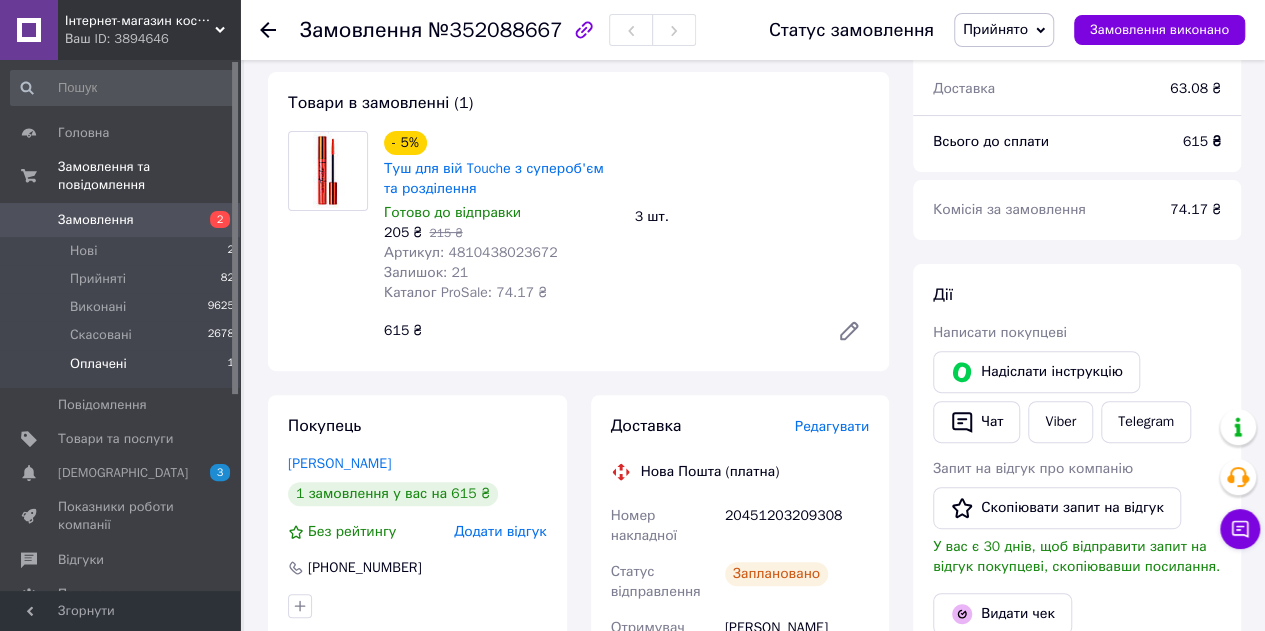click on "Оплачені" at bounding box center (98, 364) 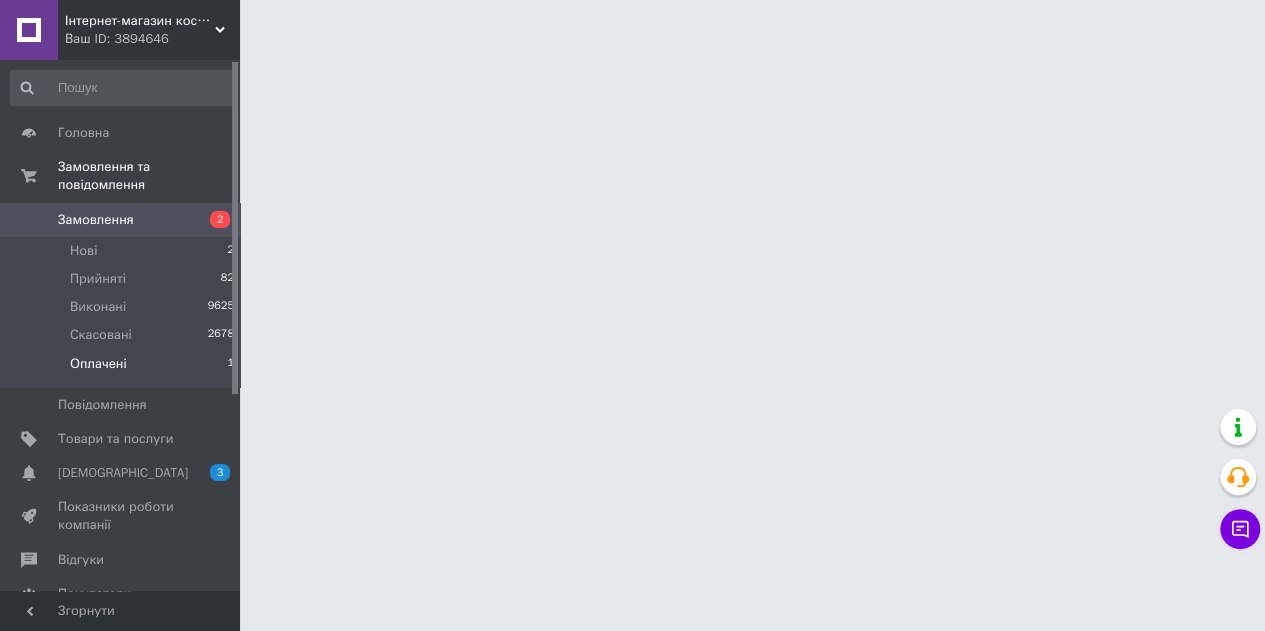 scroll, scrollTop: 0, scrollLeft: 0, axis: both 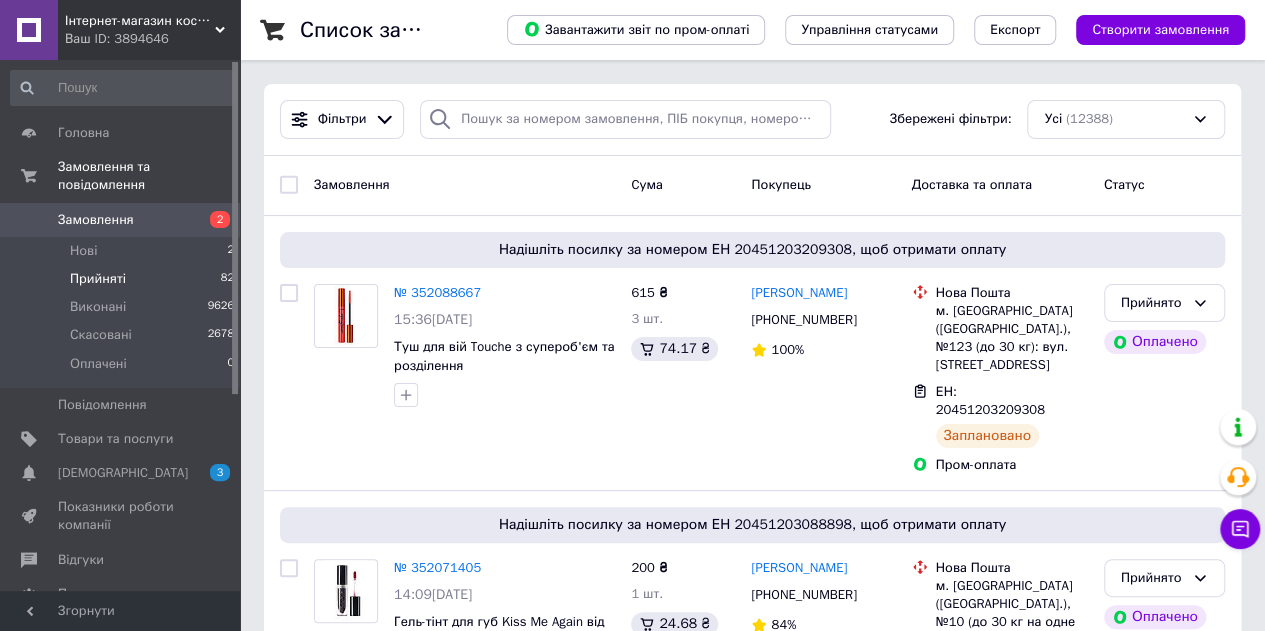 click on "Прийняті" at bounding box center [98, 279] 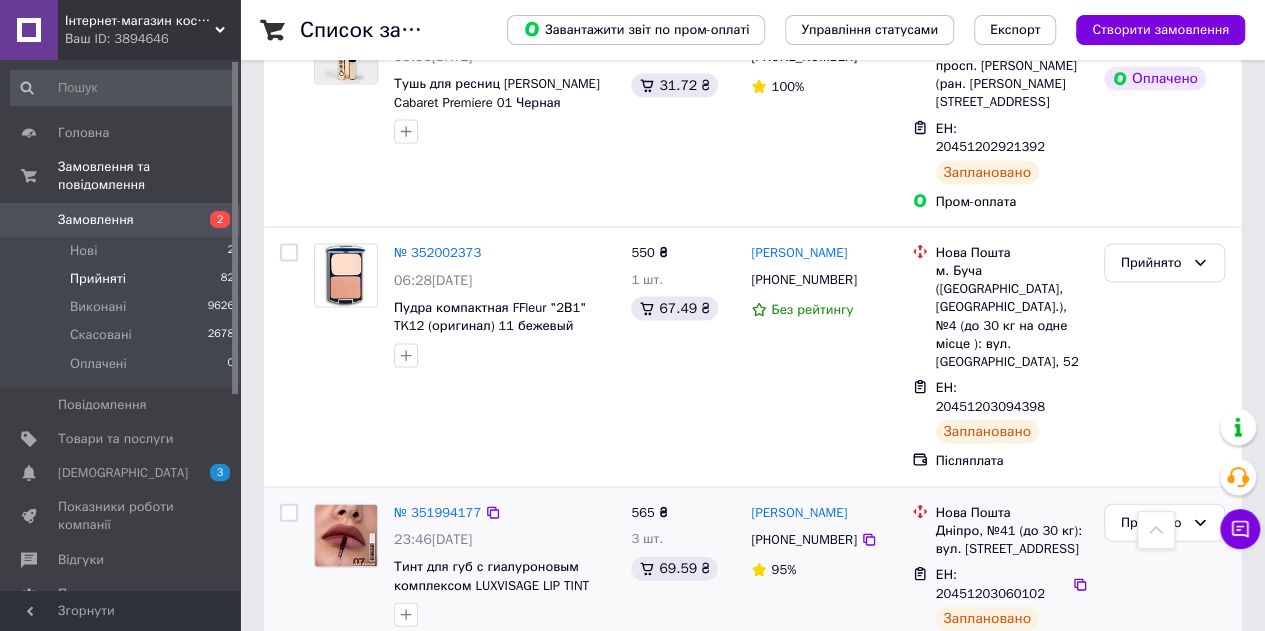 scroll, scrollTop: 2000, scrollLeft: 0, axis: vertical 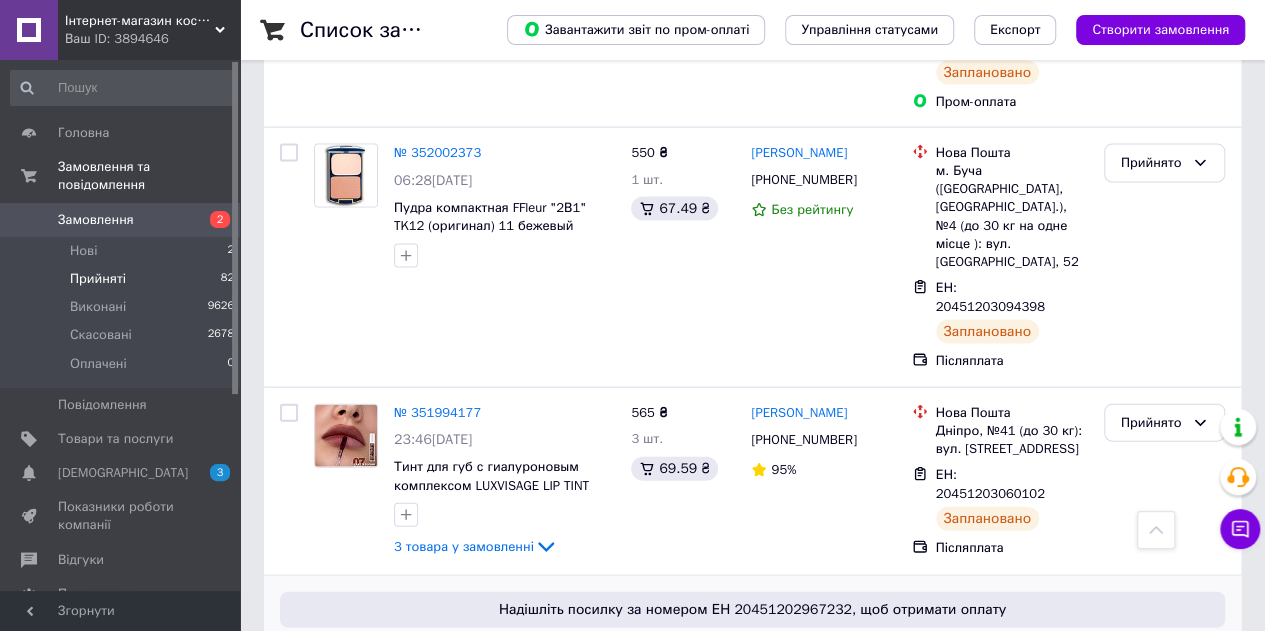 click on "№ 351991902" at bounding box center (437, 652) 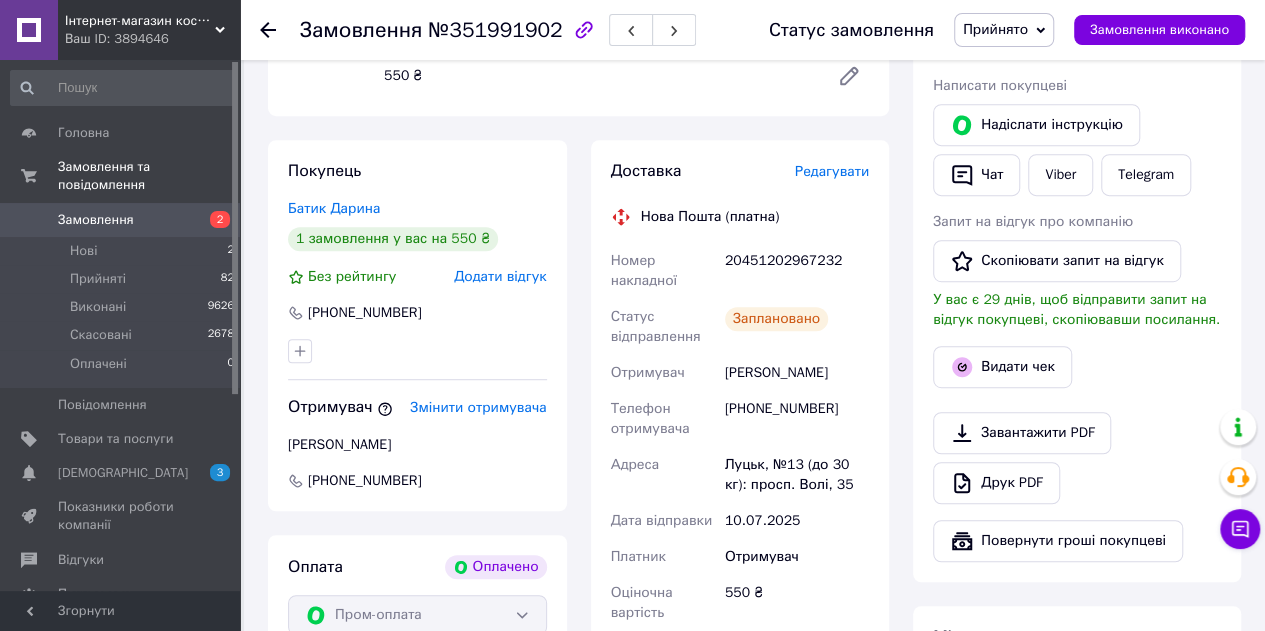 scroll, scrollTop: 410, scrollLeft: 0, axis: vertical 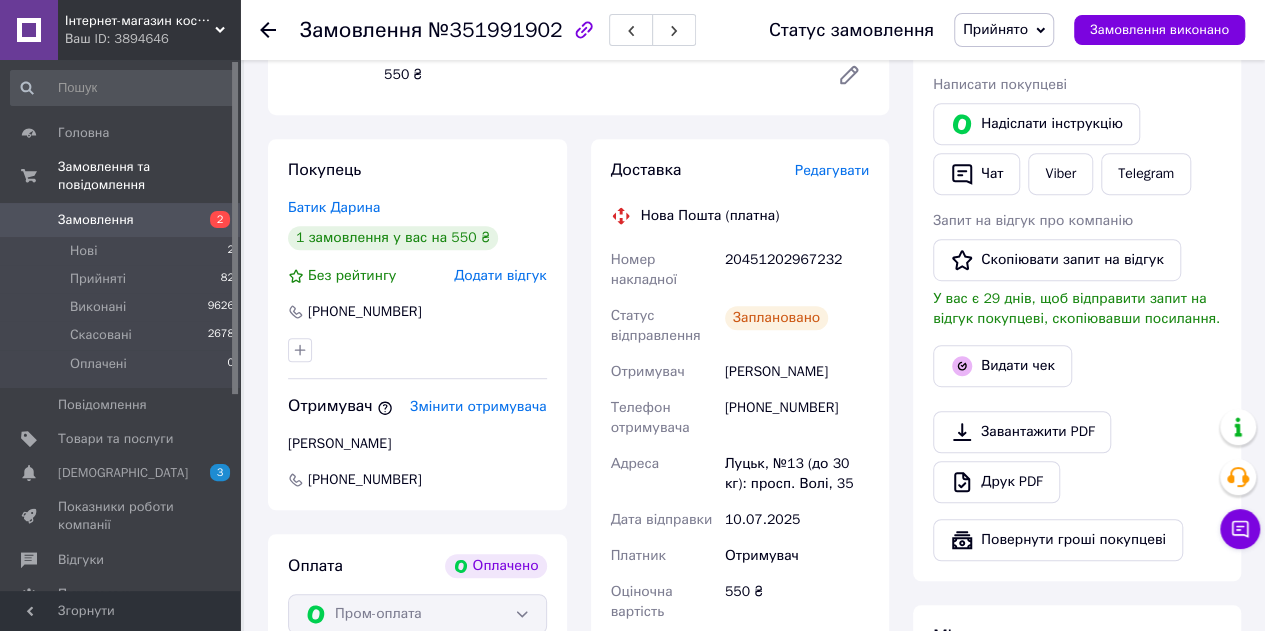click 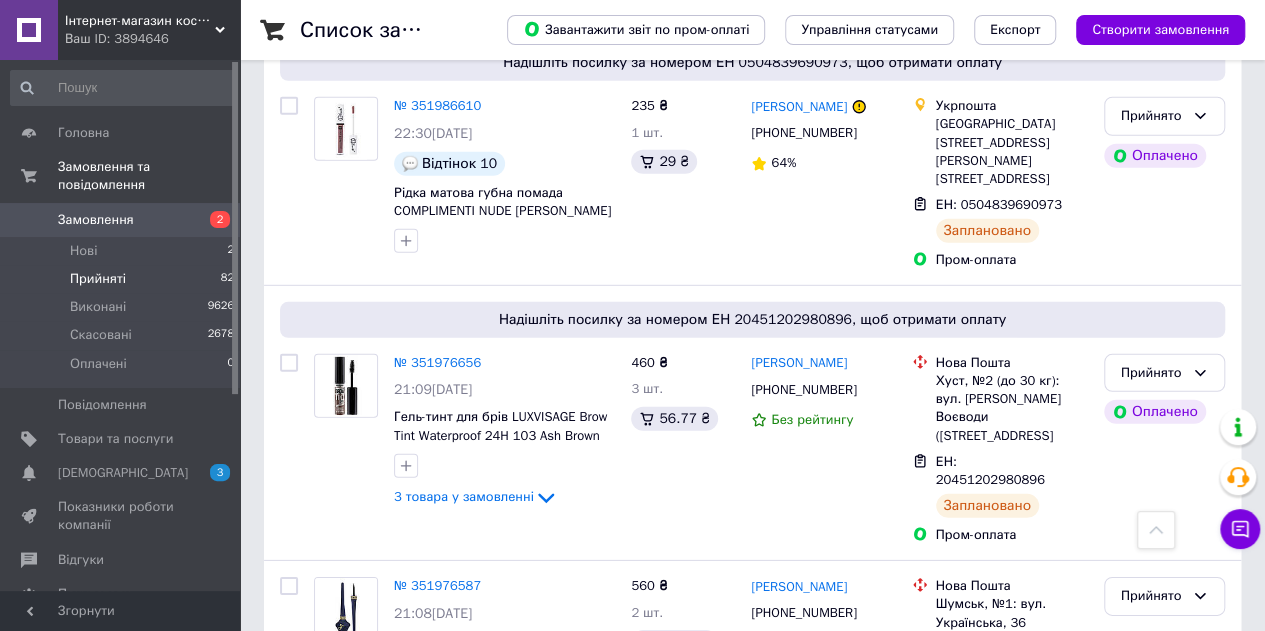 scroll, scrollTop: 2800, scrollLeft: 0, axis: vertical 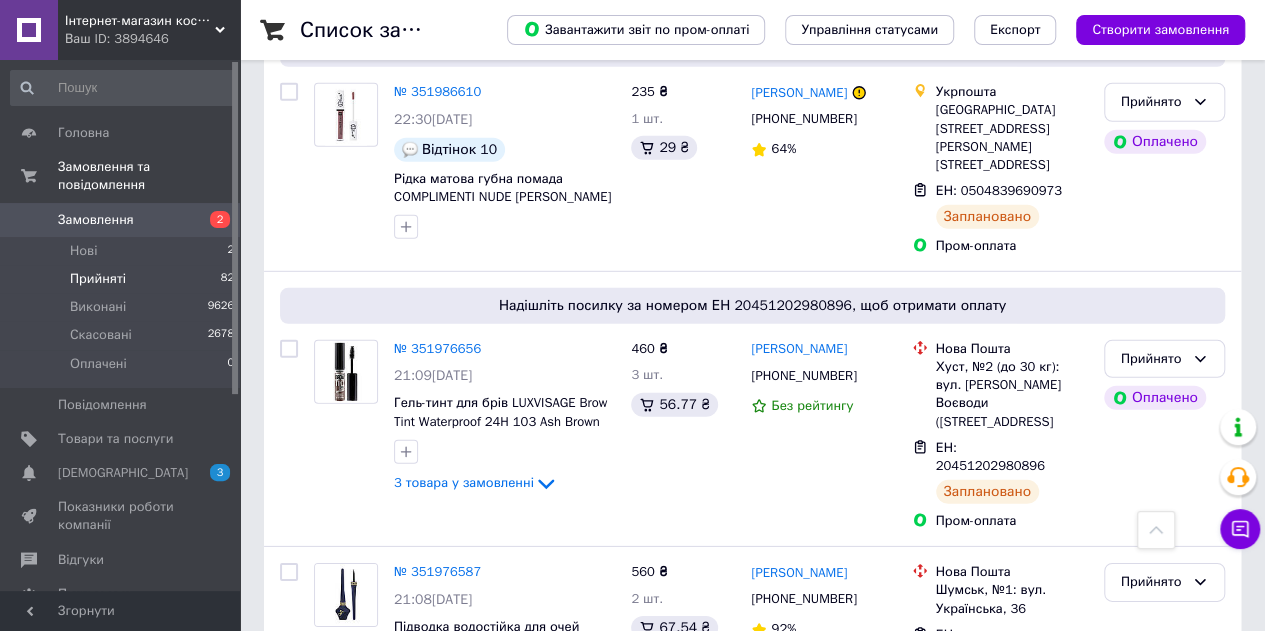 click on "2 товара у замовленні" at bounding box center (464, 893) 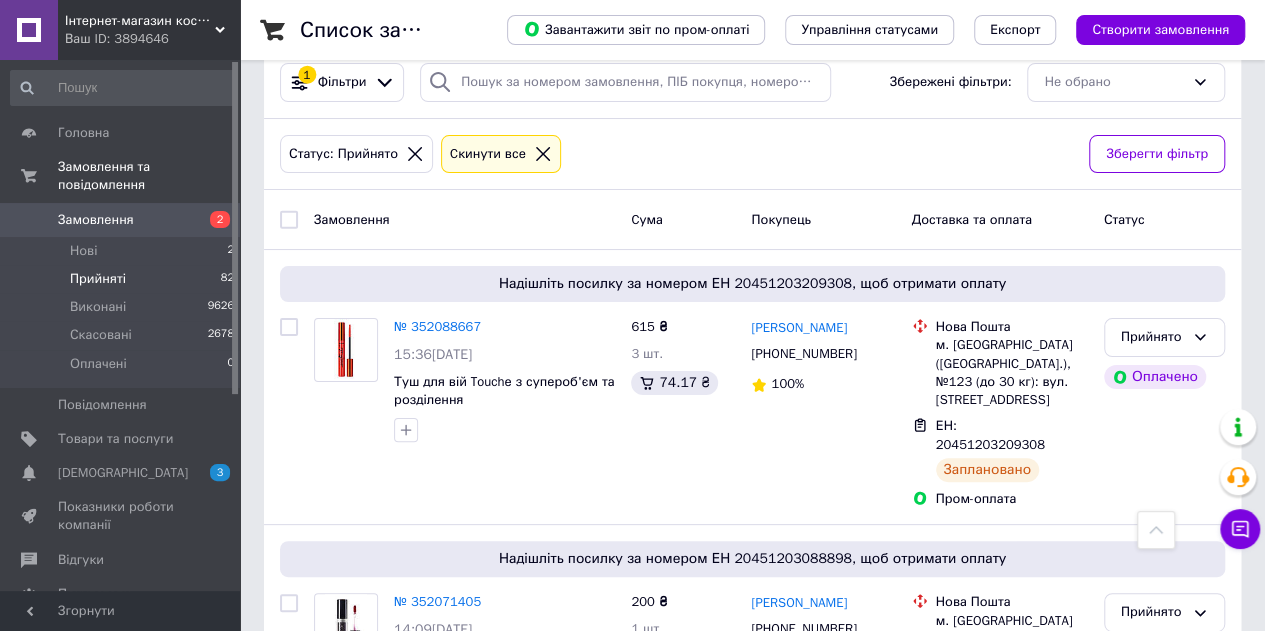 scroll, scrollTop: 0, scrollLeft: 0, axis: both 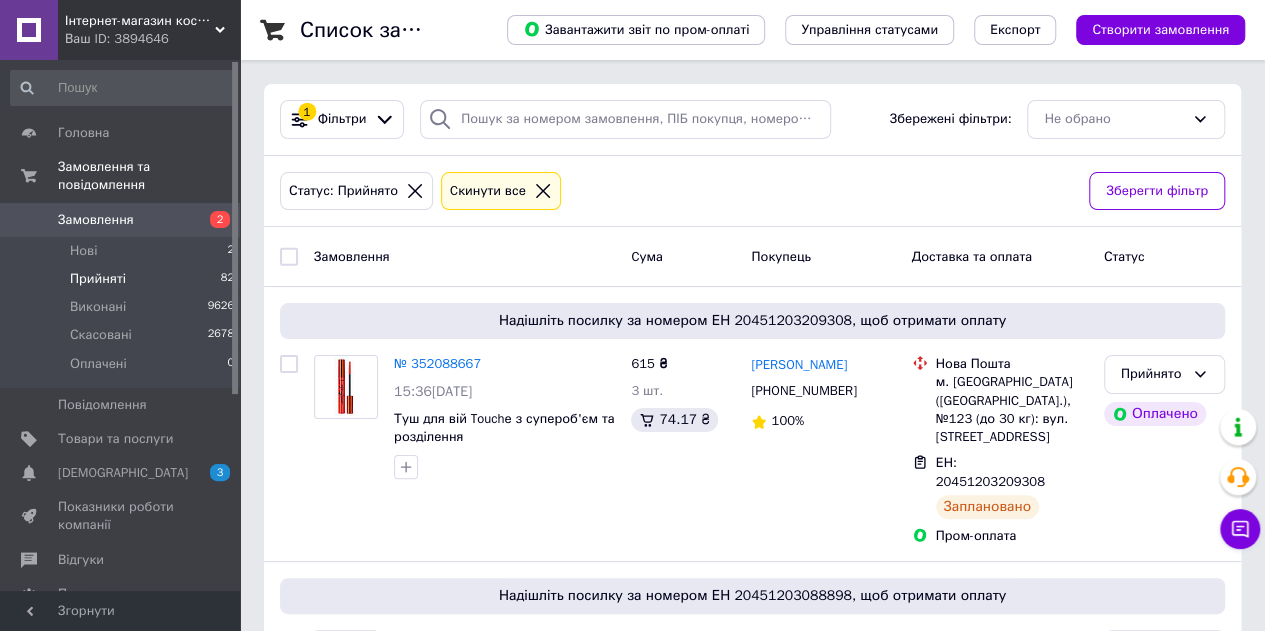 click on "Прийняті" at bounding box center (98, 279) 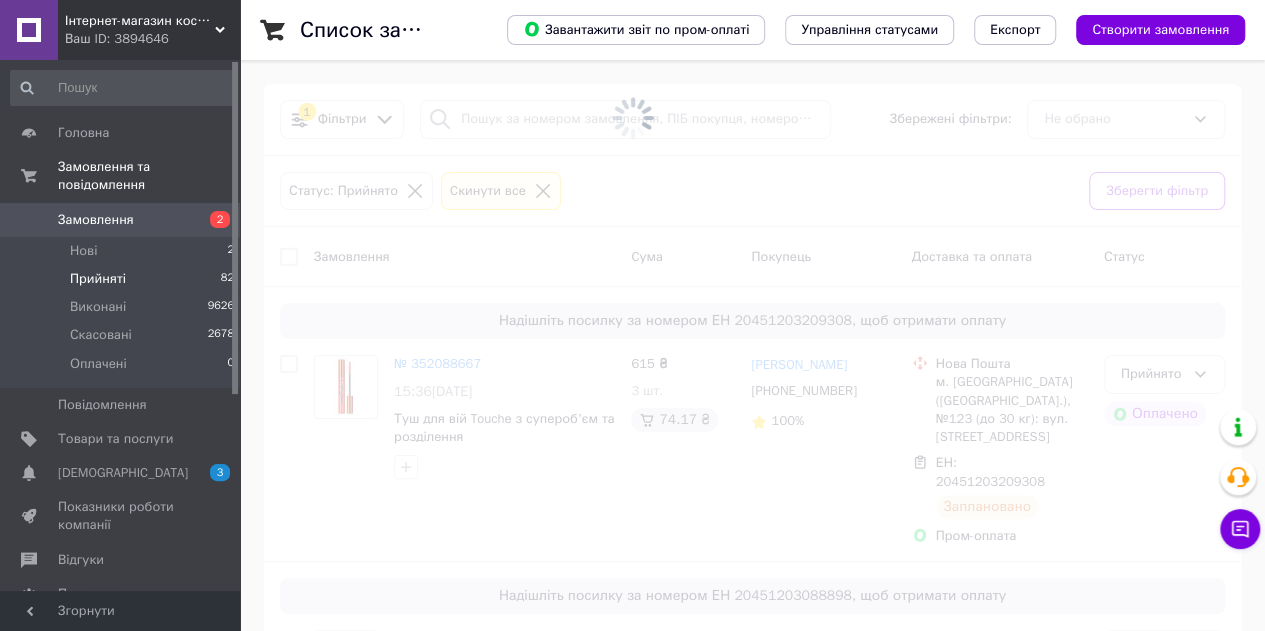 click at bounding box center (632, 118) 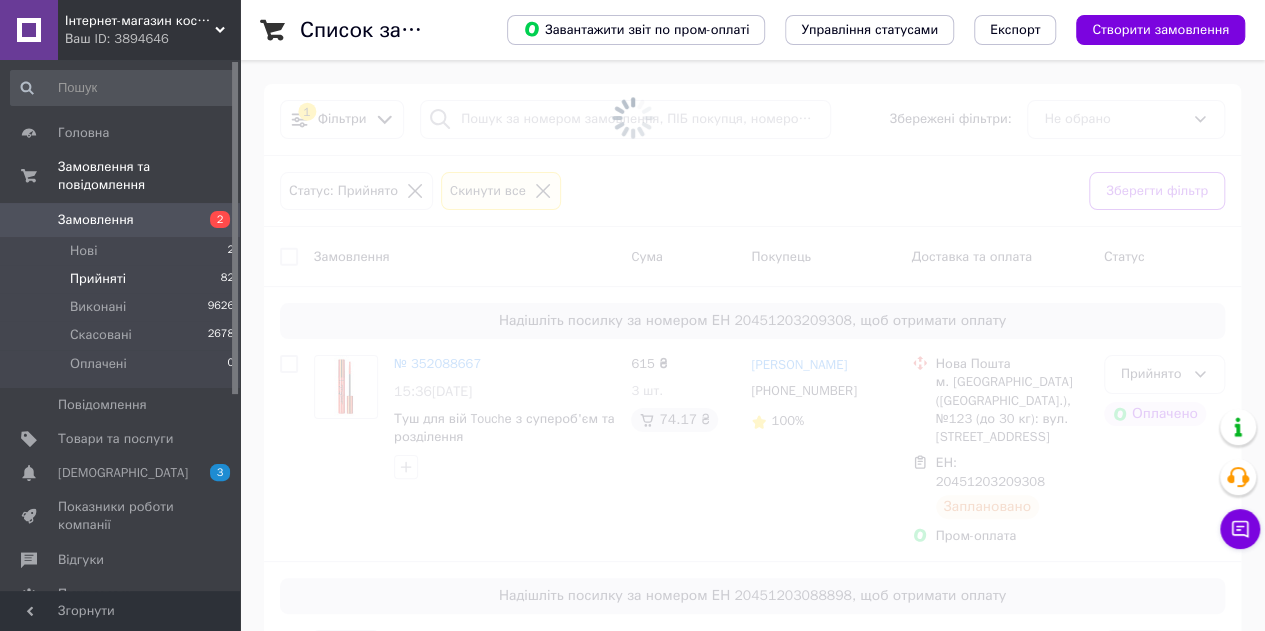 click at bounding box center (632, 118) 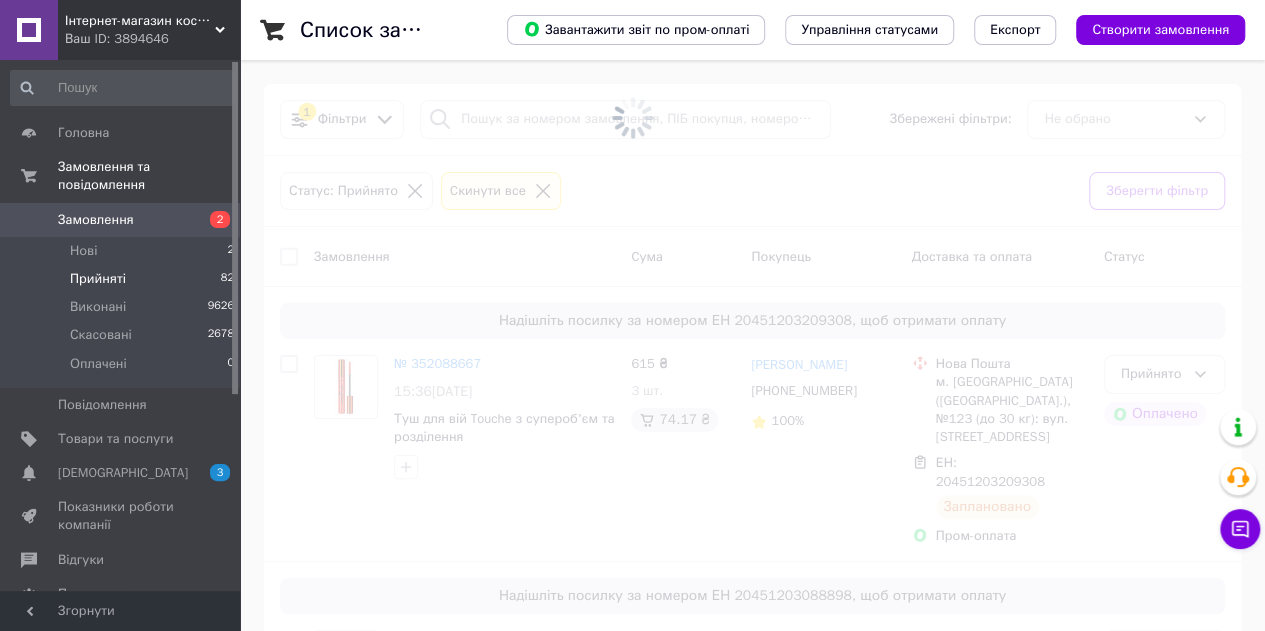 click at bounding box center [632, 118] 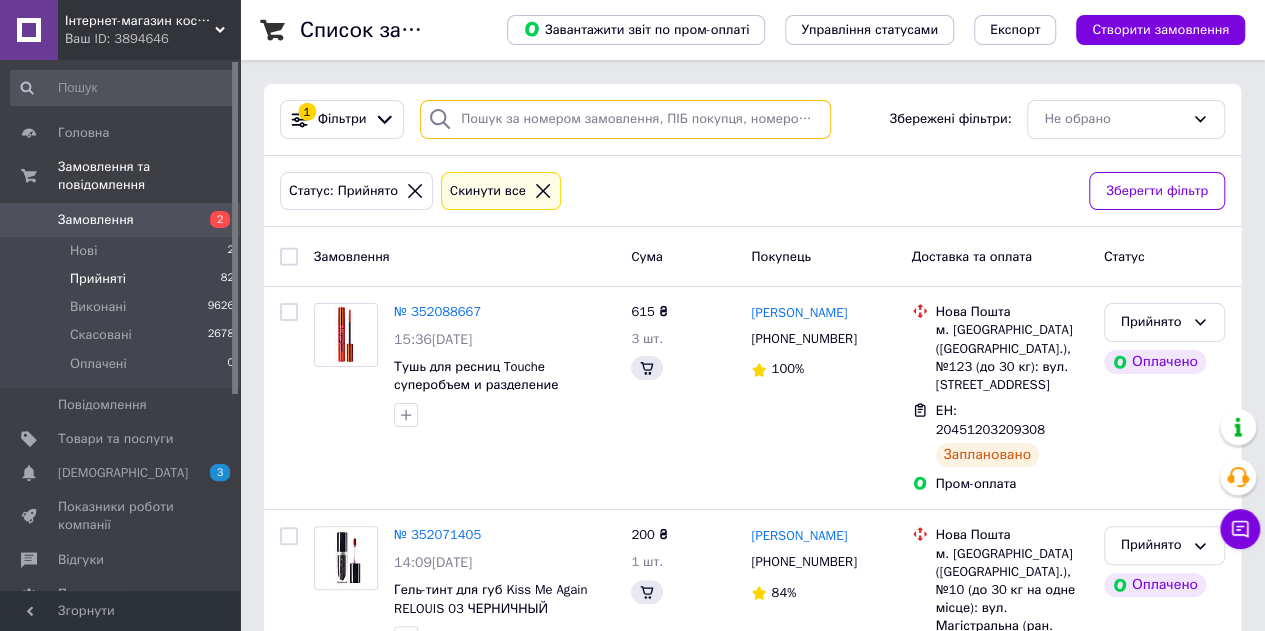 click at bounding box center (625, 119) 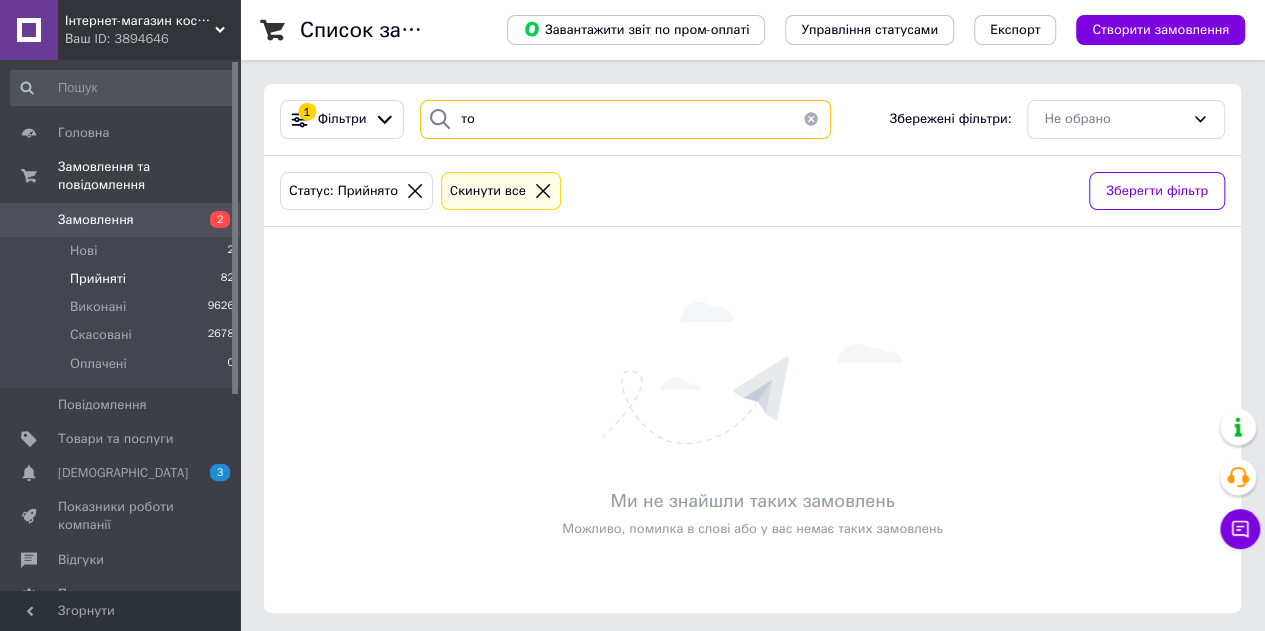 type on "т" 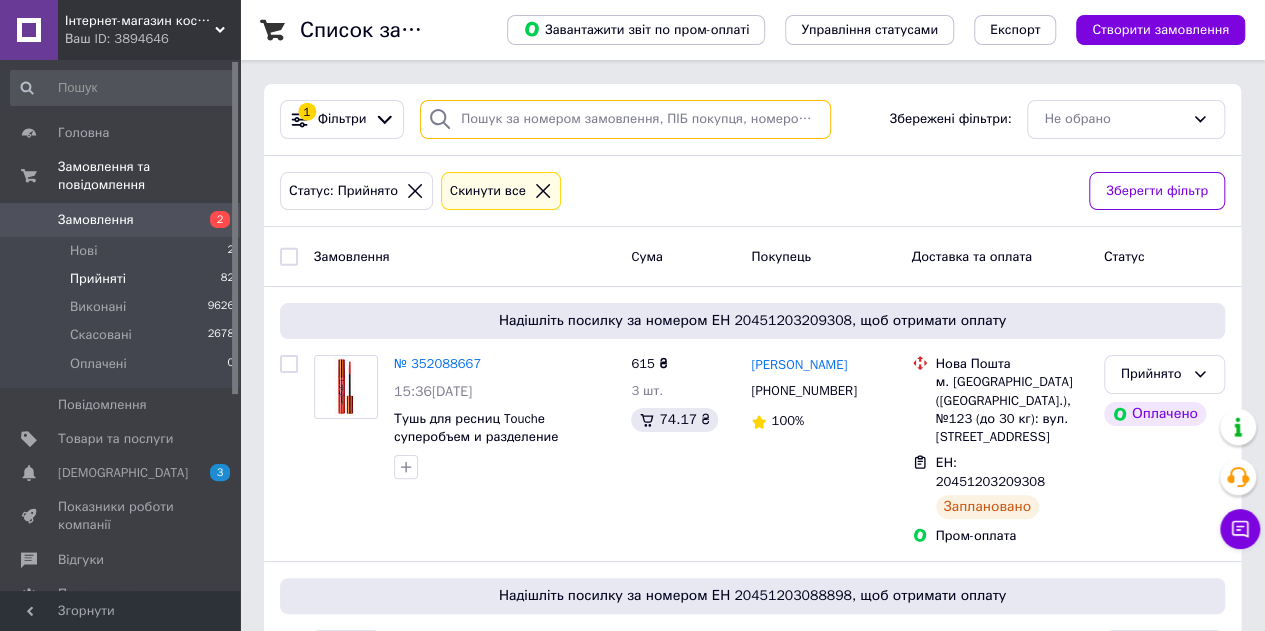 type 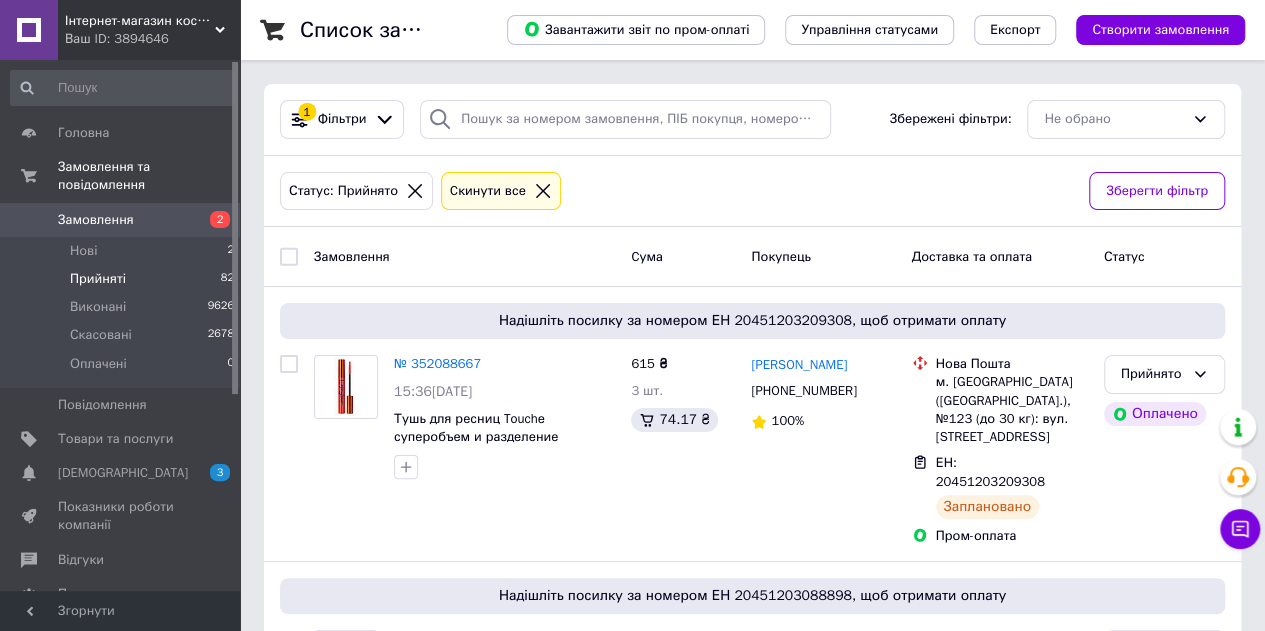 click on "Прийняті 82" at bounding box center (123, 279) 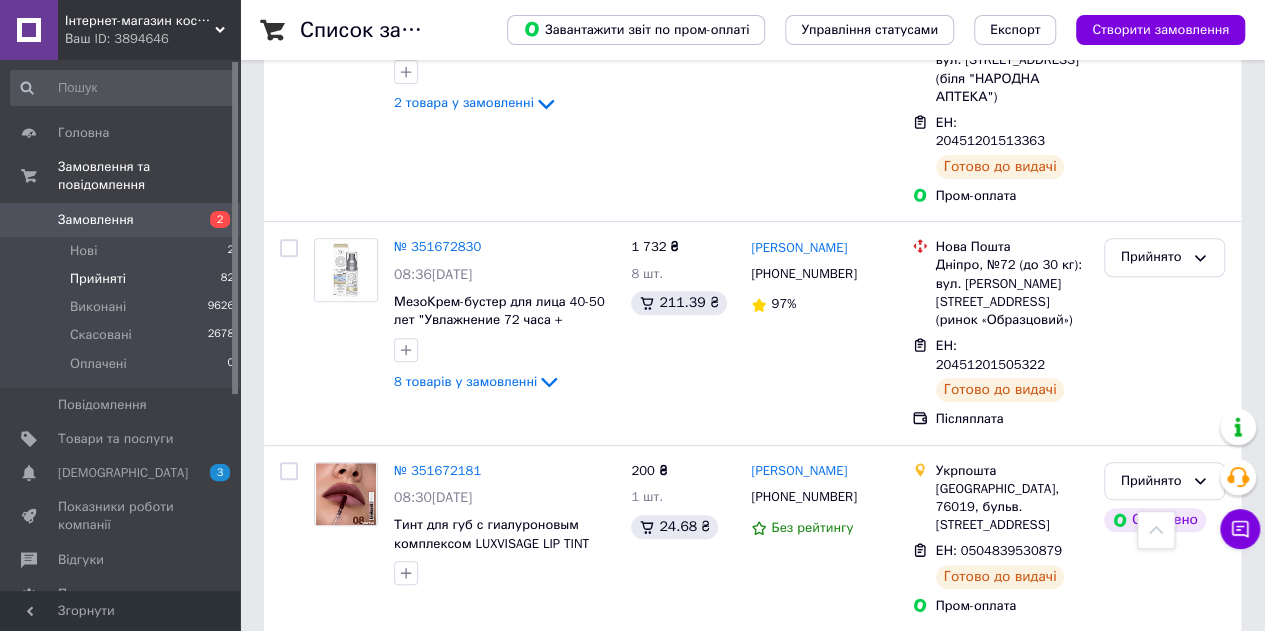 scroll, scrollTop: 11775, scrollLeft: 0, axis: vertical 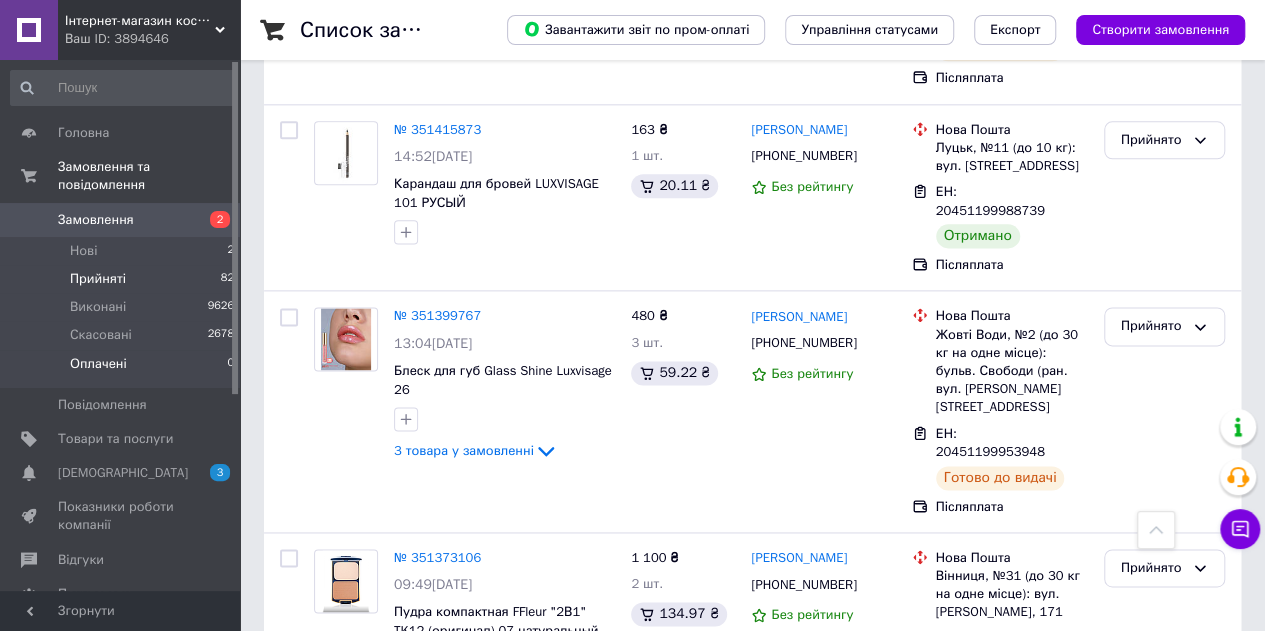 click on "Оплачені 0" at bounding box center (123, 369) 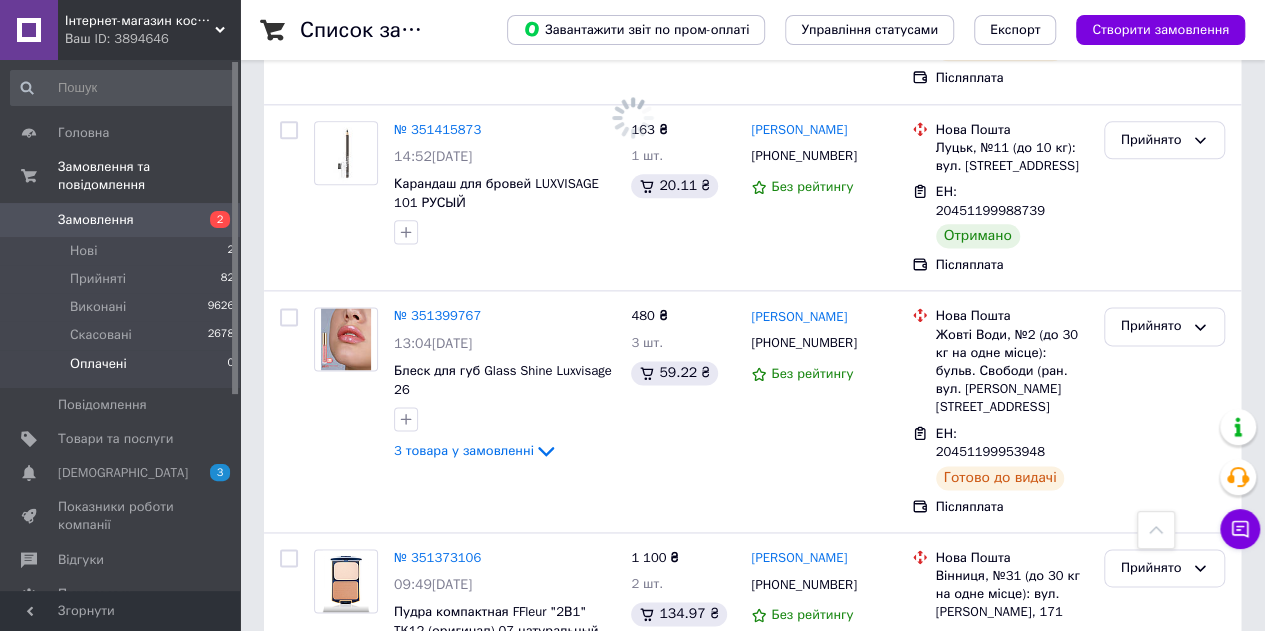 scroll, scrollTop: 0, scrollLeft: 0, axis: both 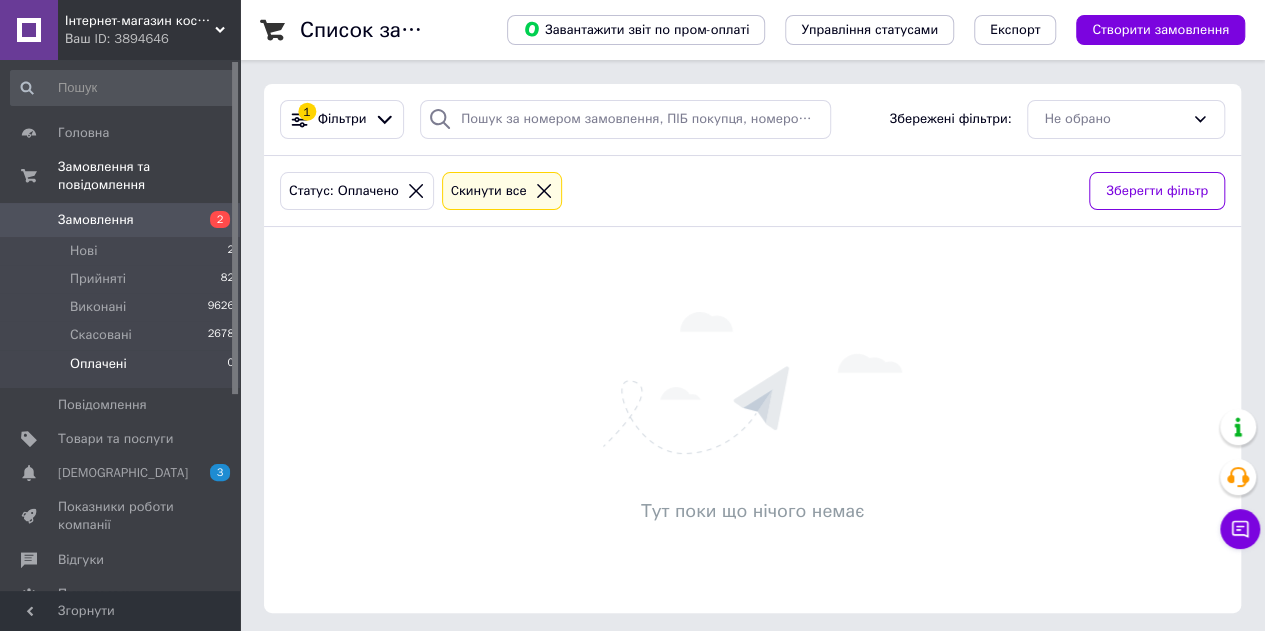 click on "Замовлення 2" at bounding box center [123, 220] 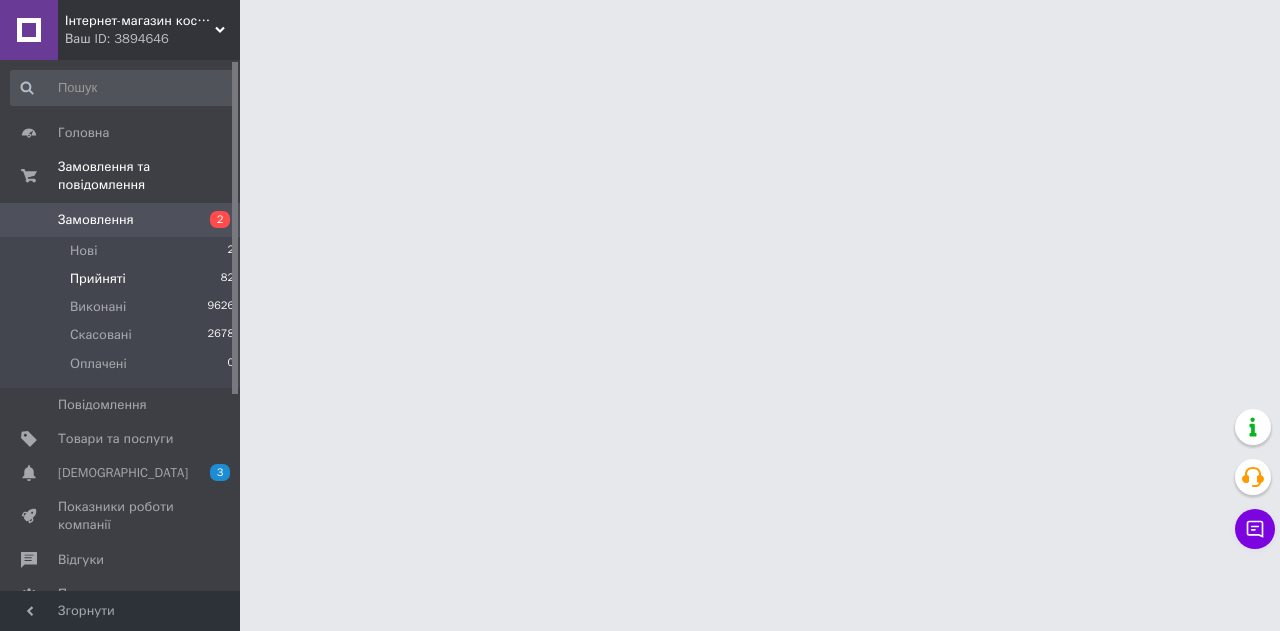click on "Прийняті 82" at bounding box center [123, 279] 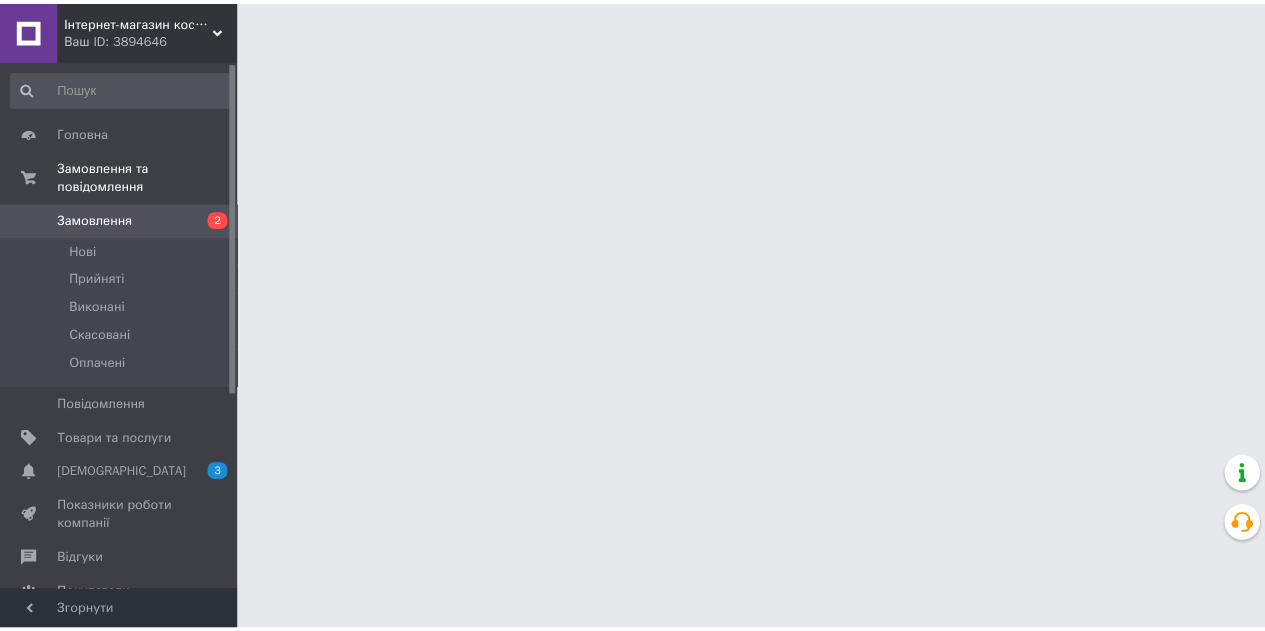 scroll, scrollTop: 0, scrollLeft: 0, axis: both 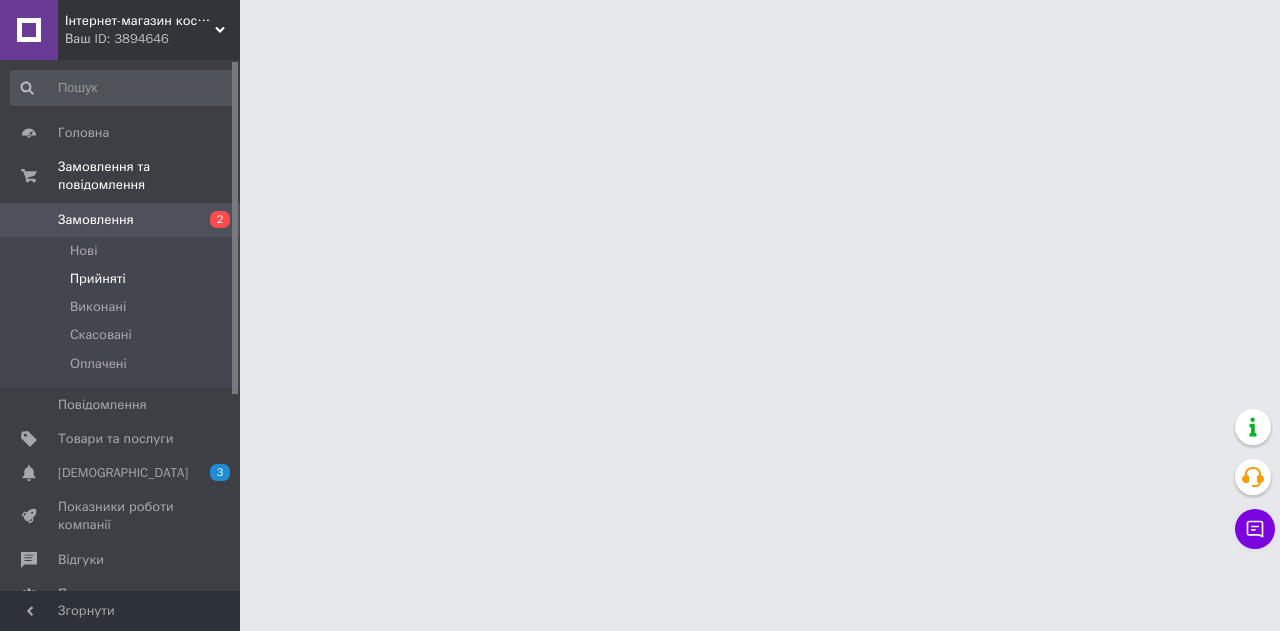 click on "Прийняті" at bounding box center (98, 279) 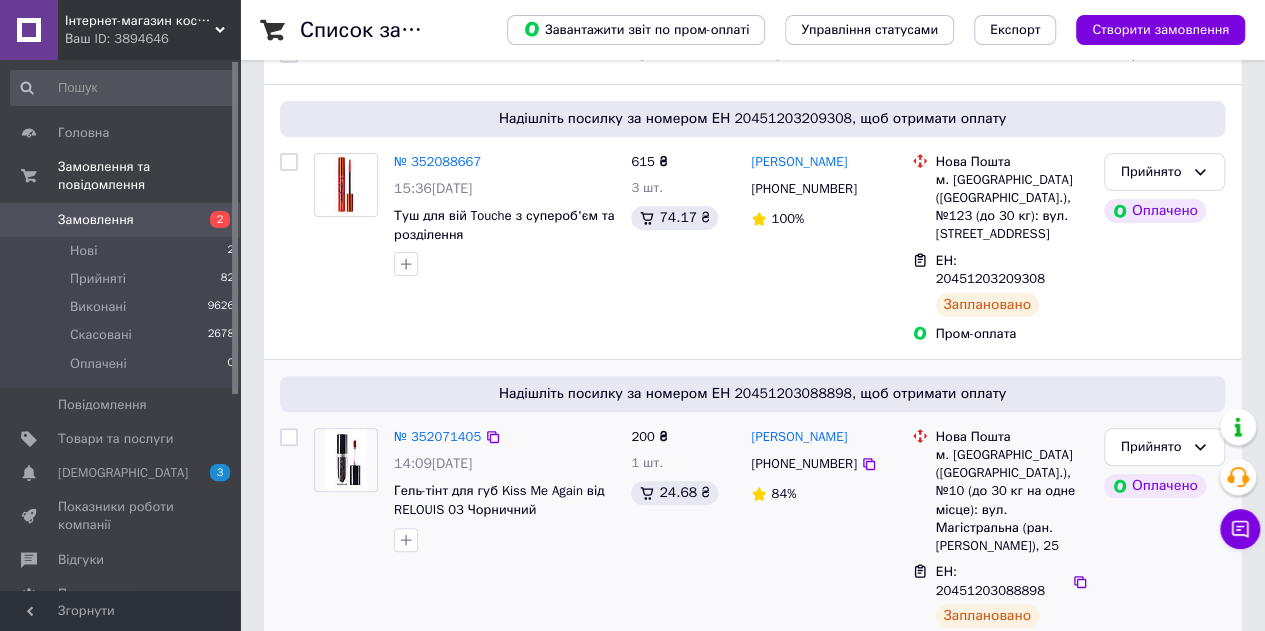 scroll, scrollTop: 300, scrollLeft: 0, axis: vertical 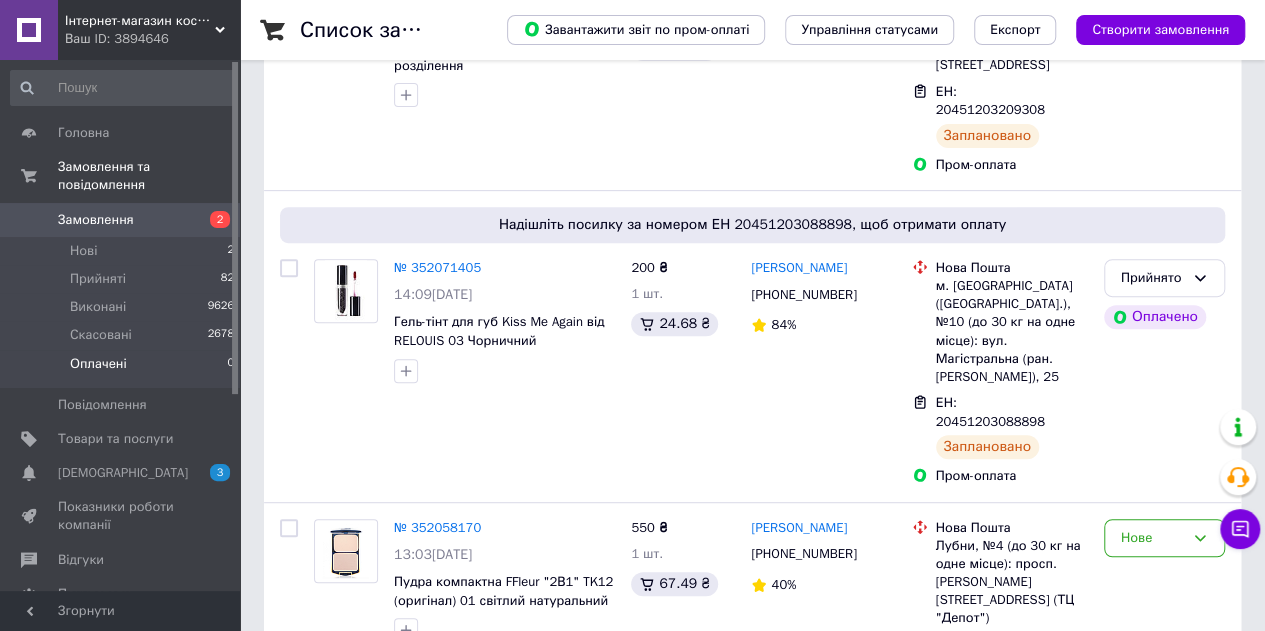 click on "Оплачені 0" at bounding box center (123, 369) 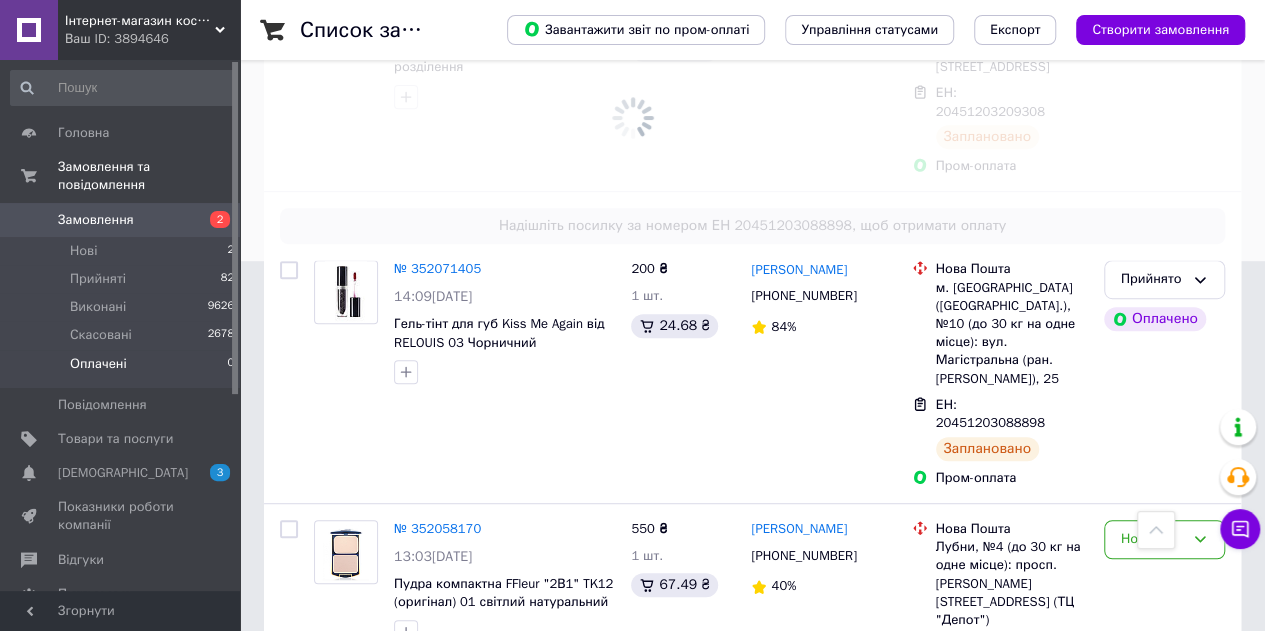 scroll, scrollTop: 0, scrollLeft: 0, axis: both 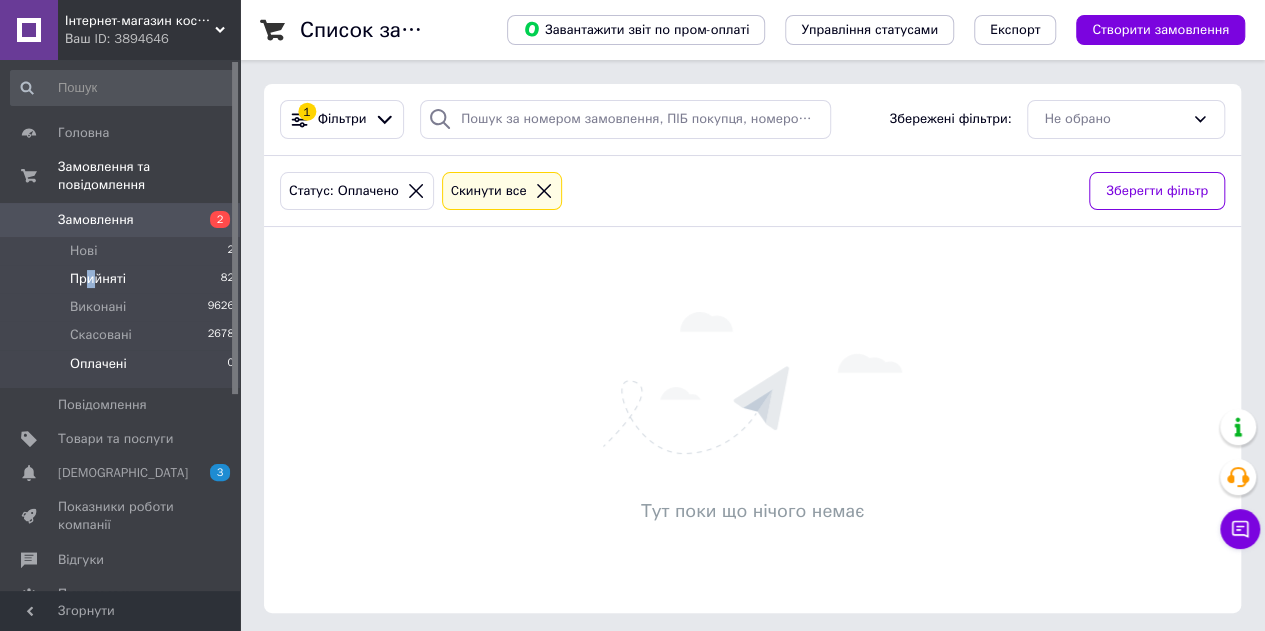 click on "Прийняті" at bounding box center [98, 279] 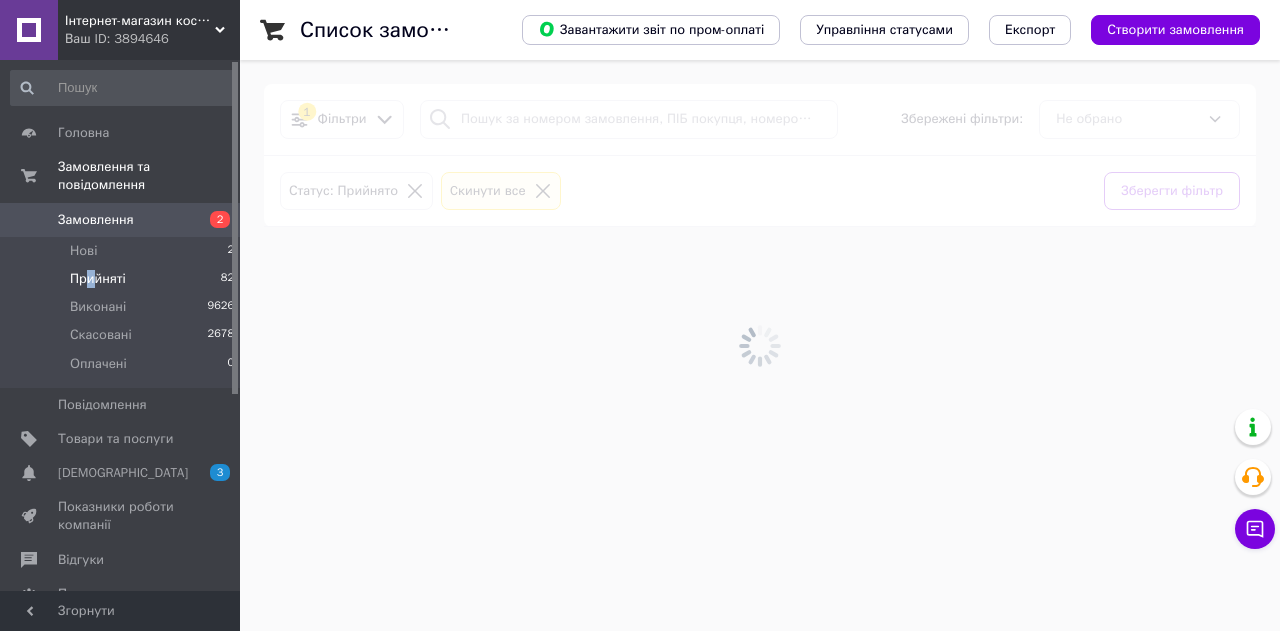 click on "Прийняті" at bounding box center (98, 279) 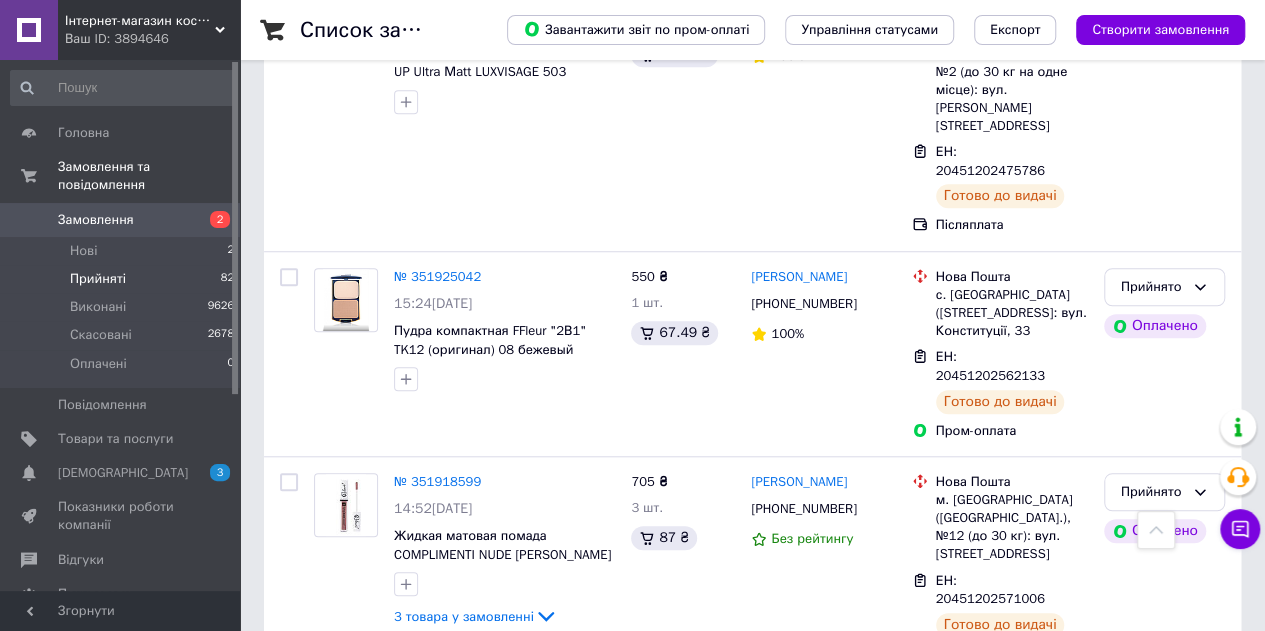 scroll, scrollTop: 4500, scrollLeft: 0, axis: vertical 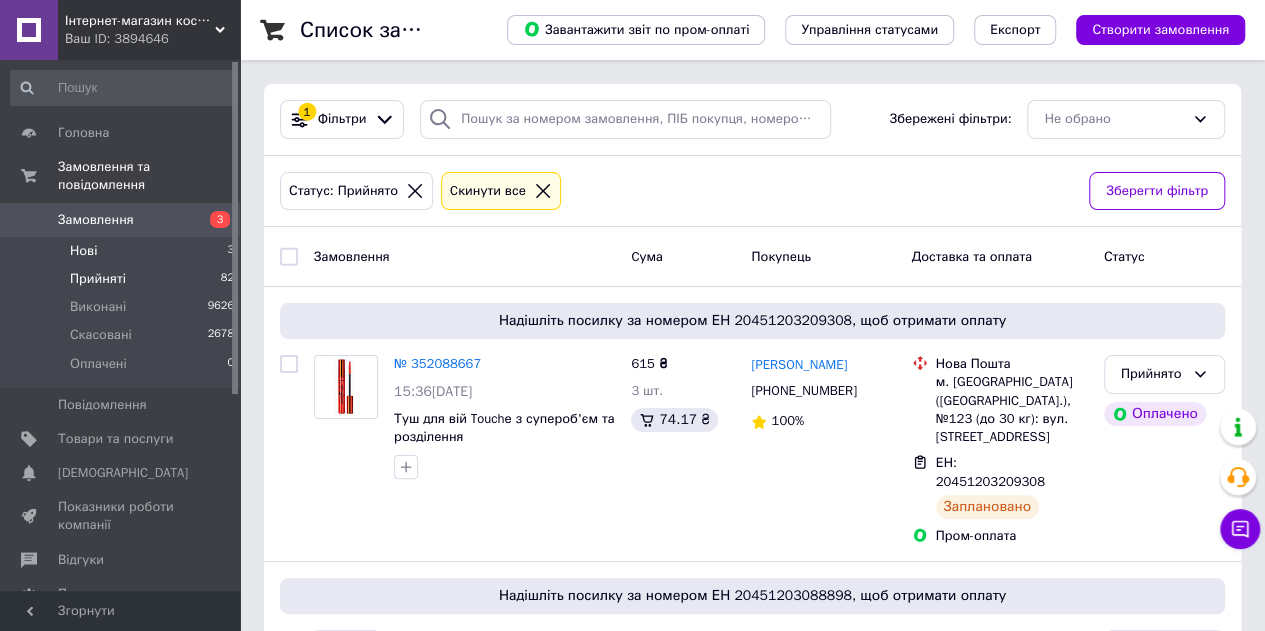 click on "Нові 3" at bounding box center [123, 251] 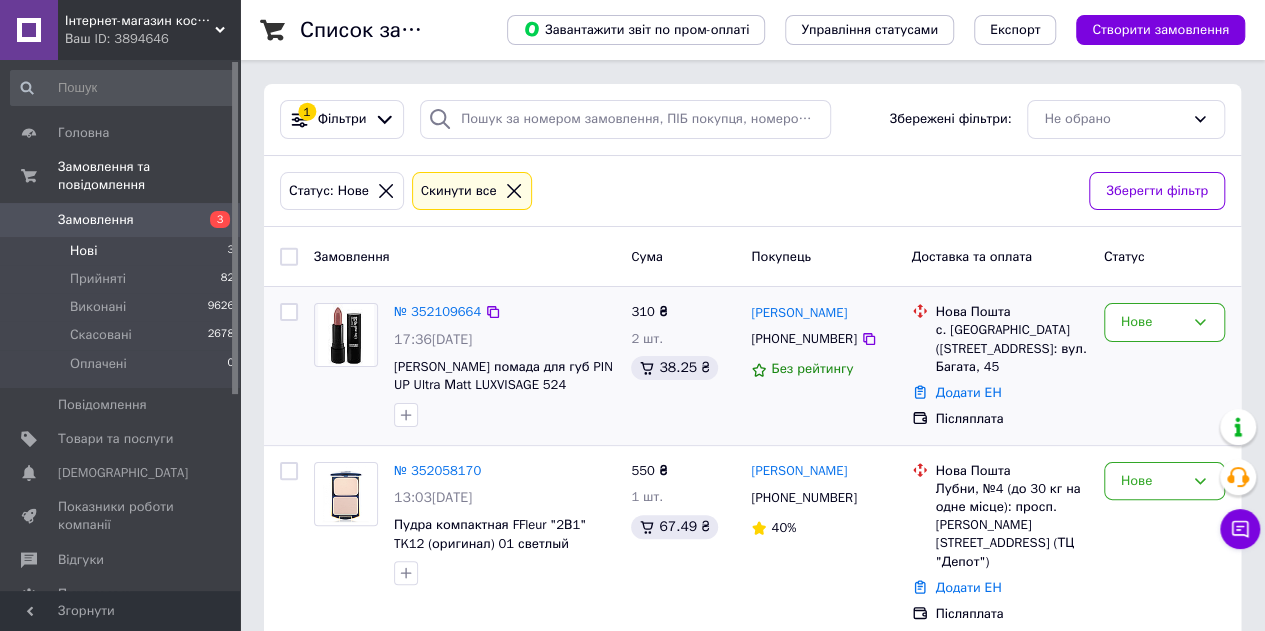 click on "№ 352109664 17:36[DATE] Матовая помада для губ PIN UP Ultra Мatt LUXVISAGE 524" at bounding box center [504, 365] 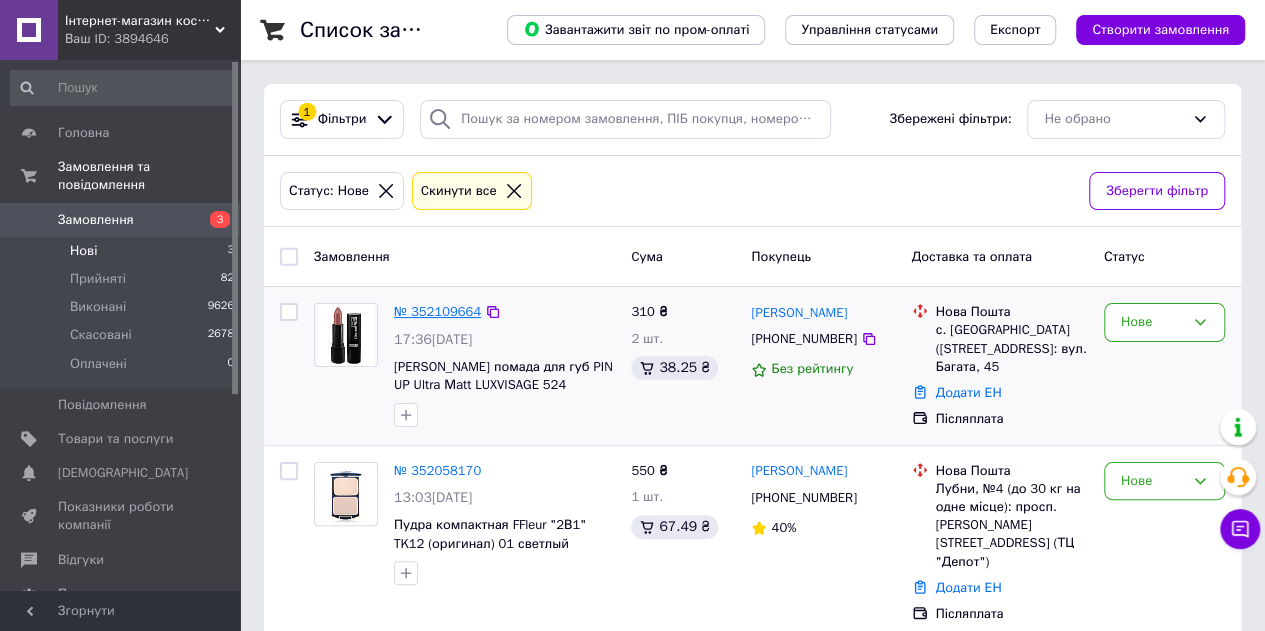 click on "№ 352109664" at bounding box center (437, 311) 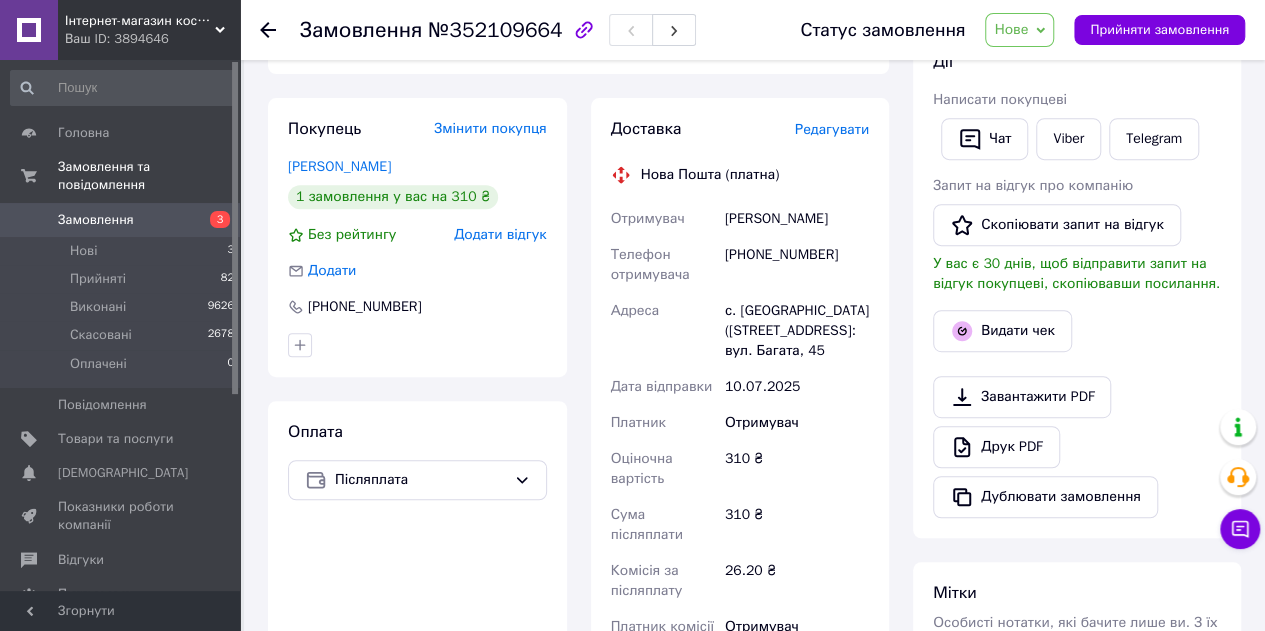 scroll, scrollTop: 400, scrollLeft: 0, axis: vertical 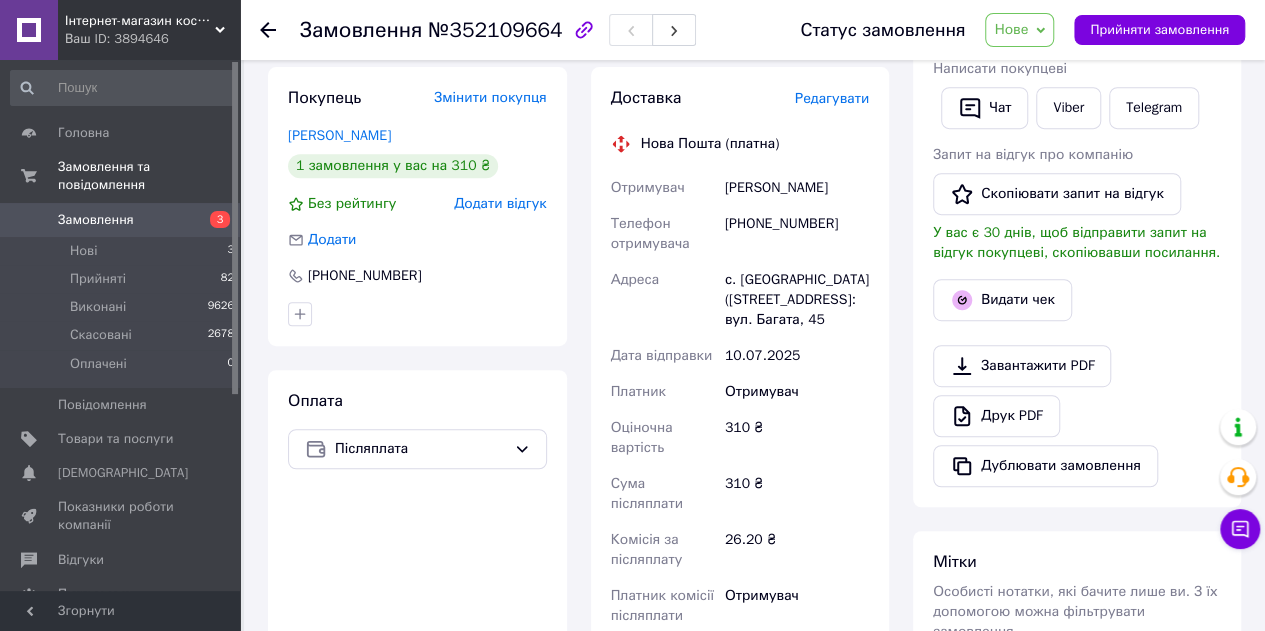click 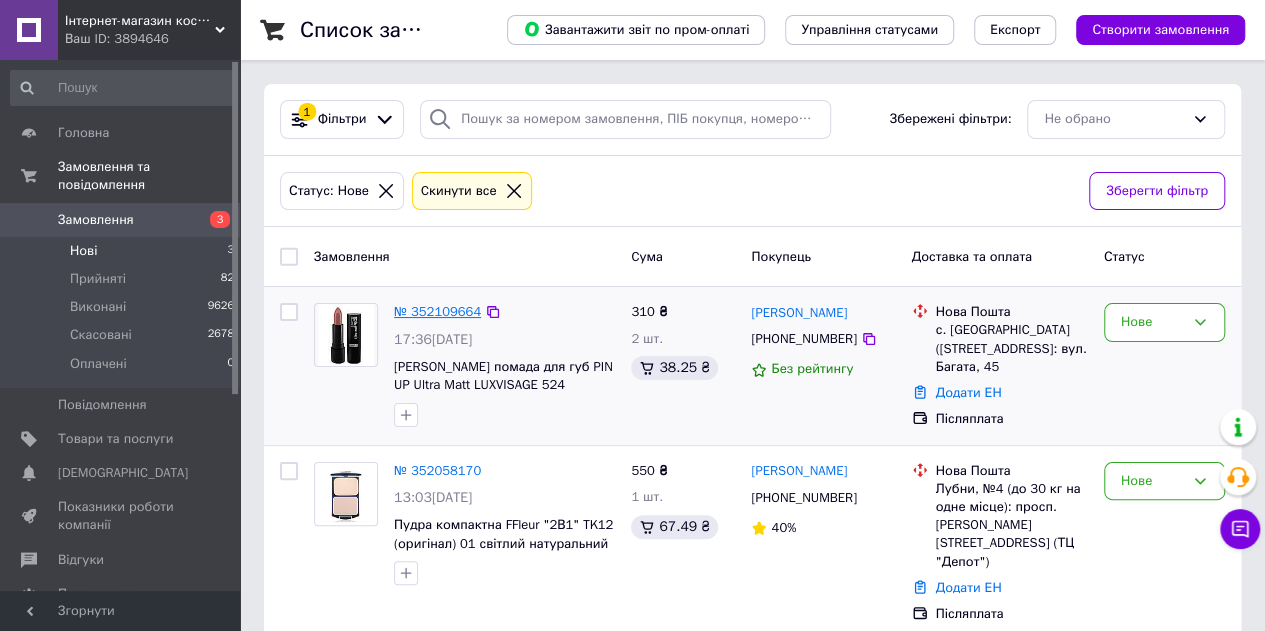 click on "№ 352109664" at bounding box center [437, 311] 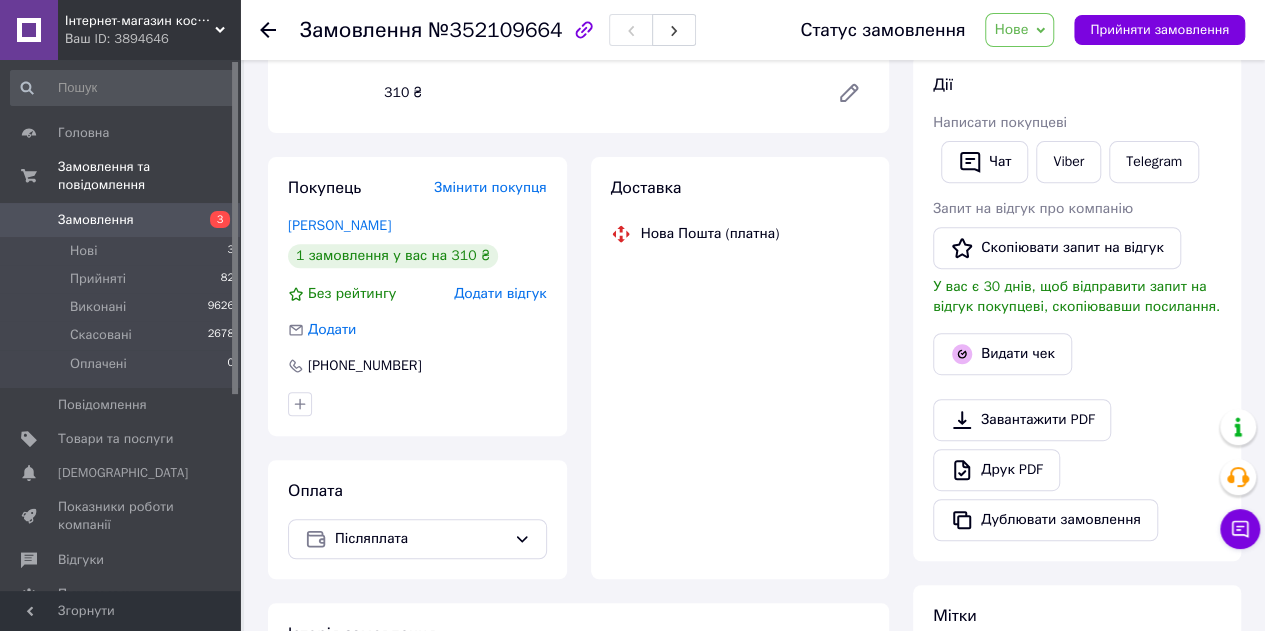 scroll, scrollTop: 723, scrollLeft: 0, axis: vertical 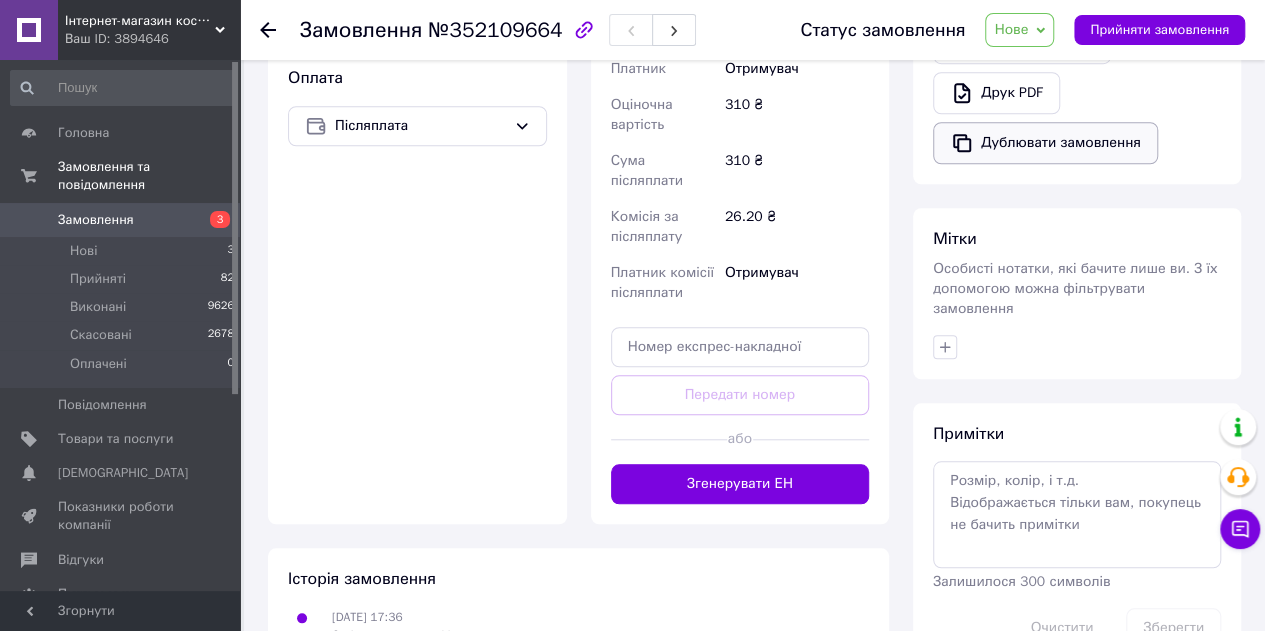 drag, startPoint x: 796, startPoint y: 487, endPoint x: 966, endPoint y: 118, distance: 406.277 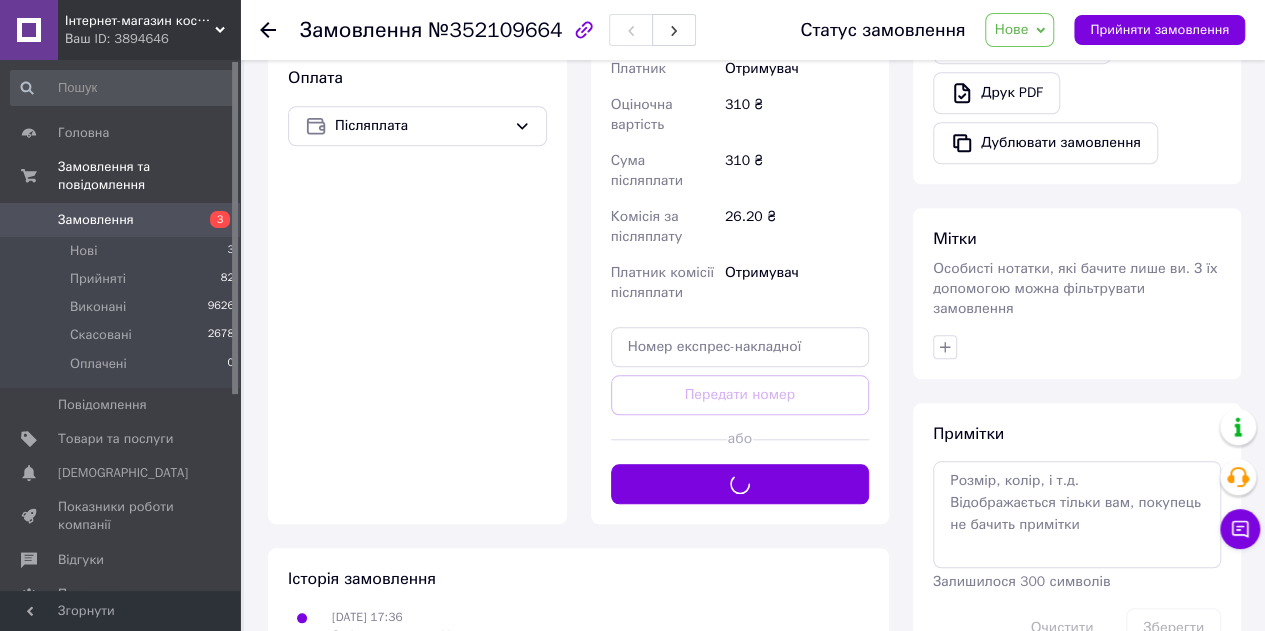 click on "Нове" at bounding box center (1019, 30) 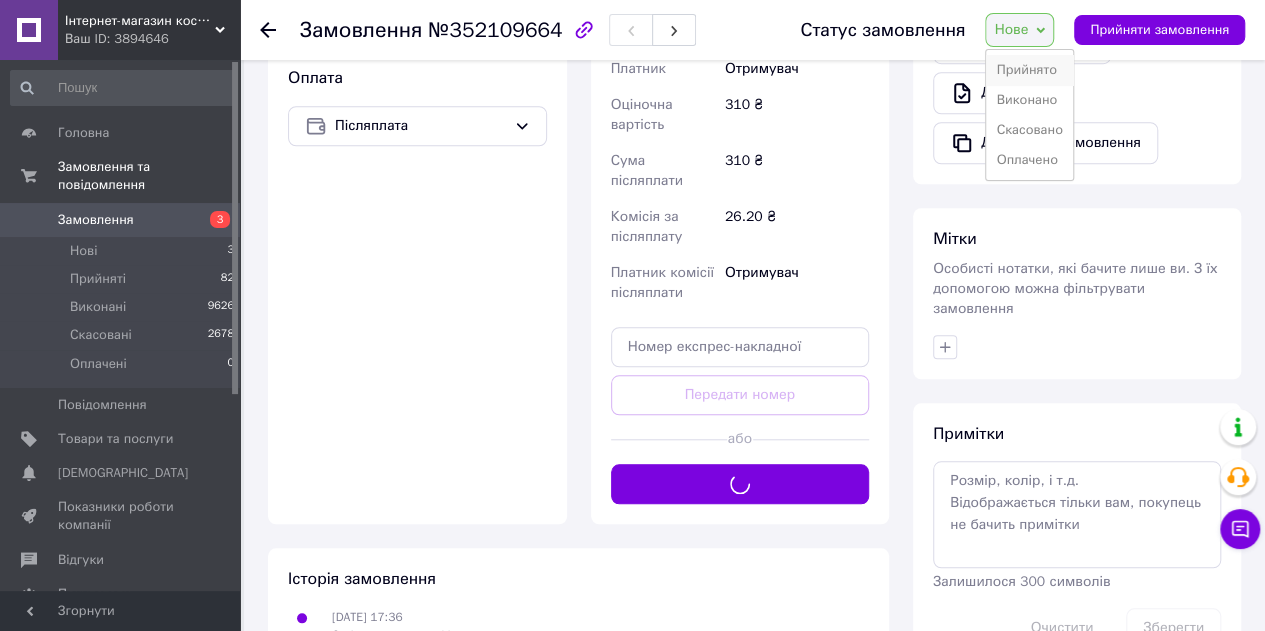 click on "Прийнято" at bounding box center (1029, 70) 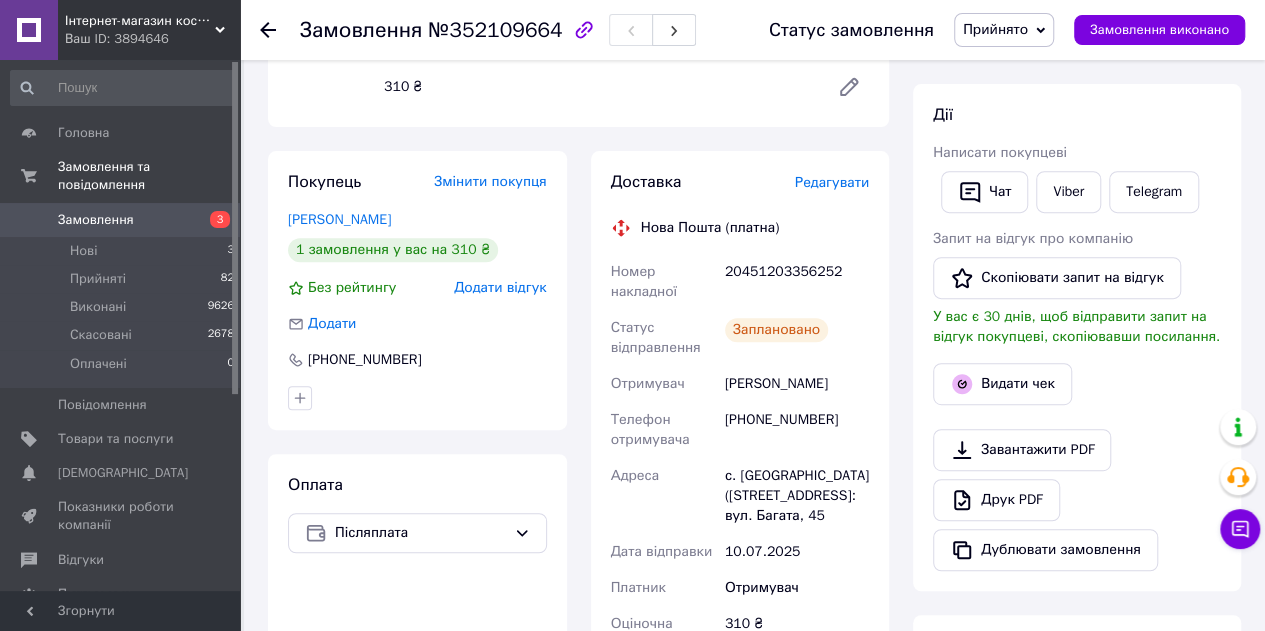 scroll, scrollTop: 400, scrollLeft: 0, axis: vertical 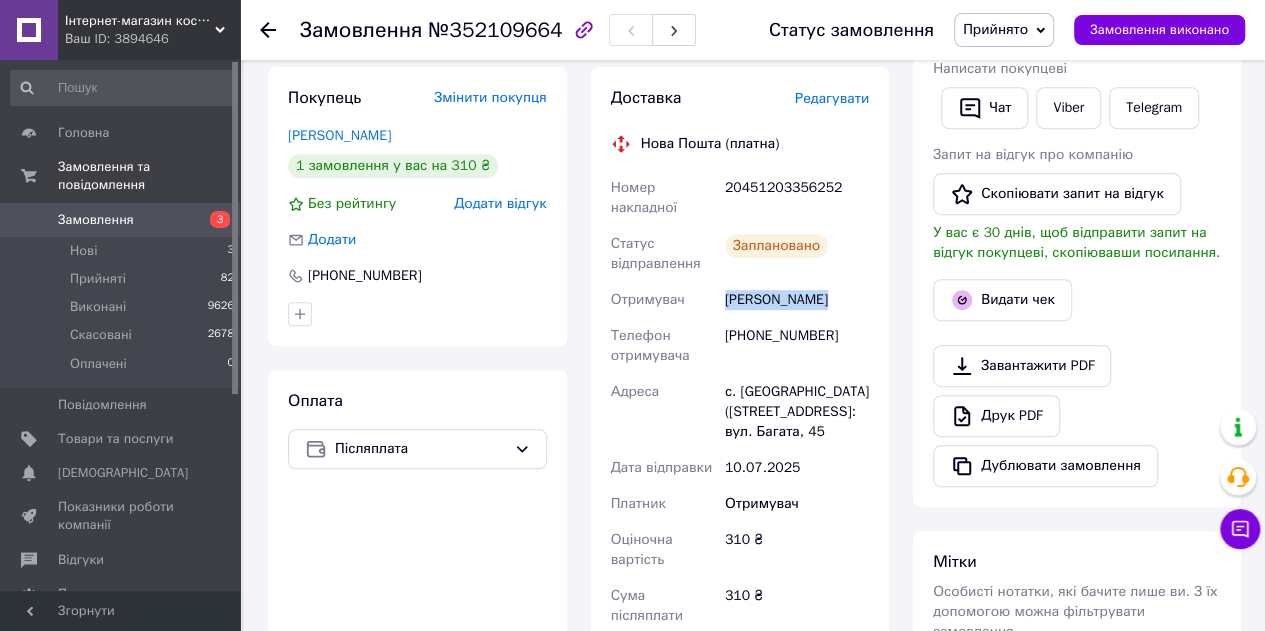 drag, startPoint x: 726, startPoint y: 294, endPoint x: 838, endPoint y: 237, distance: 125.670204 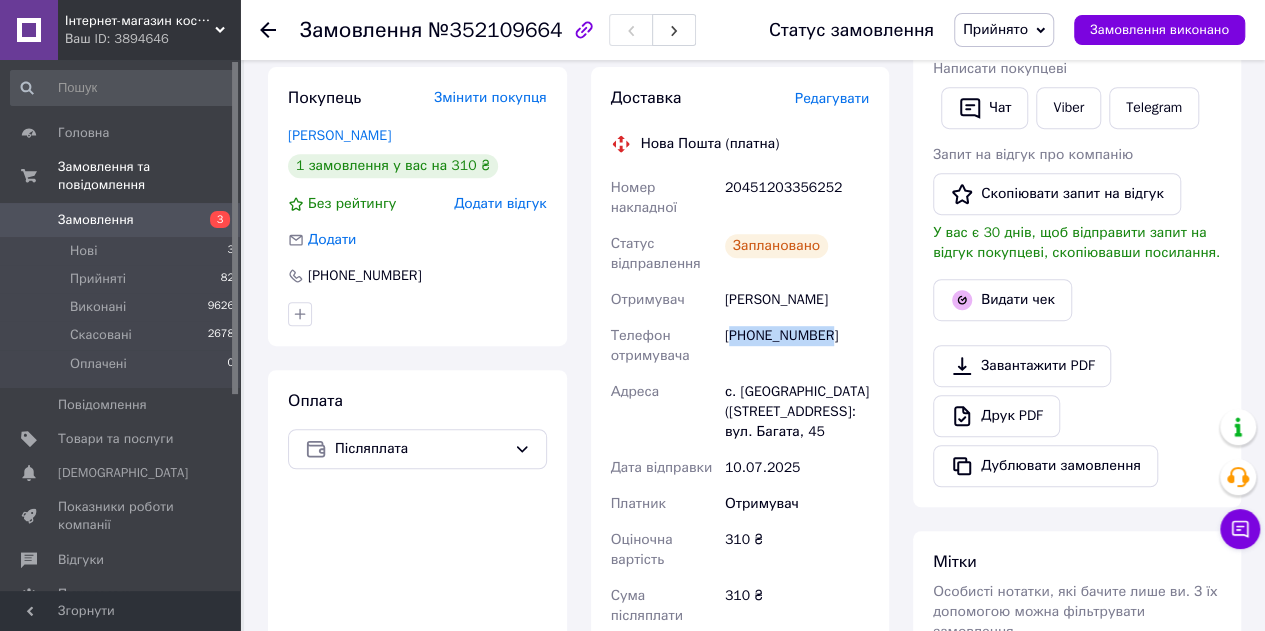 drag, startPoint x: 734, startPoint y: 335, endPoint x: 847, endPoint y: 340, distance: 113.110565 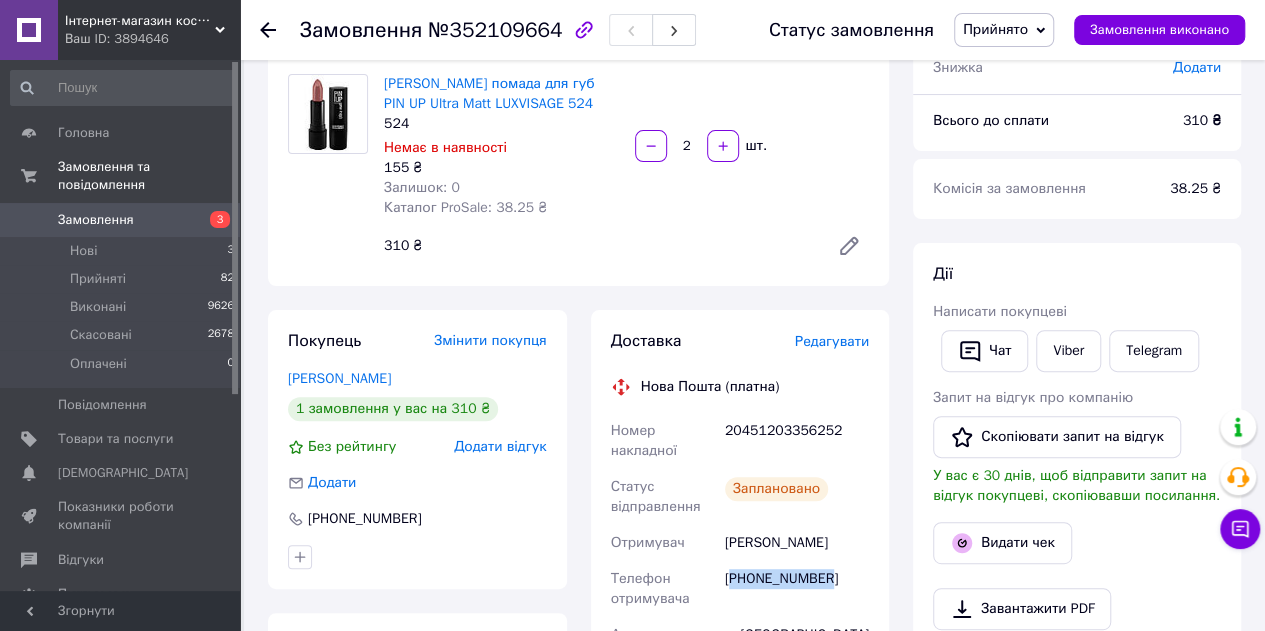 scroll, scrollTop: 0, scrollLeft: 0, axis: both 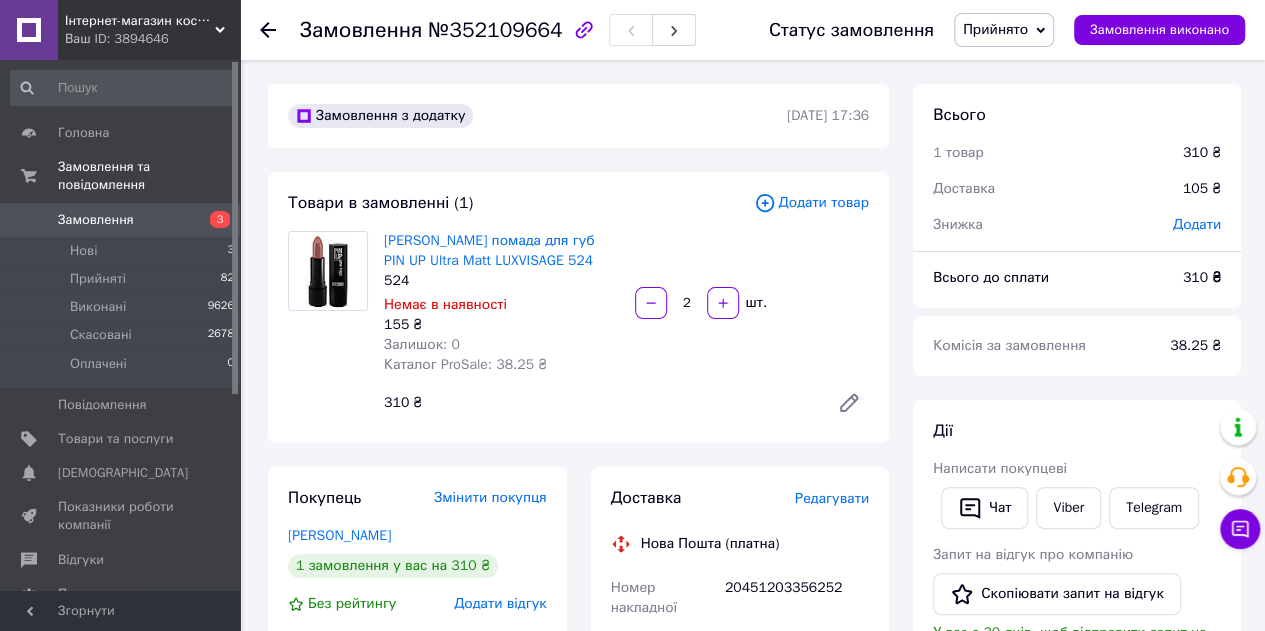 click 